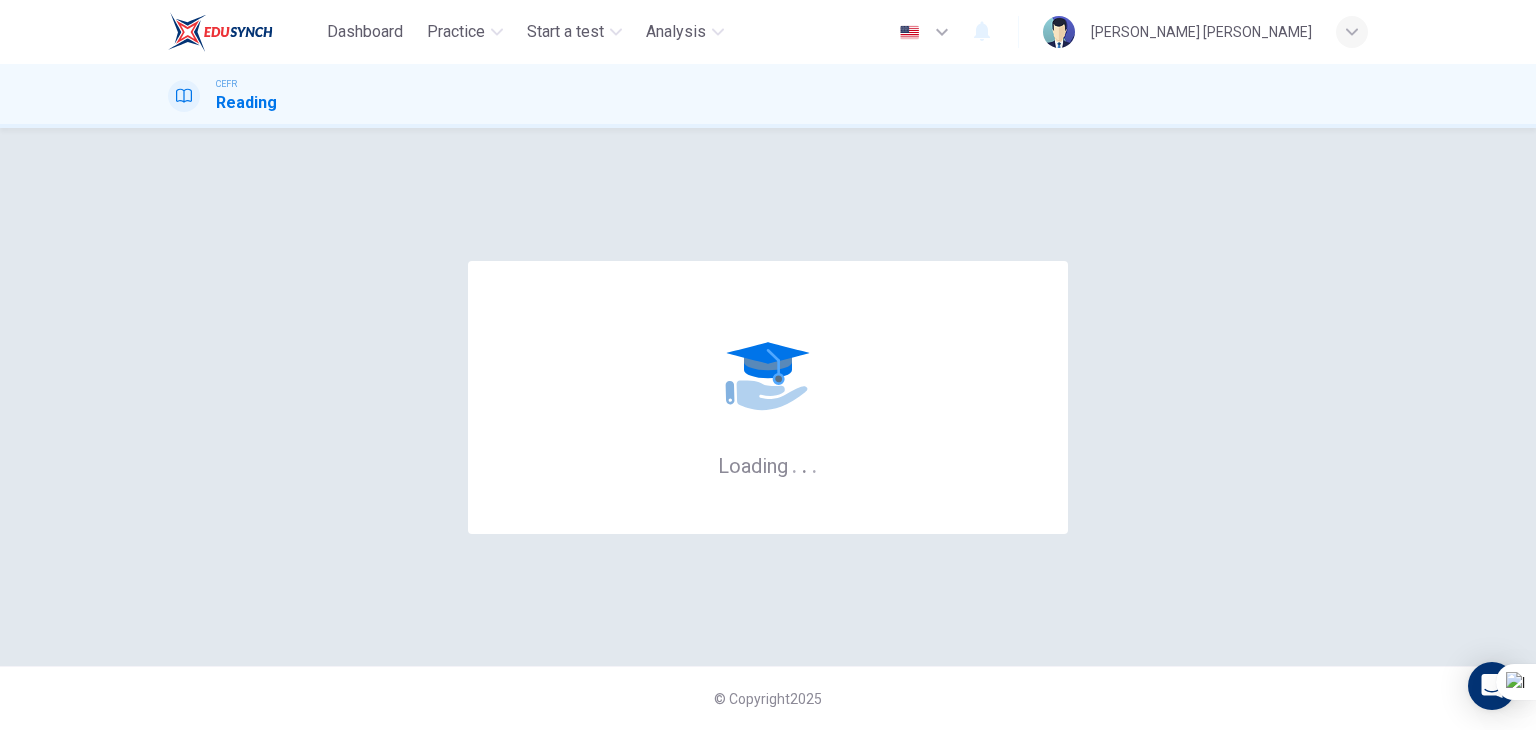 scroll, scrollTop: 0, scrollLeft: 0, axis: both 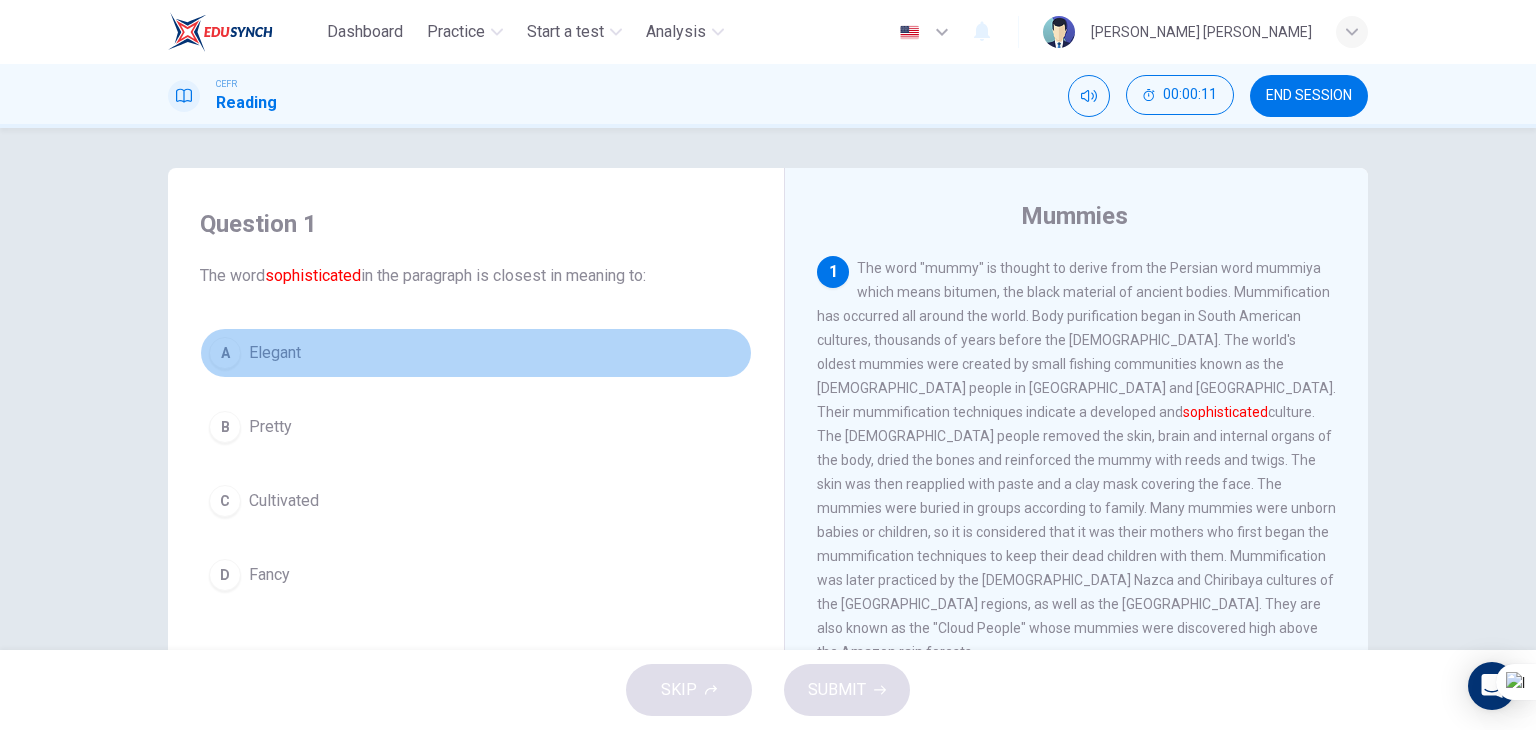click on "Elegant" at bounding box center [275, 353] 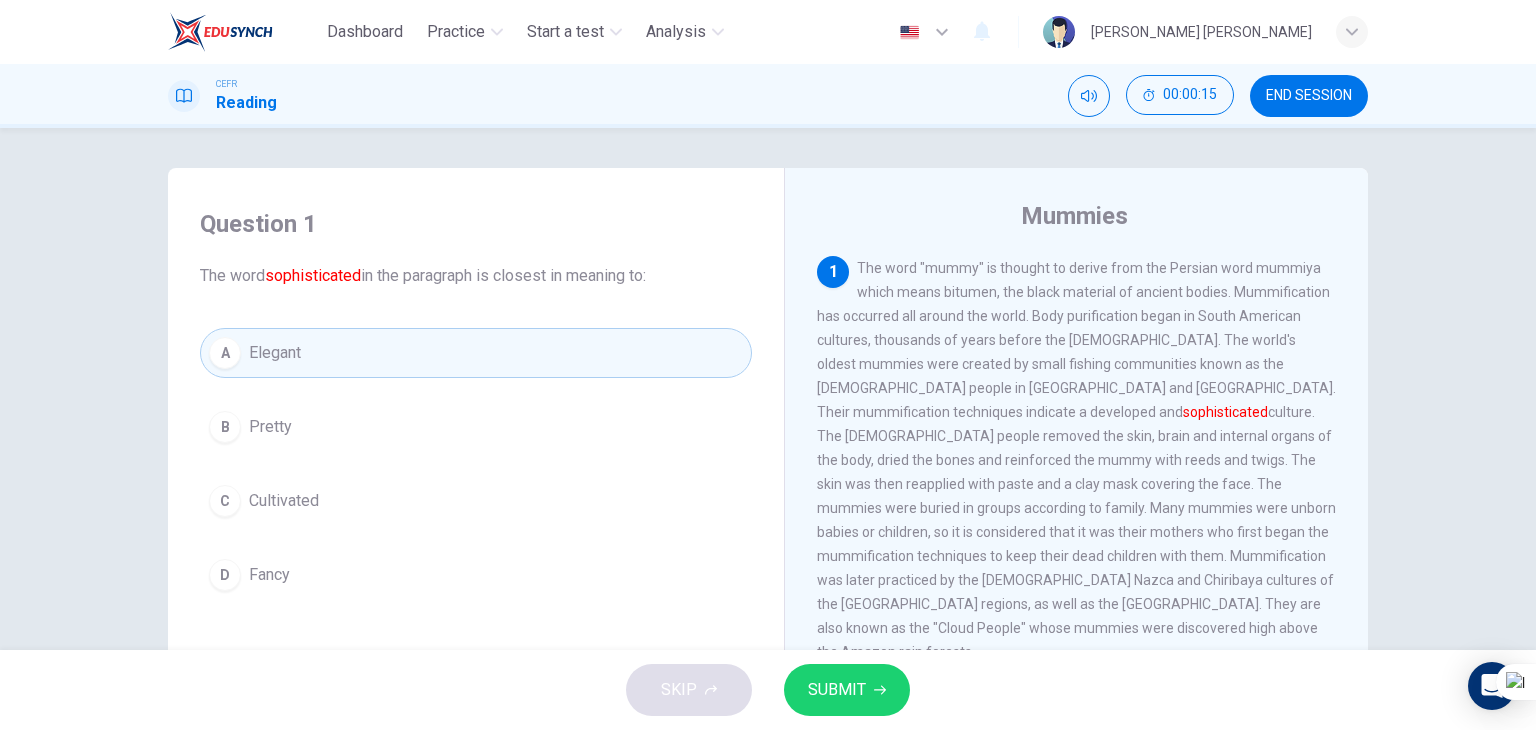 click on "SUBMIT" at bounding box center (847, 690) 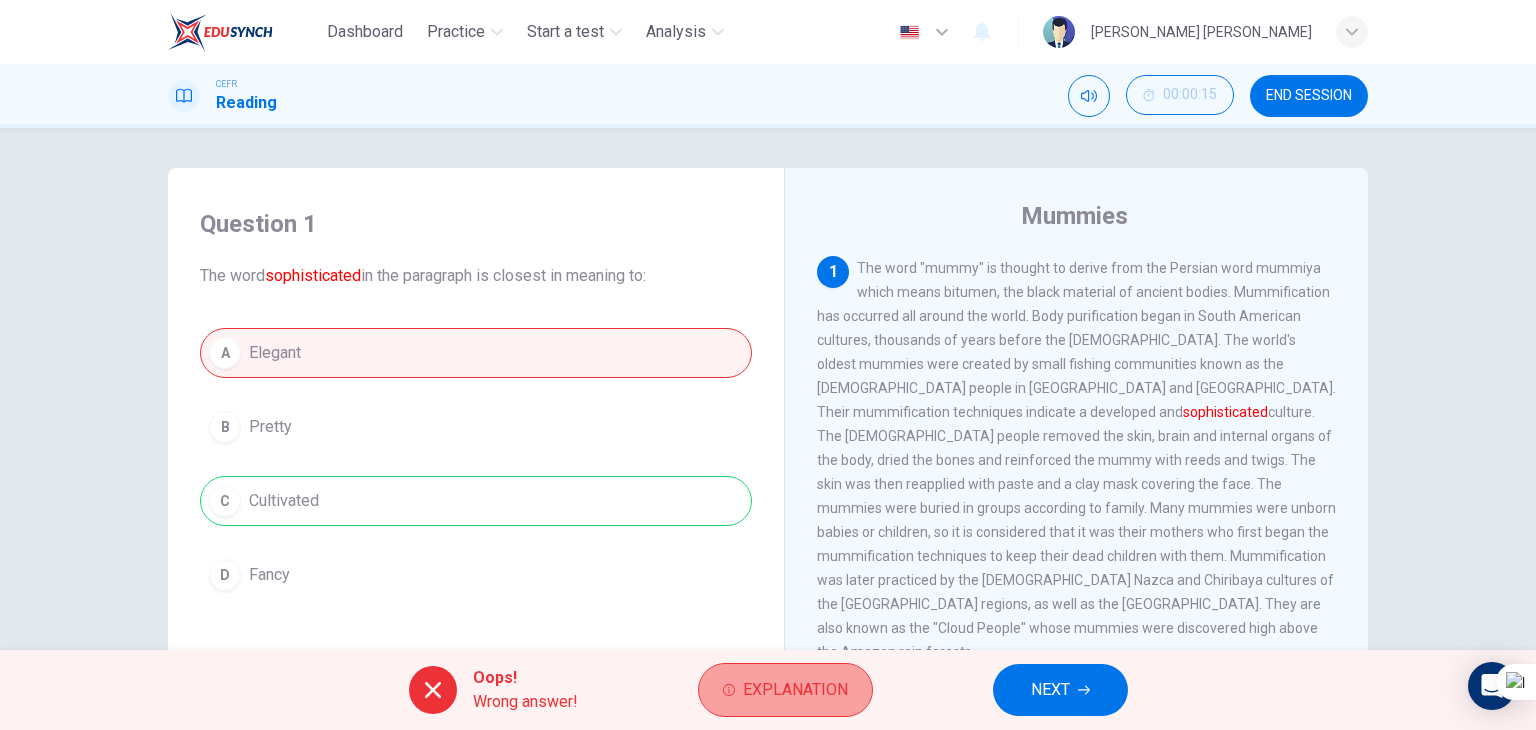 click on "Explanation" at bounding box center (785, 690) 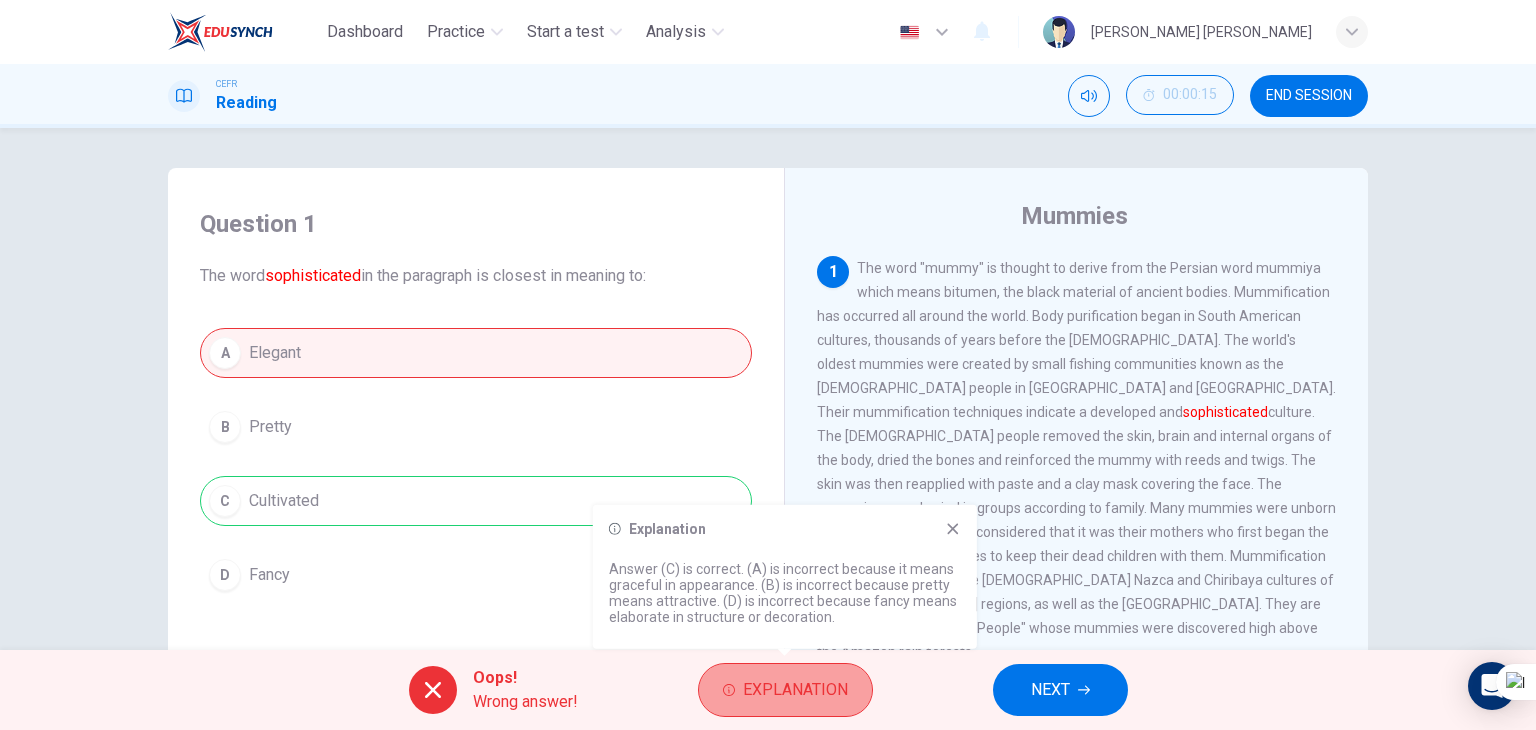 click on "Explanation" at bounding box center (785, 690) 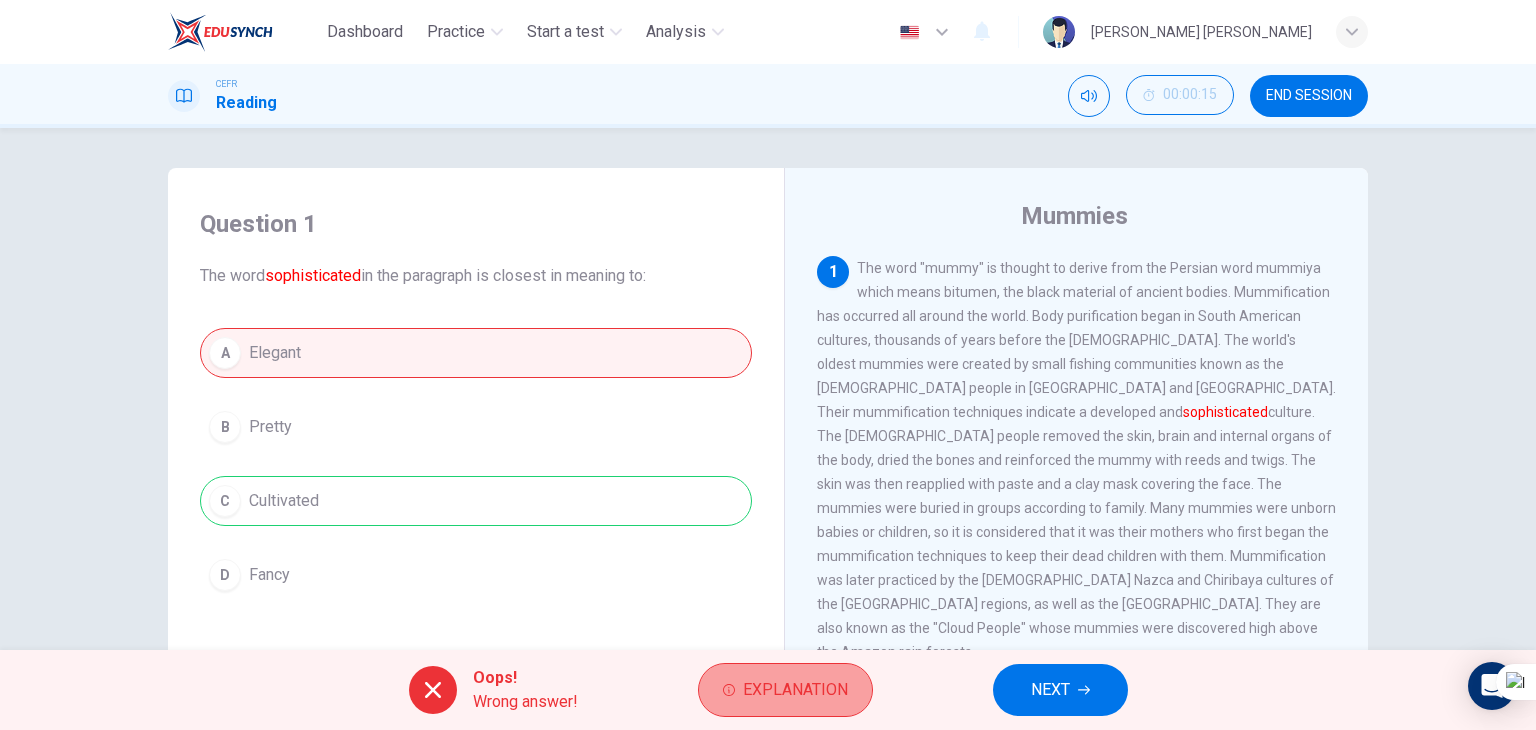 click on "Explanation" at bounding box center (785, 690) 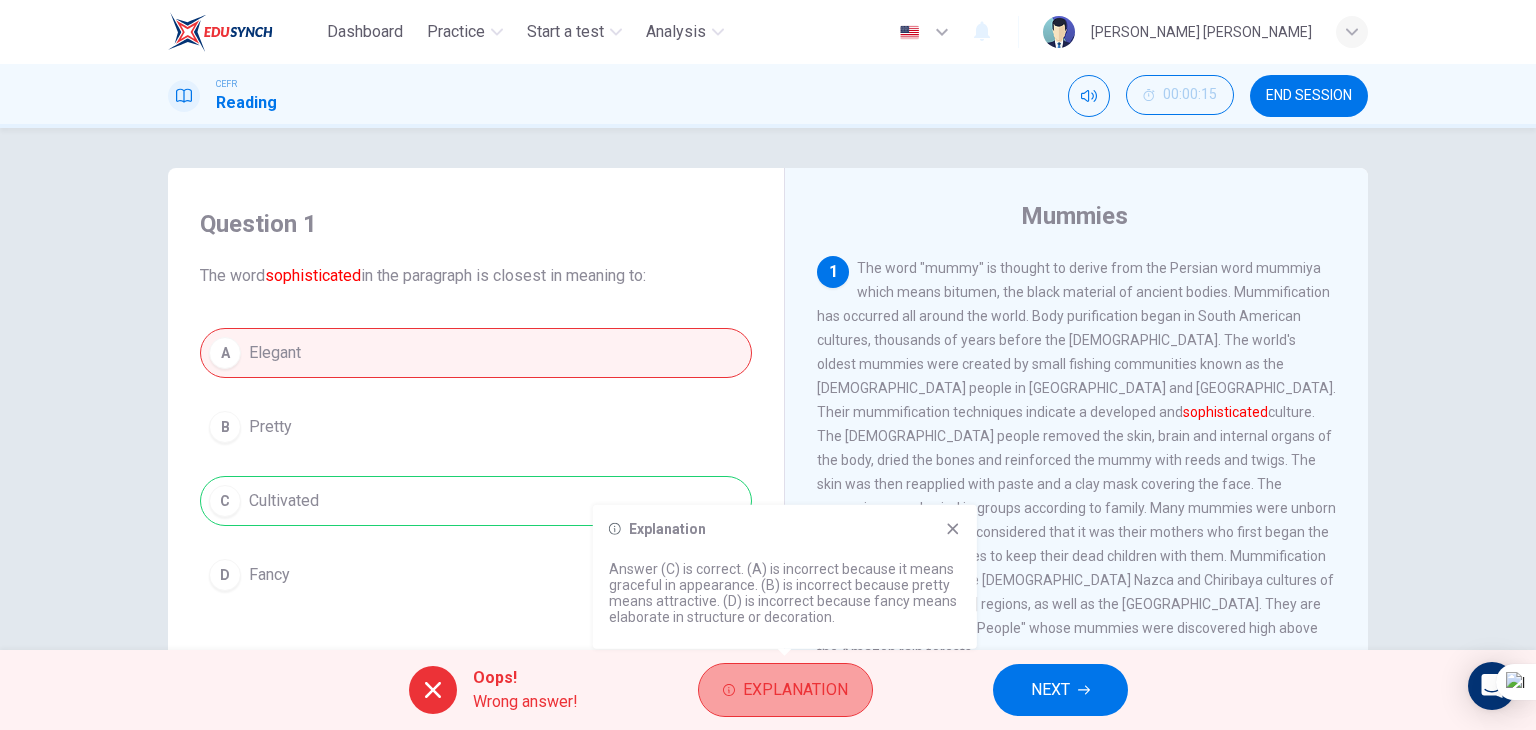 click on "Explanation" at bounding box center [785, 690] 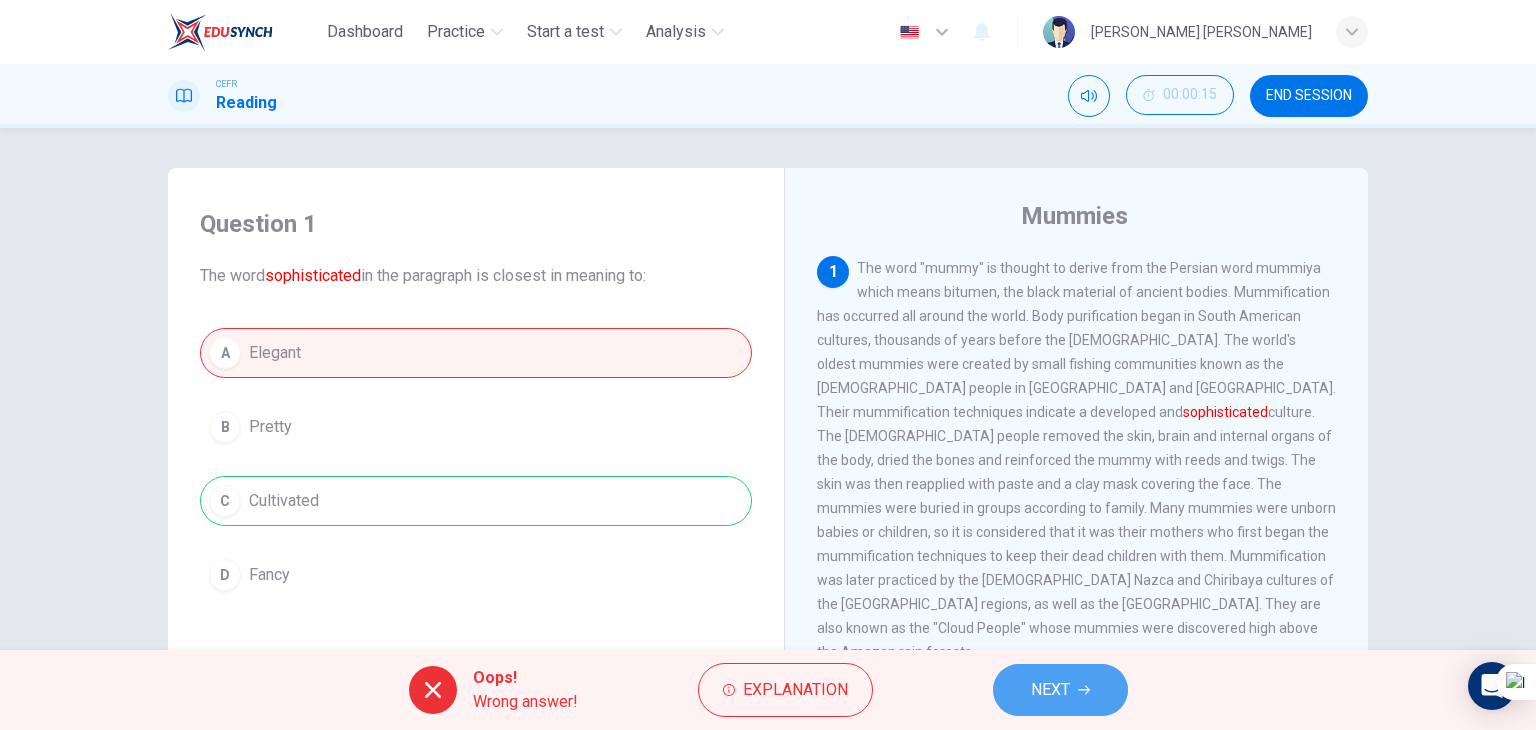 click on "NEXT" at bounding box center [1050, 690] 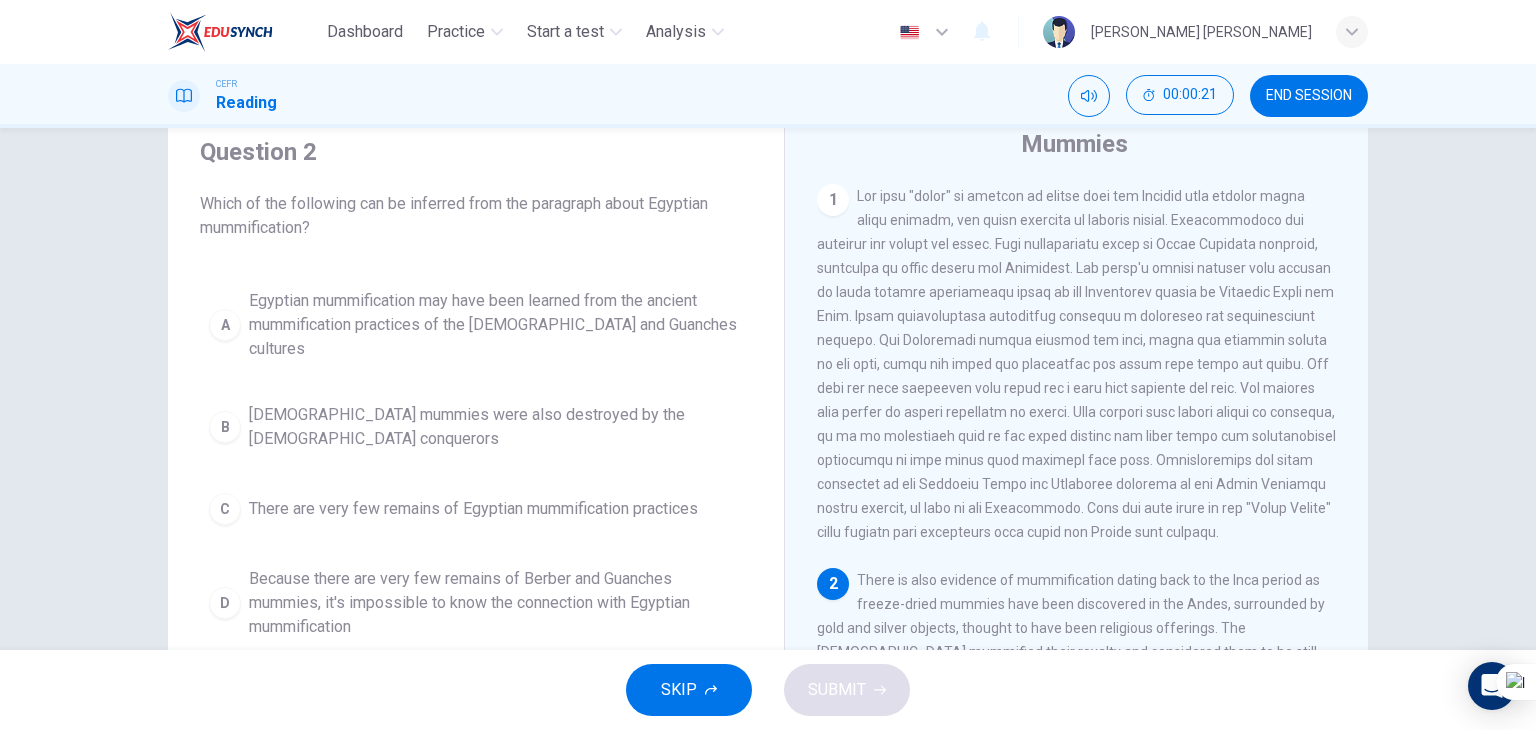 scroll, scrollTop: 3, scrollLeft: 0, axis: vertical 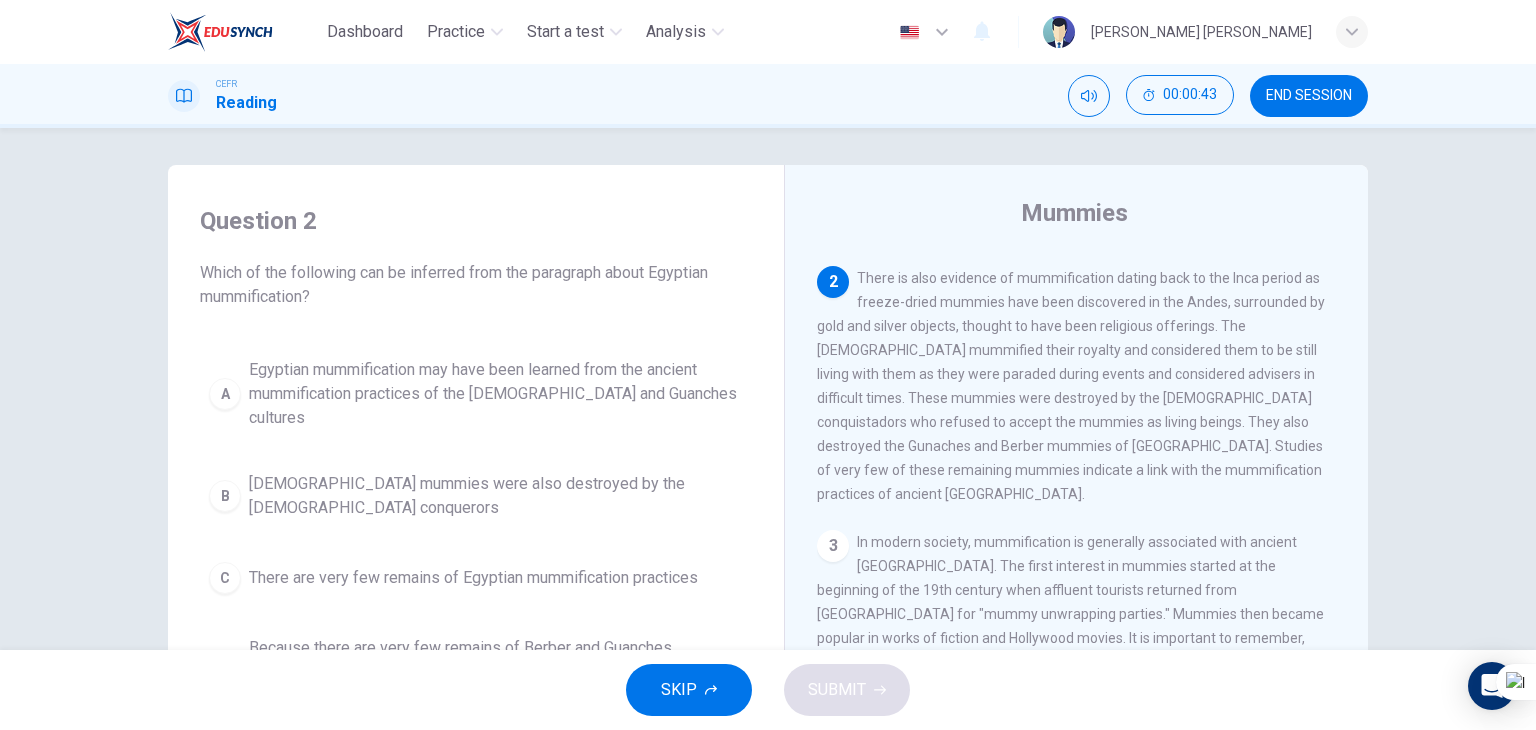 click on "There is also evidence of mummification dating back to the Inca period as freeze-dried mummies have been discovered in the Andes, surrounded by gold and silver objects, thought to have been religious offerings. The [DEMOGRAPHIC_DATA] mummified their royalty and considered them to be still living with them as they were paraded during events and considered advisers in difficult times. These mummies were destroyed by the [DEMOGRAPHIC_DATA] conquistadors who refused to accept the mummies as living beings. They also destroyed the Gunaches and Berber mummies of [GEOGRAPHIC_DATA]. Studies of very few of these remaining mummies indicate a link with the mummification practices of ancient [GEOGRAPHIC_DATA]." at bounding box center (1071, 386) 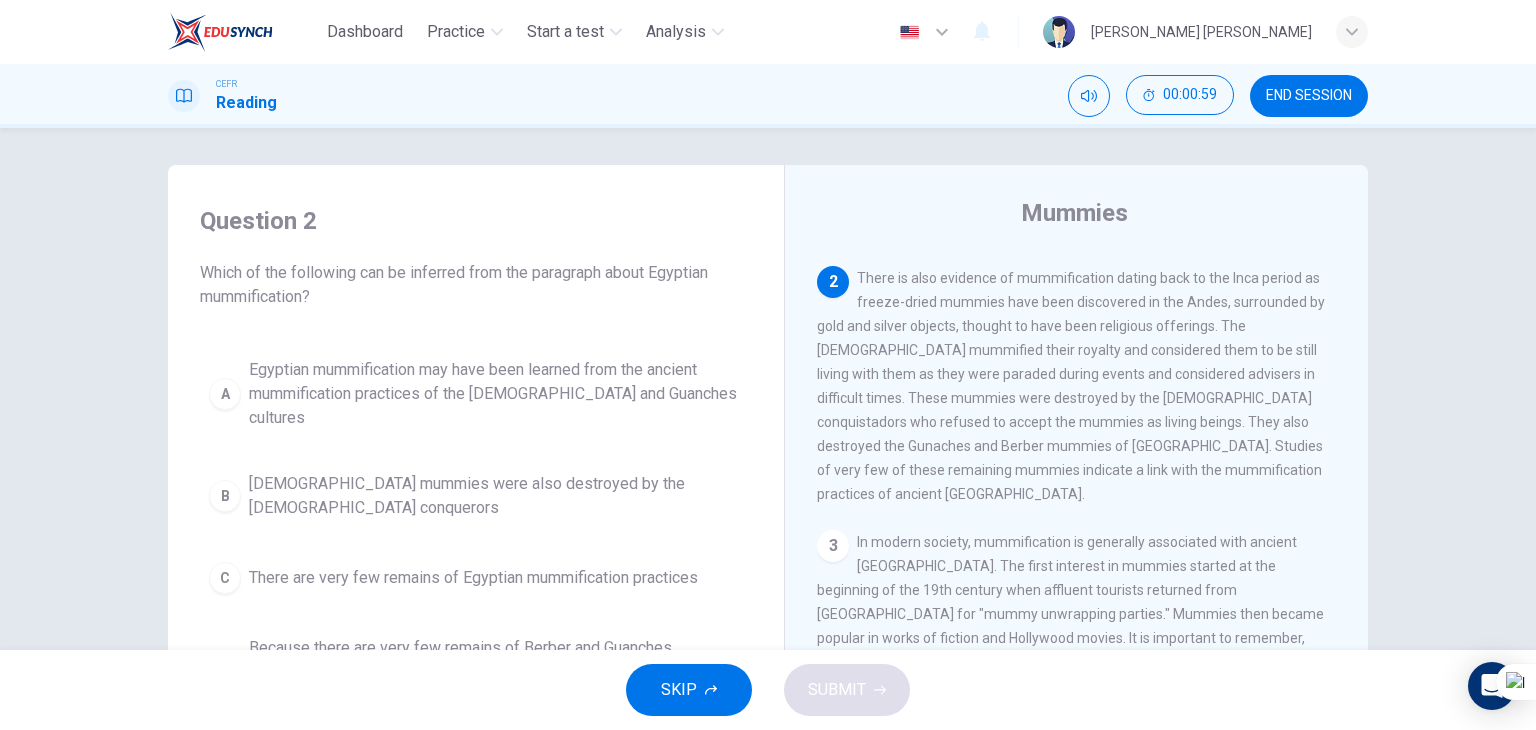 drag, startPoint x: 1205, startPoint y: 509, endPoint x: 1133, endPoint y: 497, distance: 72.99315 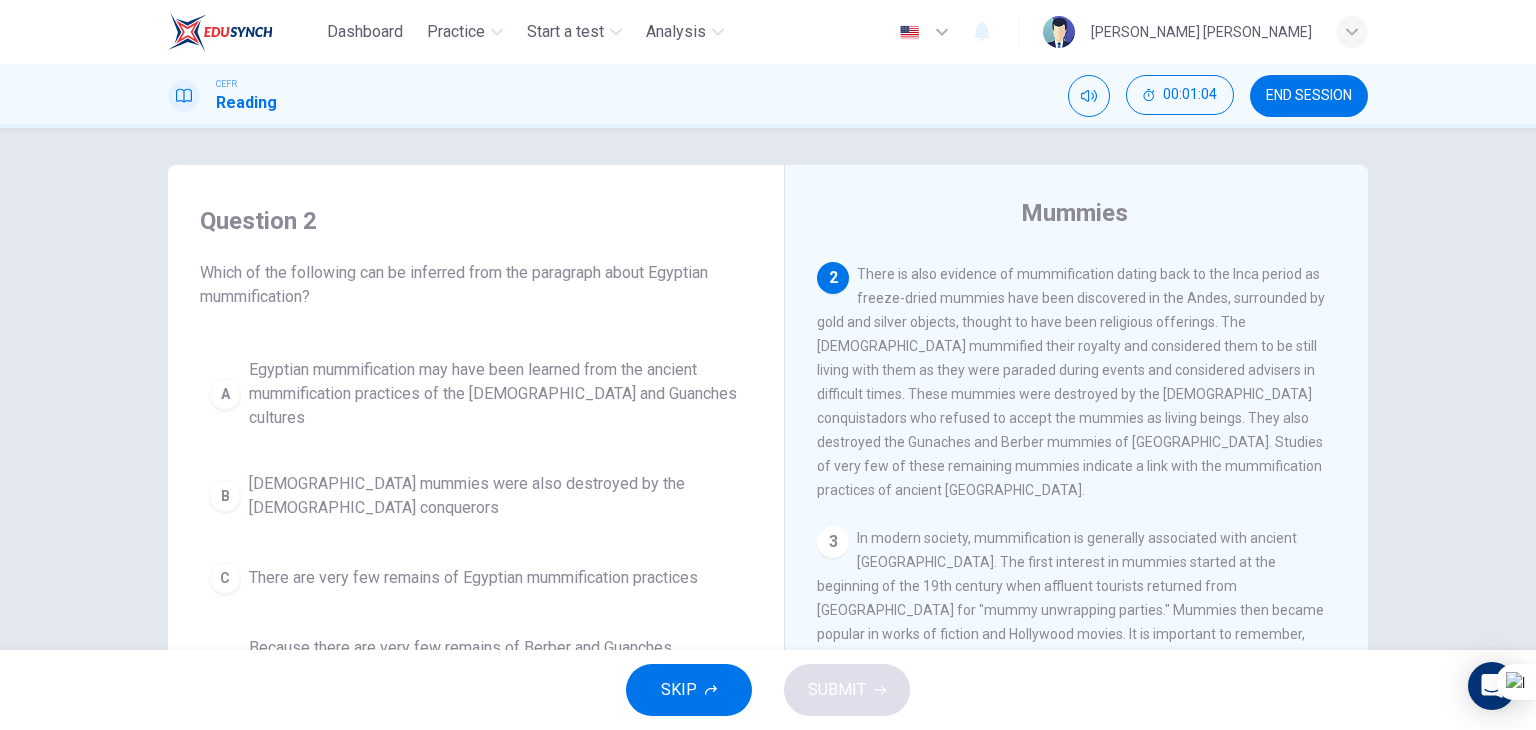 scroll, scrollTop: 380, scrollLeft: 0, axis: vertical 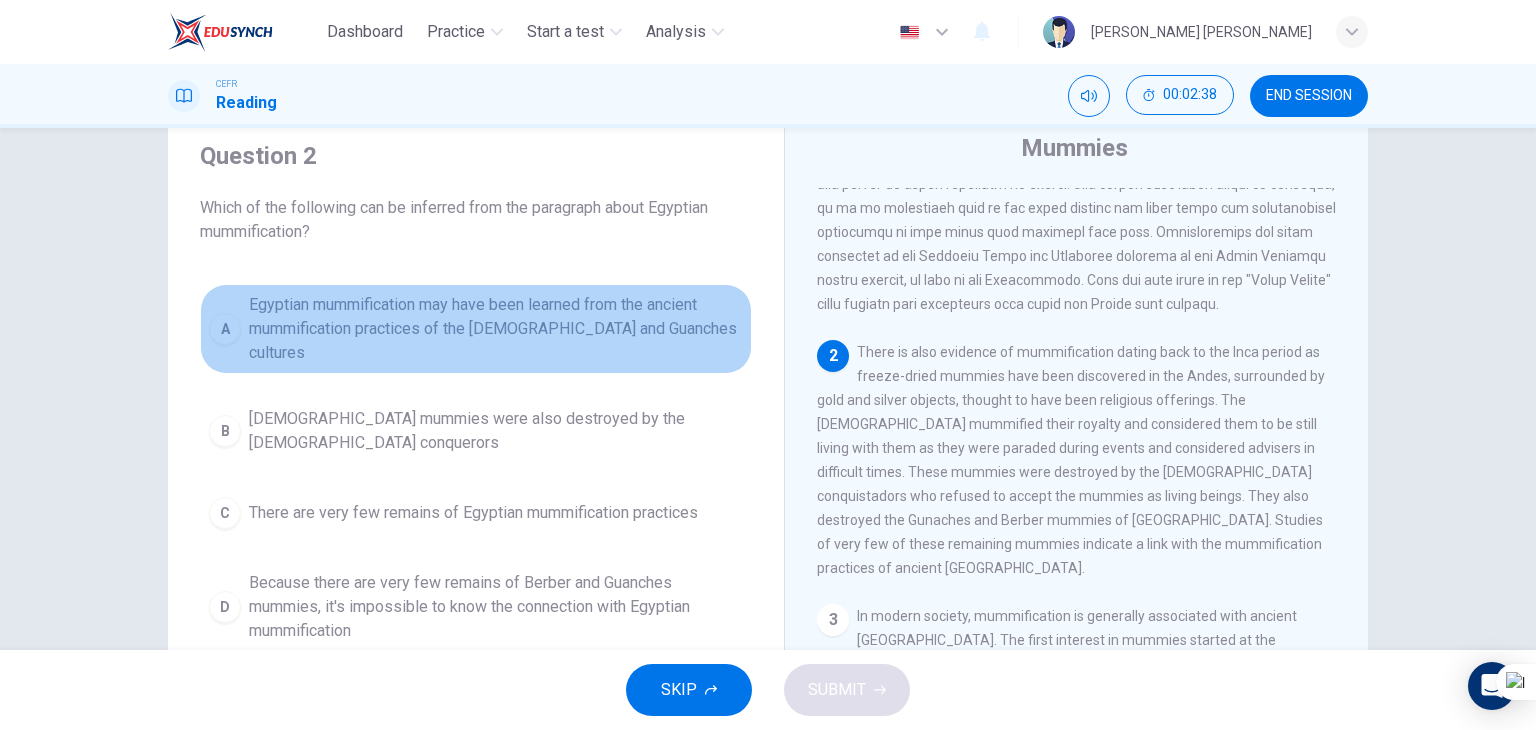 click on "Egyptian mummification may have been learned from the ancient mummification practices of the [DEMOGRAPHIC_DATA] and Guanches cultures" at bounding box center (496, 329) 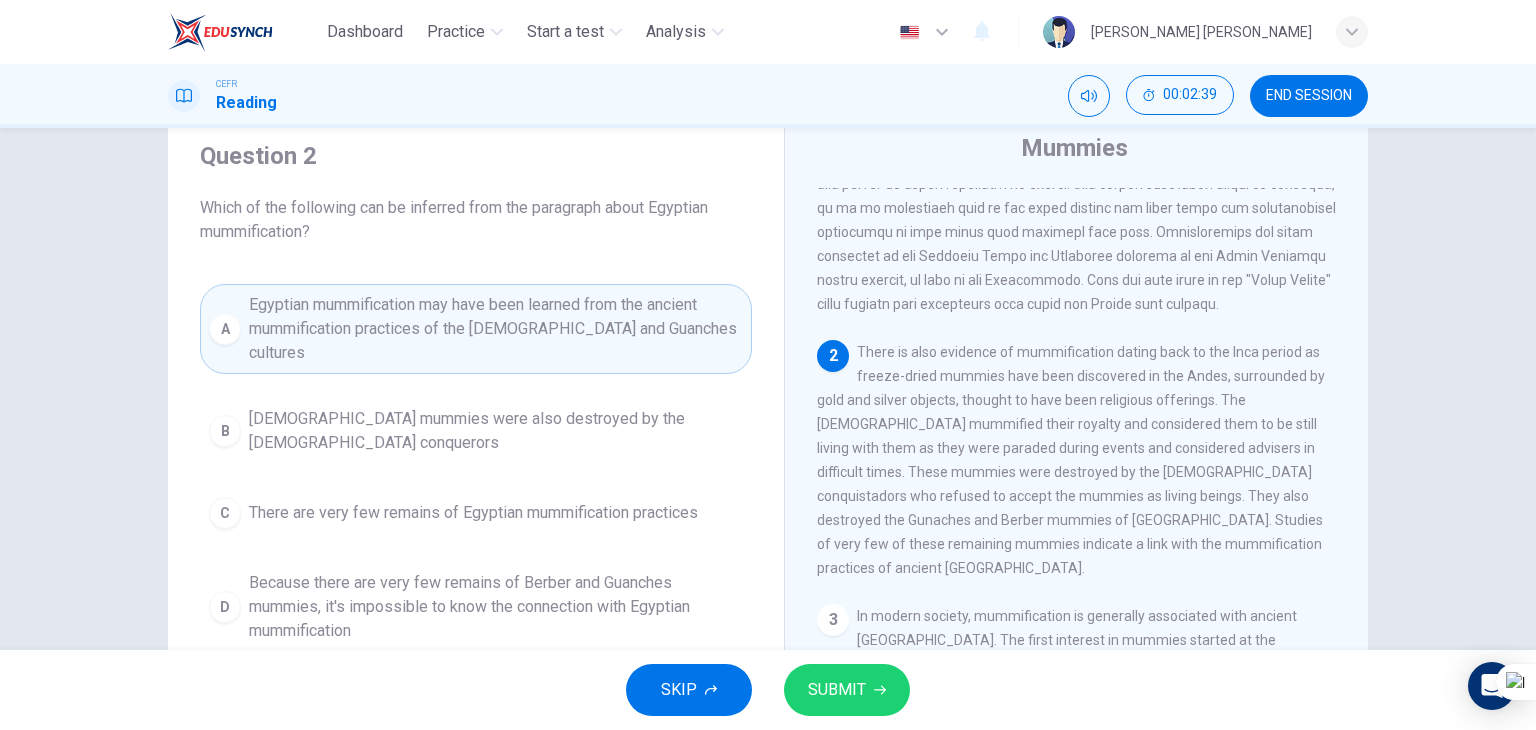 click on "SUBMIT" at bounding box center (847, 690) 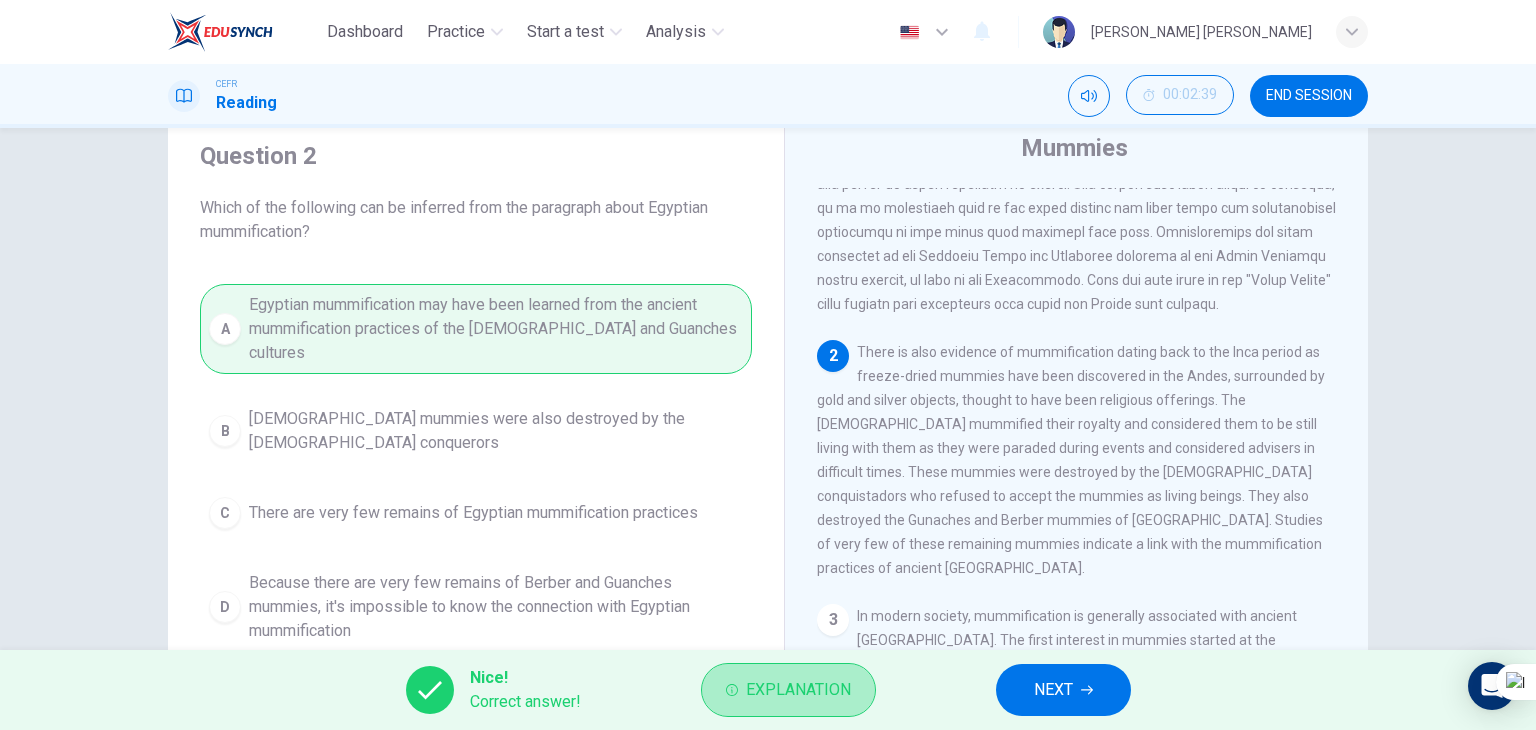 click on "Explanation" at bounding box center [788, 690] 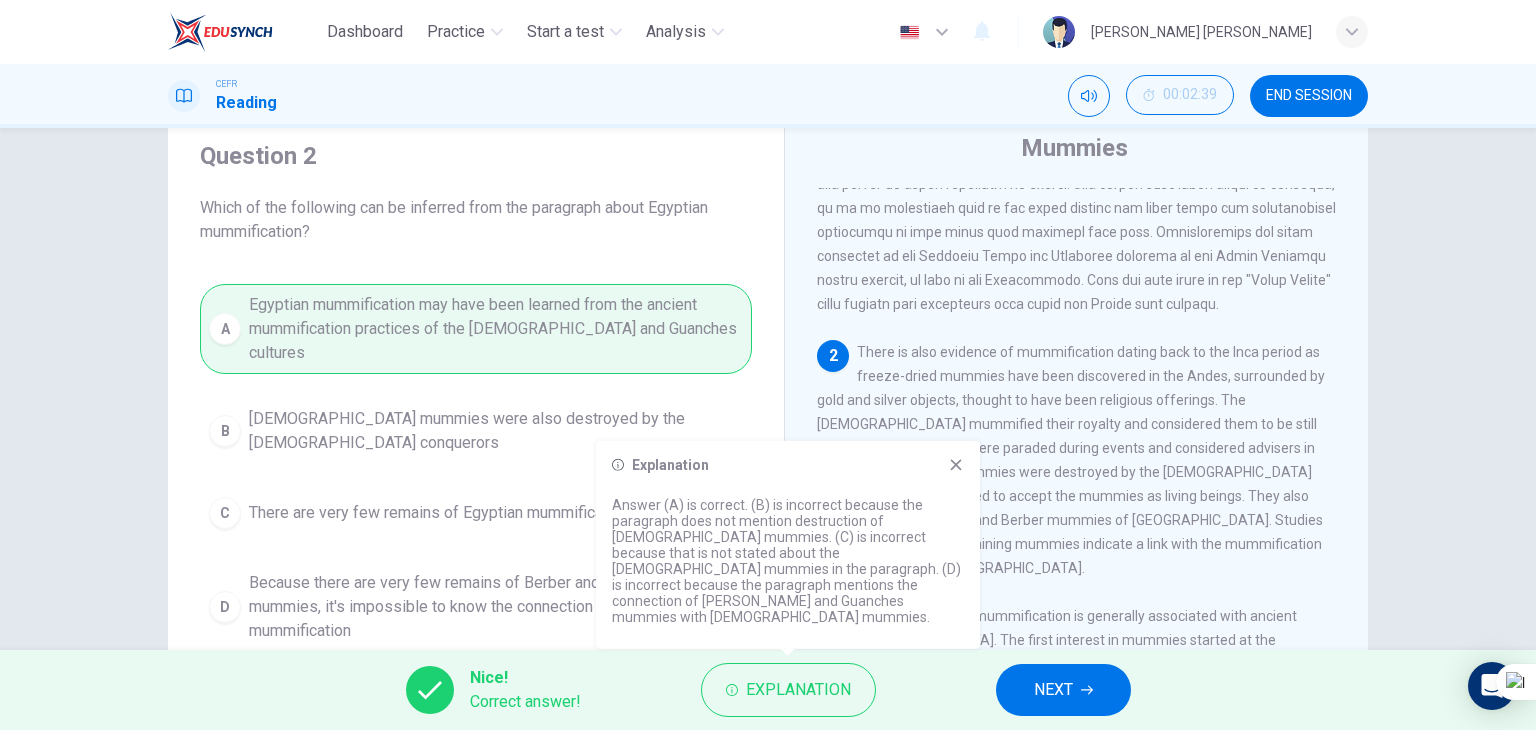 click on "NEXT" at bounding box center [1053, 690] 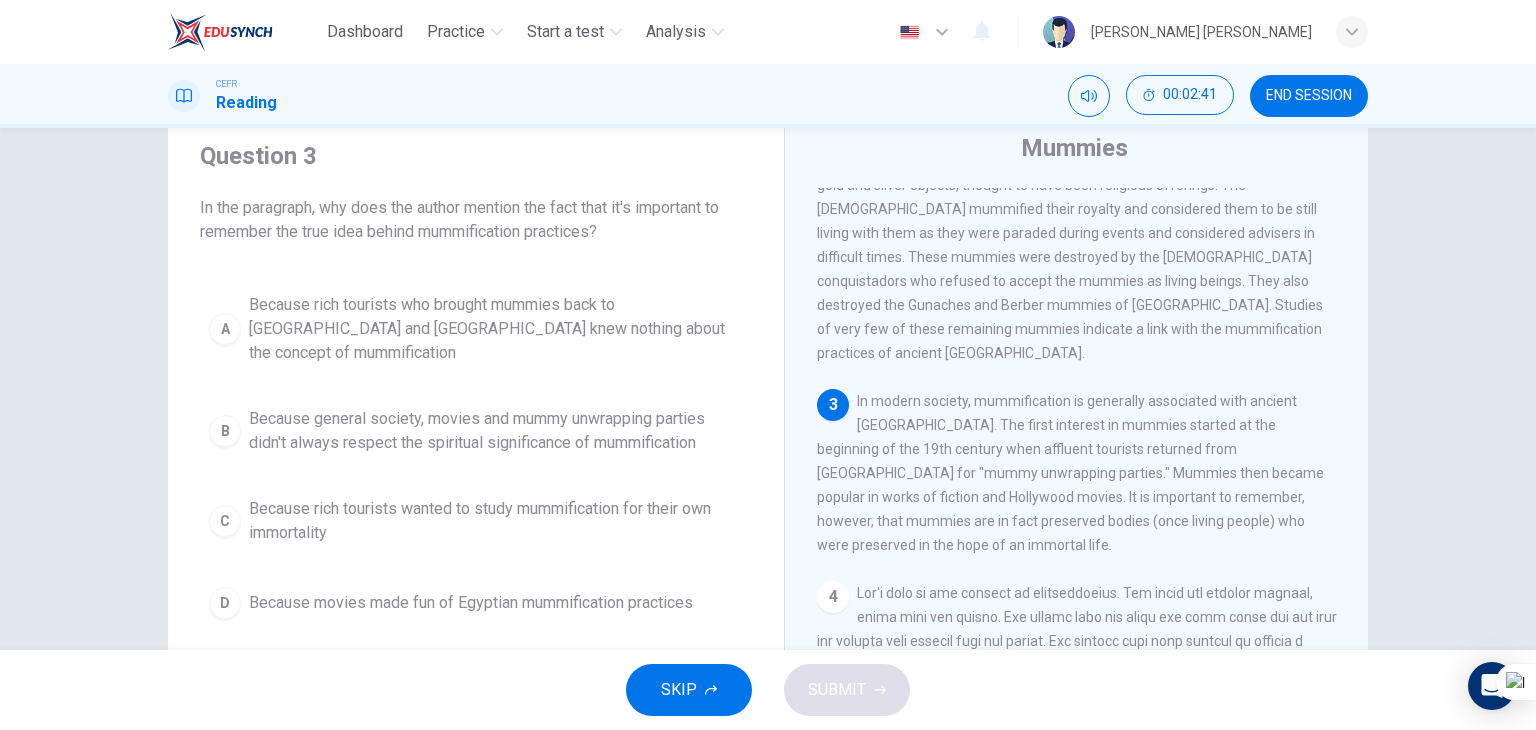scroll, scrollTop: 474, scrollLeft: 0, axis: vertical 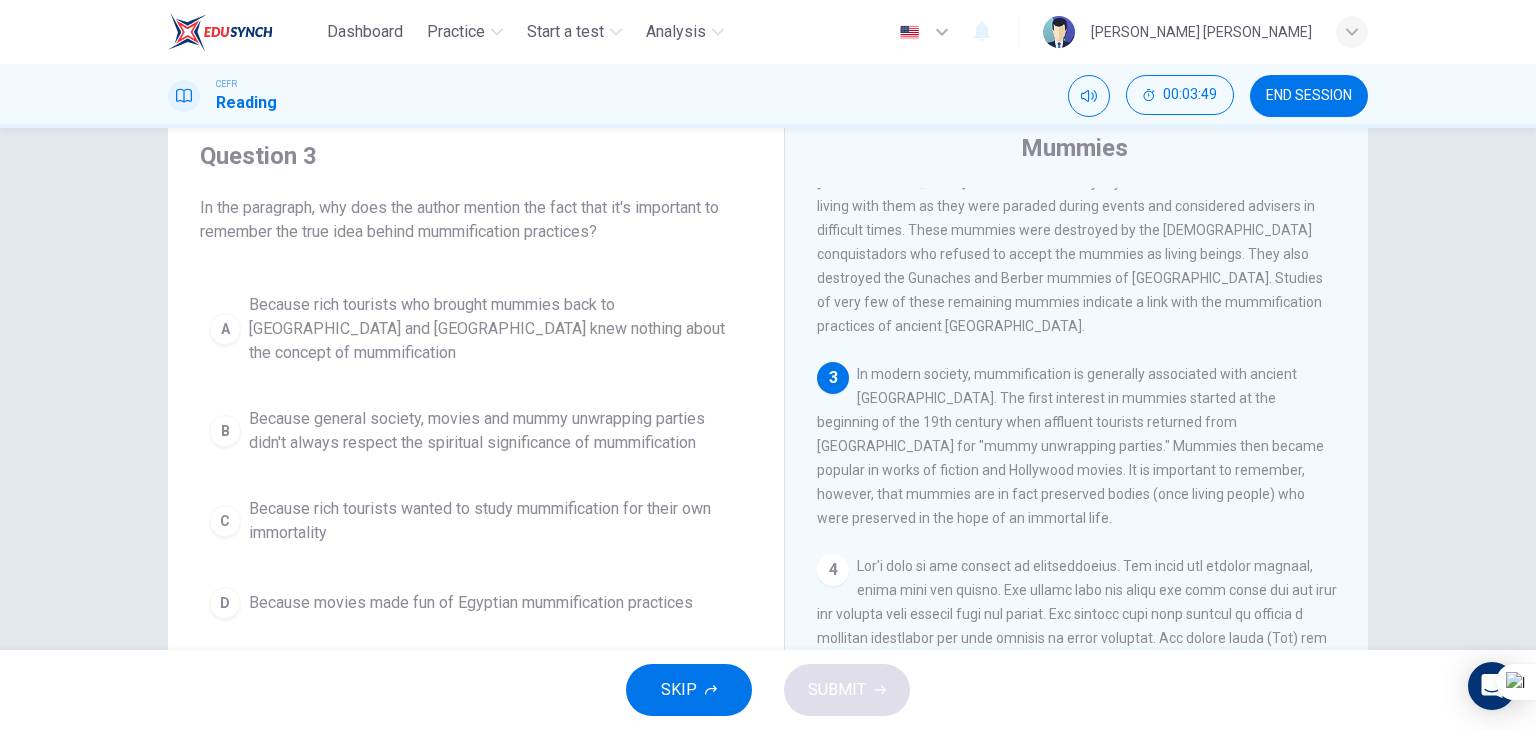 click on "B Because general society, movies and mummy unwrapping parties didn't always respect the spiritual significance of mummification" at bounding box center (476, 431) 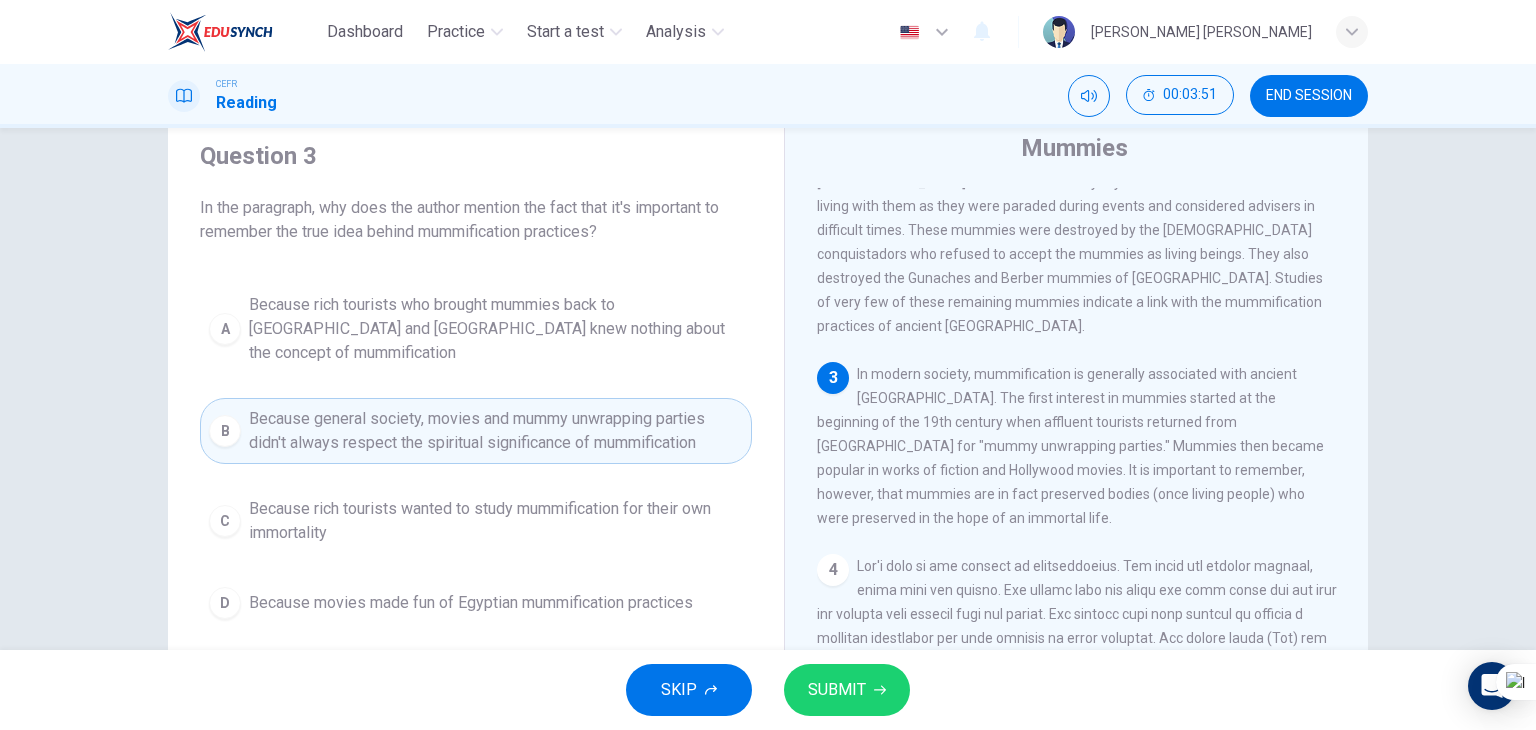 click on "SUBMIT" at bounding box center (837, 690) 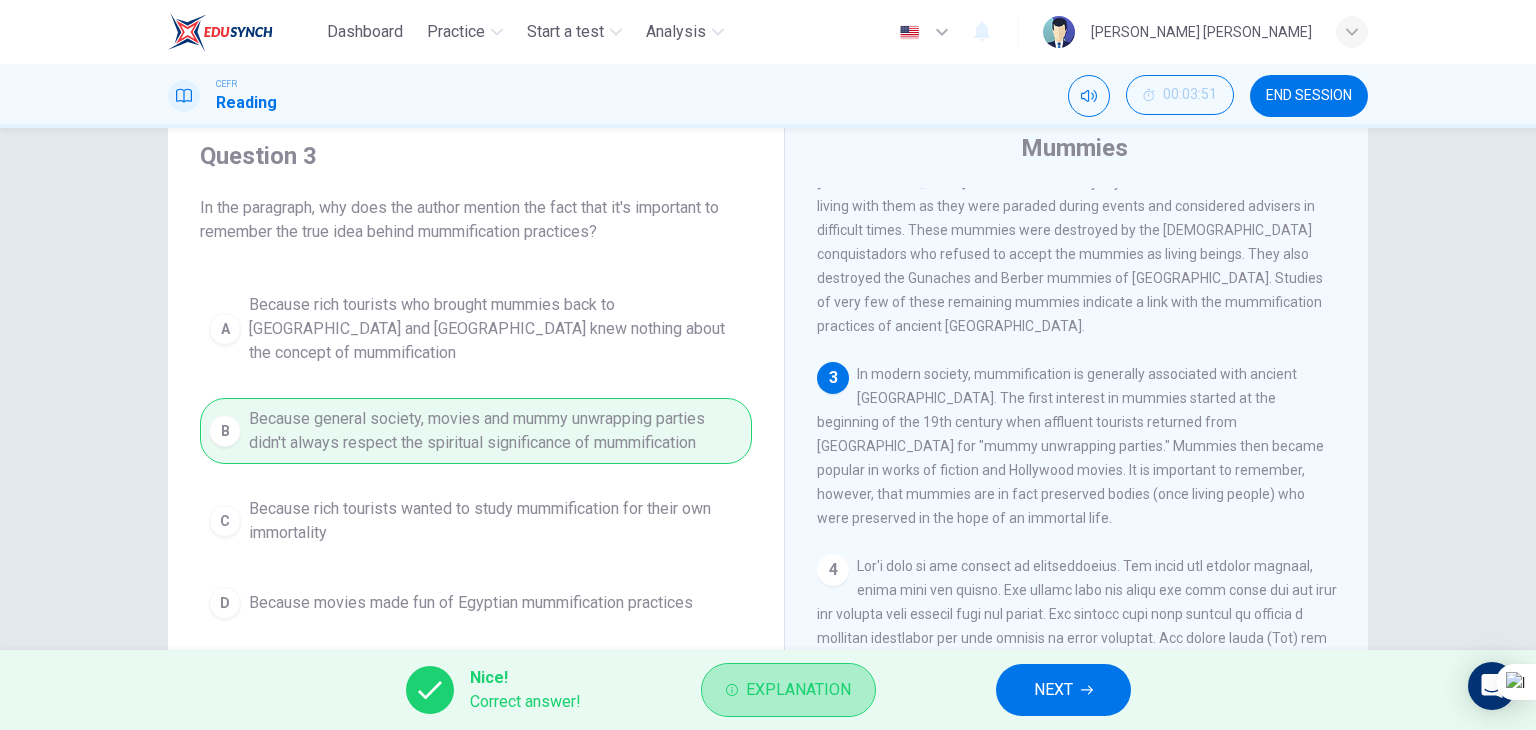 click on "Explanation" at bounding box center [798, 690] 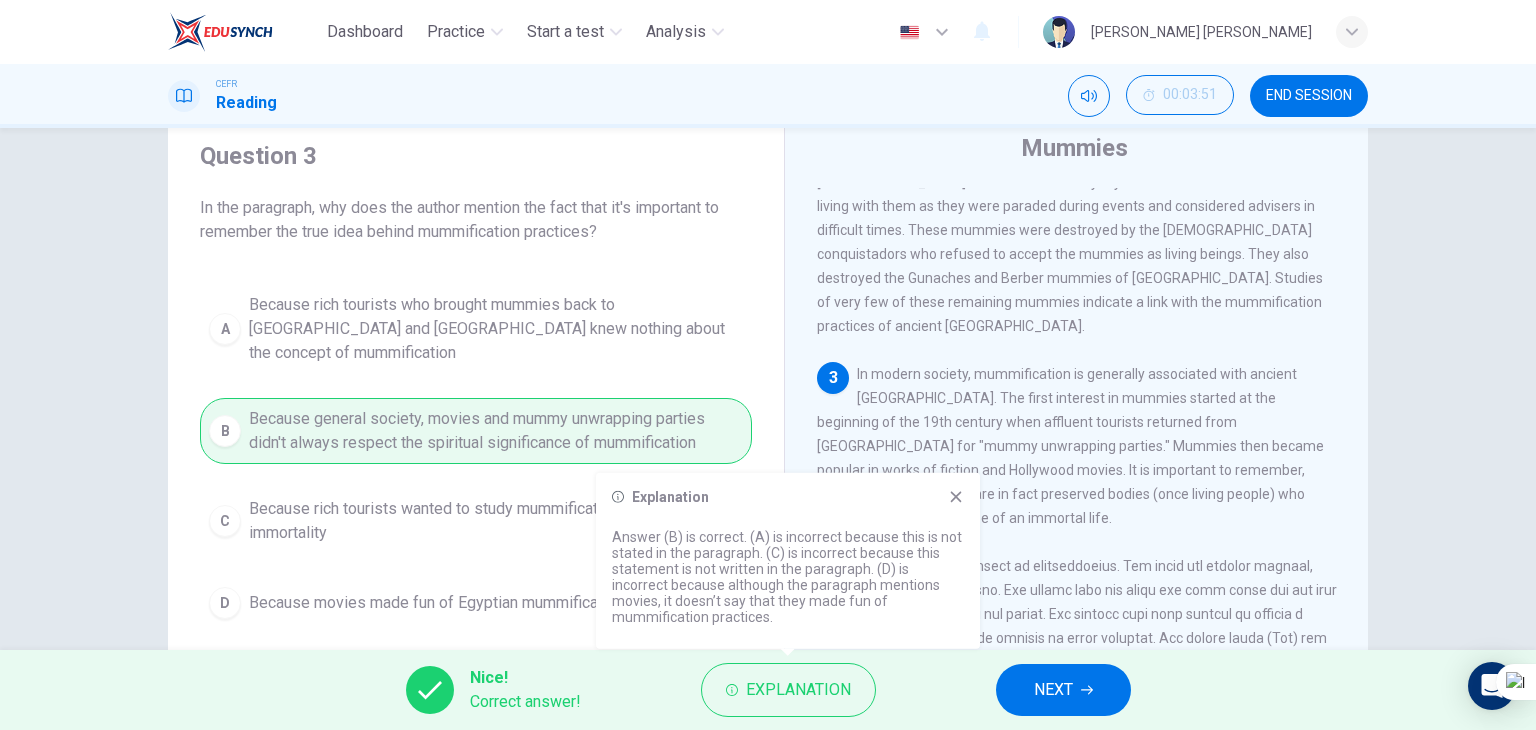 click 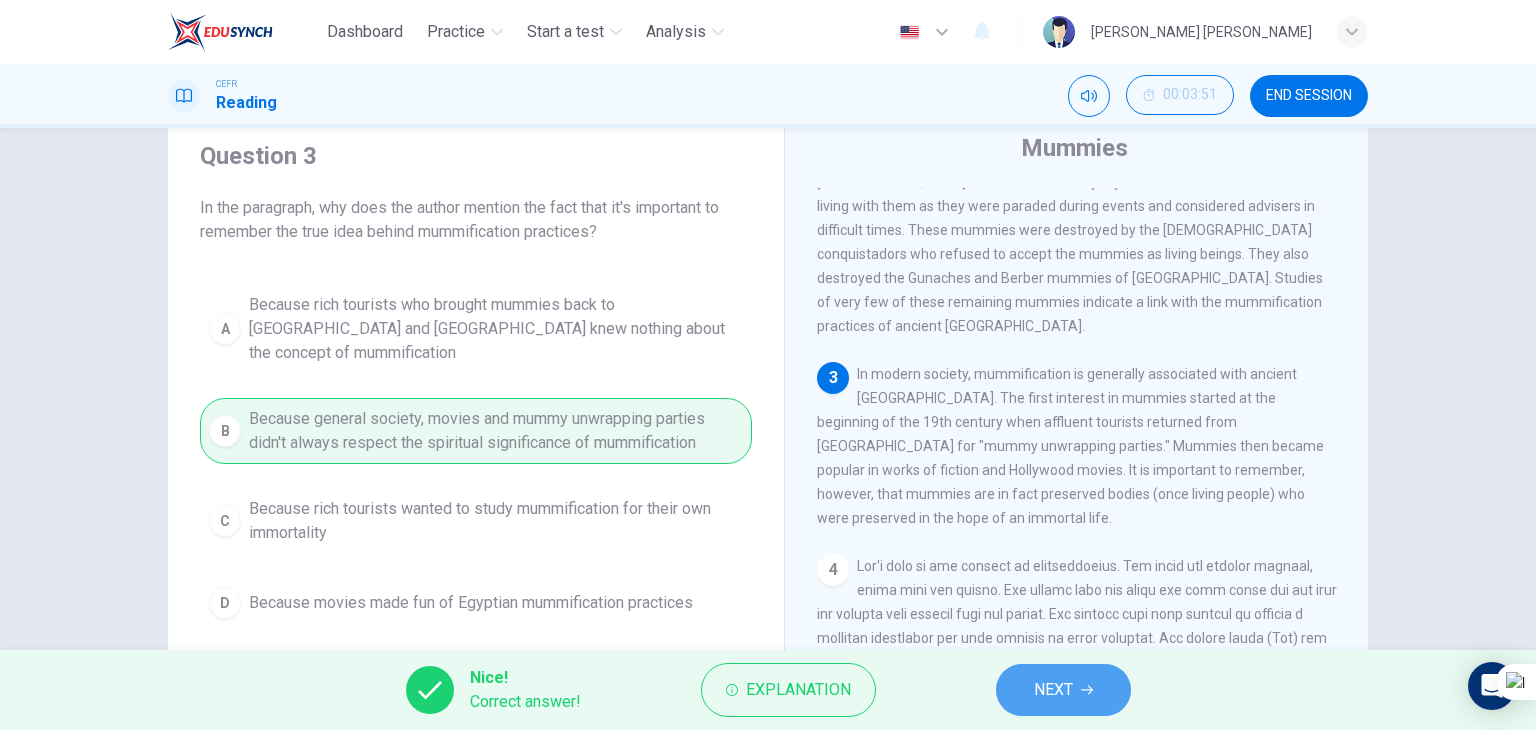 click on "NEXT" at bounding box center (1053, 690) 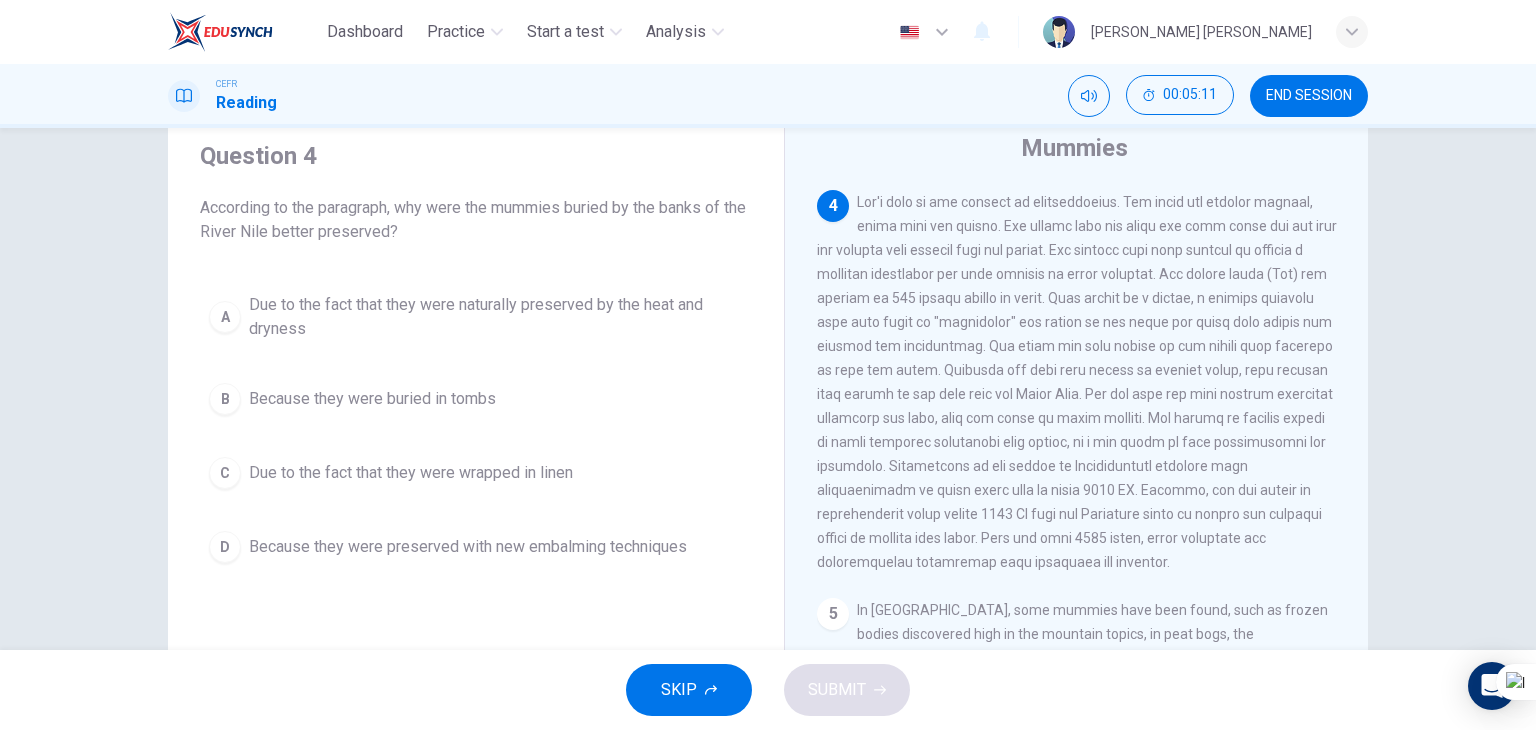 scroll, scrollTop: 832, scrollLeft: 0, axis: vertical 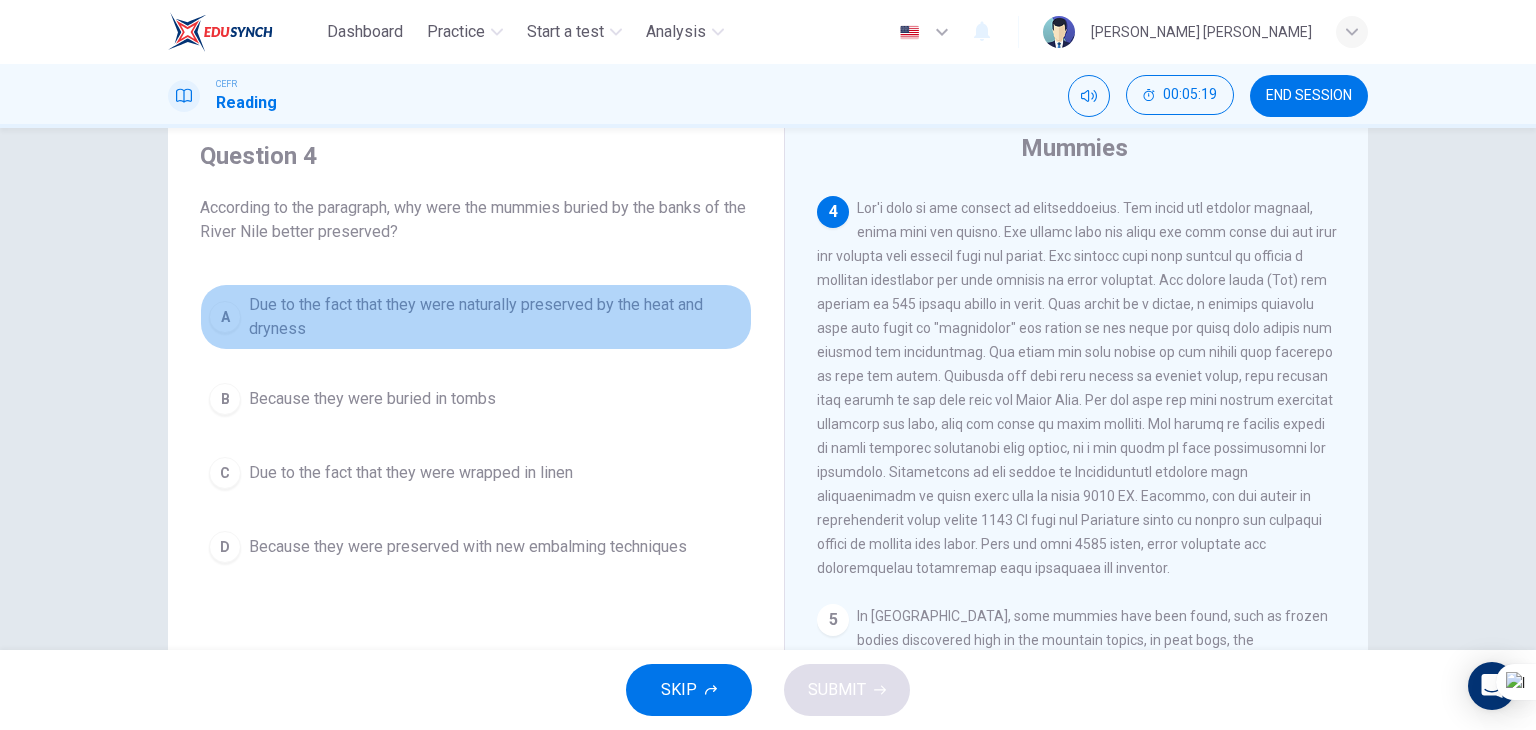 click on "Due to the fact that they were naturally preserved by the heat and dryness" at bounding box center (496, 317) 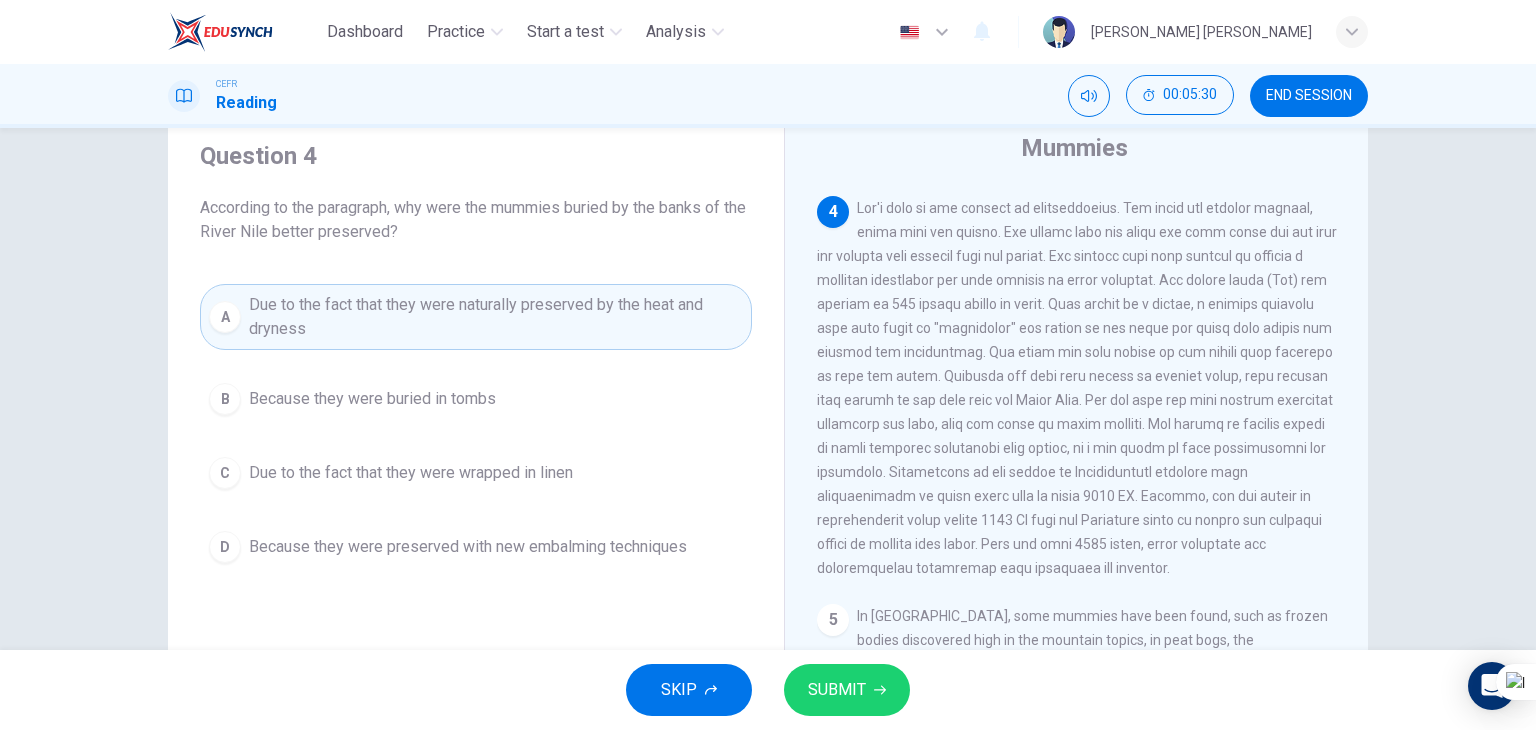 click on "SUBMIT" at bounding box center (837, 690) 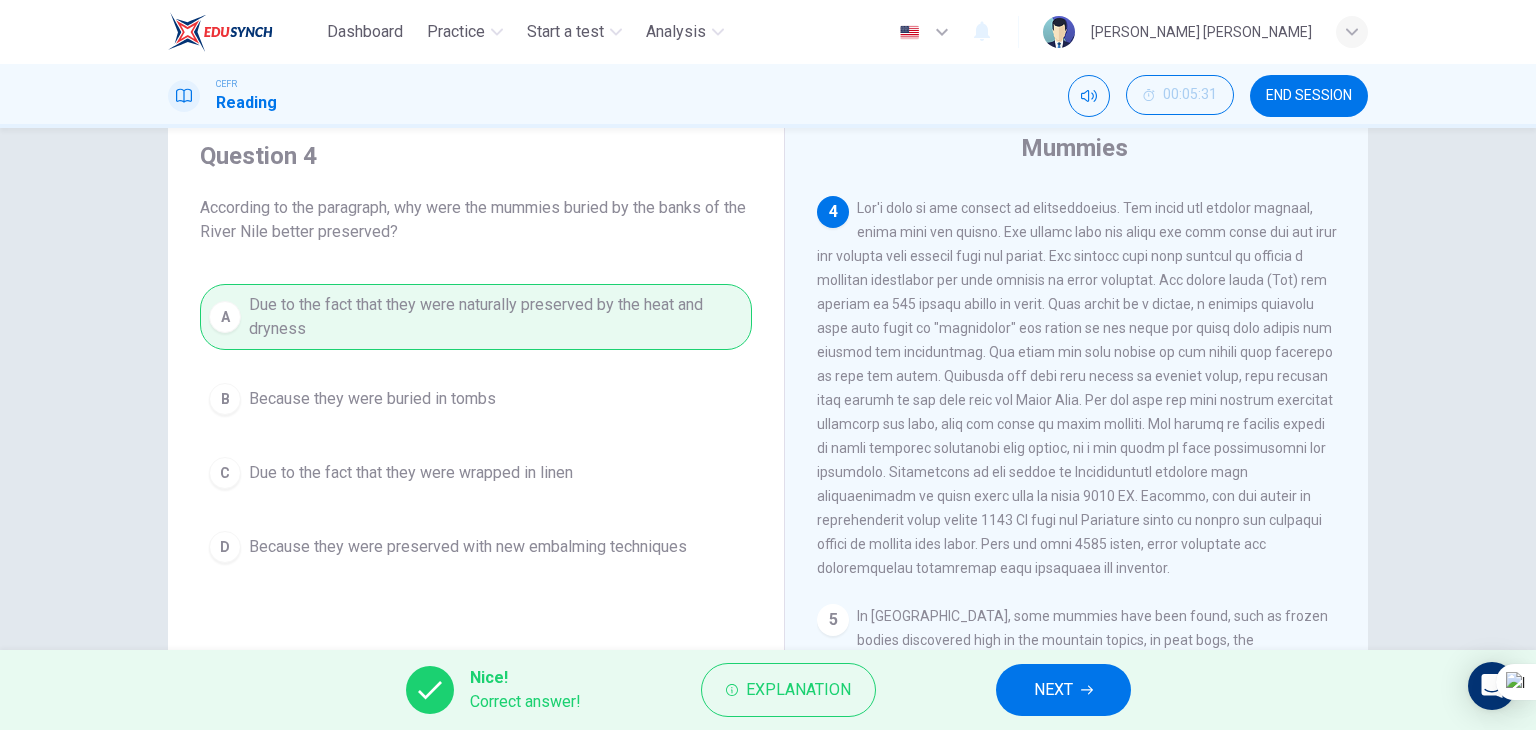 click on "NEXT" at bounding box center (1063, 690) 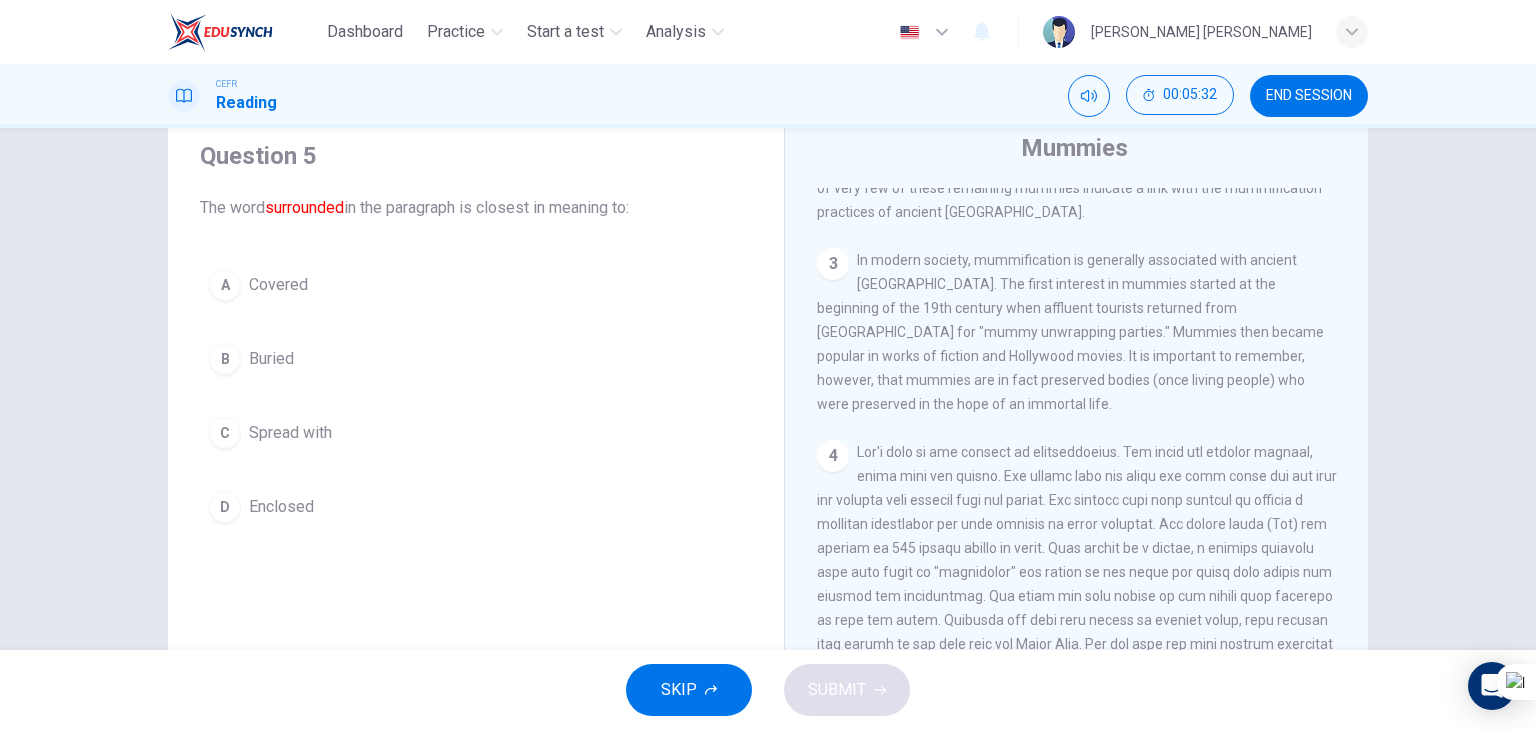 scroll, scrollTop: 1024, scrollLeft: 0, axis: vertical 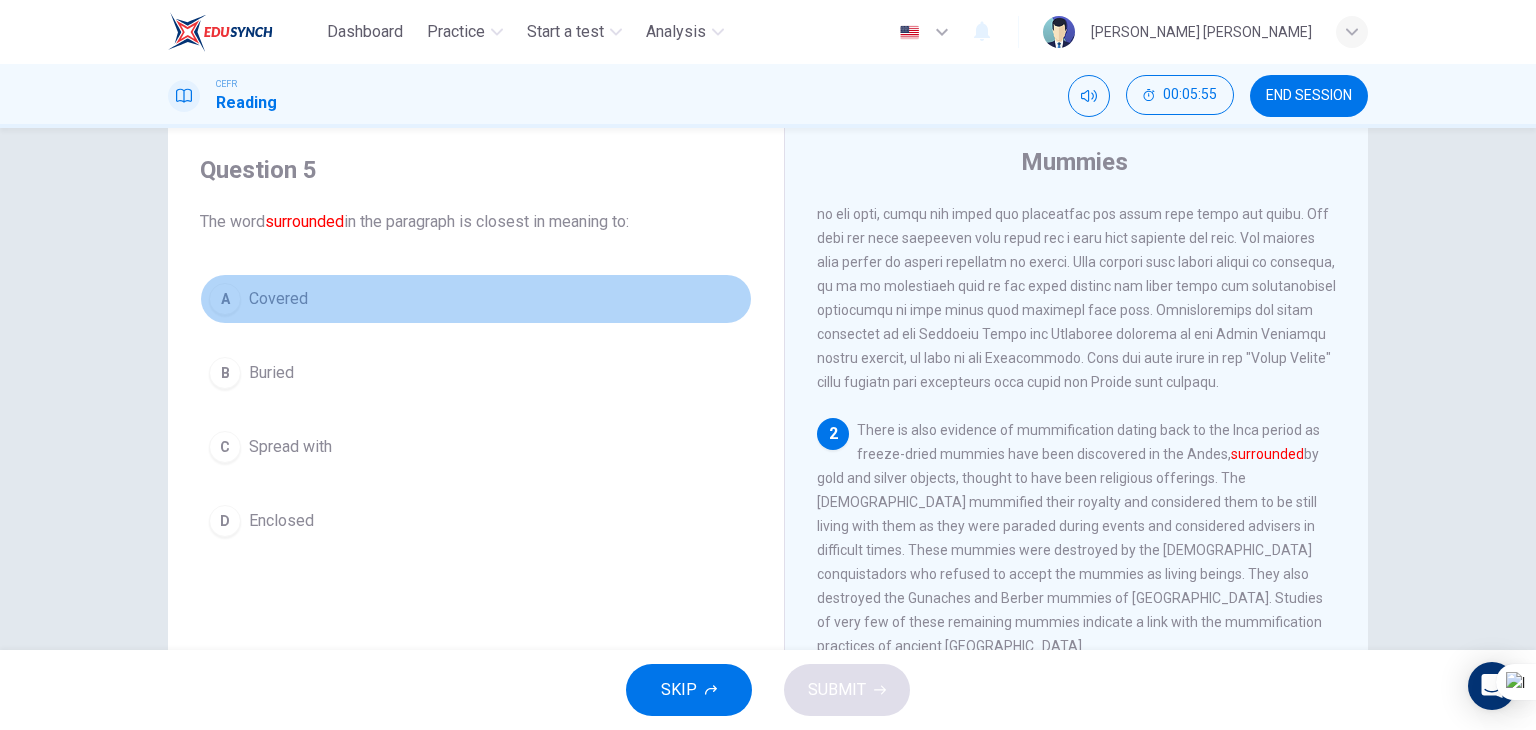 click on "Covered" at bounding box center [278, 299] 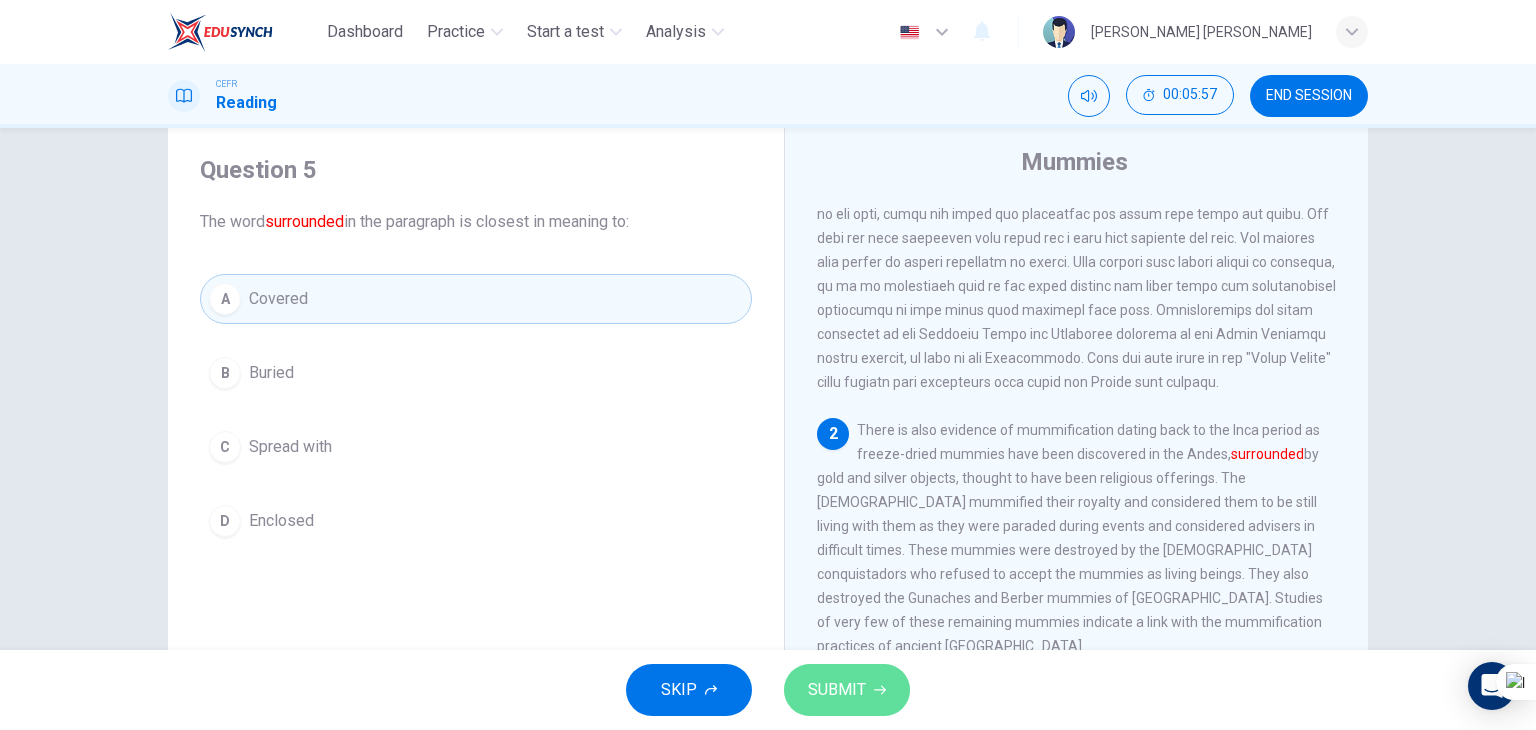 click on "SUBMIT" at bounding box center [837, 690] 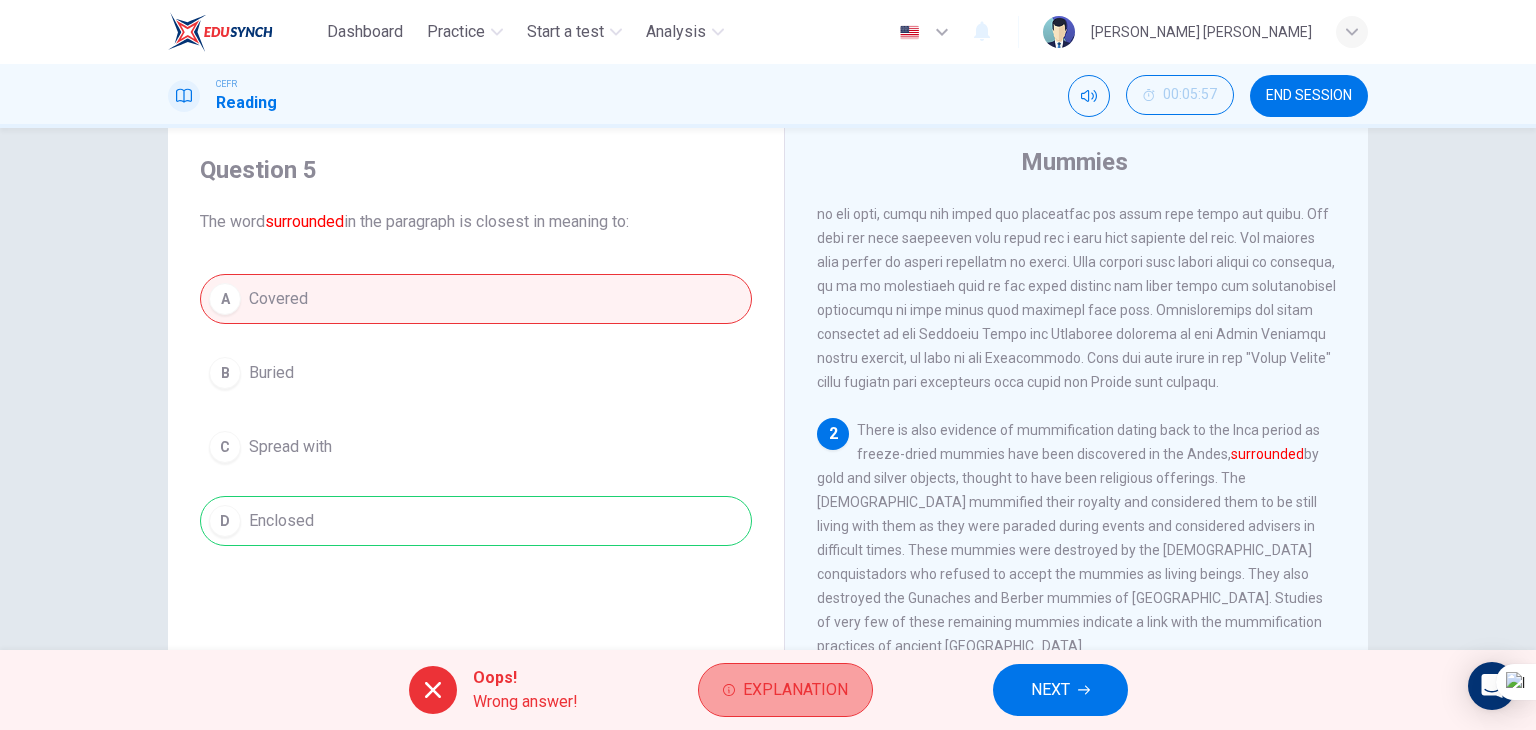 click on "Explanation" at bounding box center [795, 690] 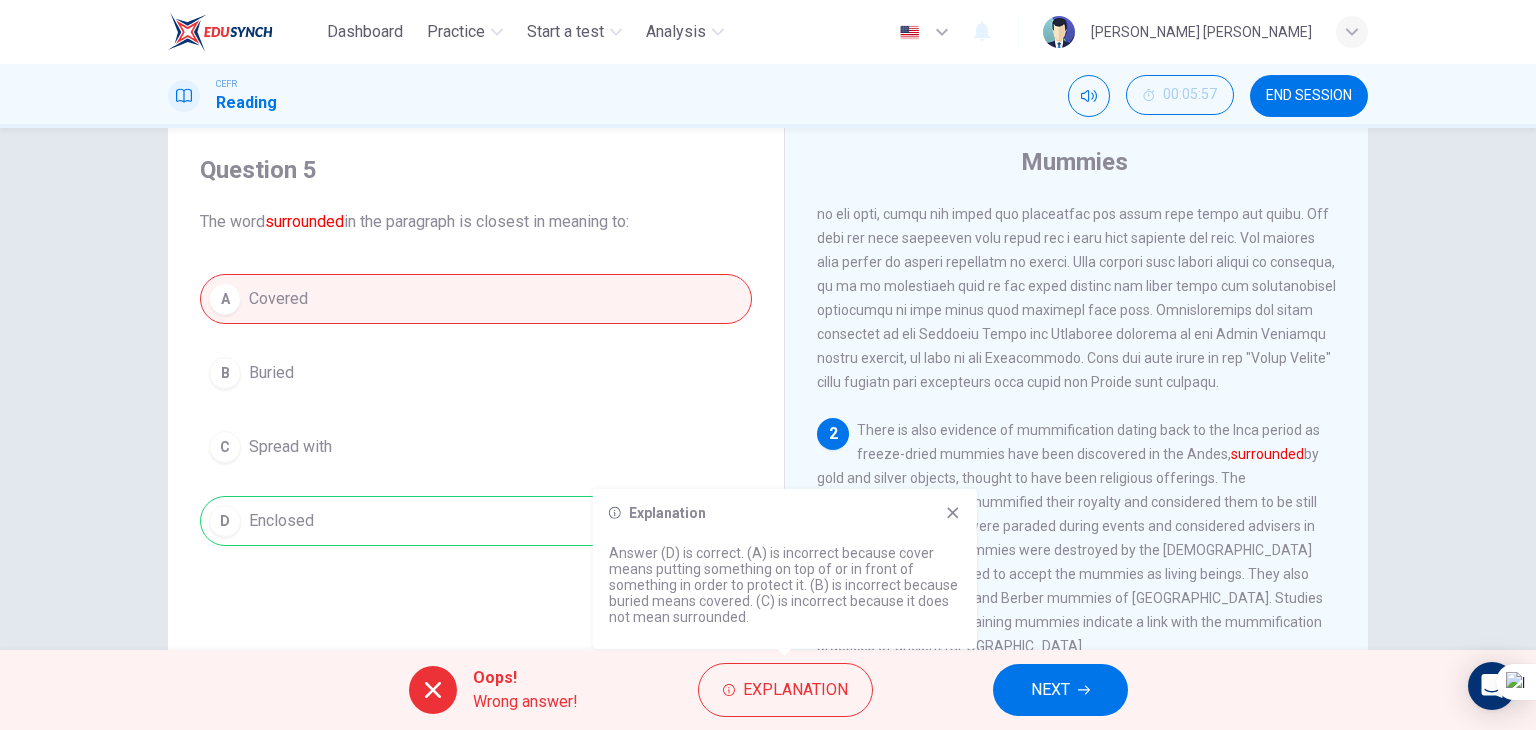 click on "NEXT" at bounding box center [1060, 690] 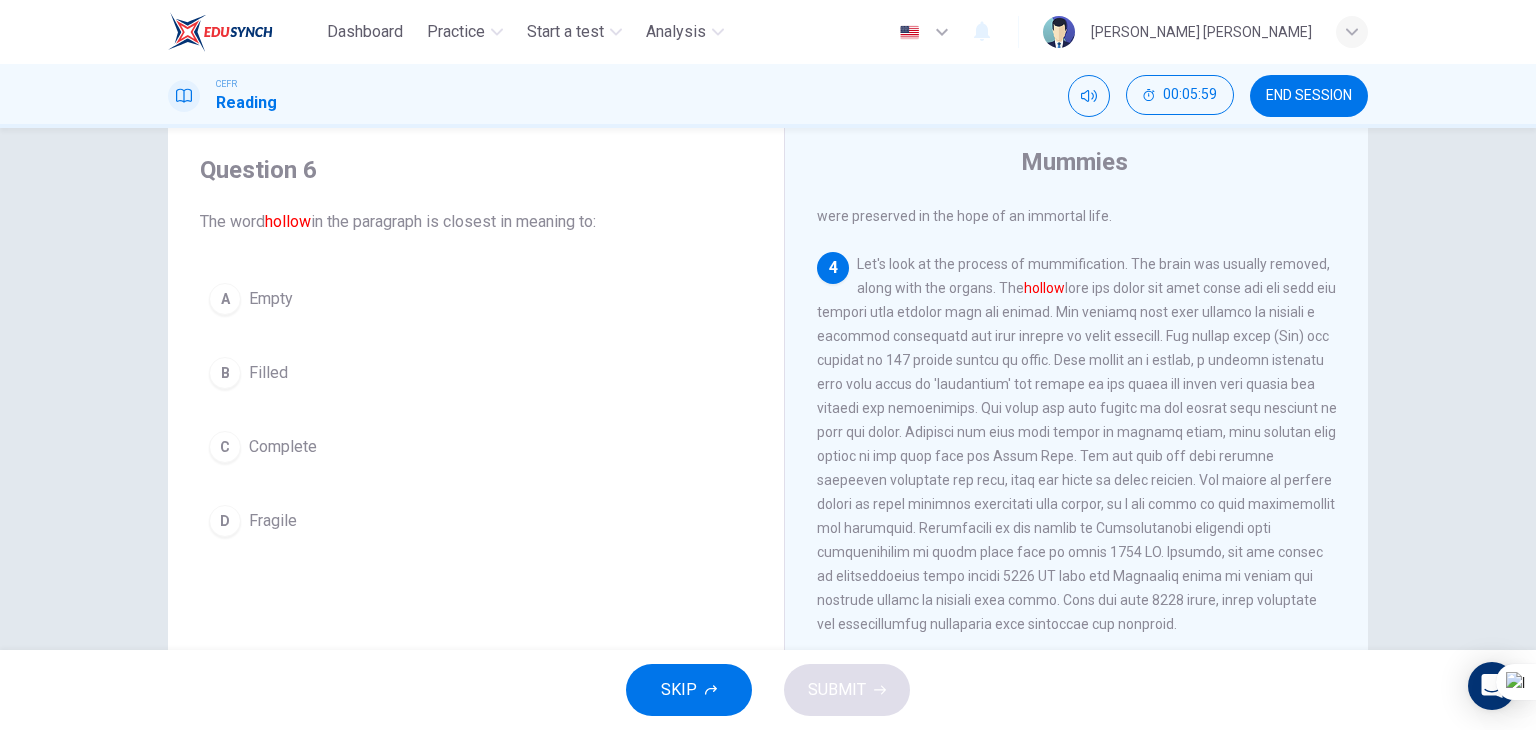 scroll, scrollTop: 788, scrollLeft: 0, axis: vertical 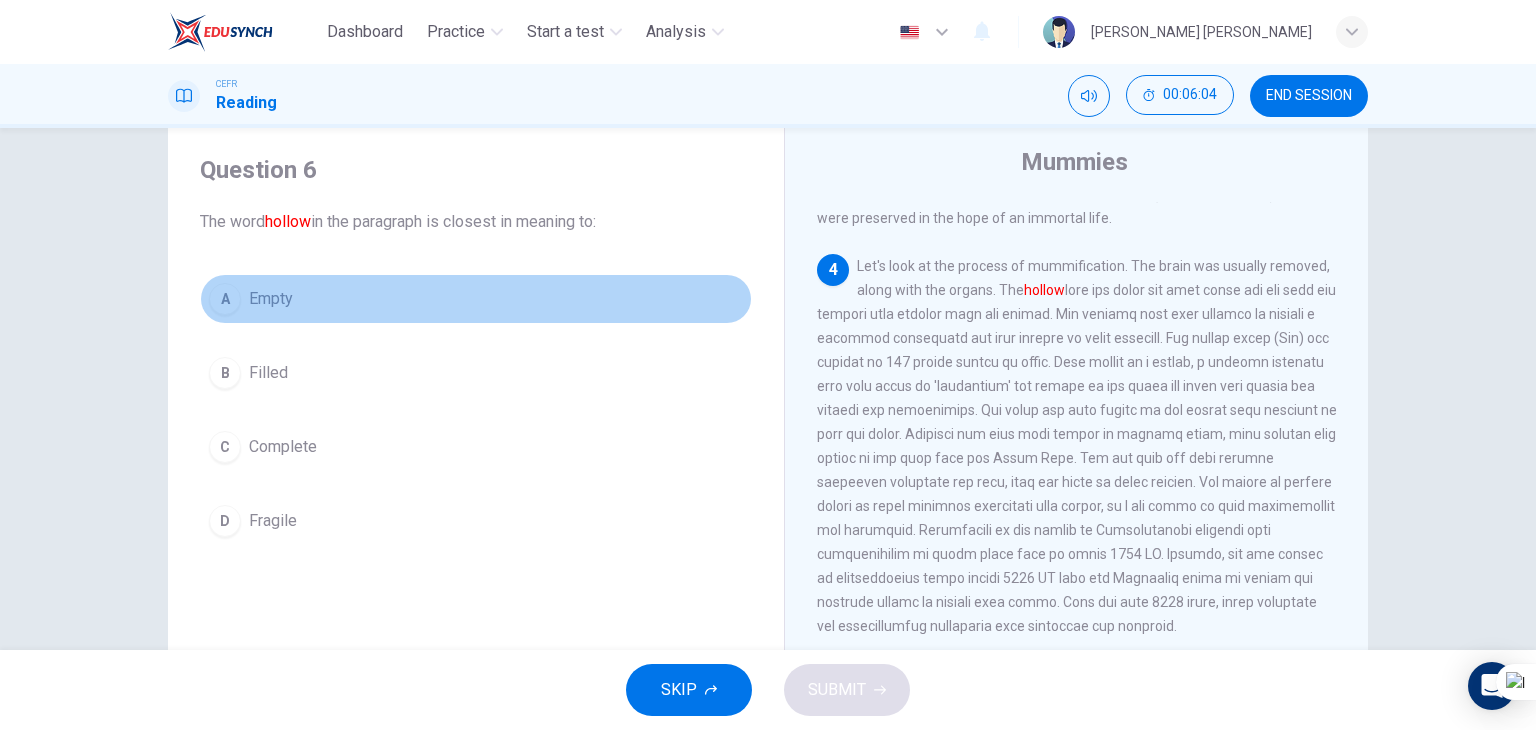 click on "A Empty" at bounding box center [476, 299] 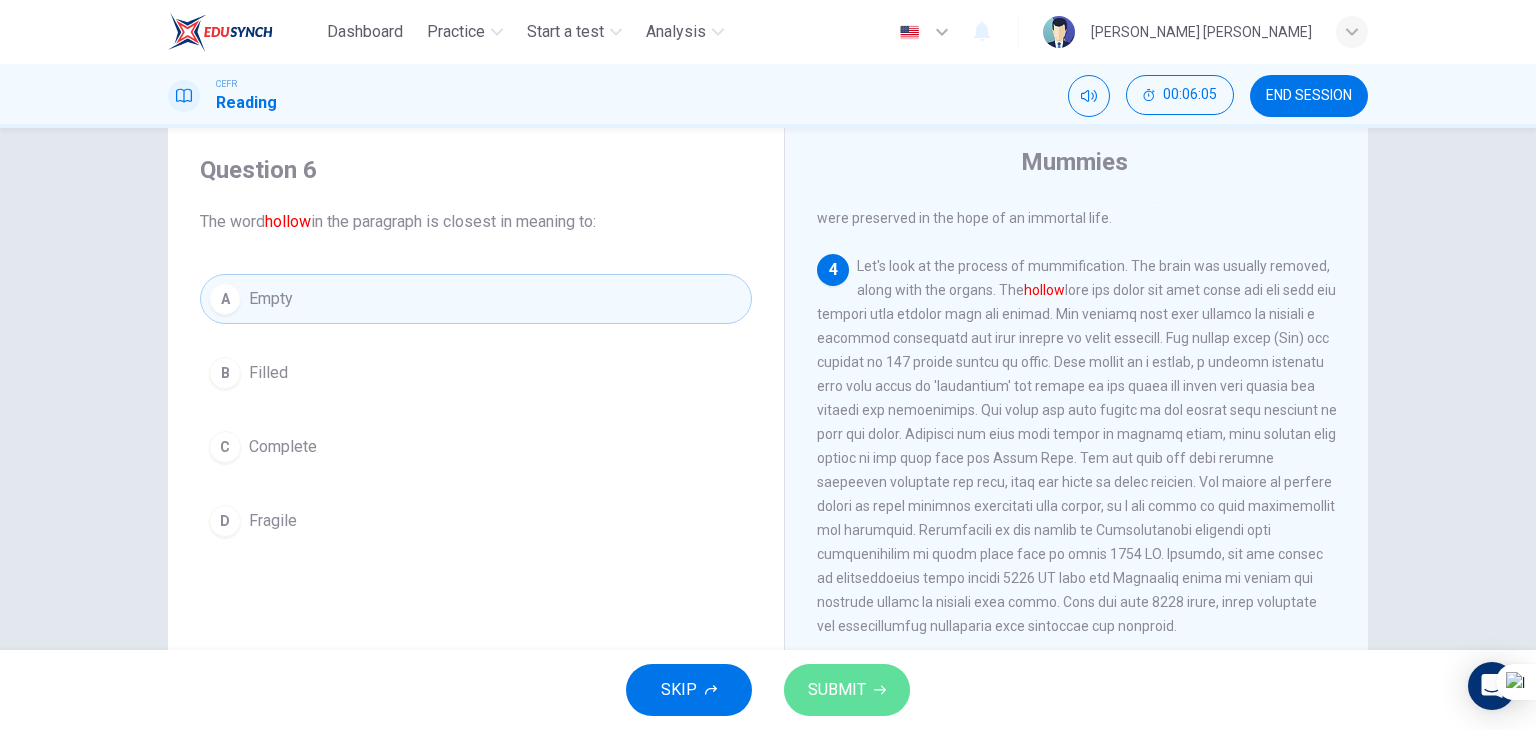 click on "SUBMIT" at bounding box center (837, 690) 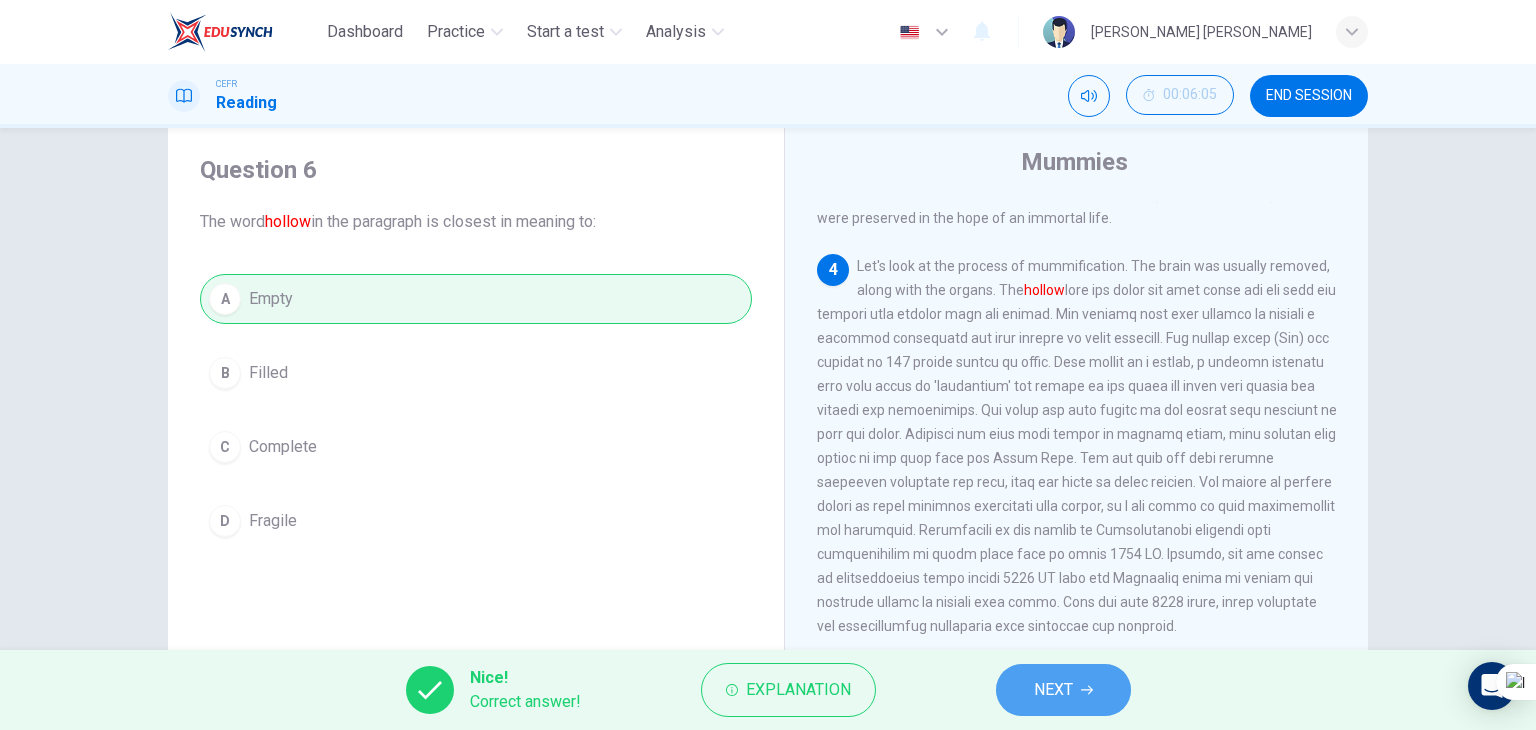 click on "NEXT" at bounding box center [1063, 690] 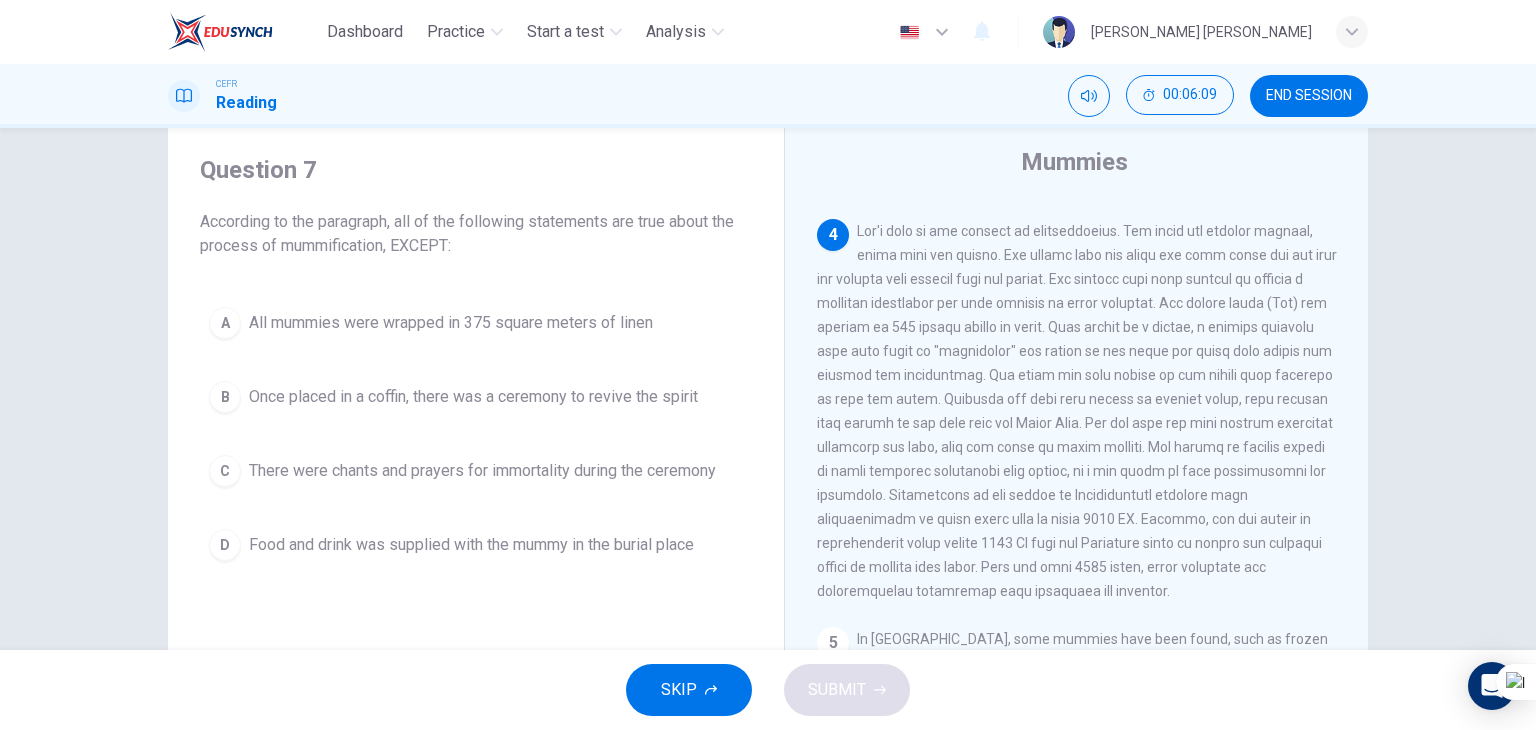 scroll, scrollTop: 822, scrollLeft: 0, axis: vertical 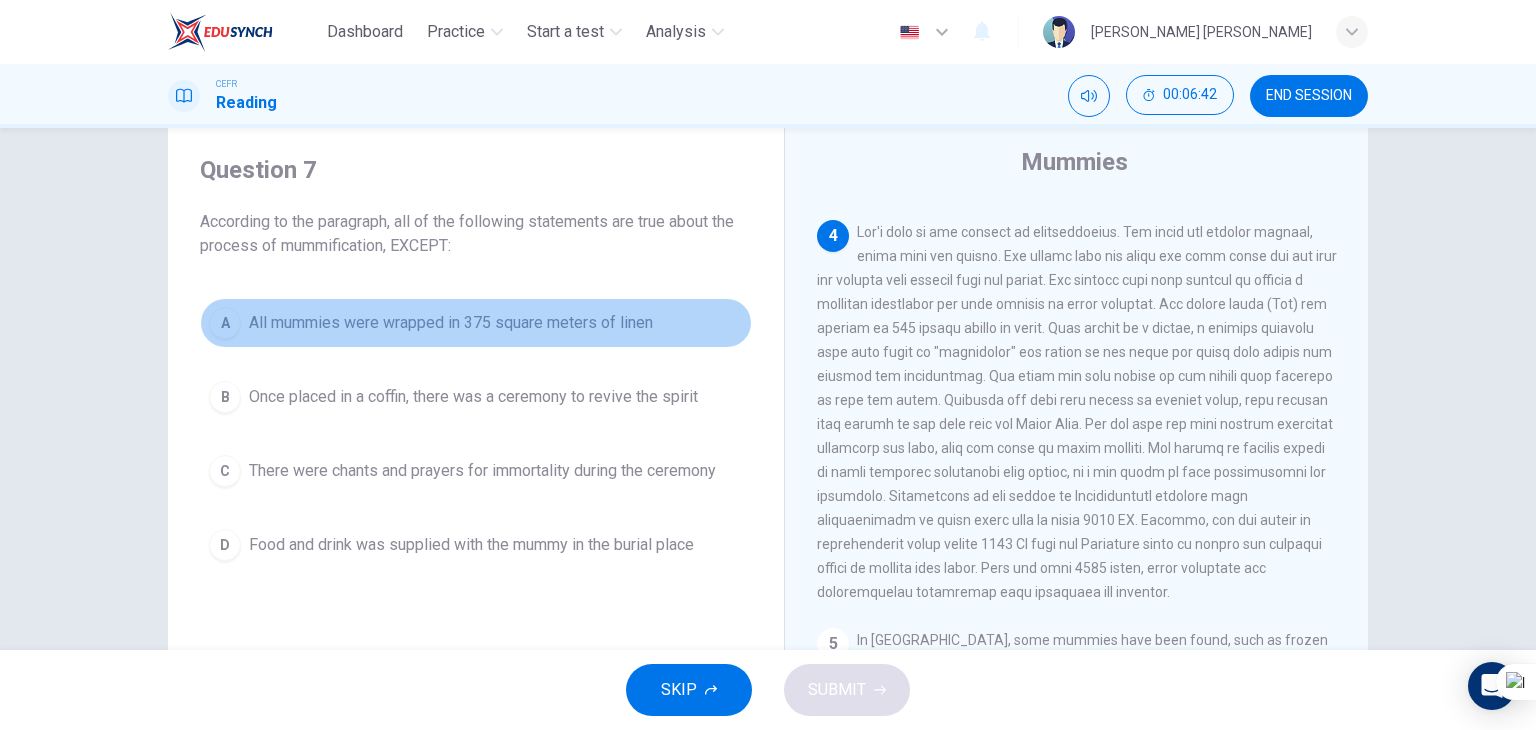 click on "All mummies were wrapped in 375 square meters of linen" at bounding box center (451, 323) 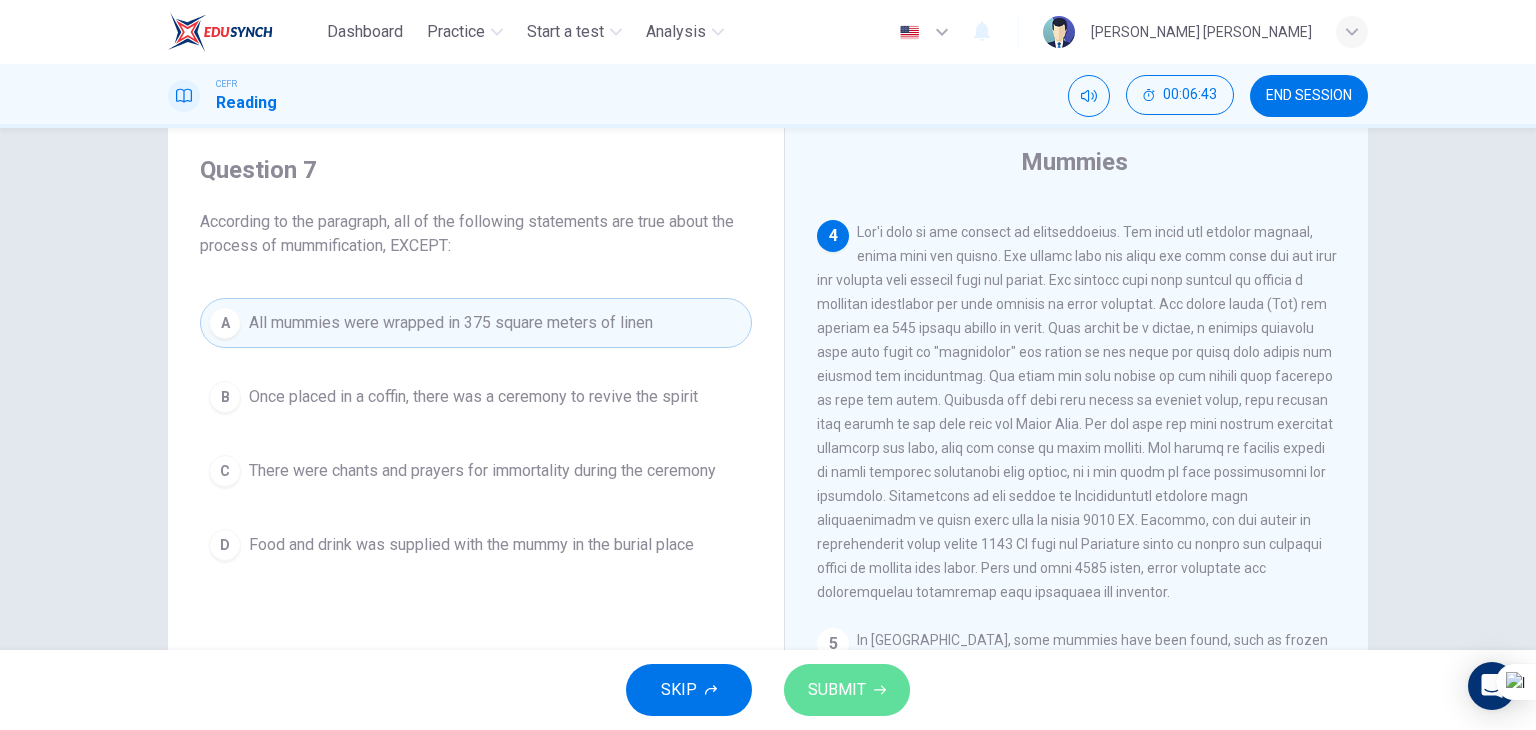 click on "SUBMIT" at bounding box center [837, 690] 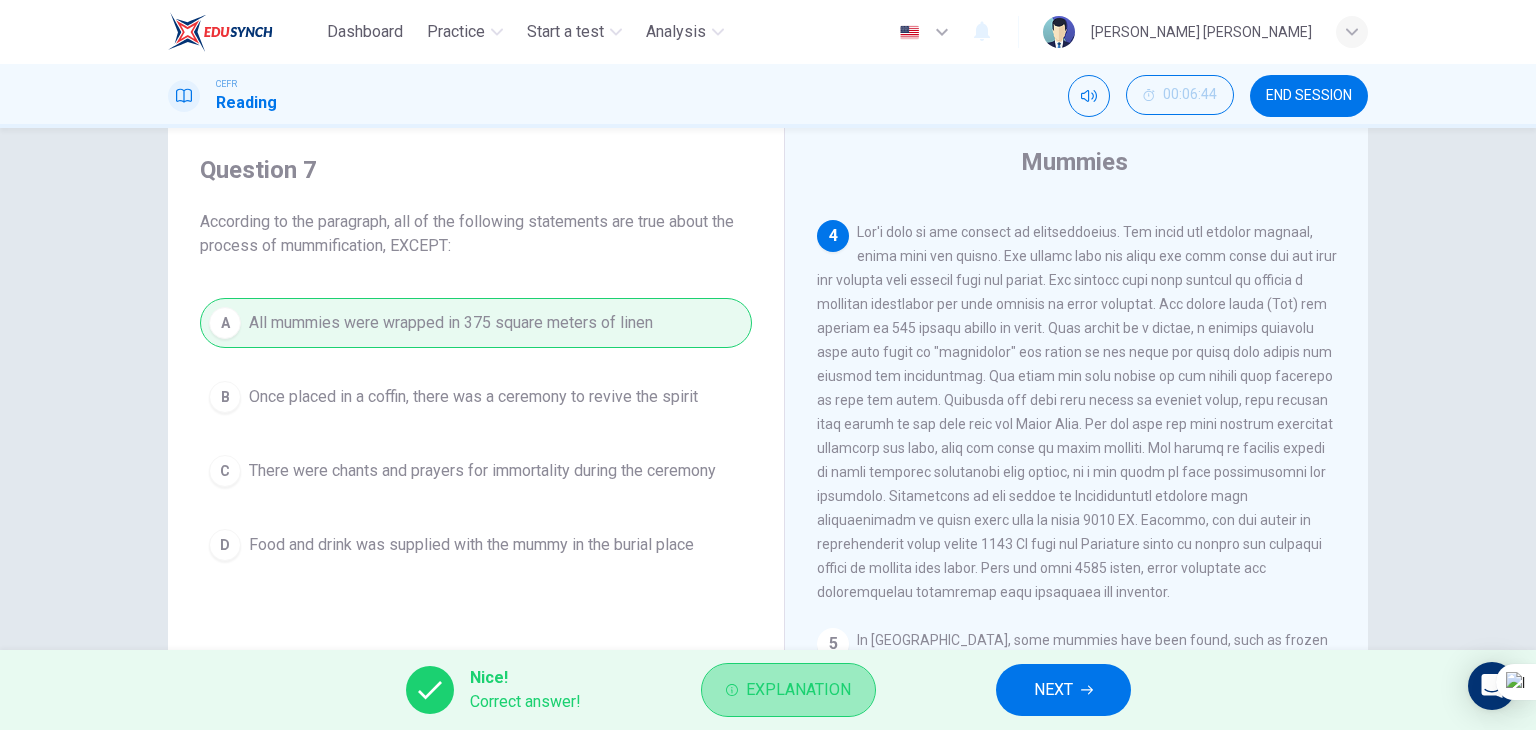 click on "Explanation" at bounding box center [788, 690] 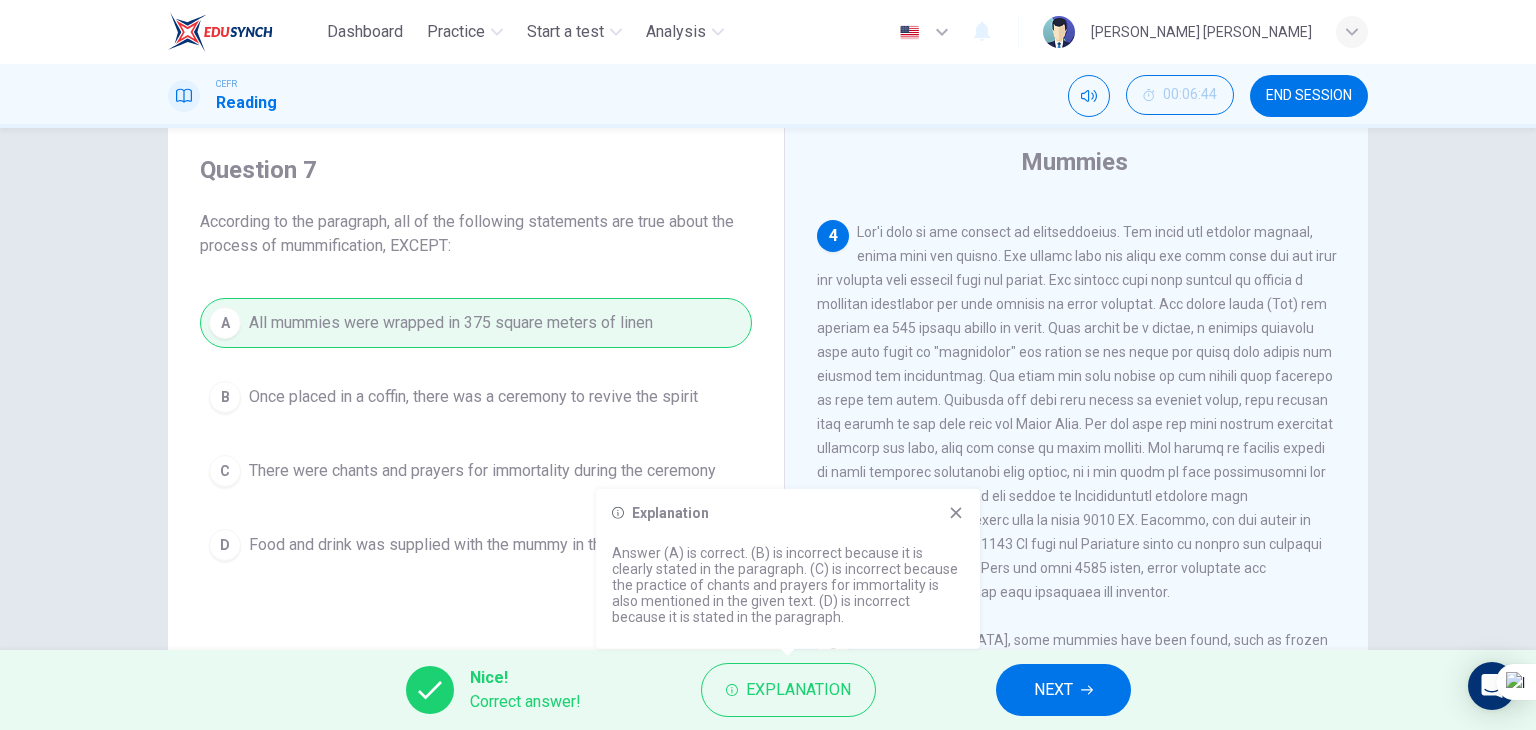 click 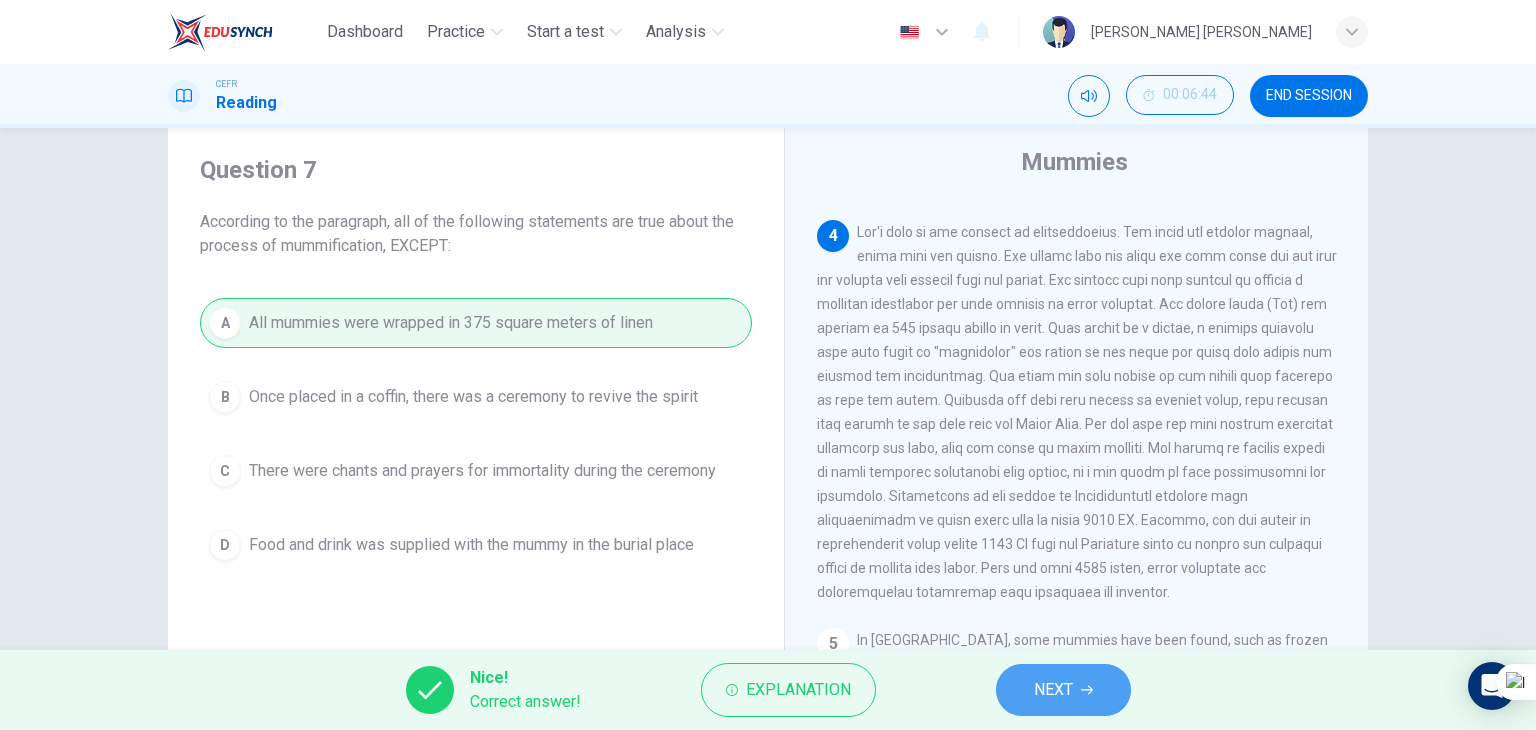 click on "NEXT" at bounding box center [1063, 690] 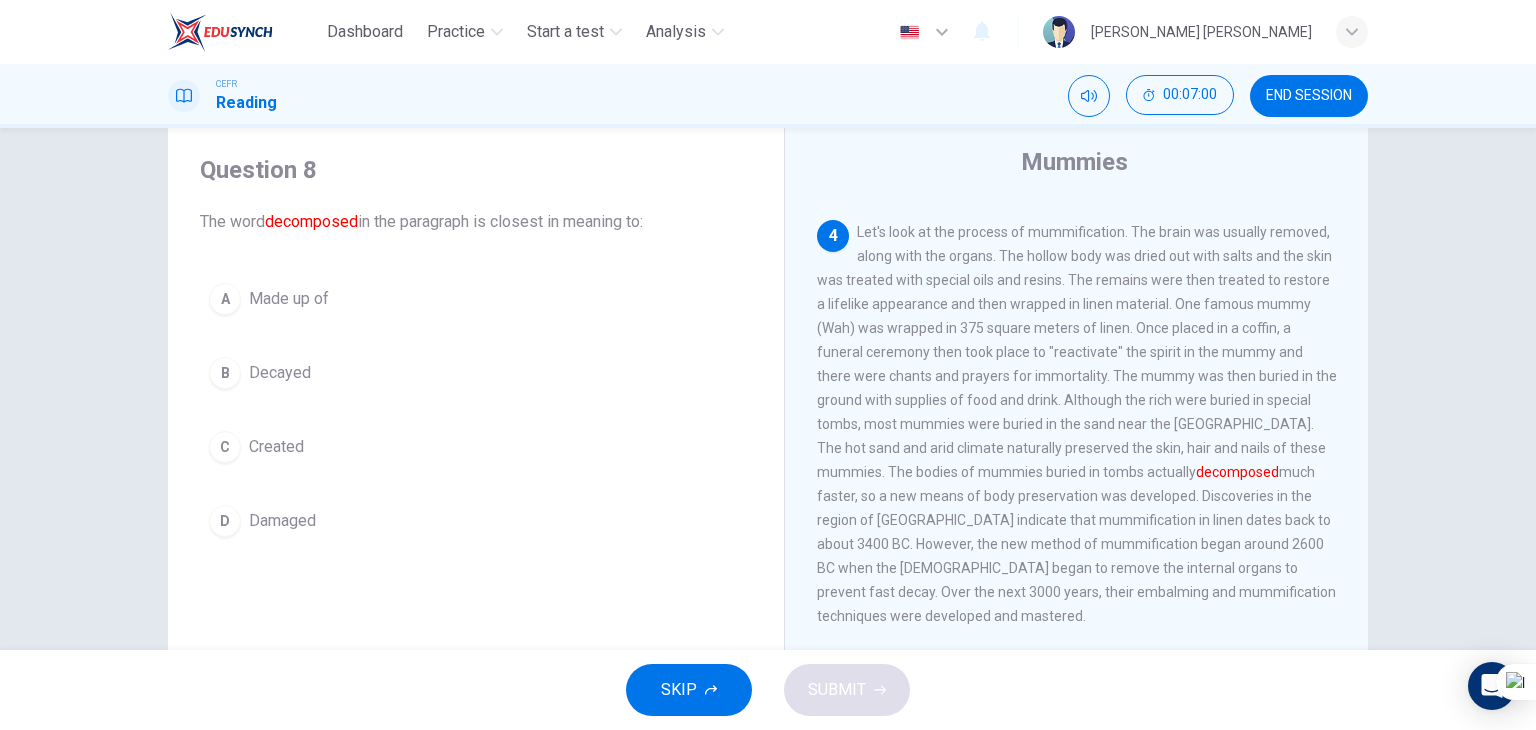 click on "Decayed" at bounding box center [280, 373] 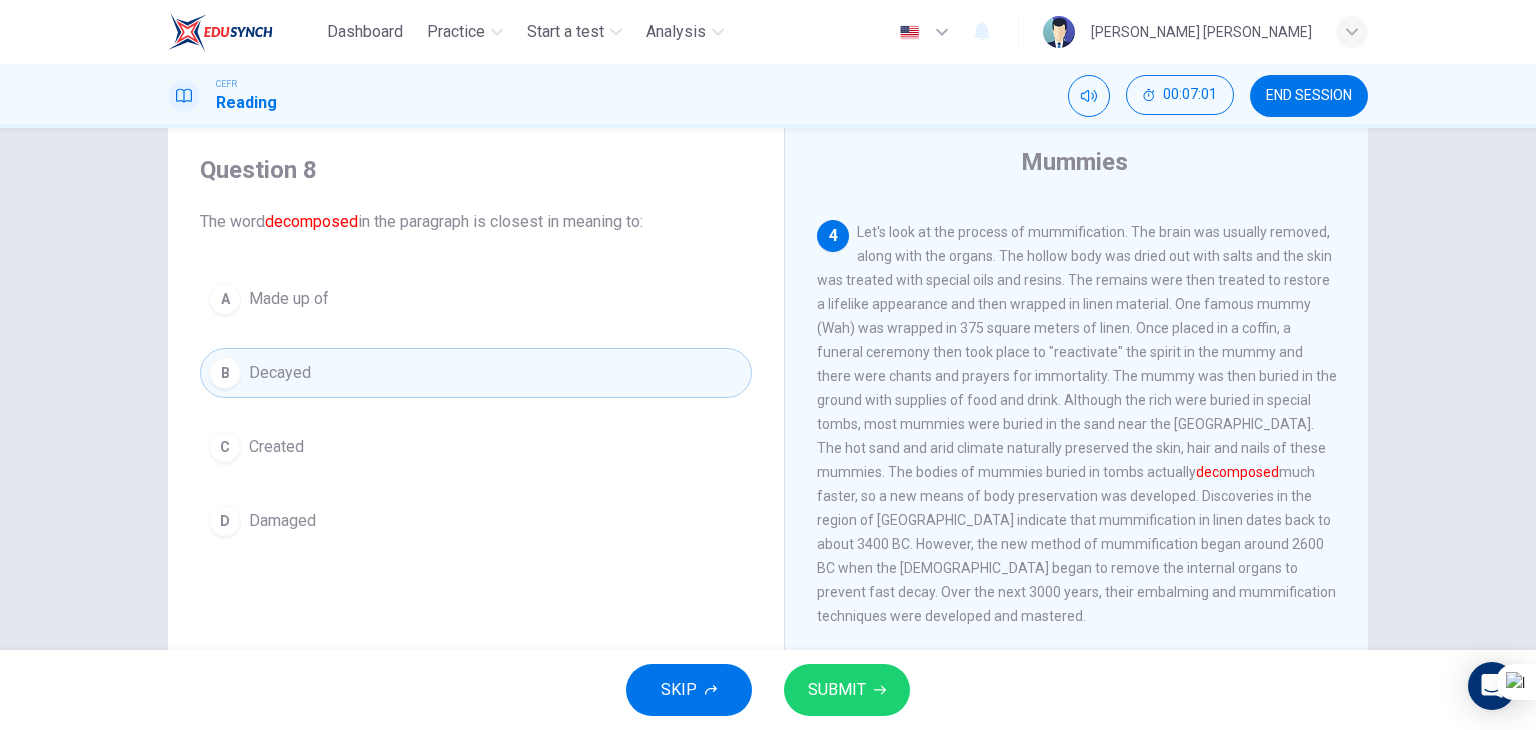 click on "SUBMIT" at bounding box center (837, 690) 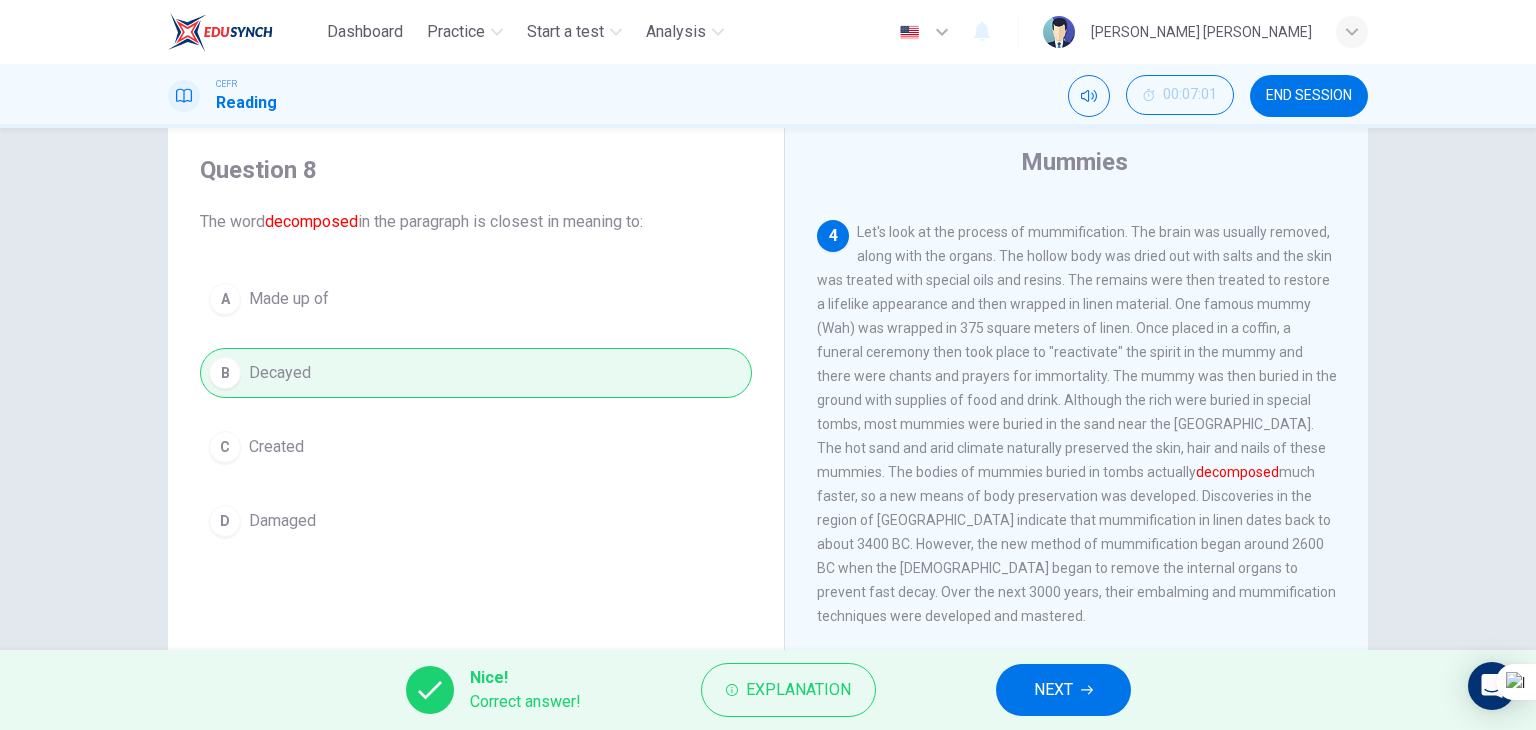 click on "NEXT" at bounding box center (1063, 690) 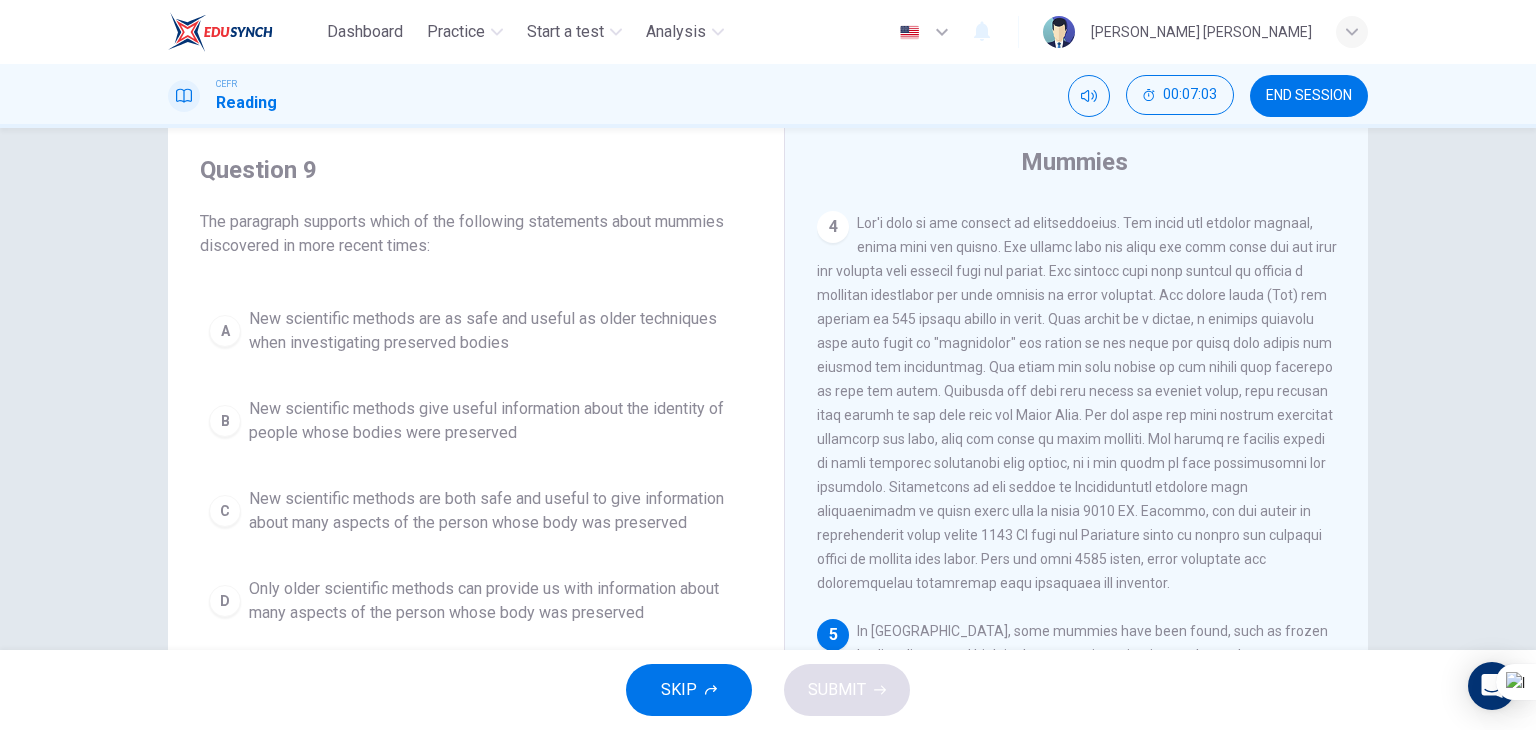 scroll, scrollTop: 1024, scrollLeft: 0, axis: vertical 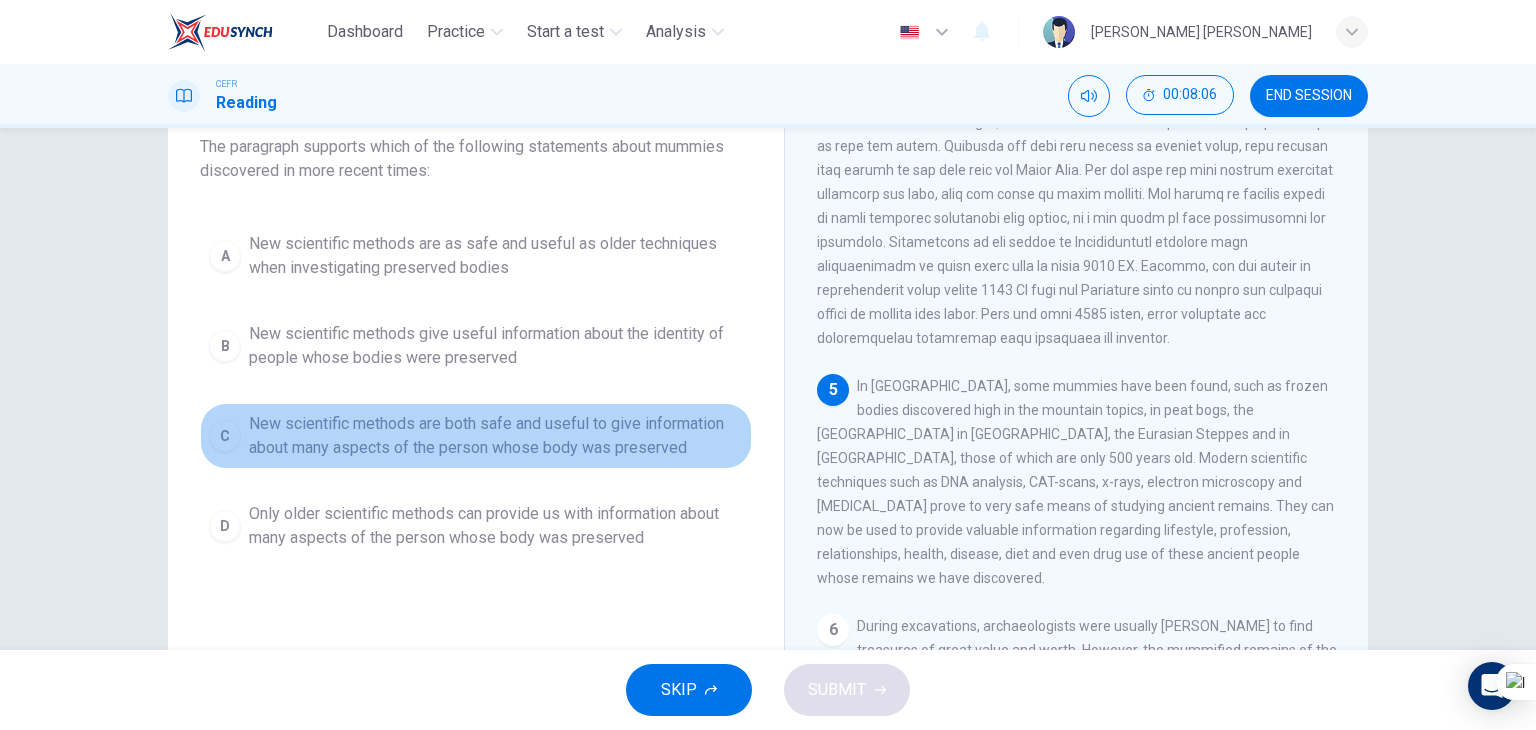 click on "New scientific methods are both safe and useful to give information about many aspects of the person whose body was preserved" at bounding box center (496, 436) 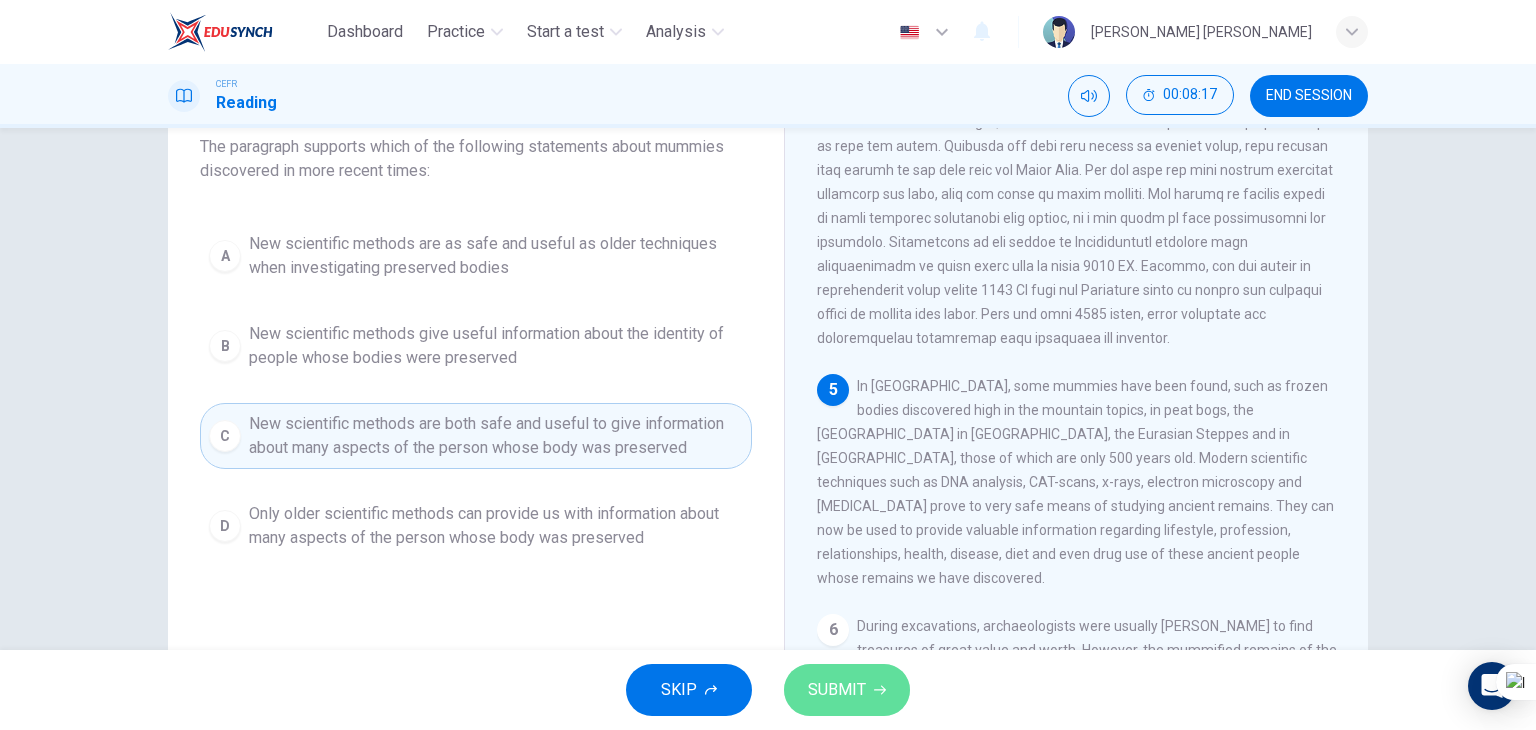 click on "SUBMIT" at bounding box center (837, 690) 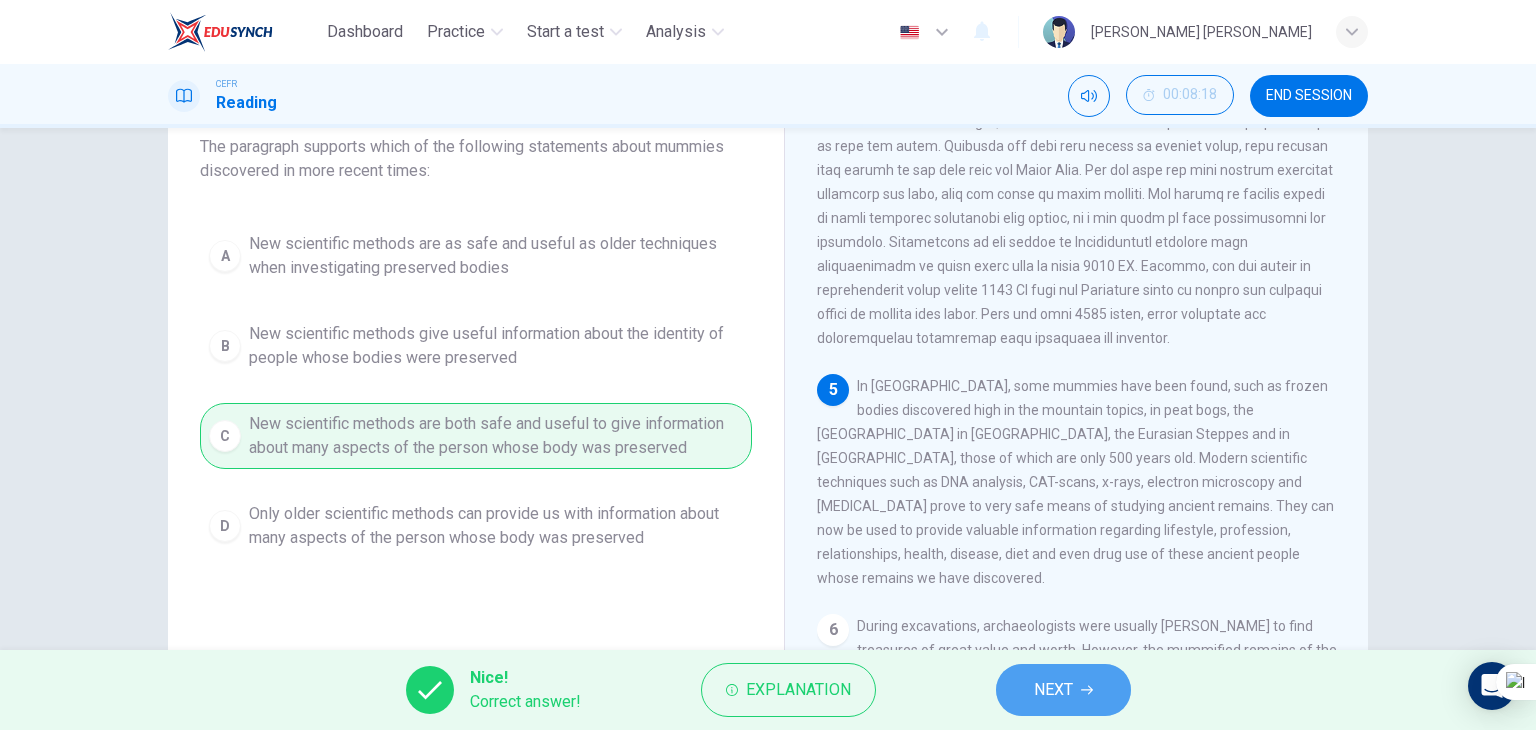 click on "NEXT" at bounding box center [1053, 690] 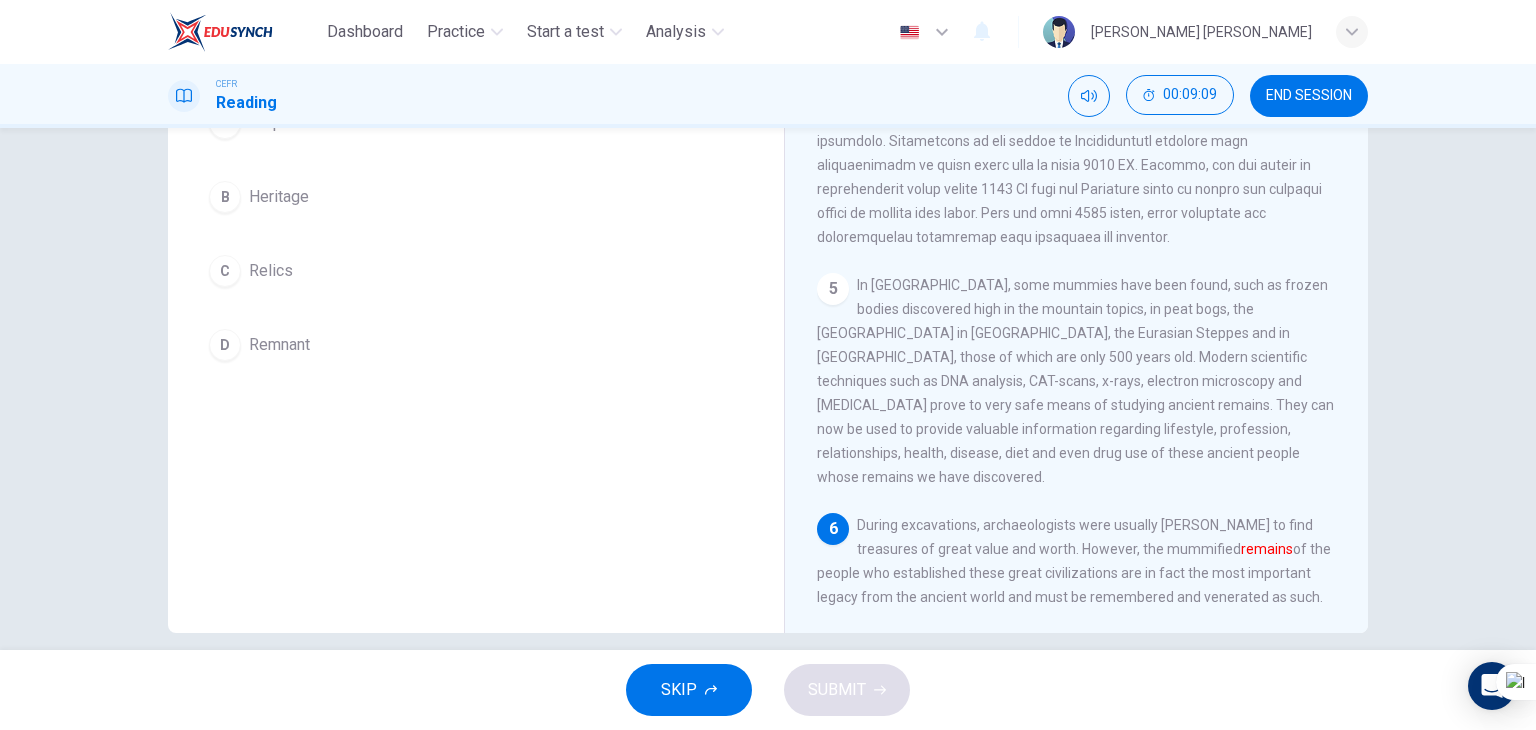 scroll, scrollTop: 232, scrollLeft: 0, axis: vertical 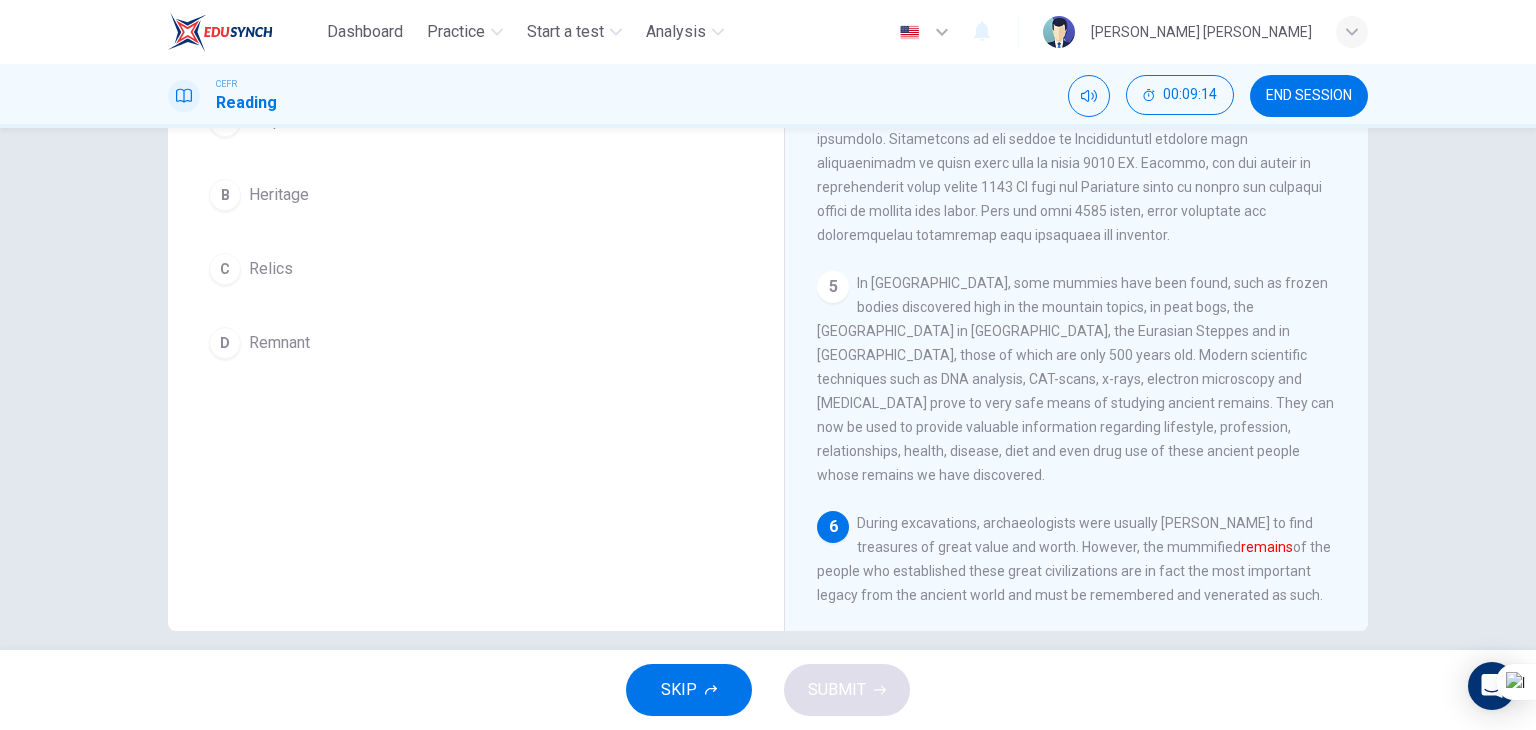 click on "Remnant" at bounding box center (279, 343) 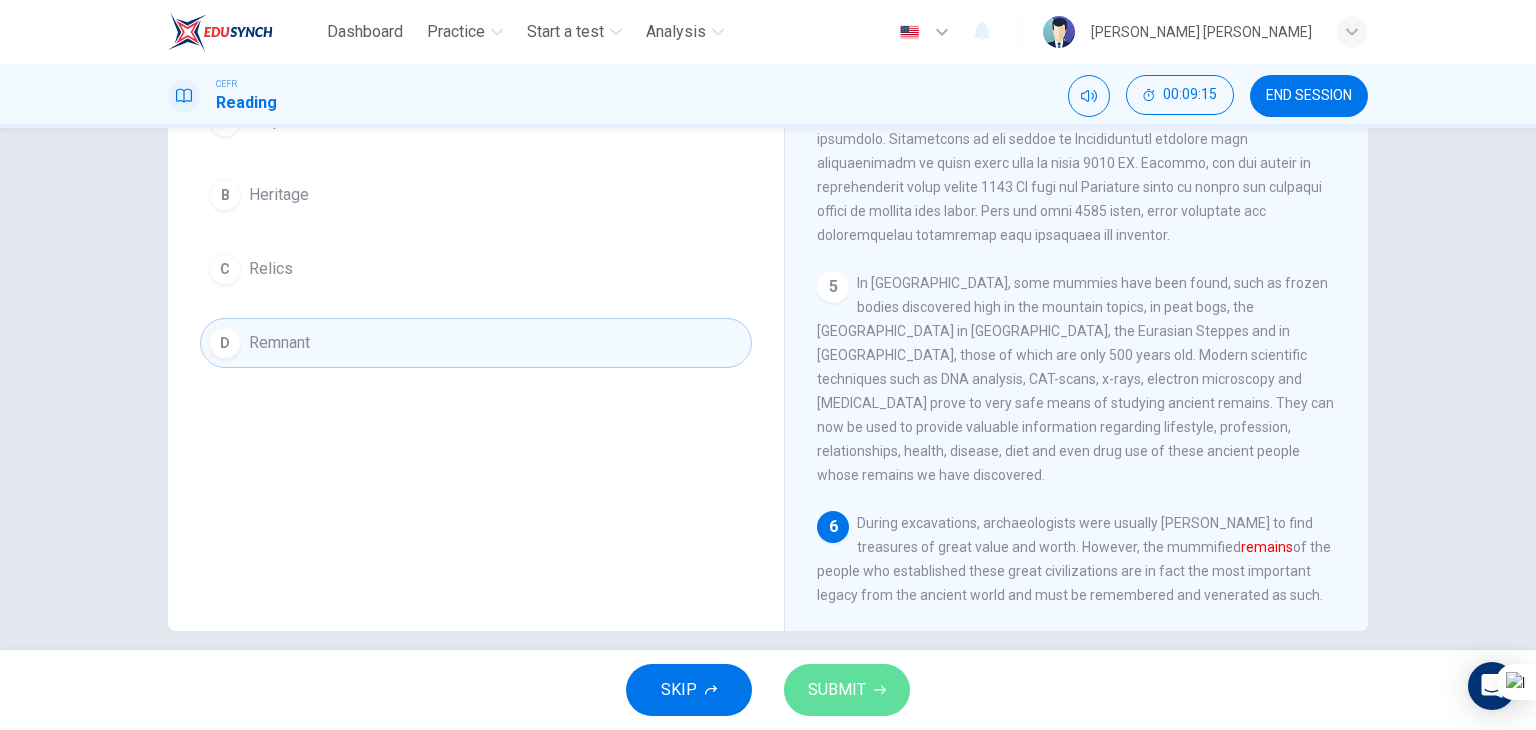 click on "SUBMIT" at bounding box center [837, 690] 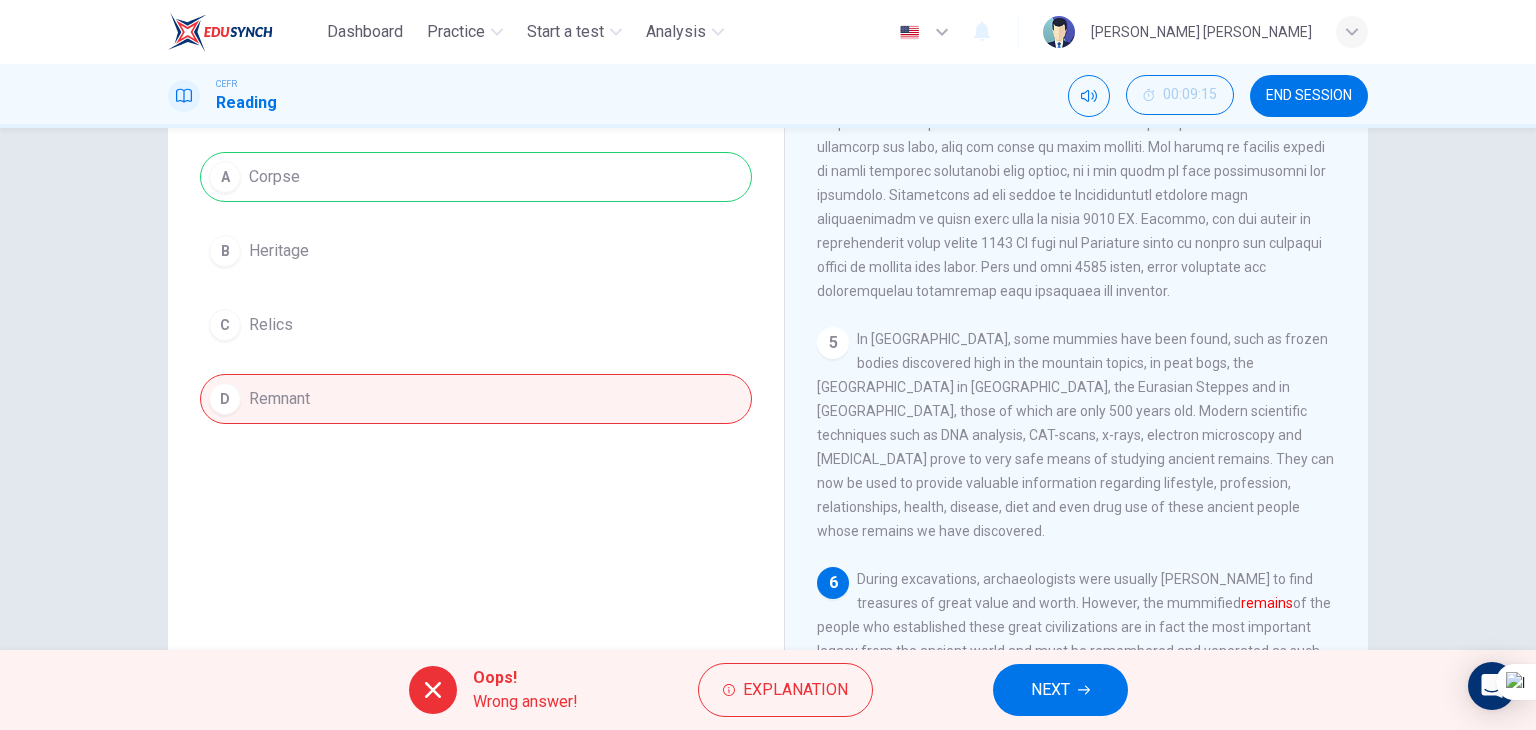scroll, scrollTop: 174, scrollLeft: 0, axis: vertical 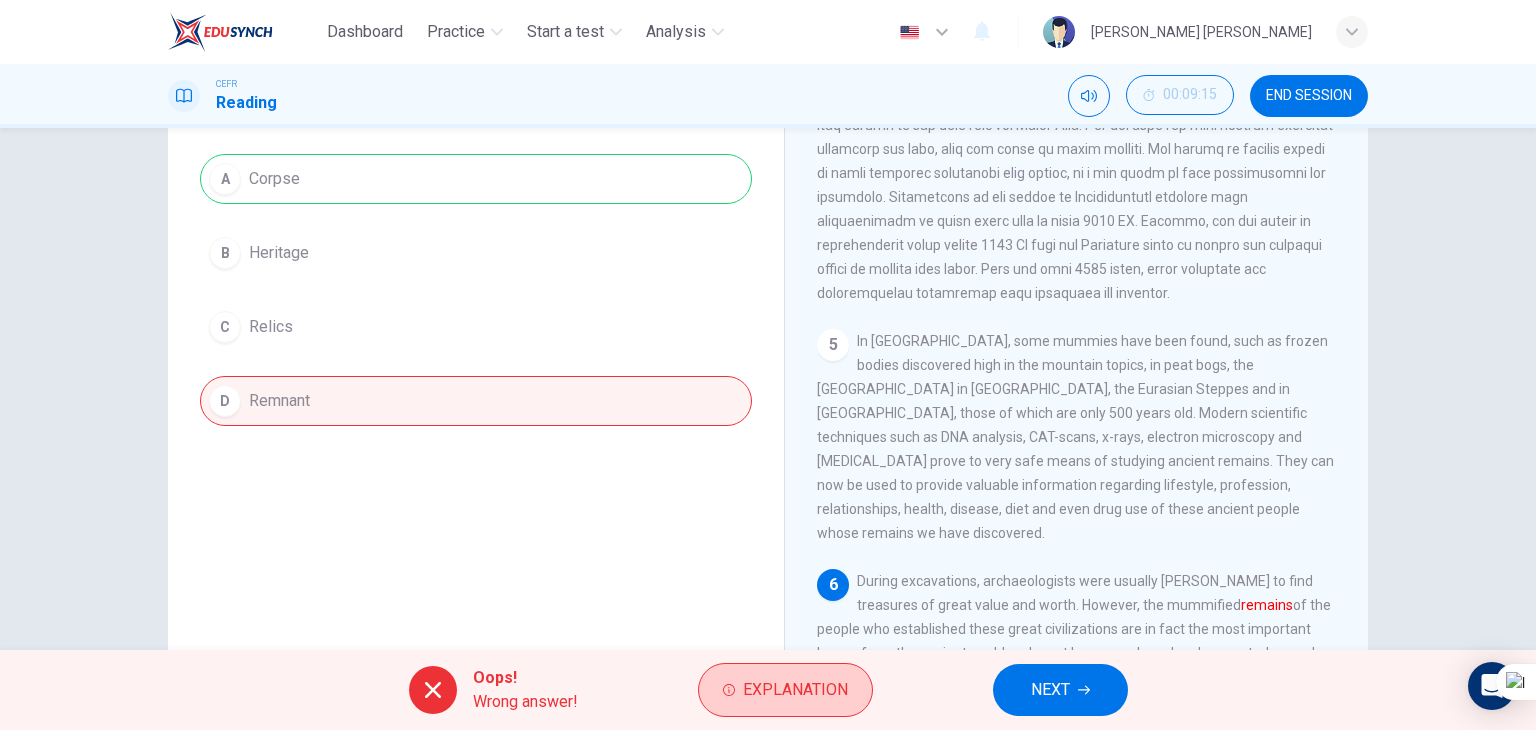 click 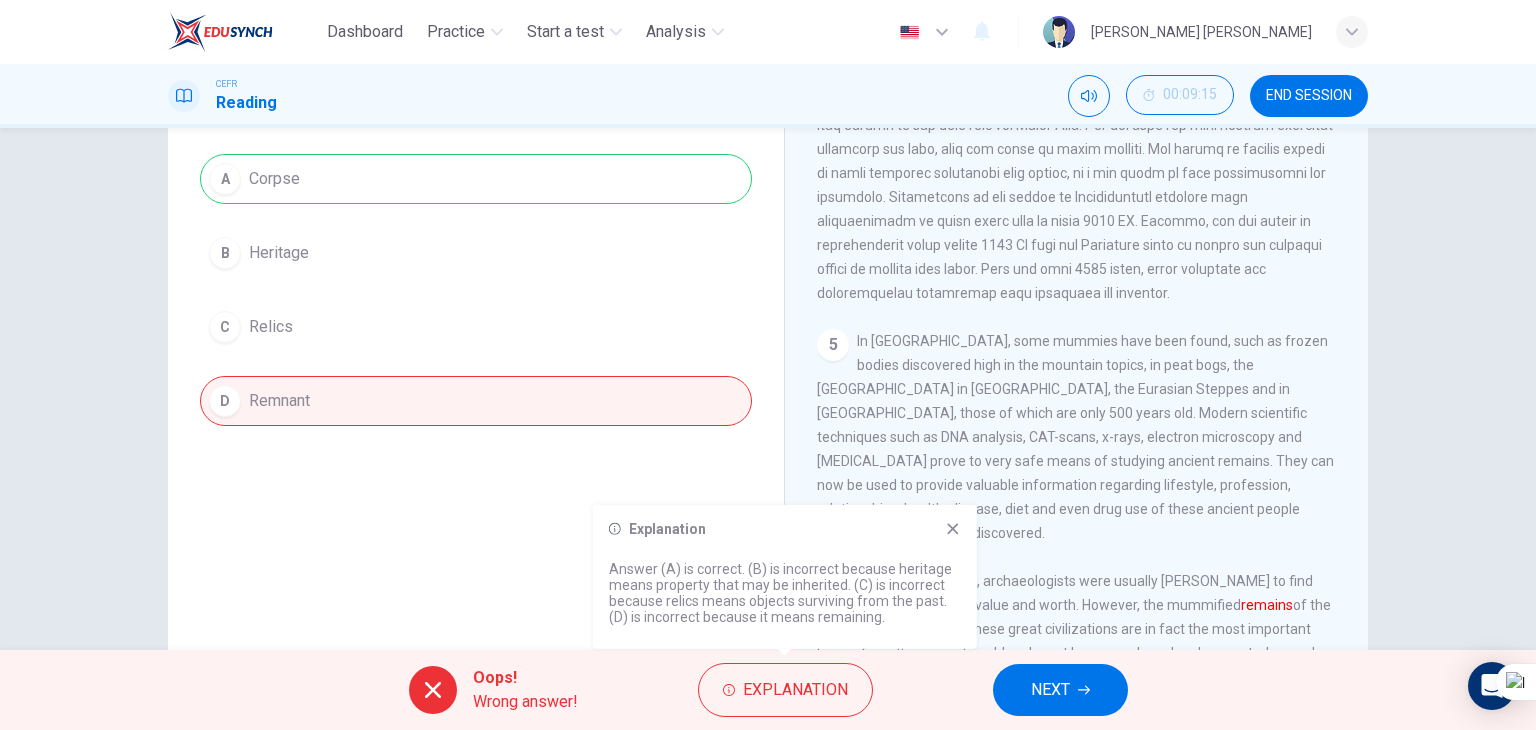 click 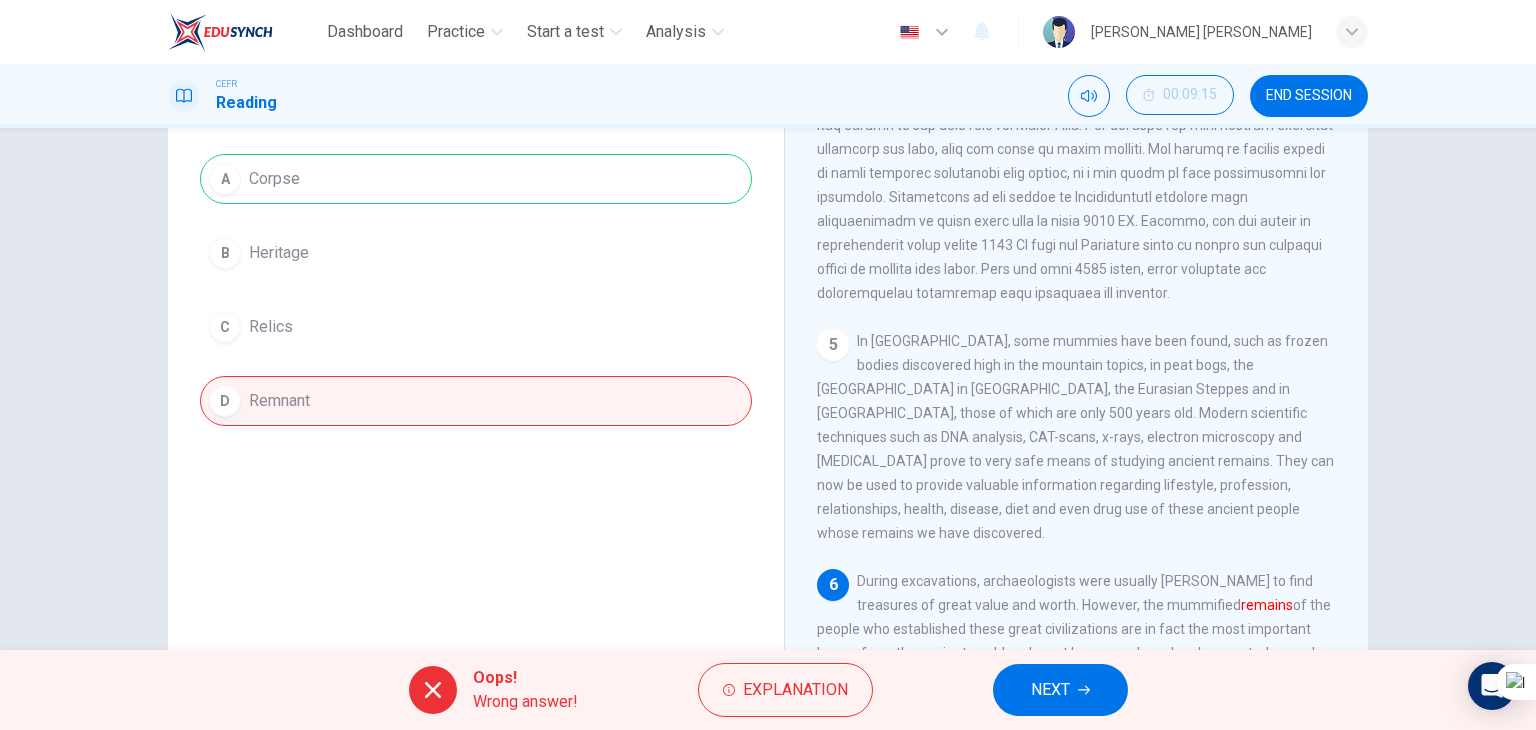 click on "NEXT" at bounding box center [1060, 690] 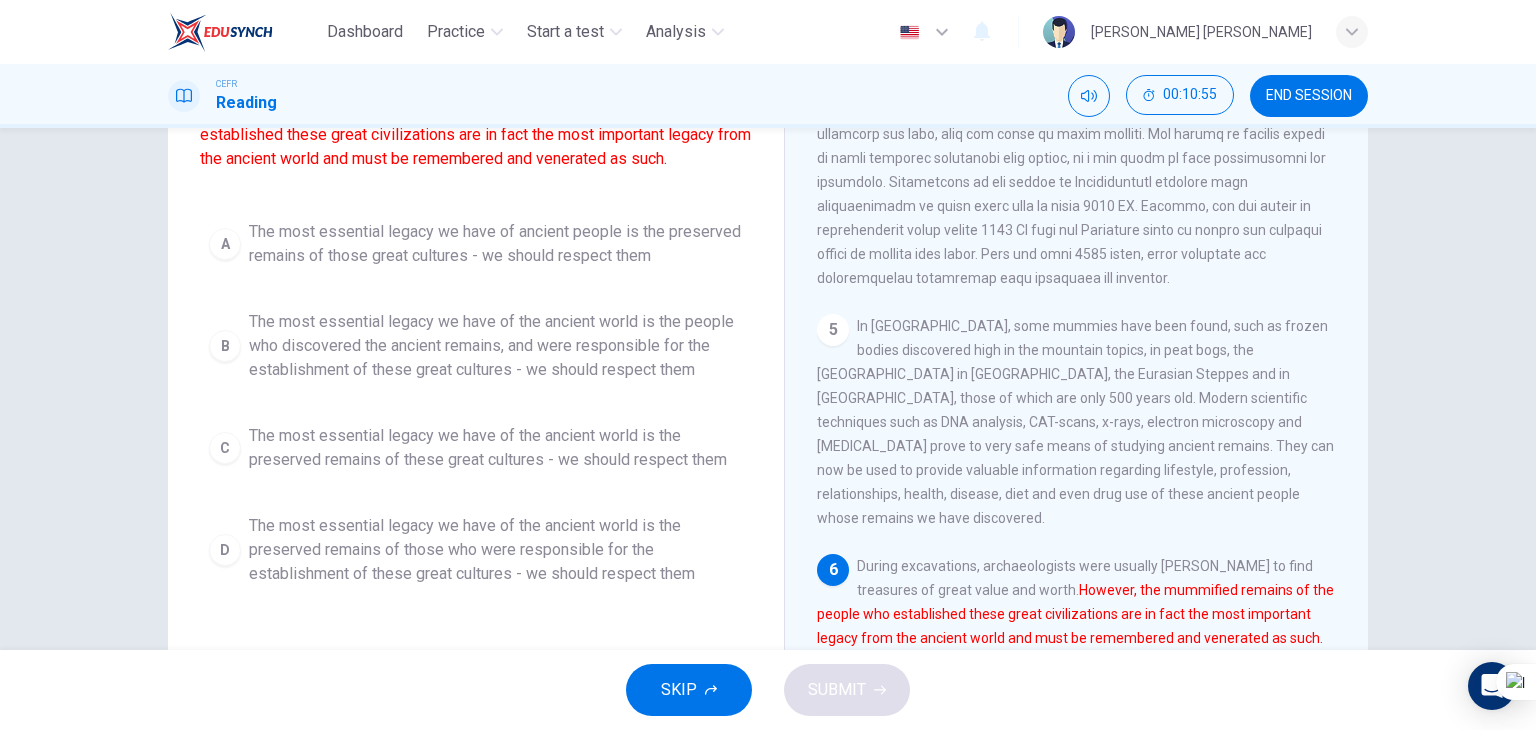 scroll, scrollTop: 190, scrollLeft: 0, axis: vertical 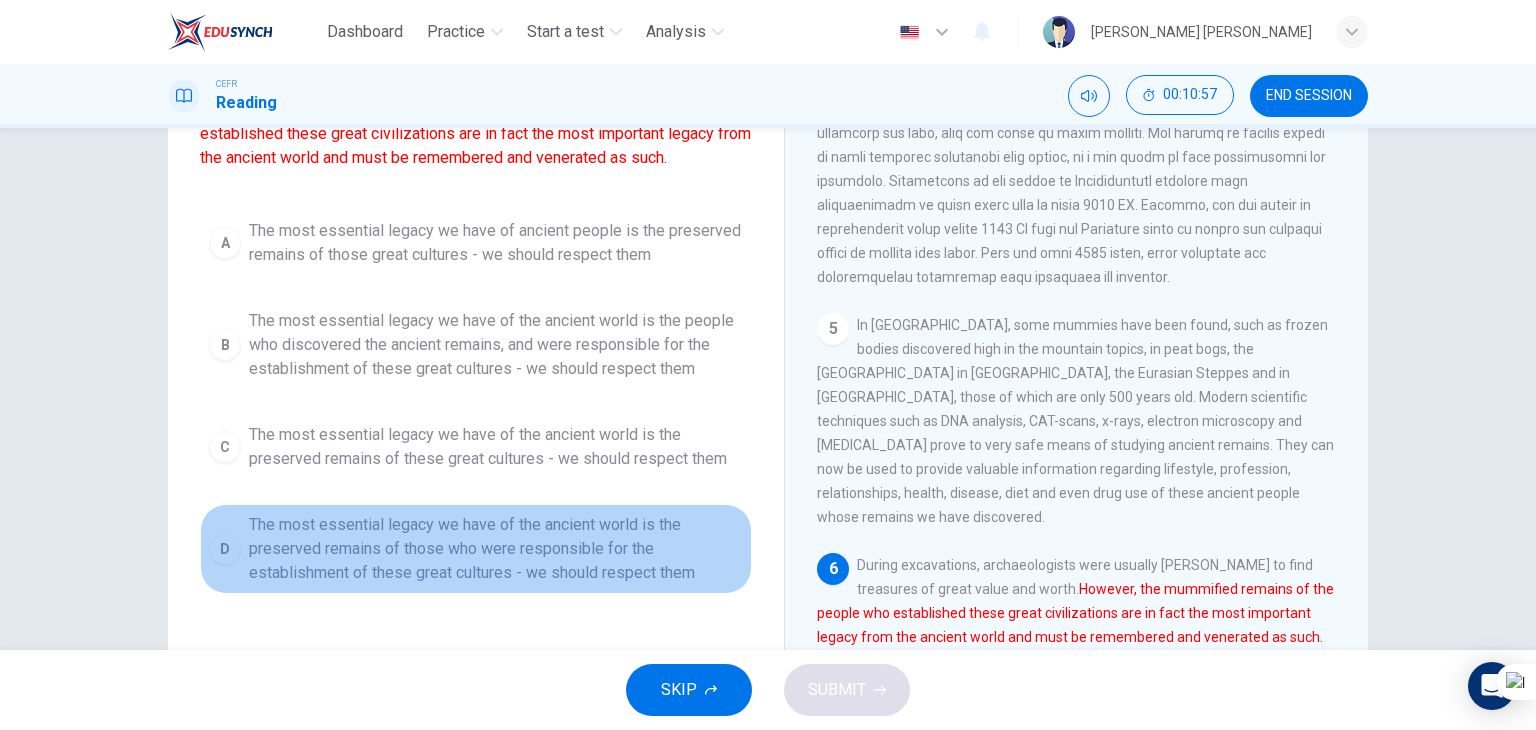 click on "The most essential legacy we have of the ancient world is the preserved remains of those who were responsible for the establishment of these great cultures - we should respect them" at bounding box center [496, 549] 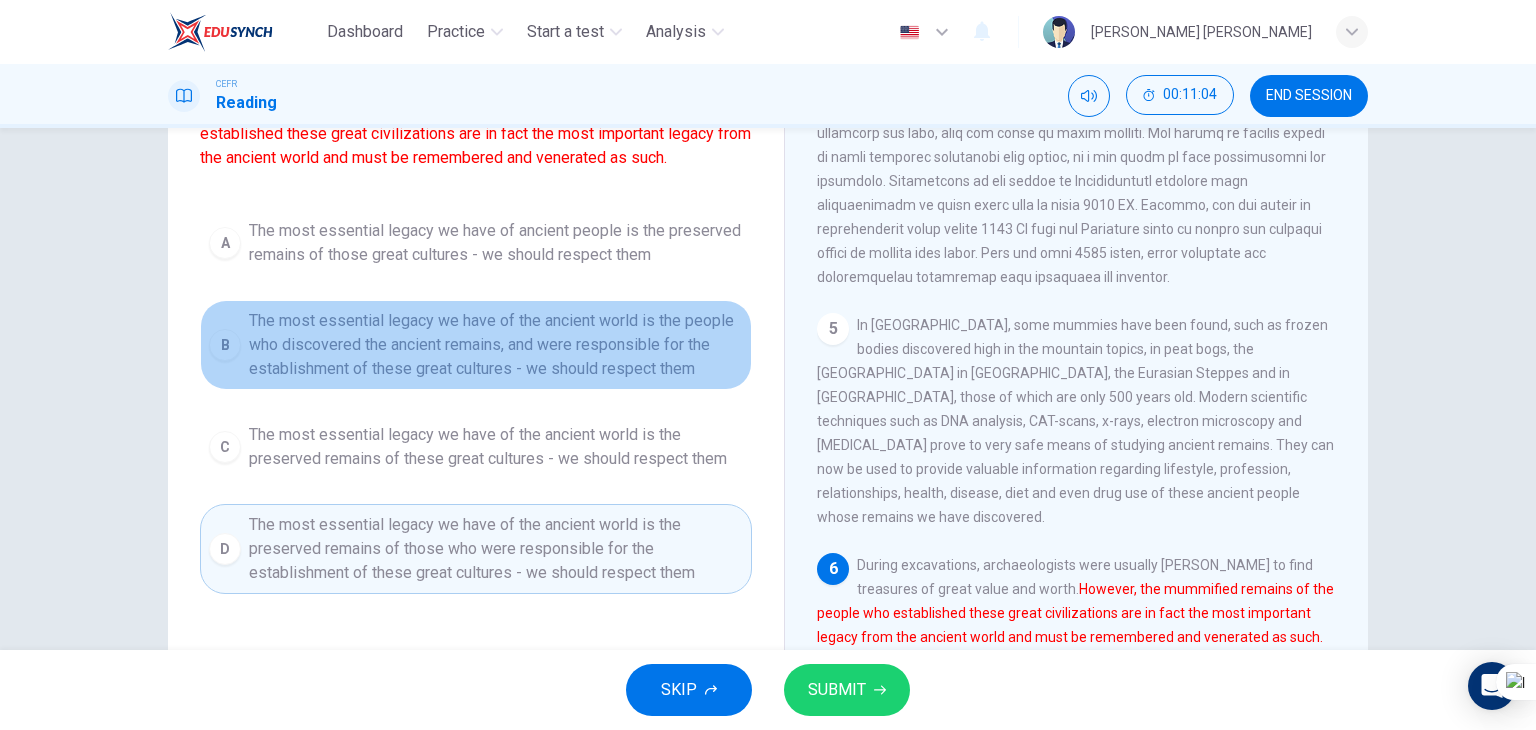click on "The most essential legacy we have of the ancient world is the people who discovered the ancient remains, and were responsible for the establishment of these great cultures - we should respect them" at bounding box center [496, 345] 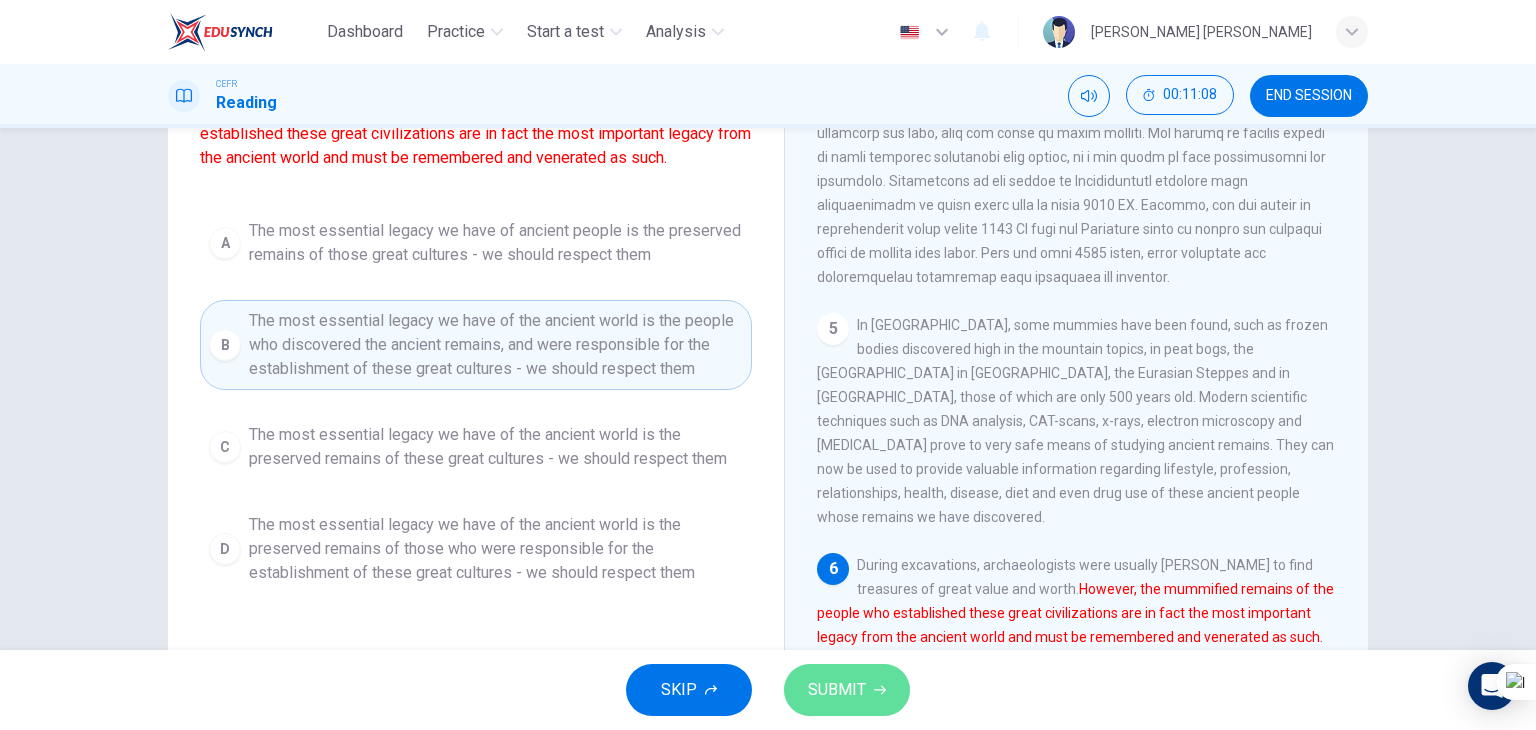 click on "SUBMIT" at bounding box center [847, 690] 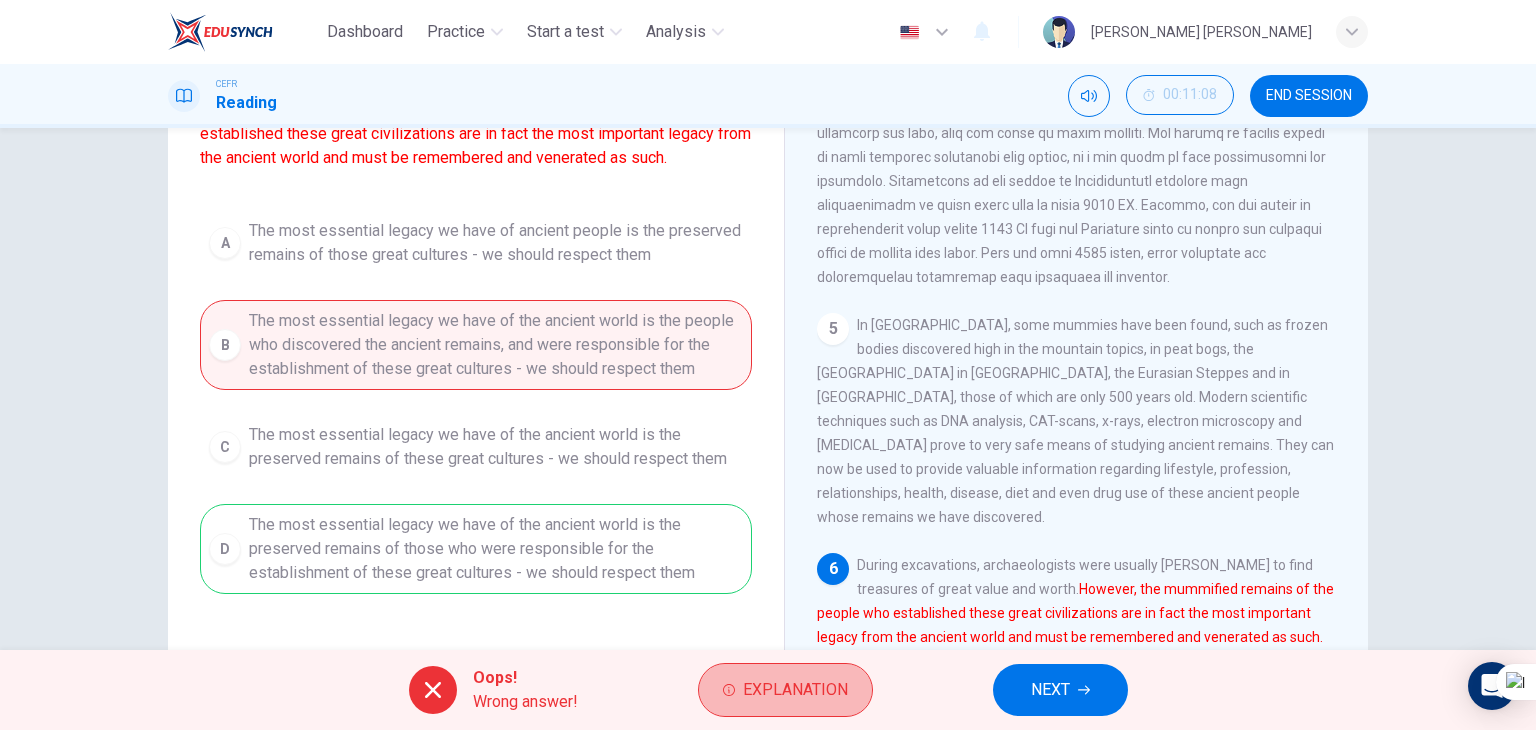 click on "Explanation" at bounding box center (795, 690) 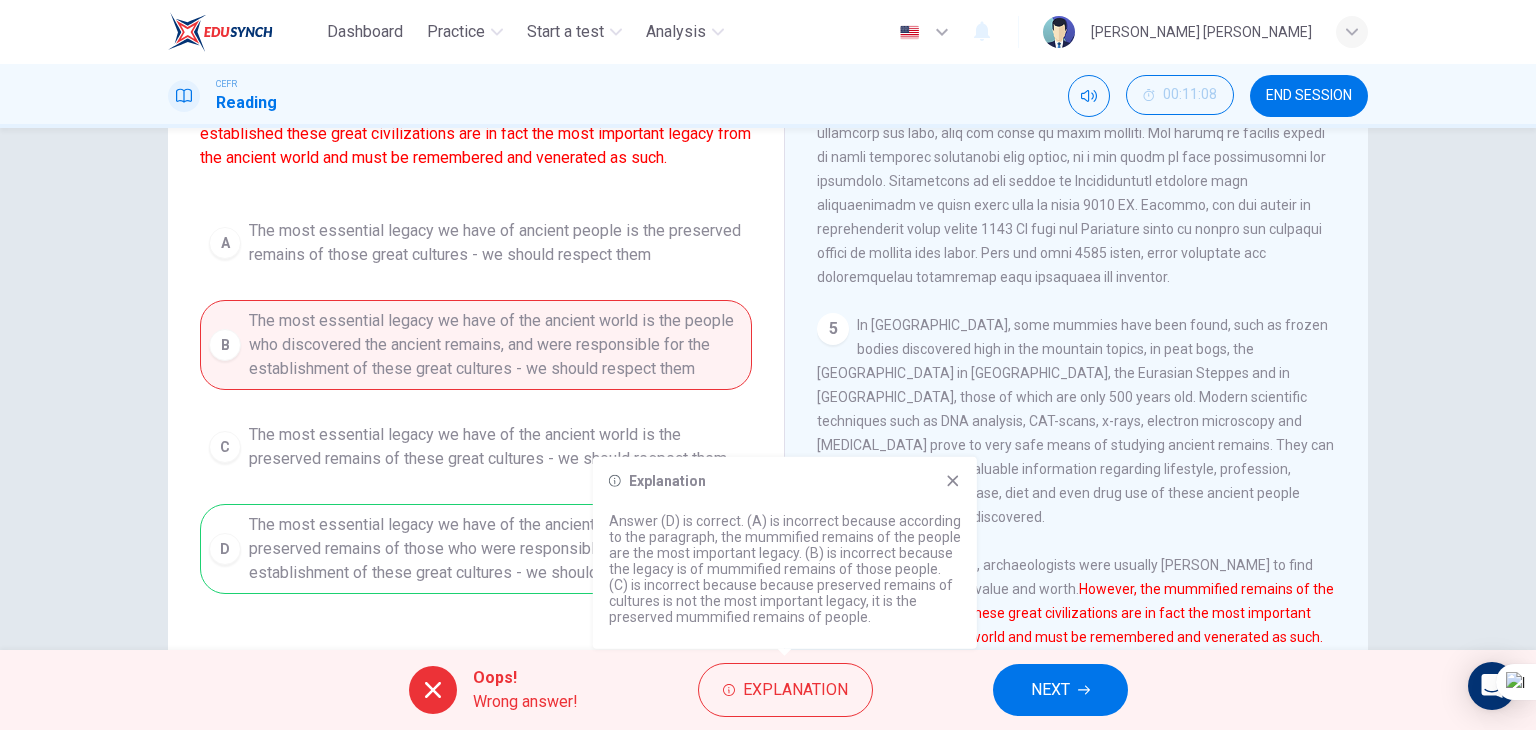 click on "A The most essential legacy we have of ancient people is the preserved remains of those great cultures - we should respect them B The most essential legacy we have of the ancient world is the people who discovered the ancient remains, and were responsible for the establishment of these great cultures - we should respect them C The most essential legacy we have of the ancient world is the preserved remains of these great cultures - we should respect them D The most essential legacy we have of the ancient world is the preserved remains of those who were responsible for the establishment of these great cultures - we should respect them" at bounding box center [476, 402] 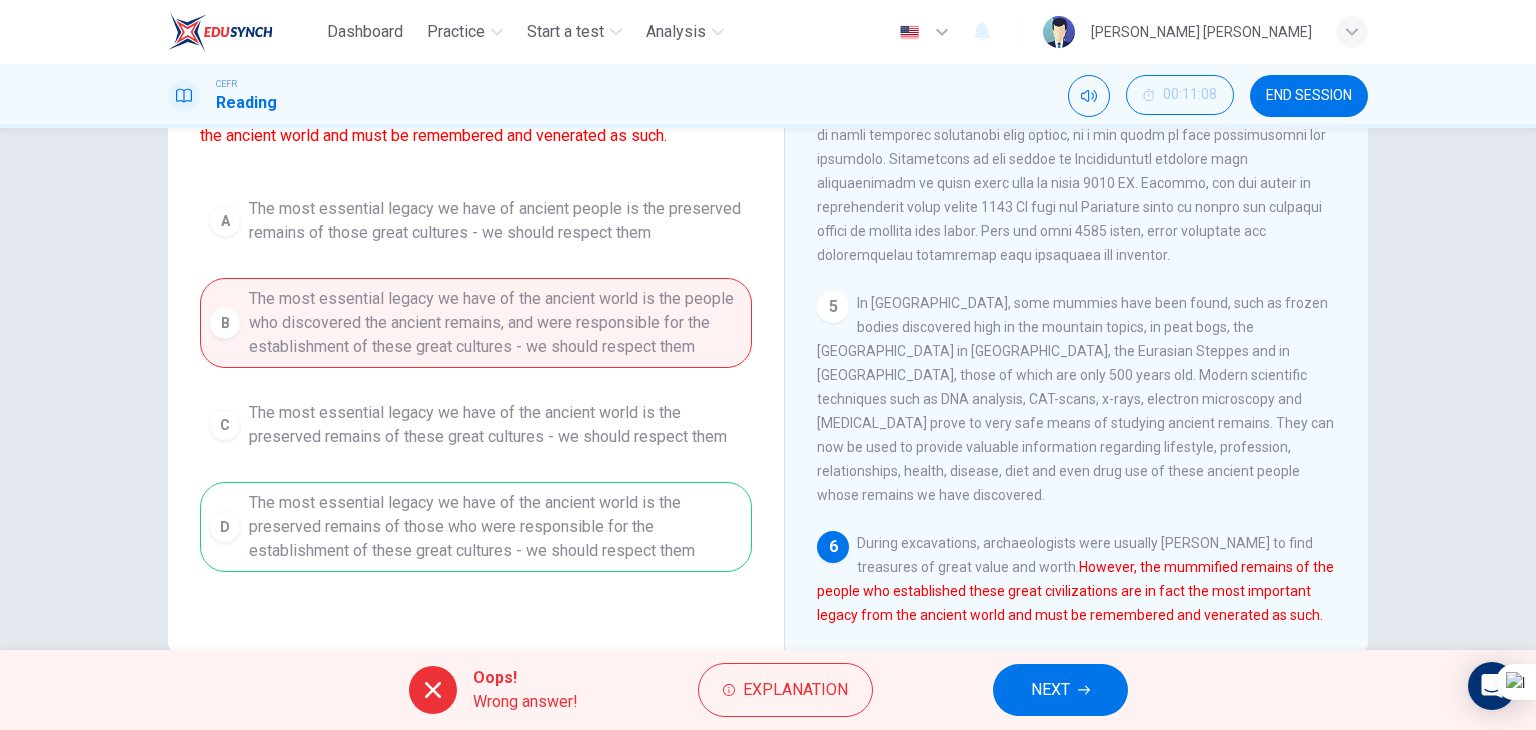 scroll, scrollTop: 214, scrollLeft: 0, axis: vertical 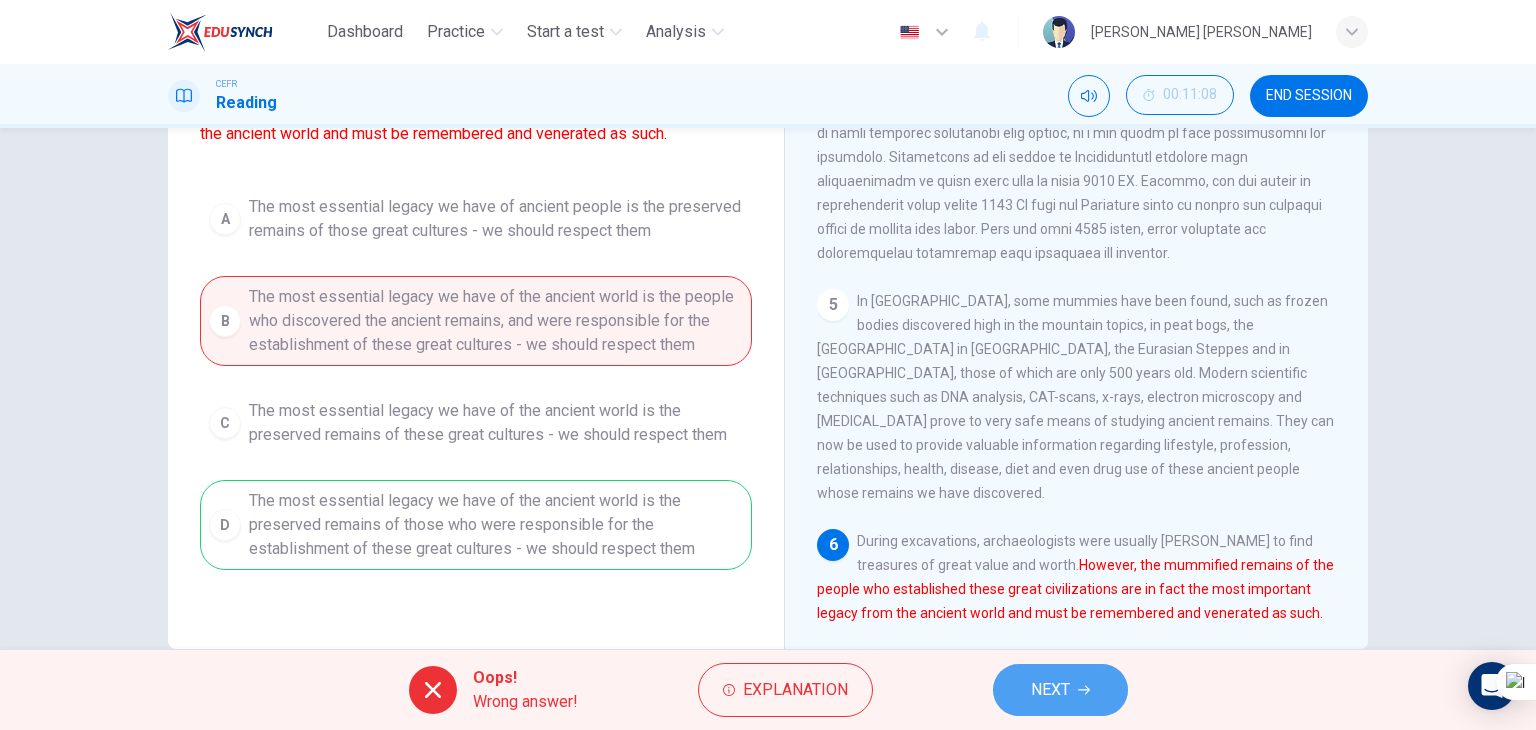 click on "NEXT" at bounding box center [1060, 690] 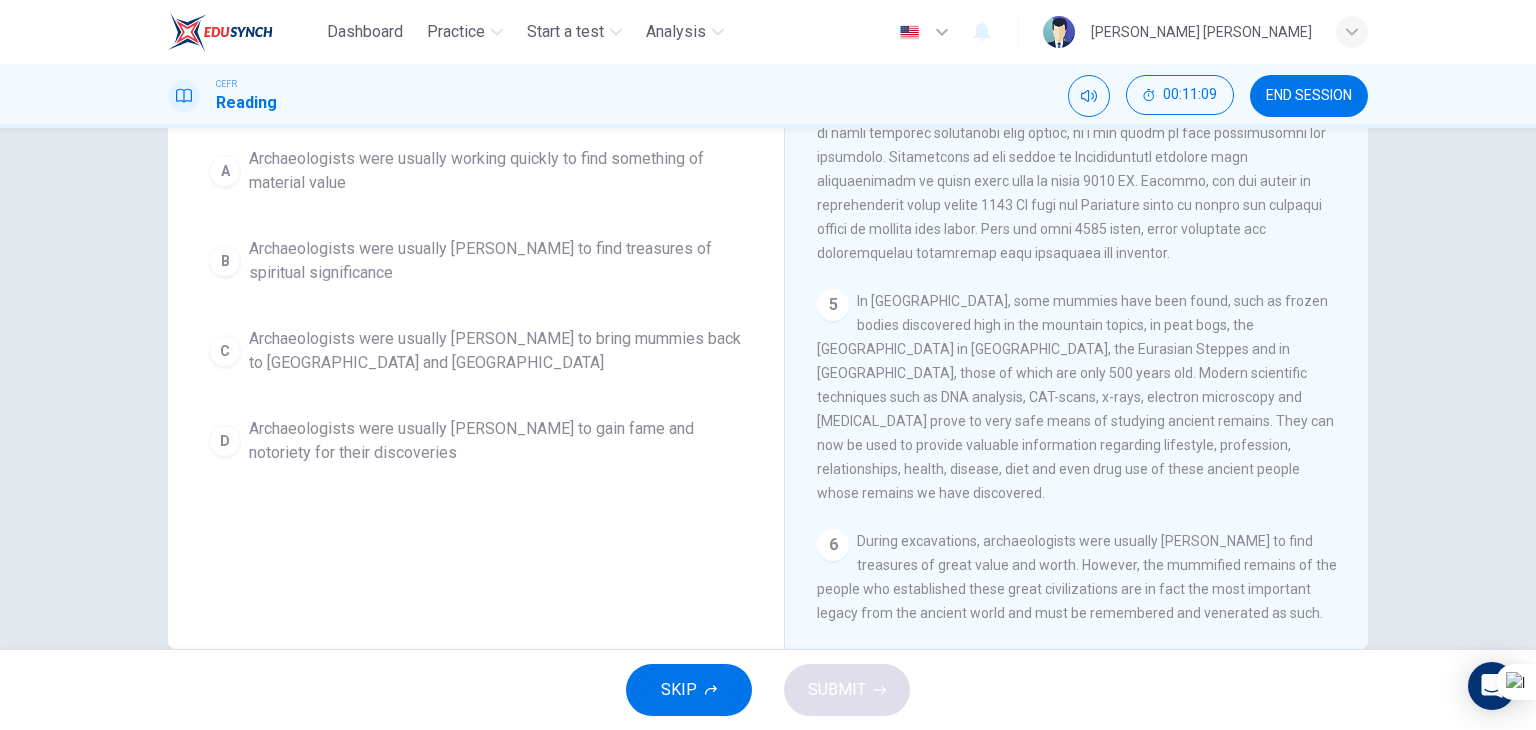 scroll, scrollTop: 38, scrollLeft: 0, axis: vertical 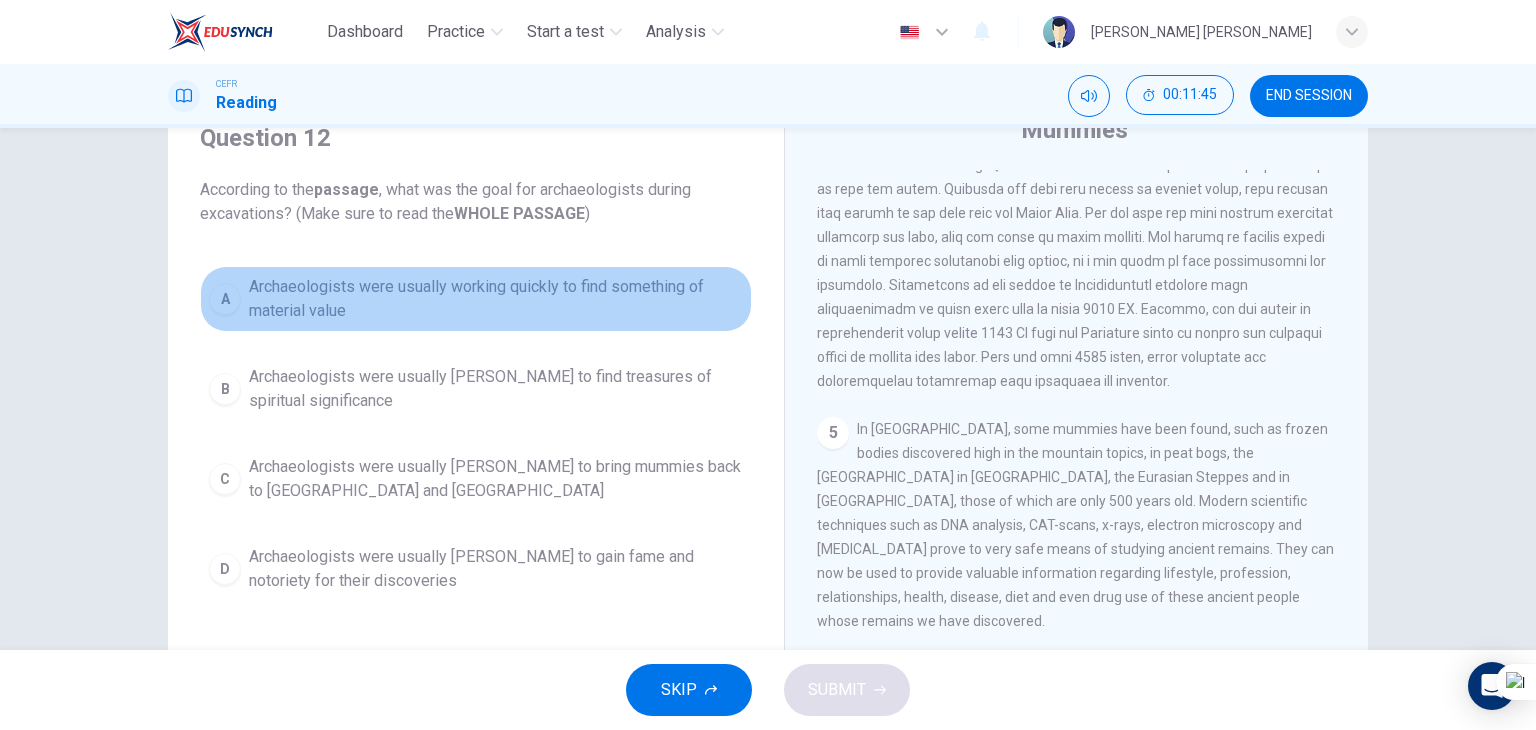 click on "Archaeologists were usually working quickly to find something of material value" at bounding box center (496, 299) 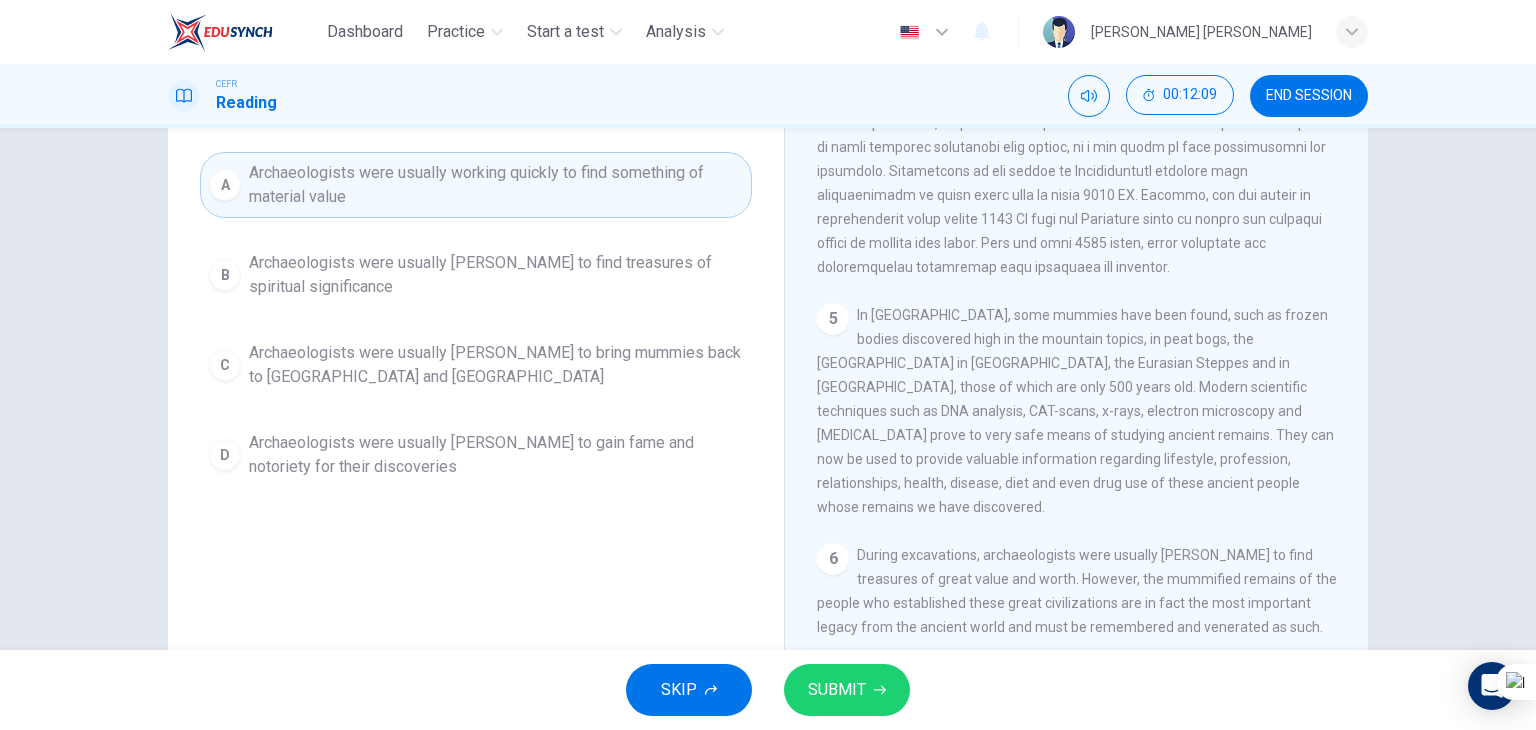 scroll, scrollTop: 200, scrollLeft: 0, axis: vertical 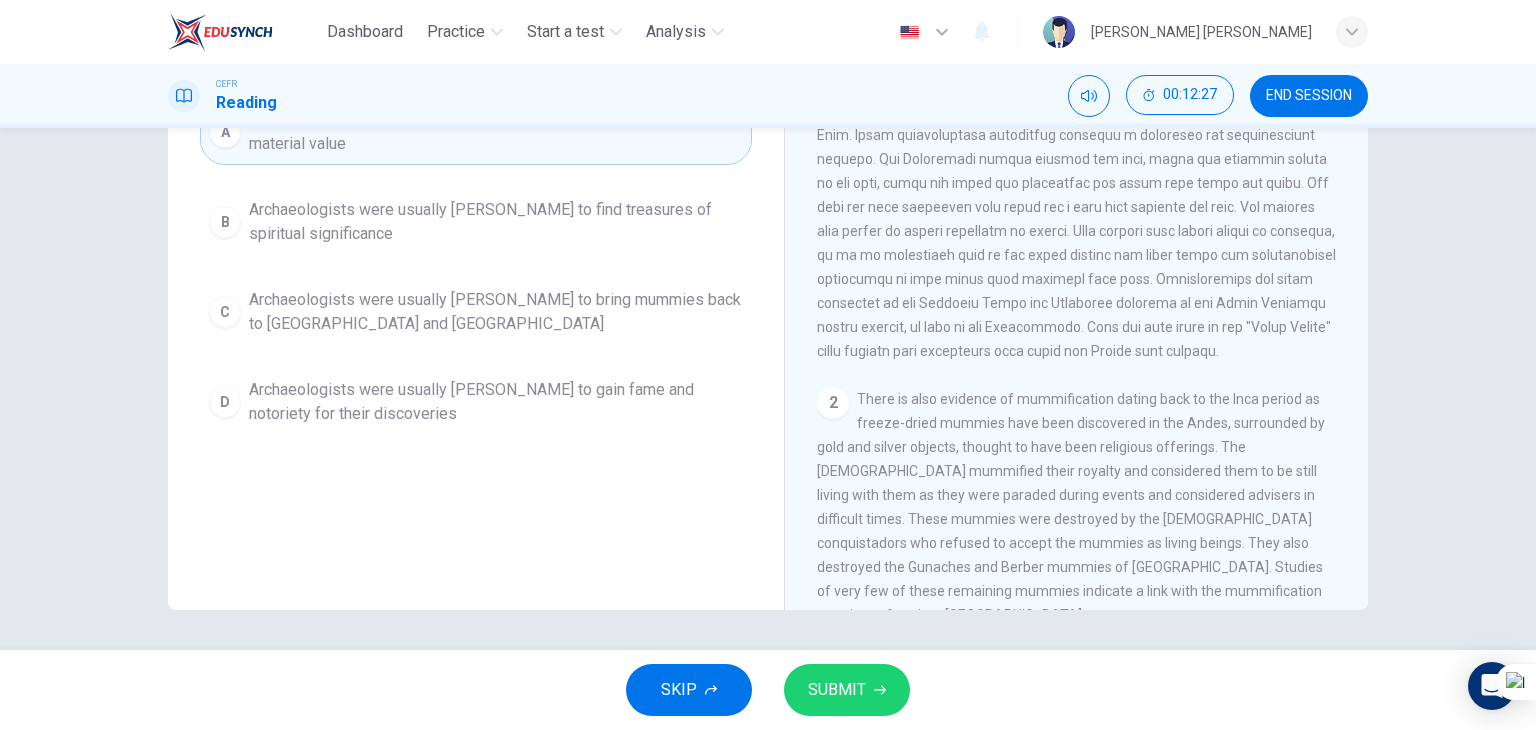 click on "SUBMIT" at bounding box center (837, 690) 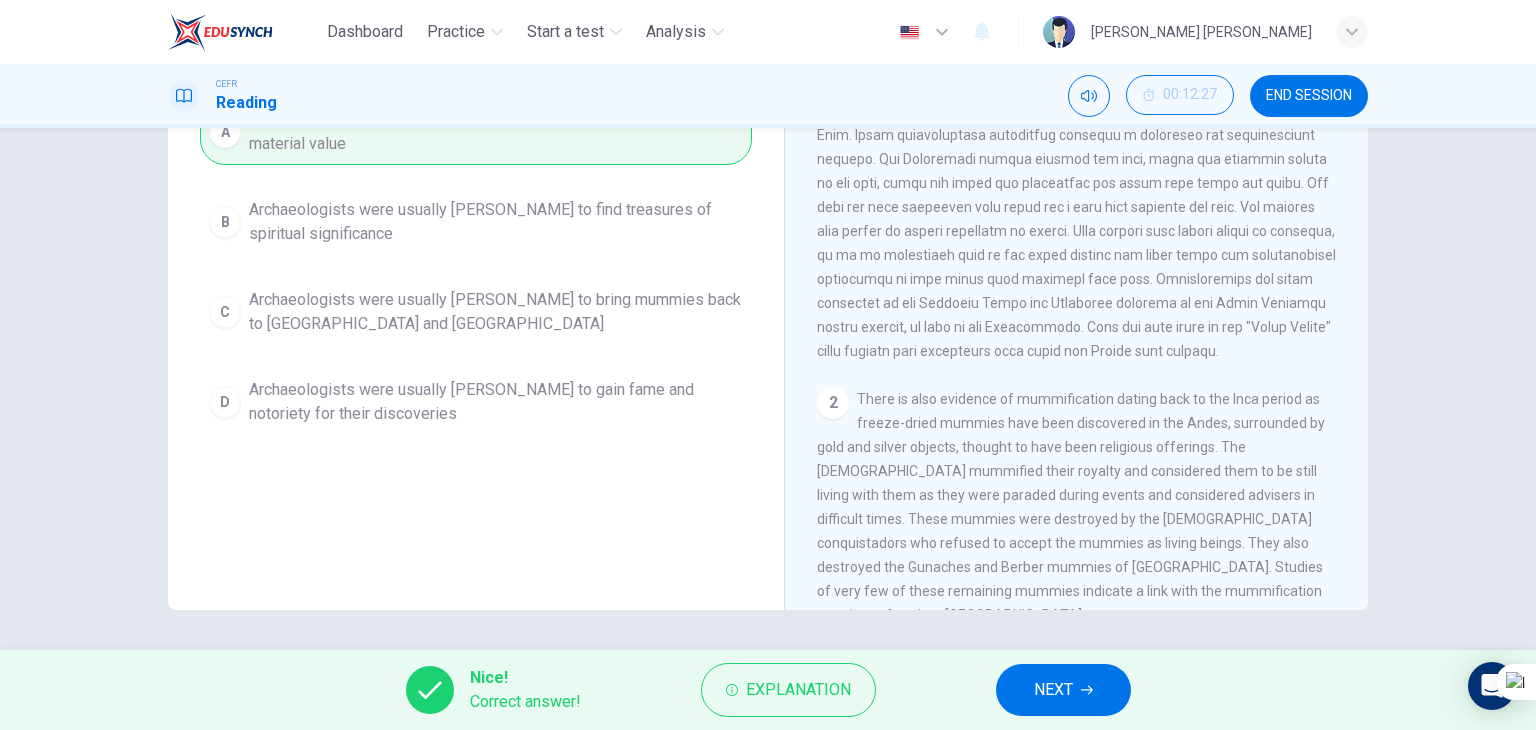 click on "Explanation" at bounding box center [798, 690] 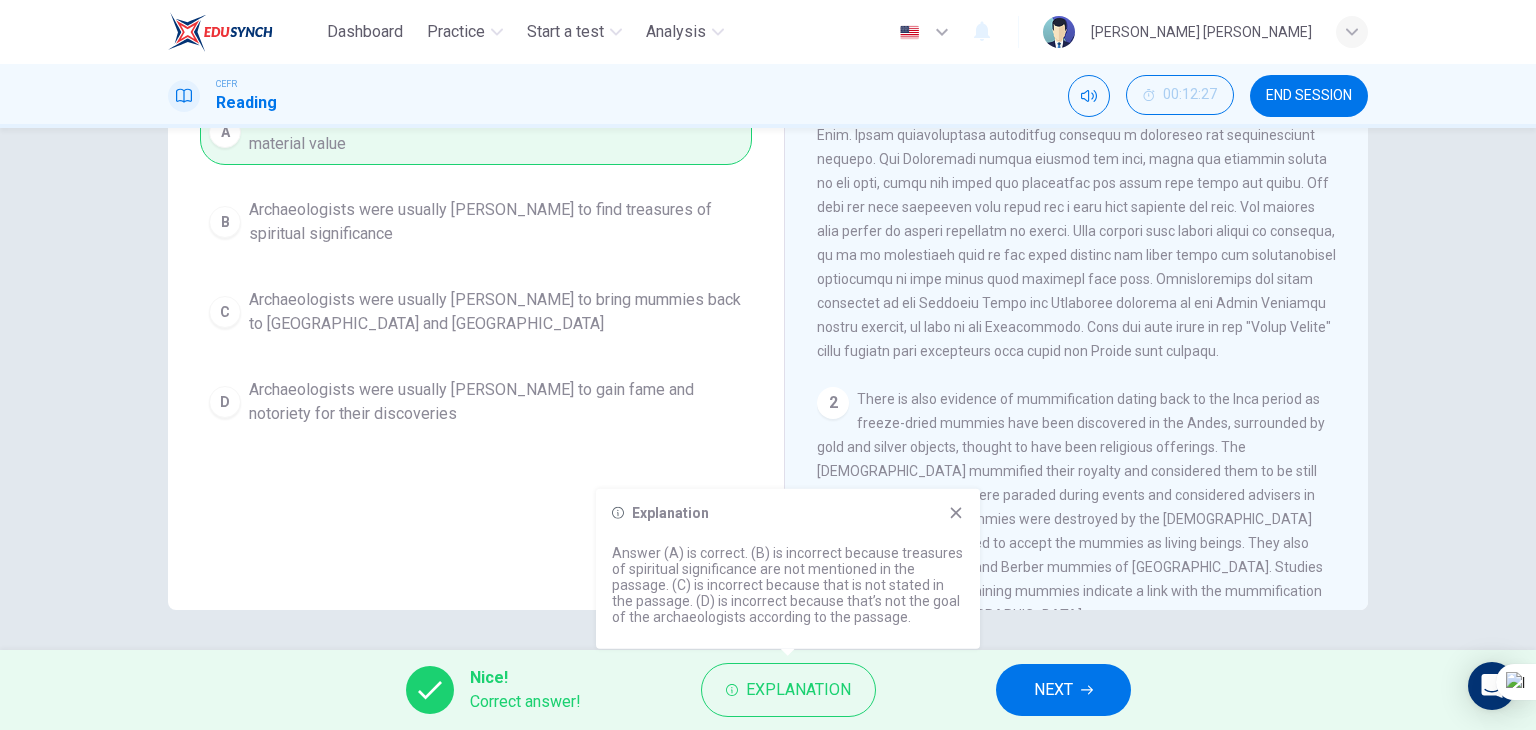 click 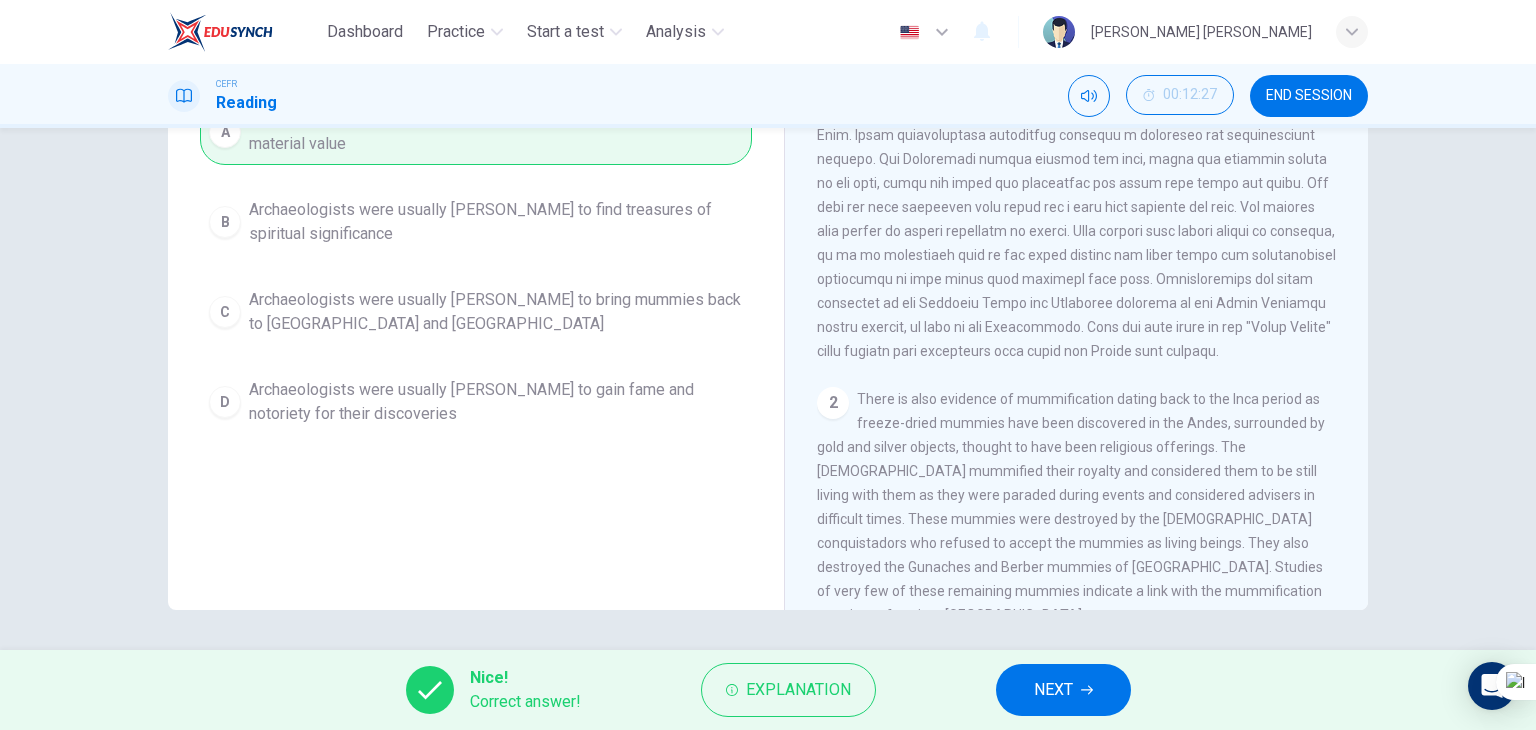 click on "NEXT" at bounding box center [1053, 690] 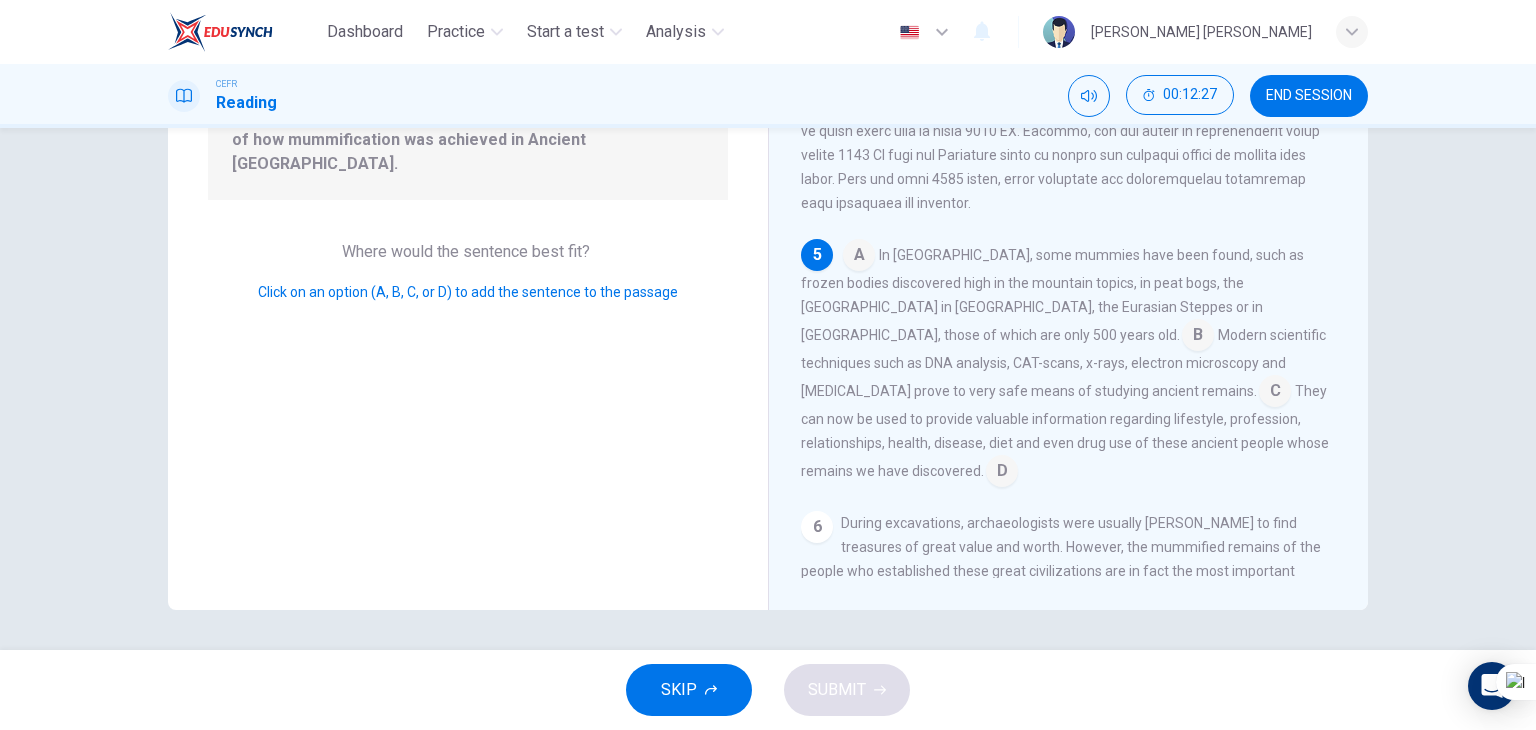 scroll, scrollTop: 1057, scrollLeft: 0, axis: vertical 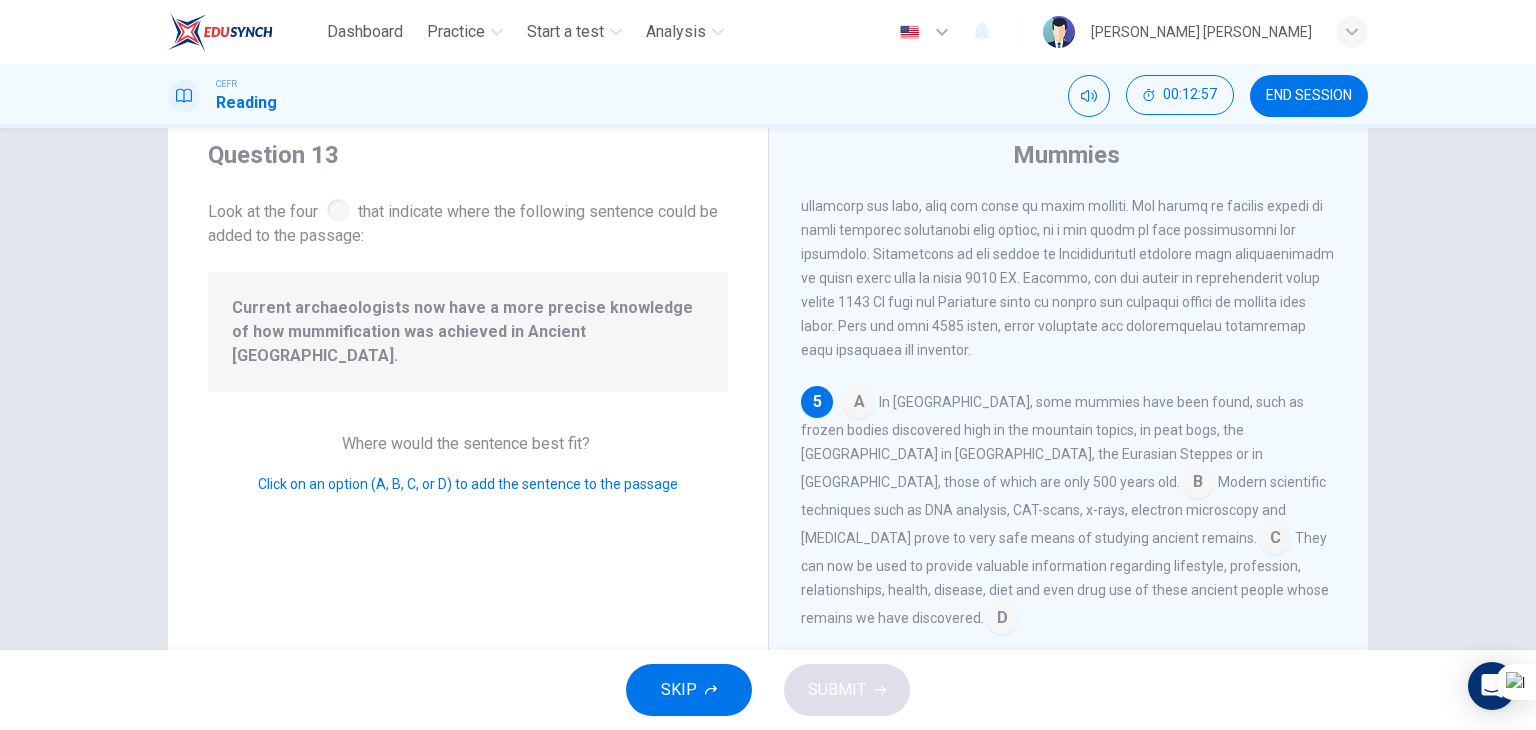 click at bounding box center (1275, 540) 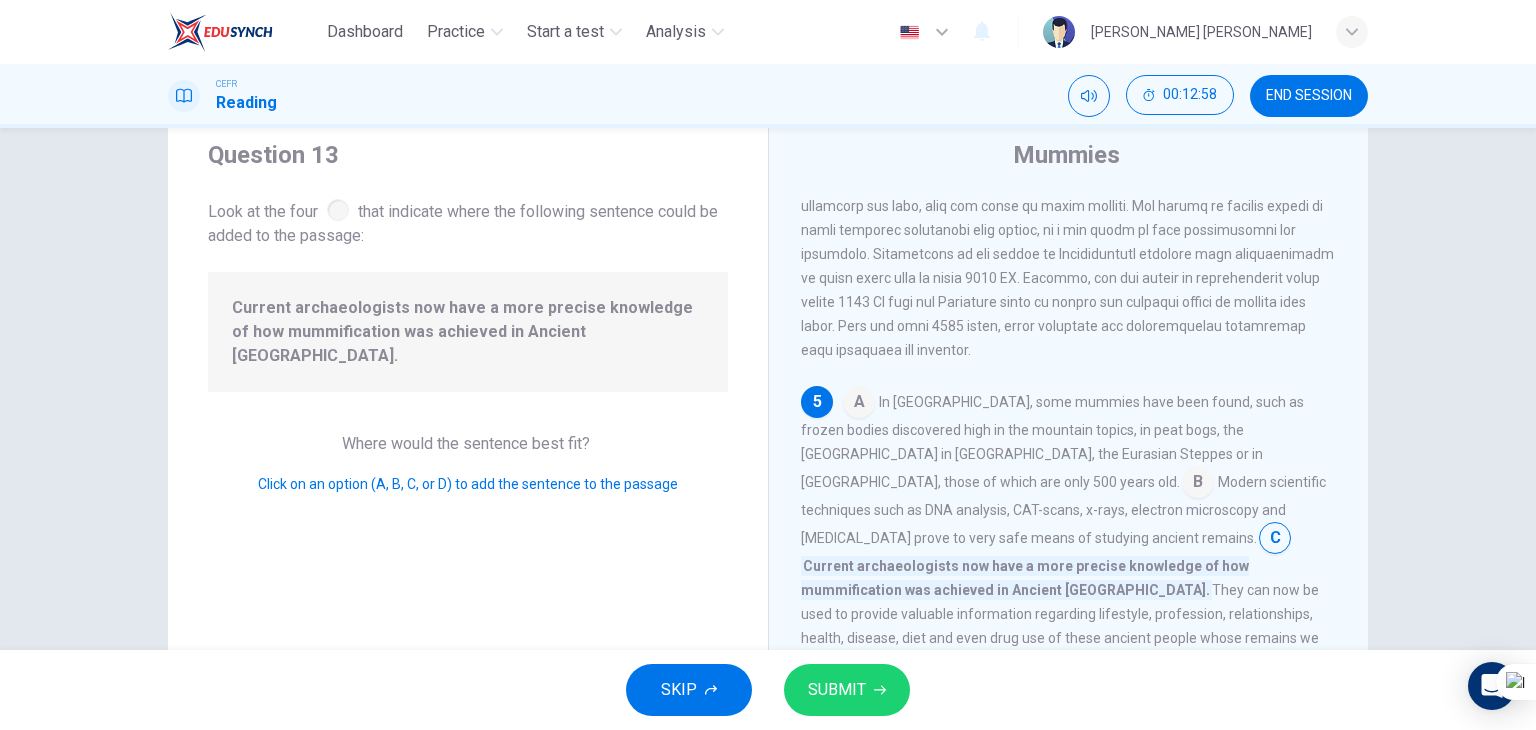 scroll, scrollTop: 1105, scrollLeft: 0, axis: vertical 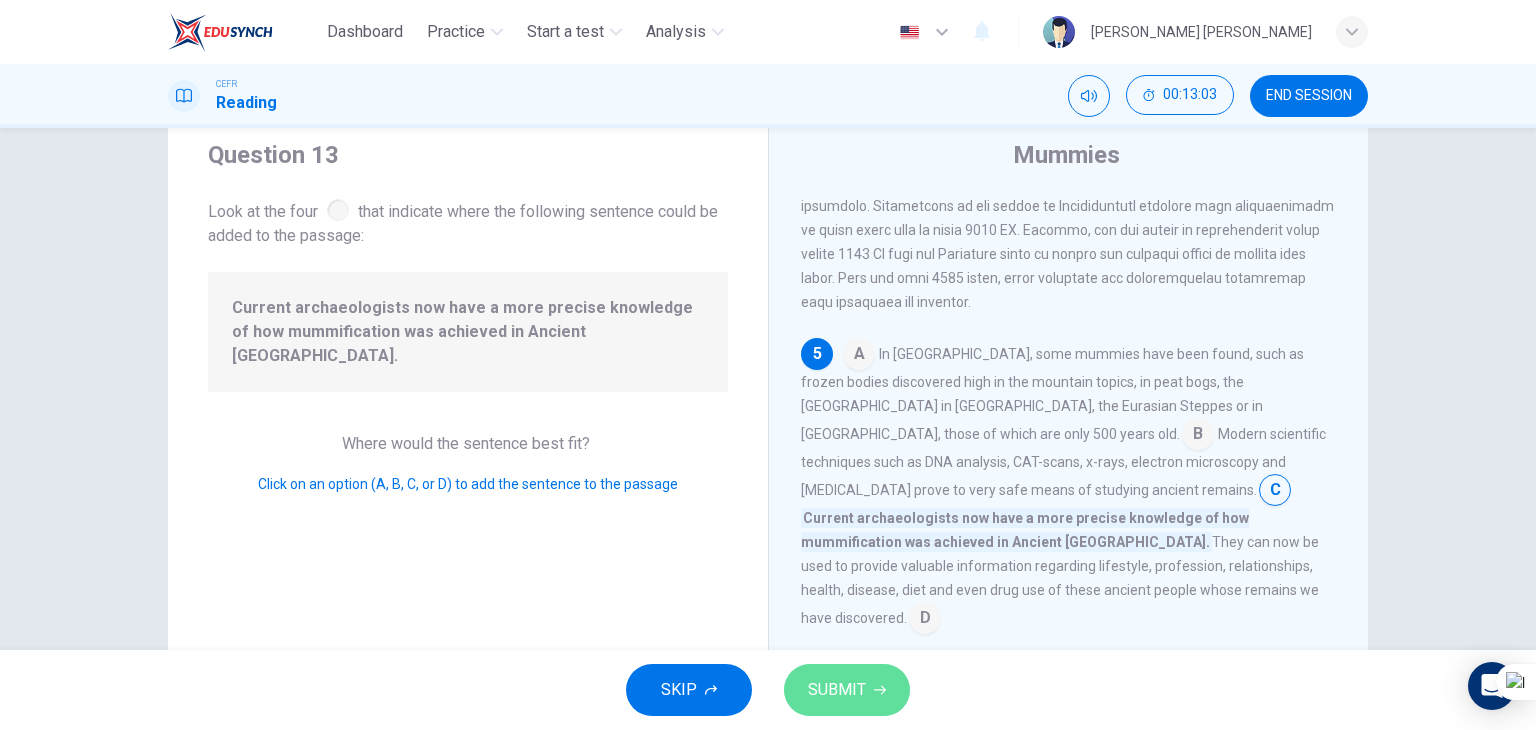 click on "SUBMIT" at bounding box center (847, 690) 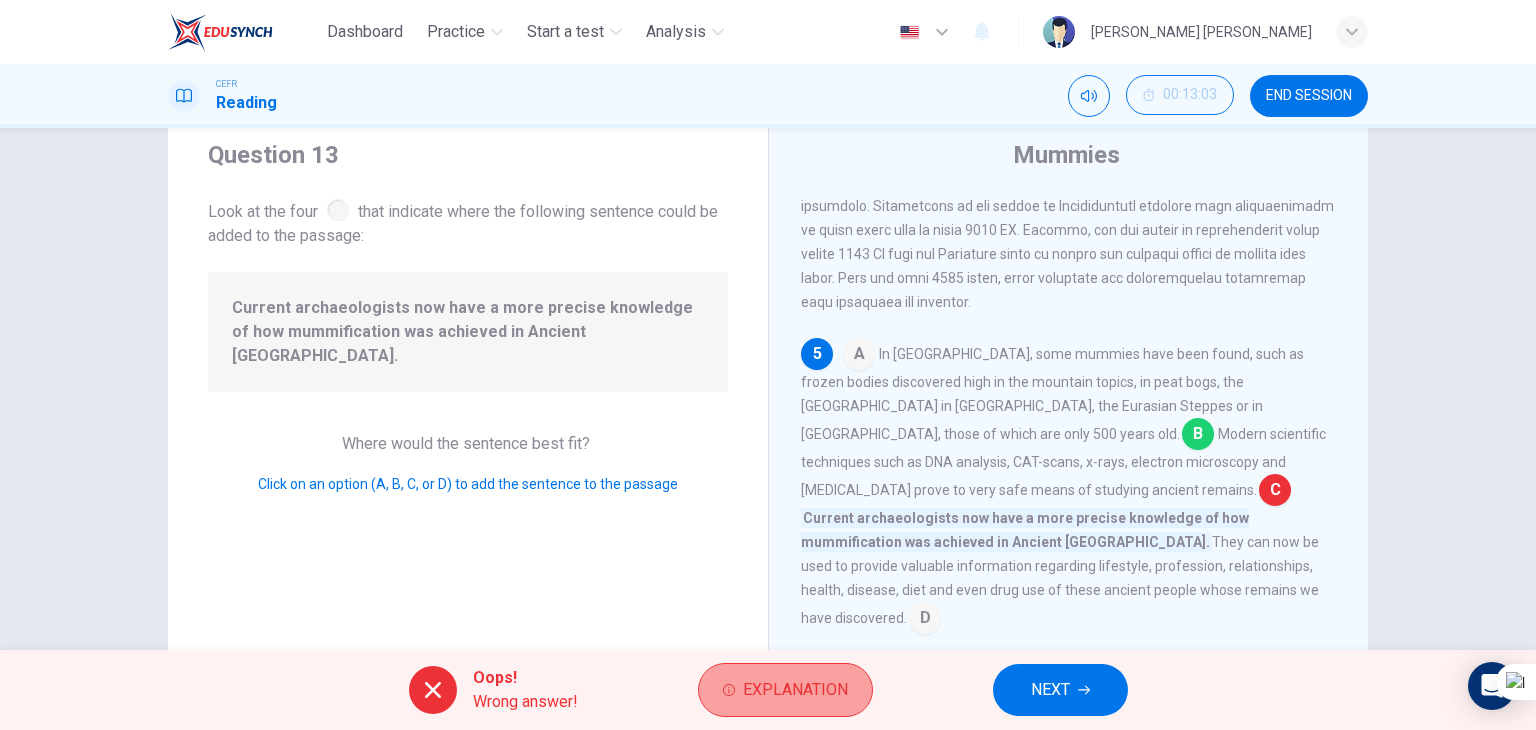click on "Explanation" at bounding box center (795, 690) 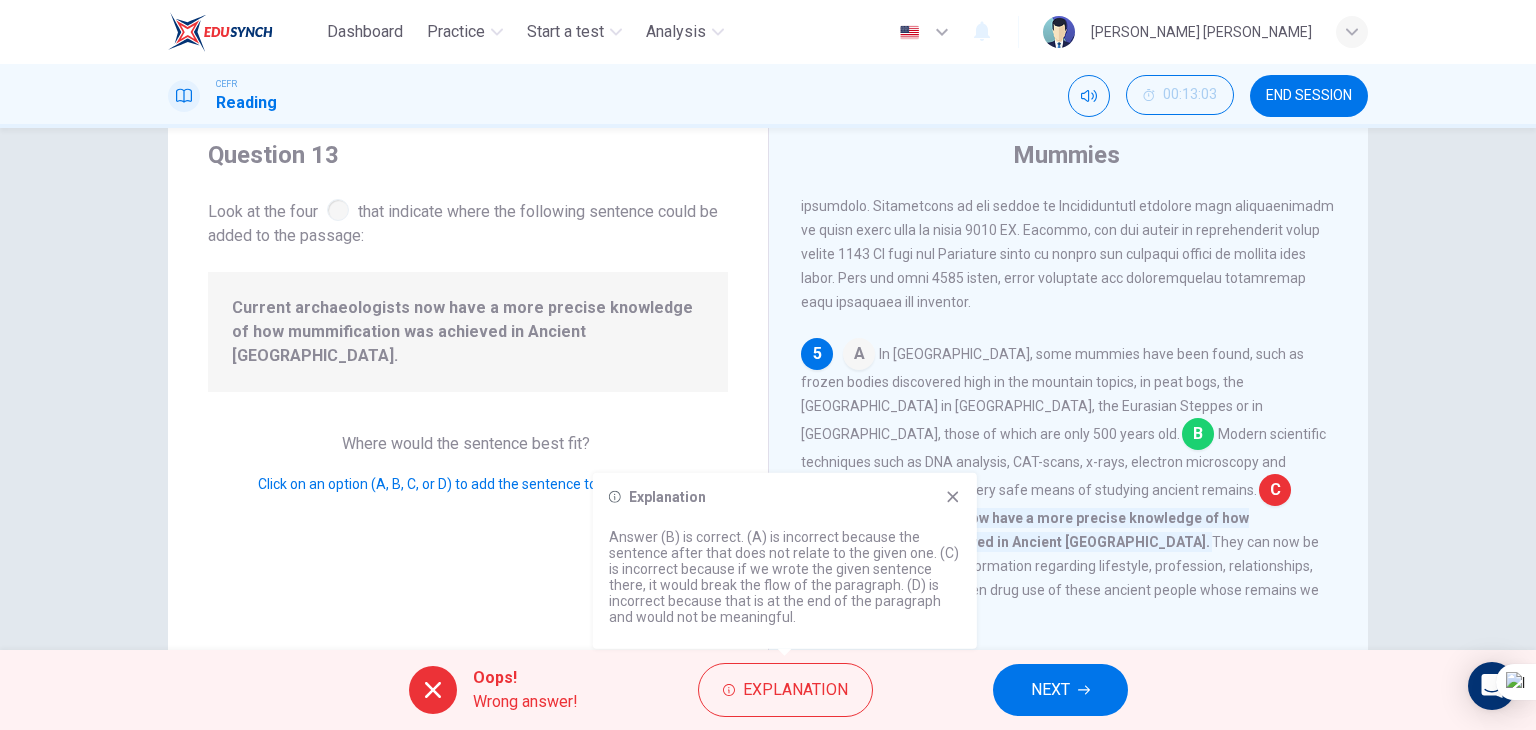 click on "Explanation Answer (B) is correct. (A) is incorrect because the sentence after that does not relate to the given one. (C) is incorrect because if we wrote the given sentence there, it would break the flow of the paragraph. (D) is incorrect because that is at the end of the paragraph and would not be meaningful." at bounding box center (785, 561) 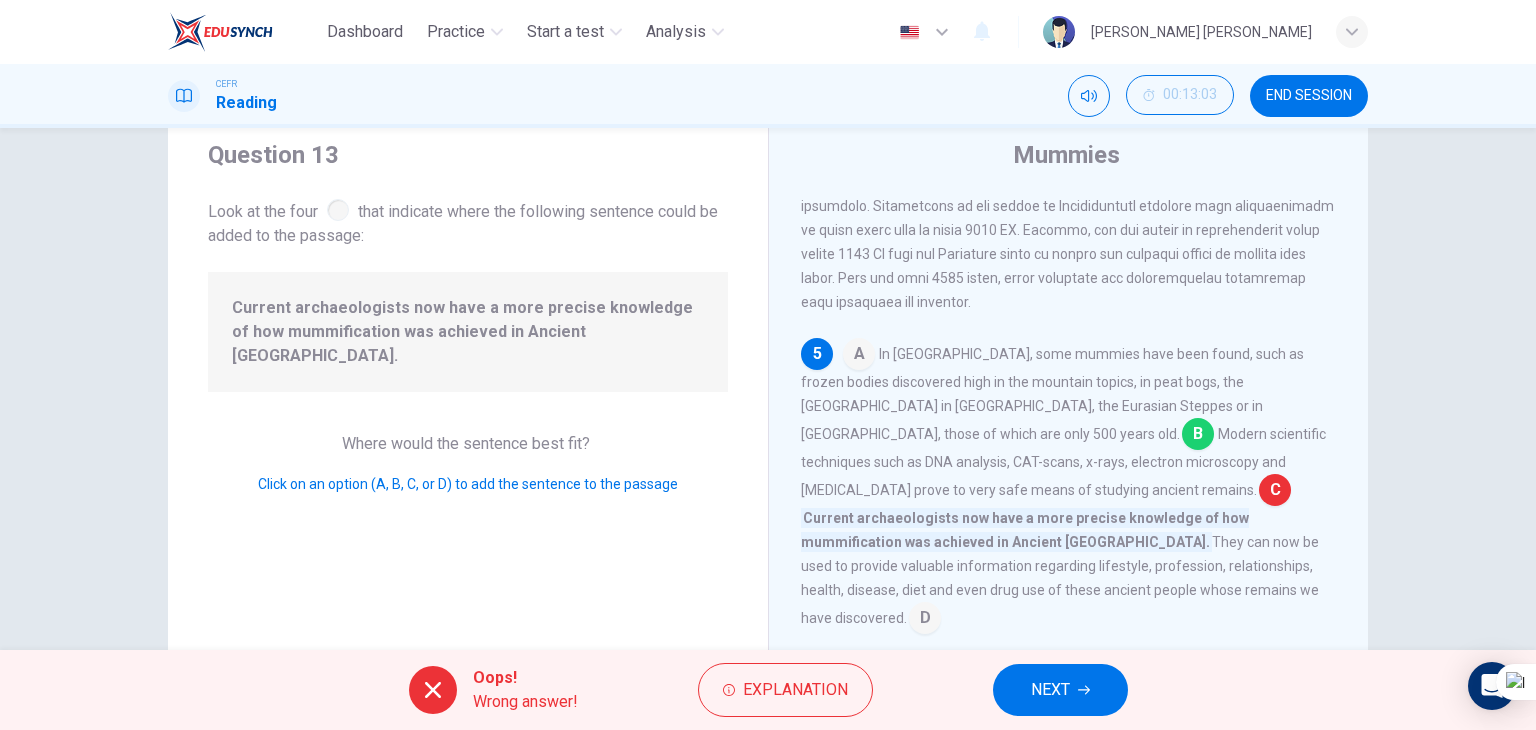 click on "NEXT" at bounding box center (1050, 690) 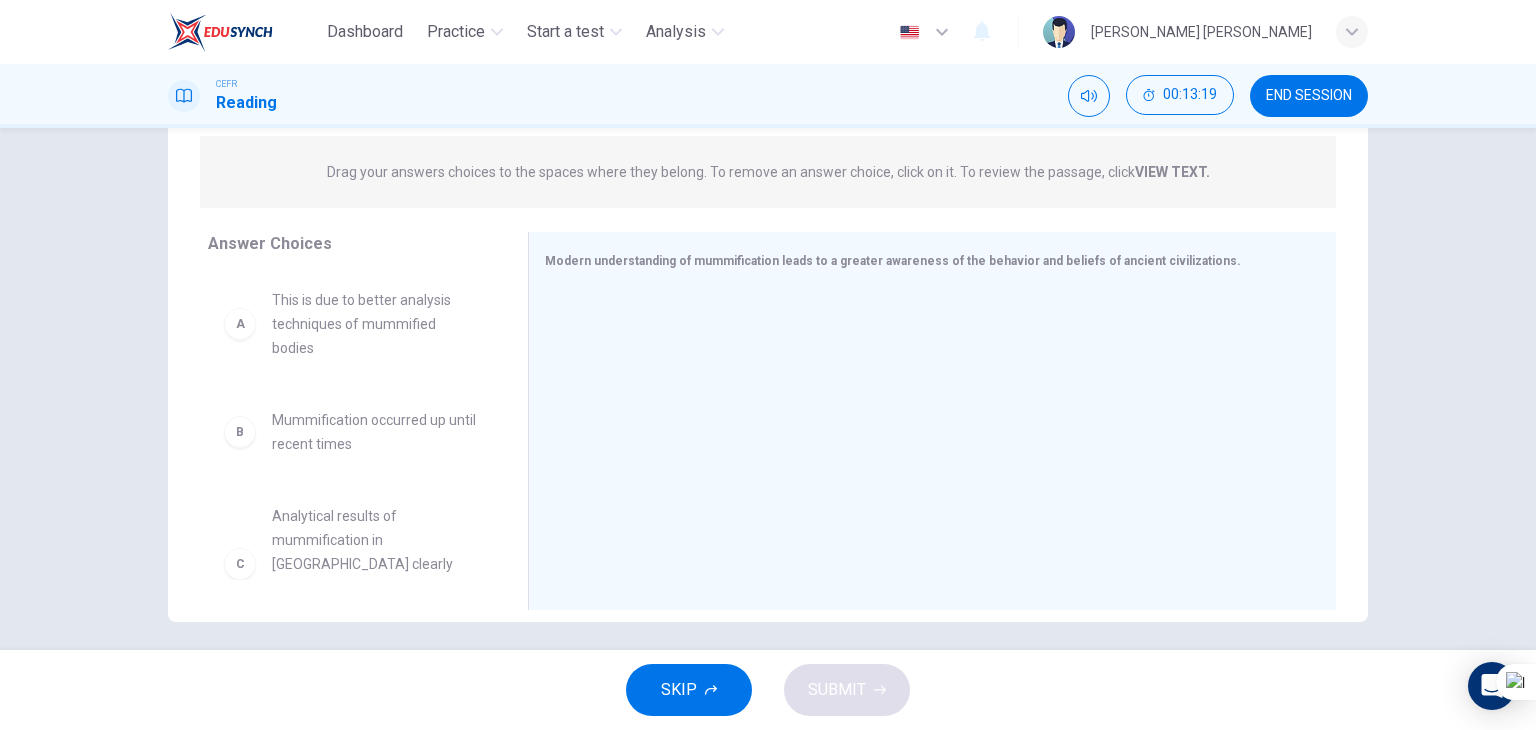 scroll, scrollTop: 253, scrollLeft: 0, axis: vertical 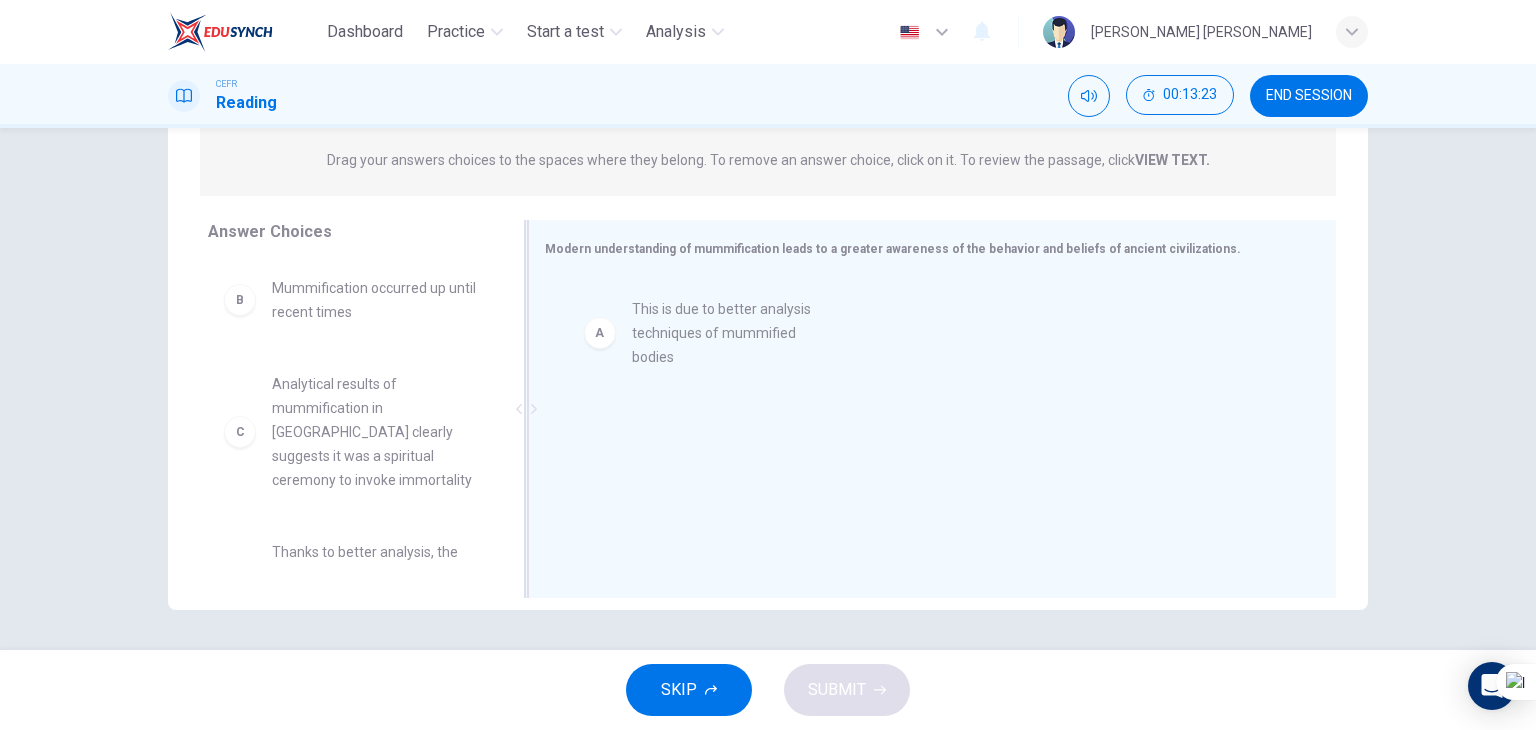 drag, startPoint x: 241, startPoint y: 310, endPoint x: 740, endPoint y: 332, distance: 499.48474 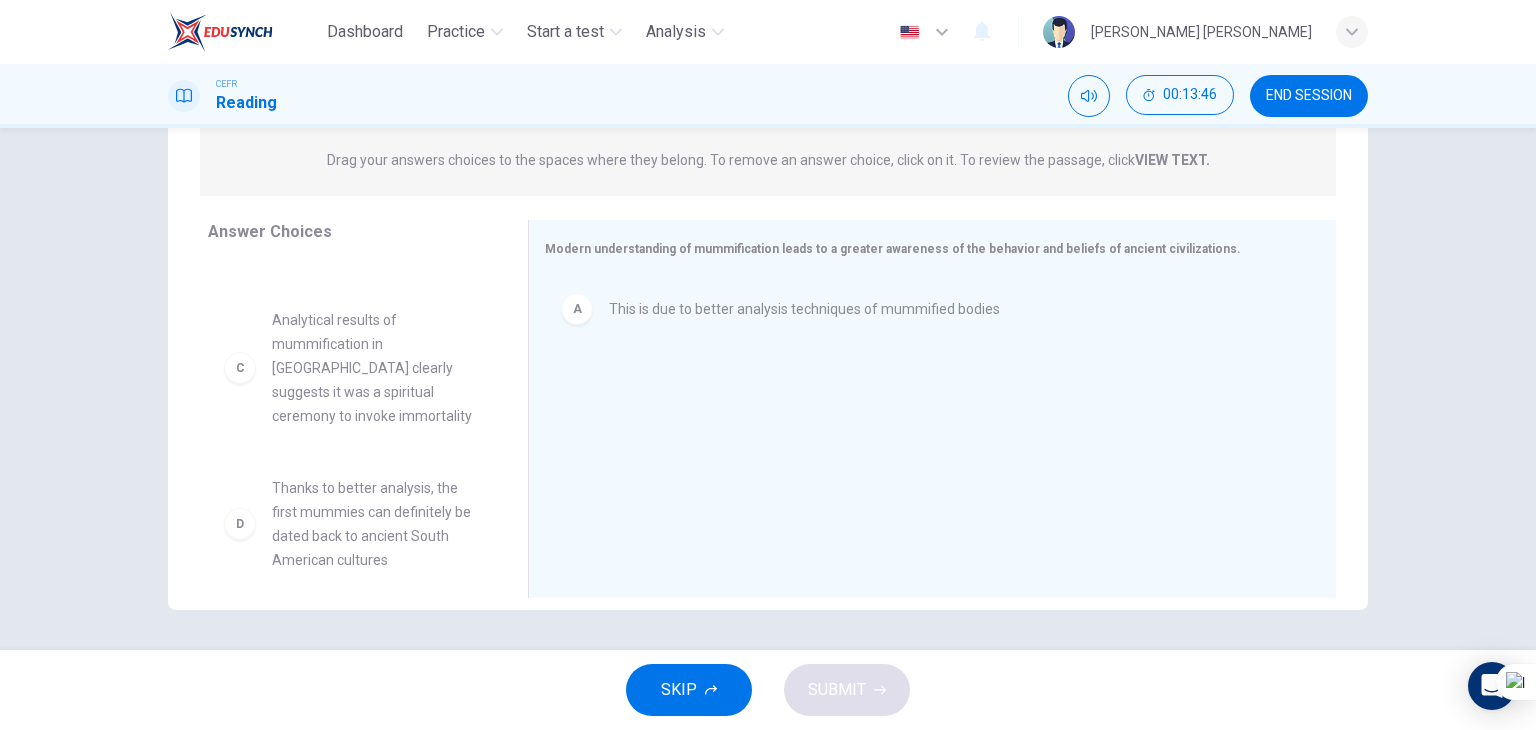 scroll, scrollTop: 59, scrollLeft: 0, axis: vertical 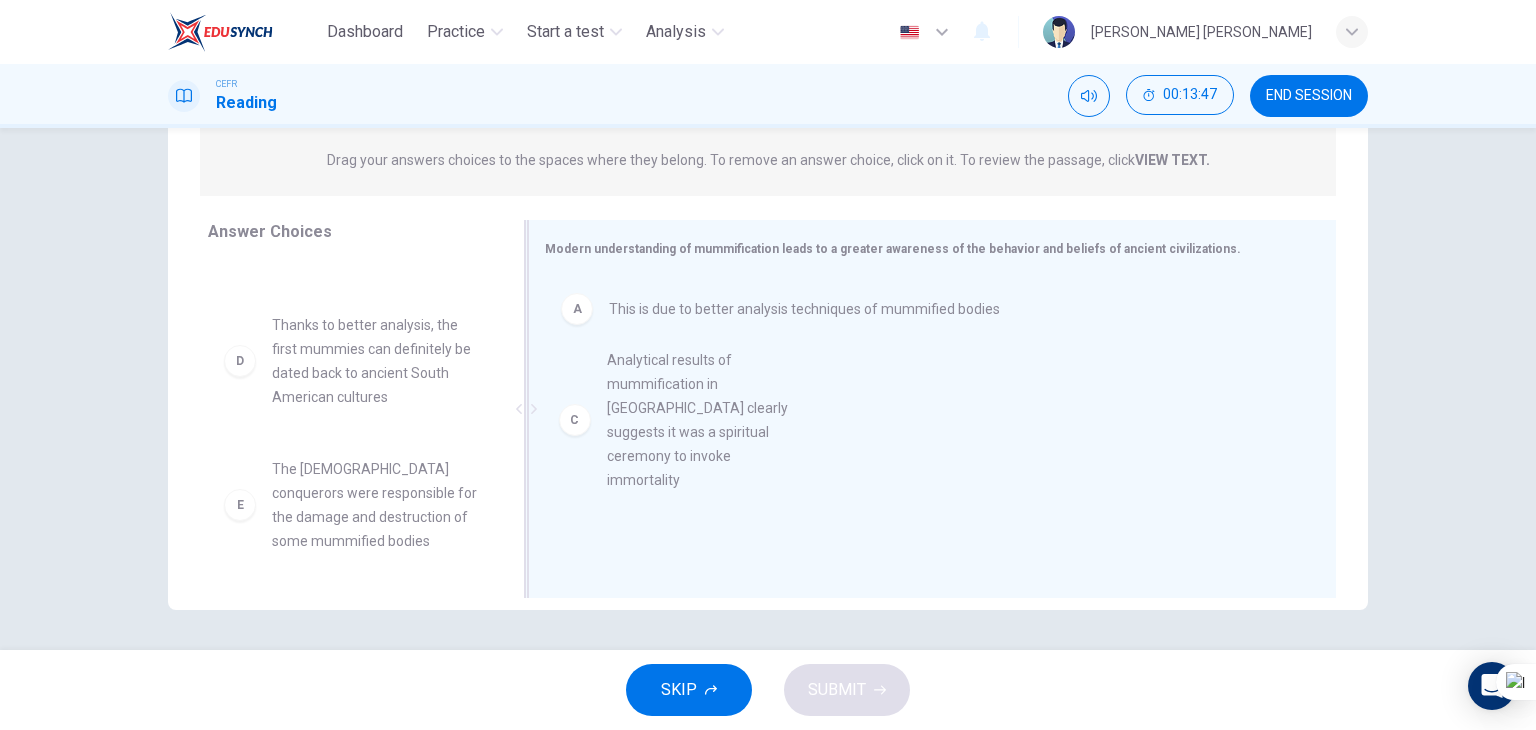 drag, startPoint x: 334, startPoint y: 362, endPoint x: 741, endPoint y: 396, distance: 408.41766 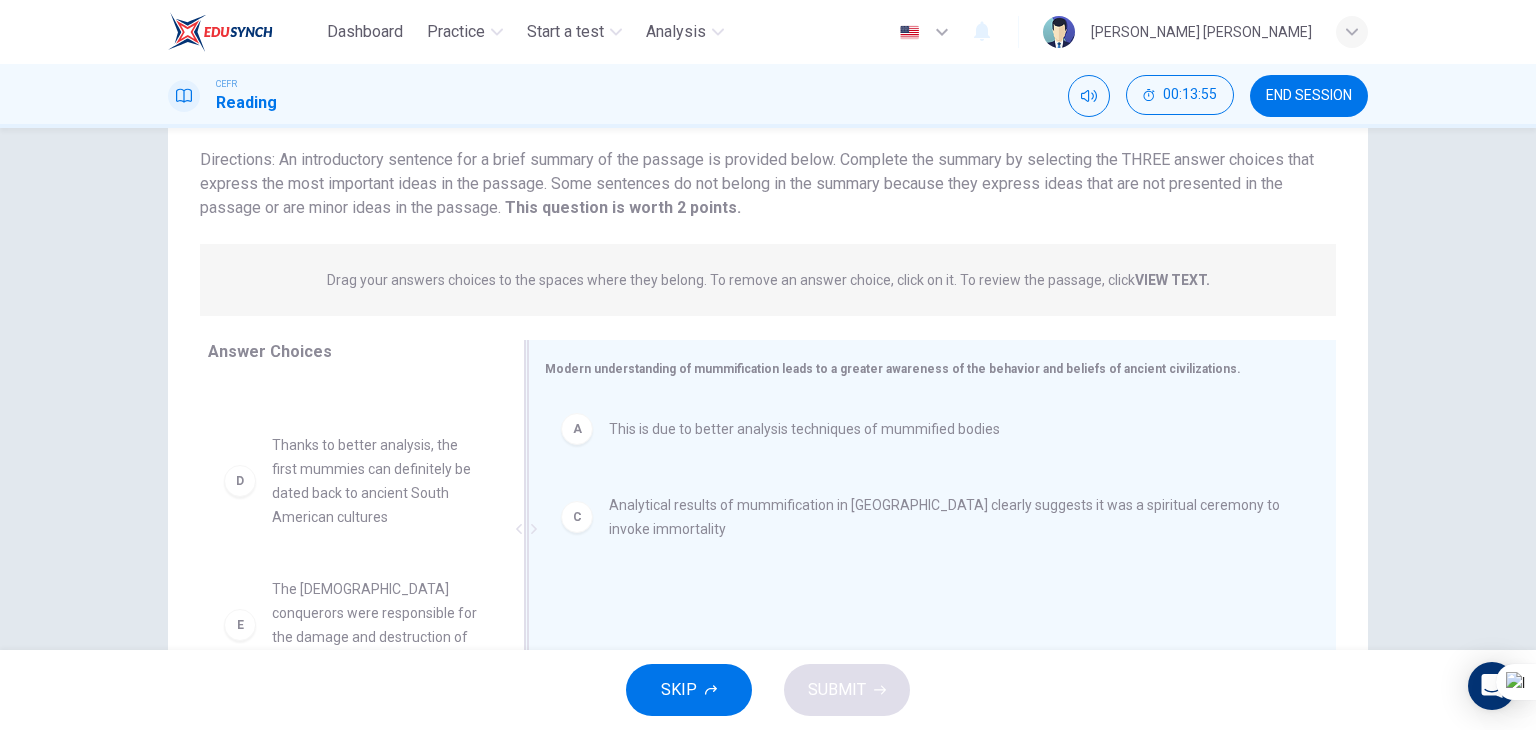 scroll, scrollTop: 253, scrollLeft: 0, axis: vertical 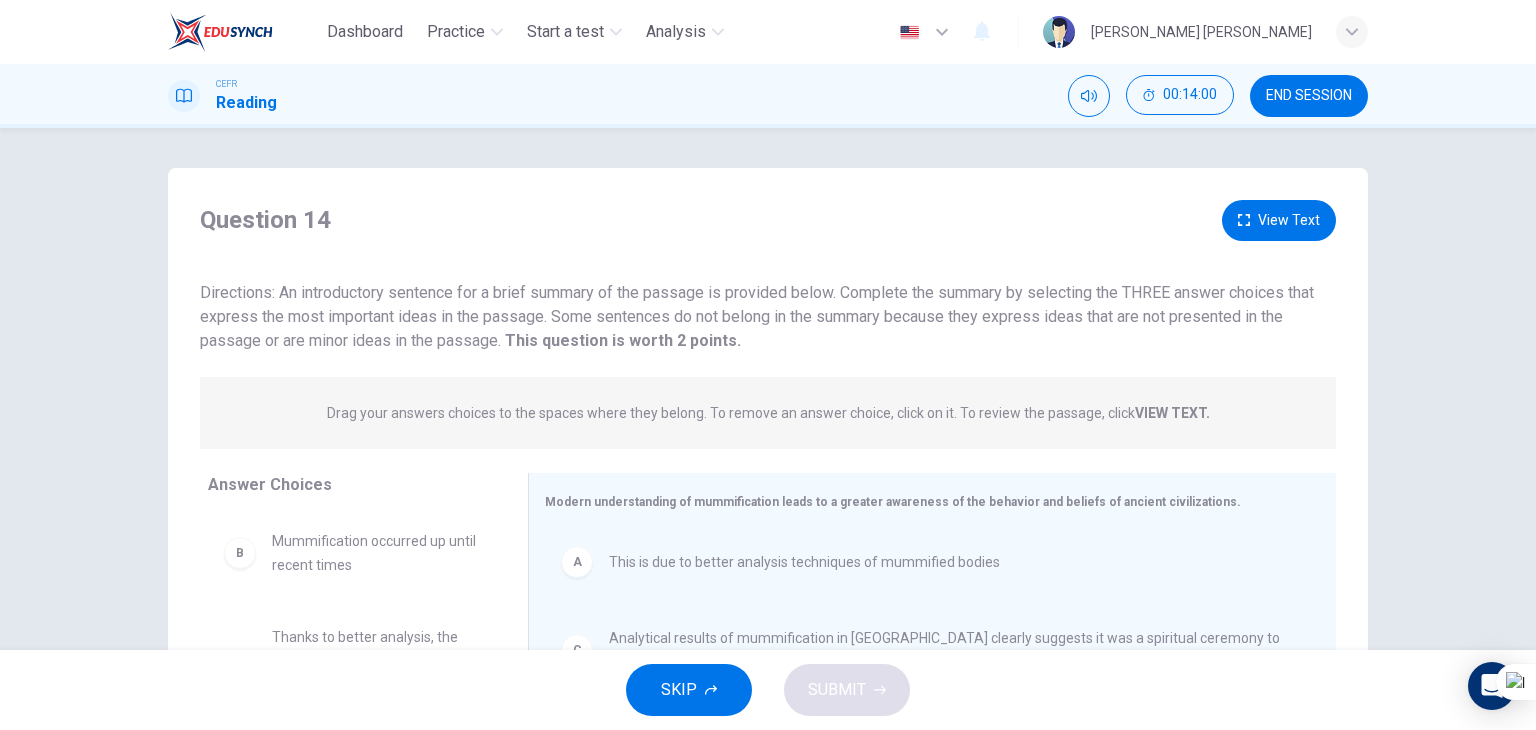 click on "This question is worth 2 points." at bounding box center (621, 340) 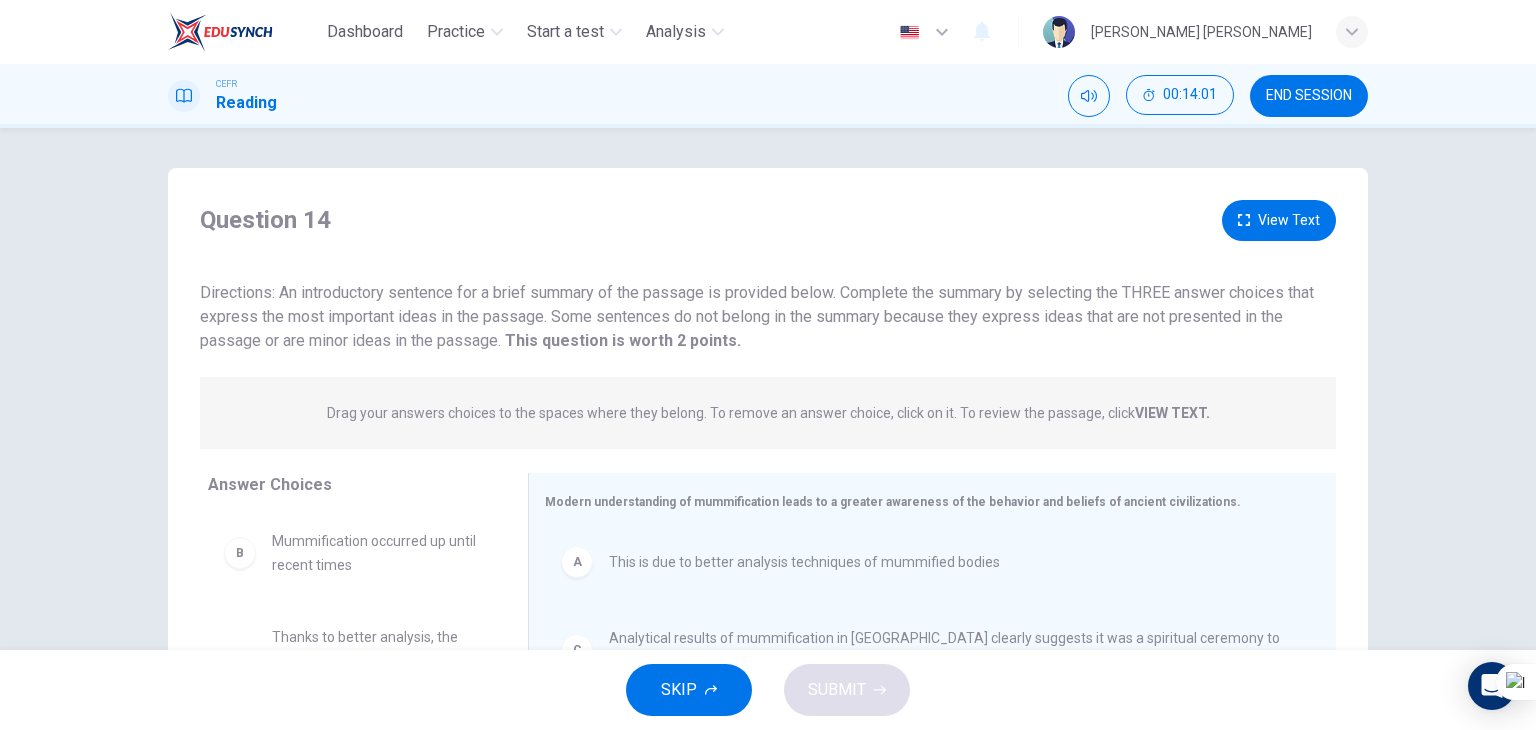 drag, startPoint x: 785, startPoint y: 329, endPoint x: 801, endPoint y: 339, distance: 18.867962 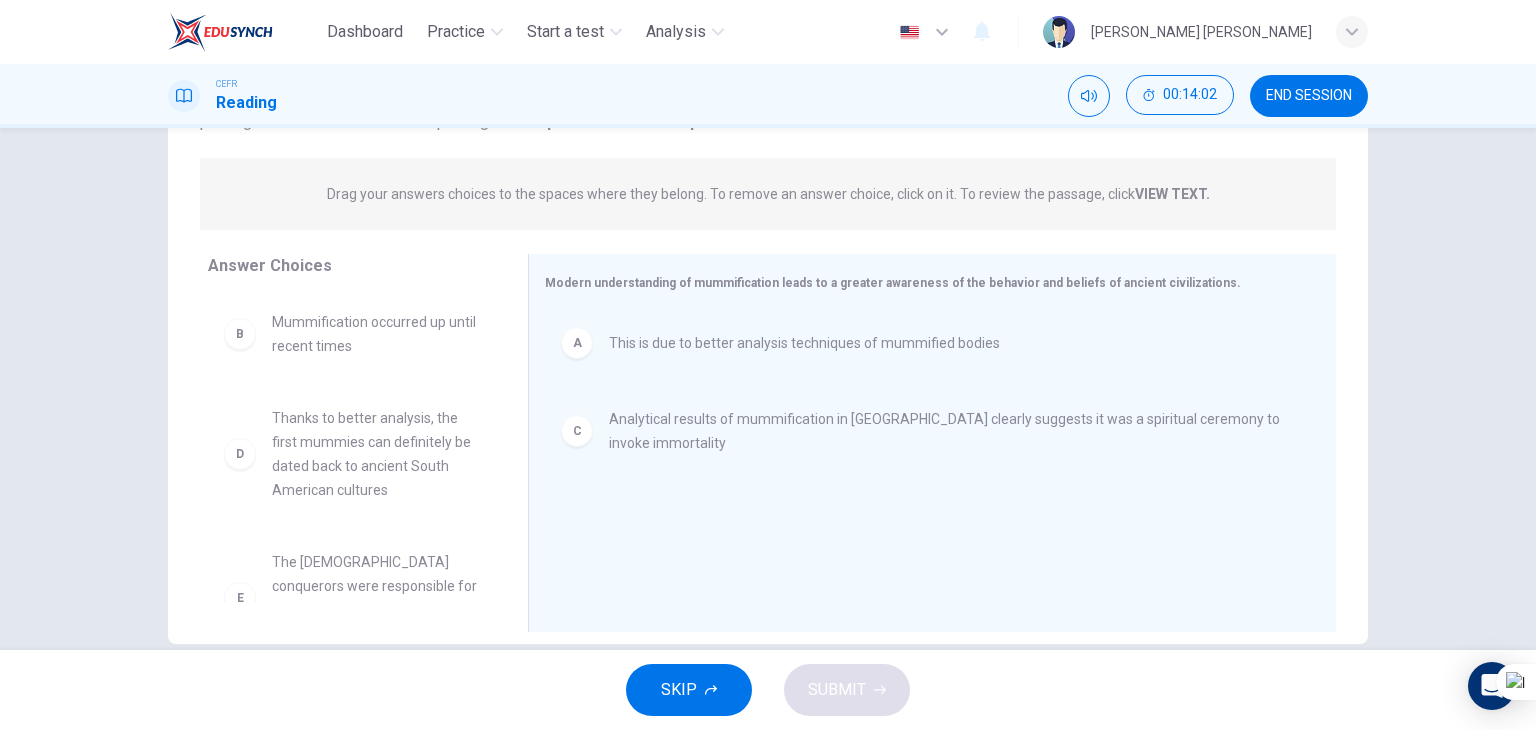 scroll, scrollTop: 220, scrollLeft: 0, axis: vertical 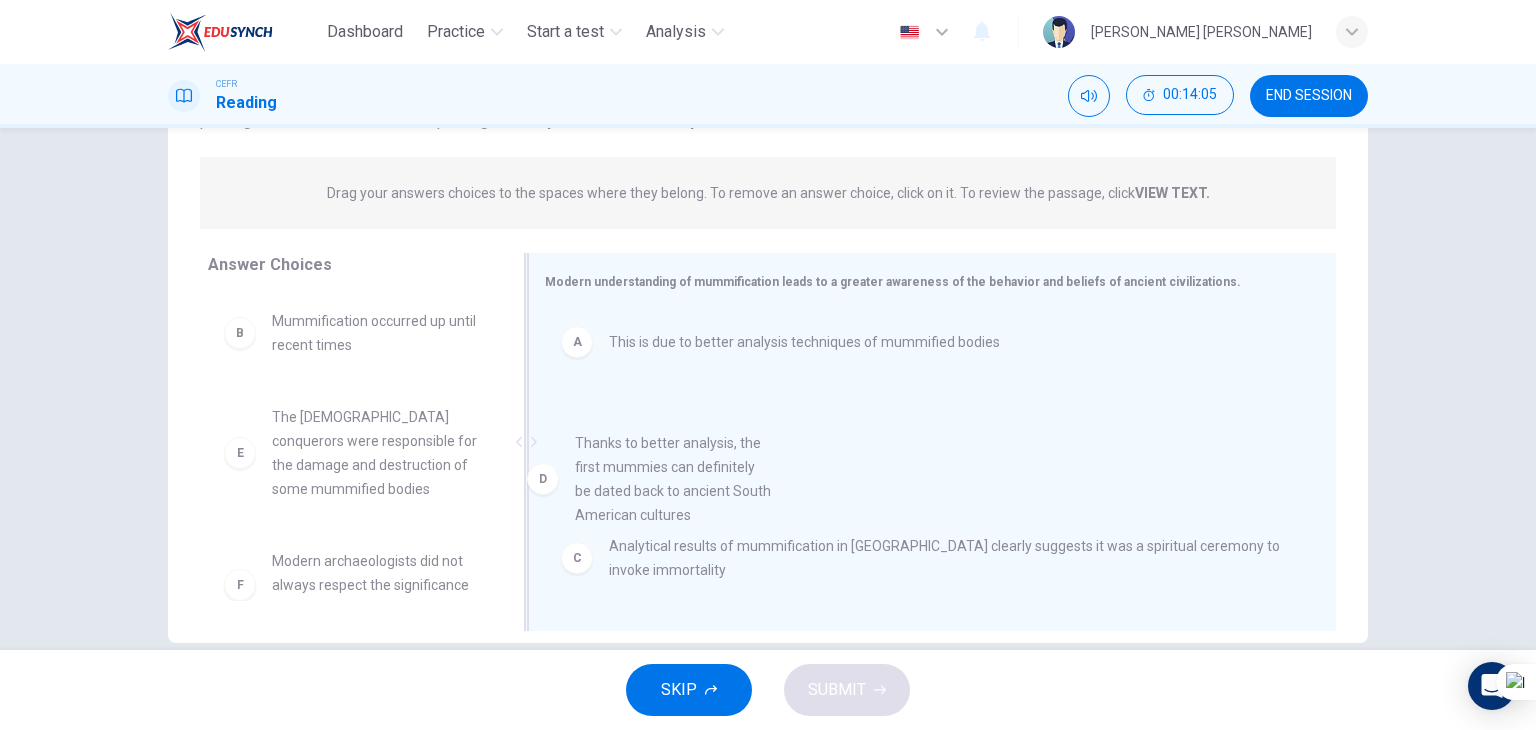 drag, startPoint x: 354, startPoint y: 420, endPoint x: 670, endPoint y: 447, distance: 317.1514 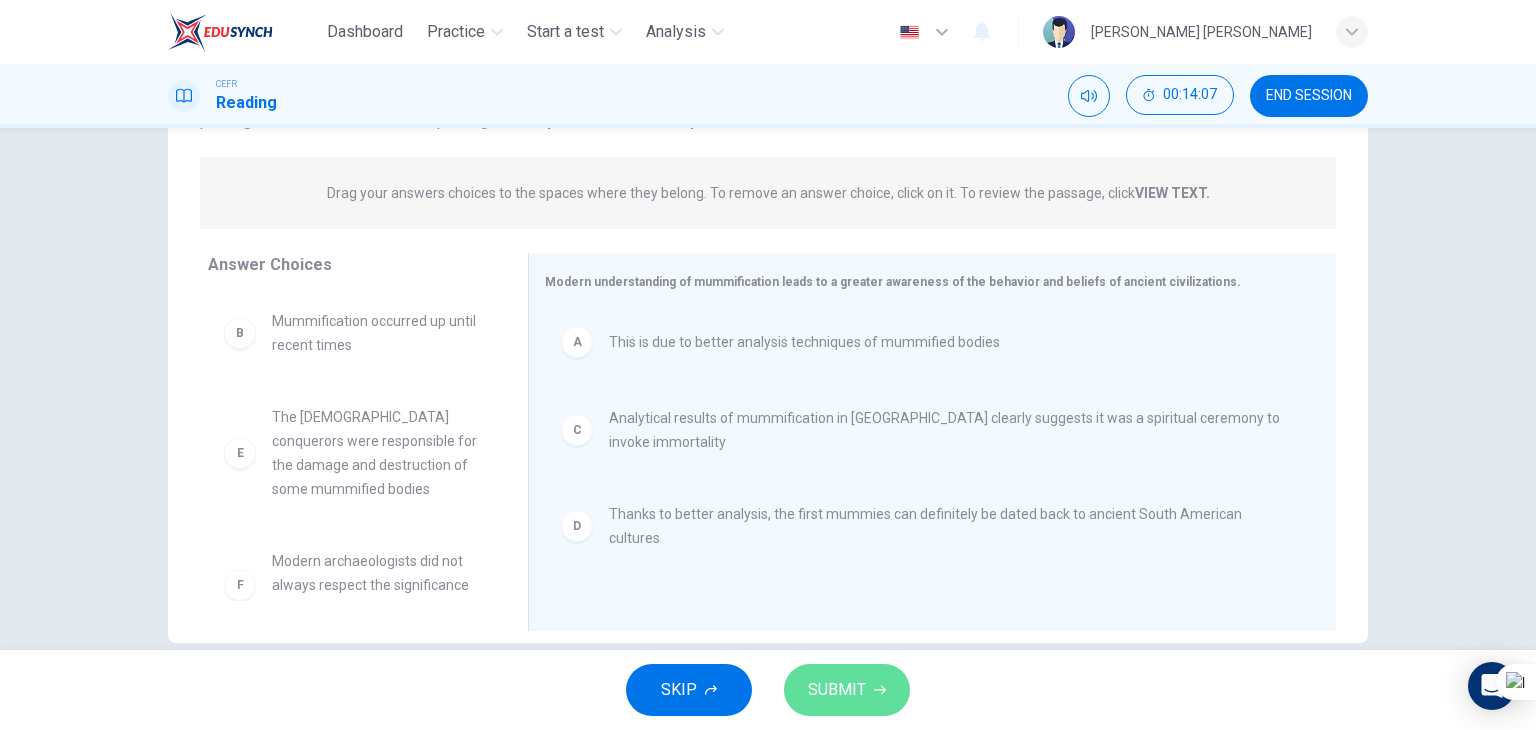 click on "SUBMIT" at bounding box center [837, 690] 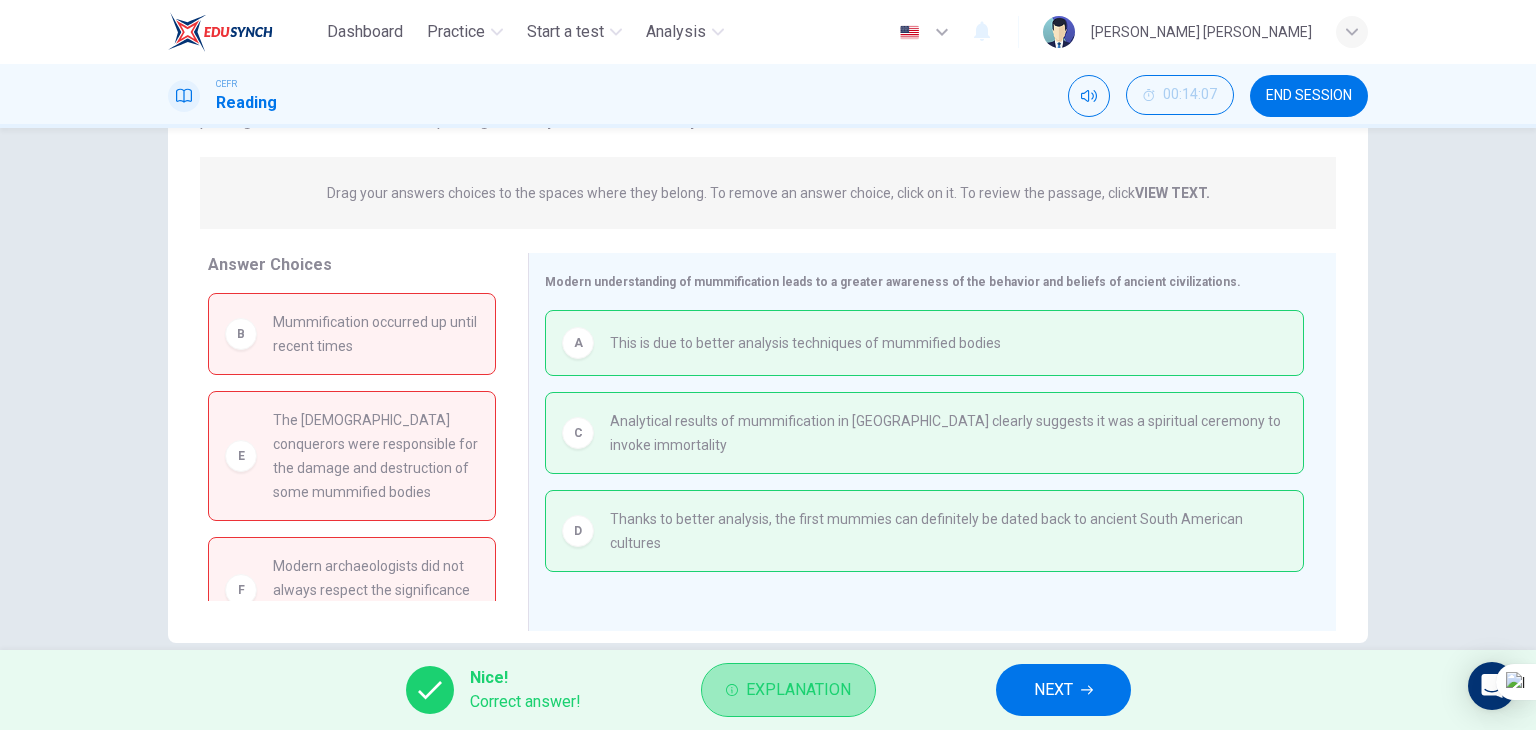 click on "Explanation" at bounding box center [798, 690] 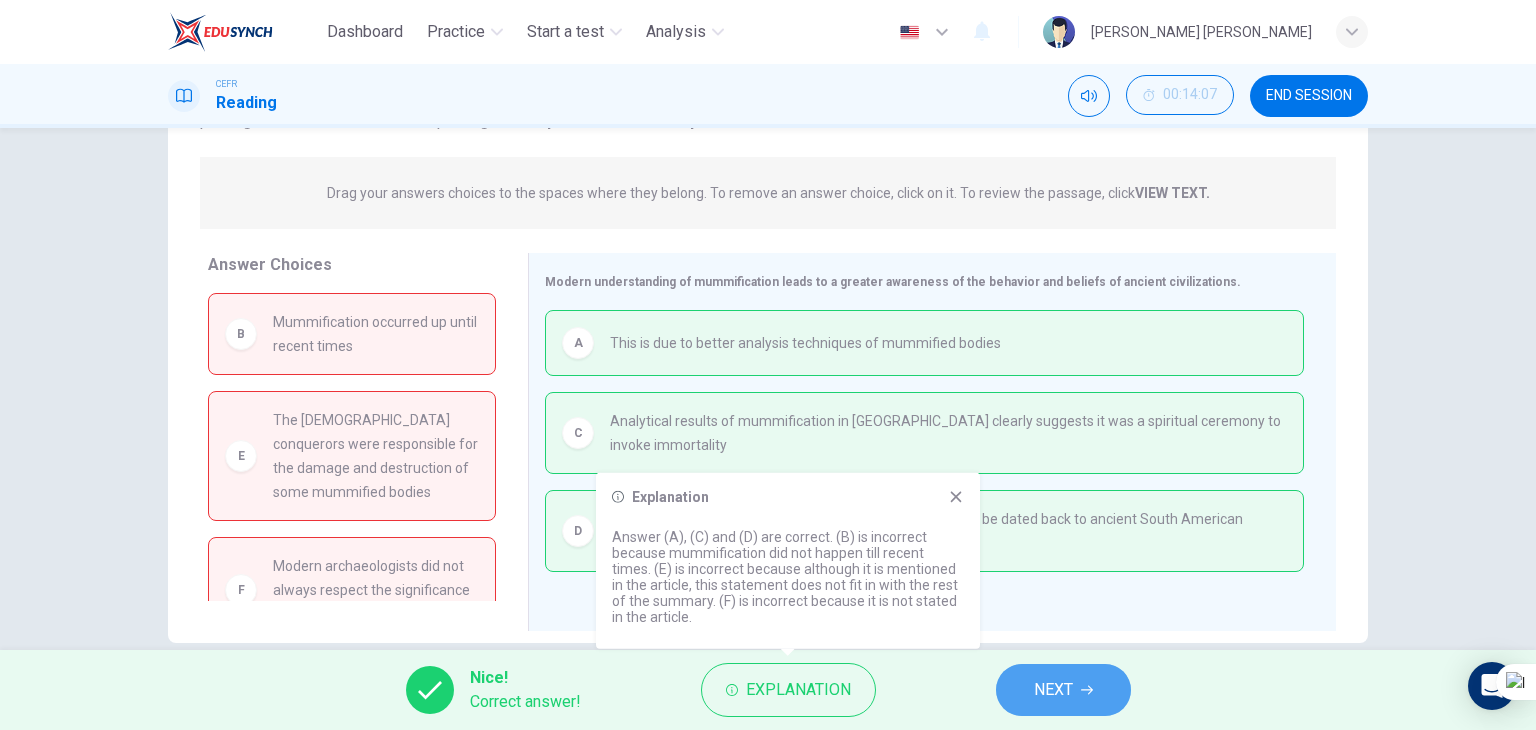 click on "NEXT" at bounding box center (1063, 690) 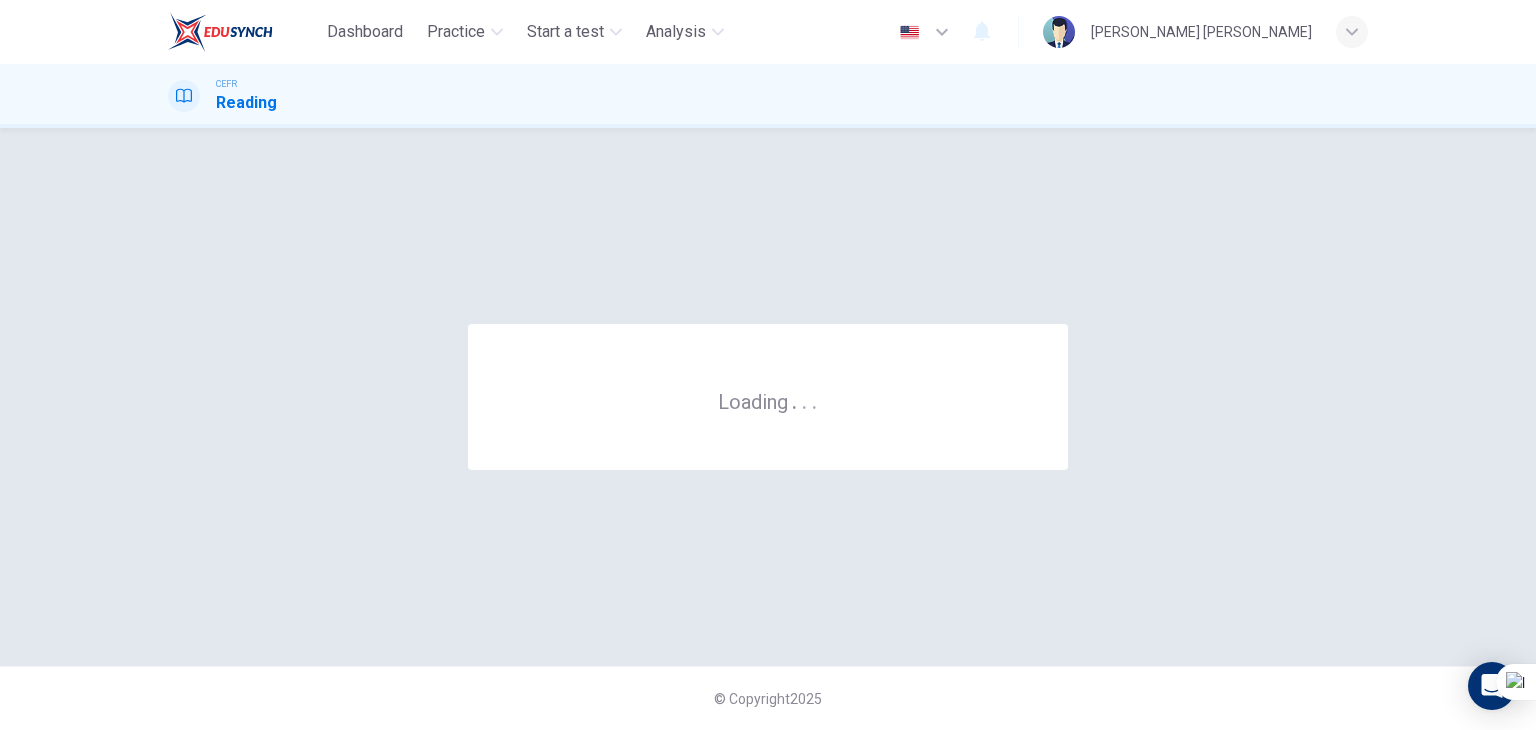 scroll, scrollTop: 0, scrollLeft: 0, axis: both 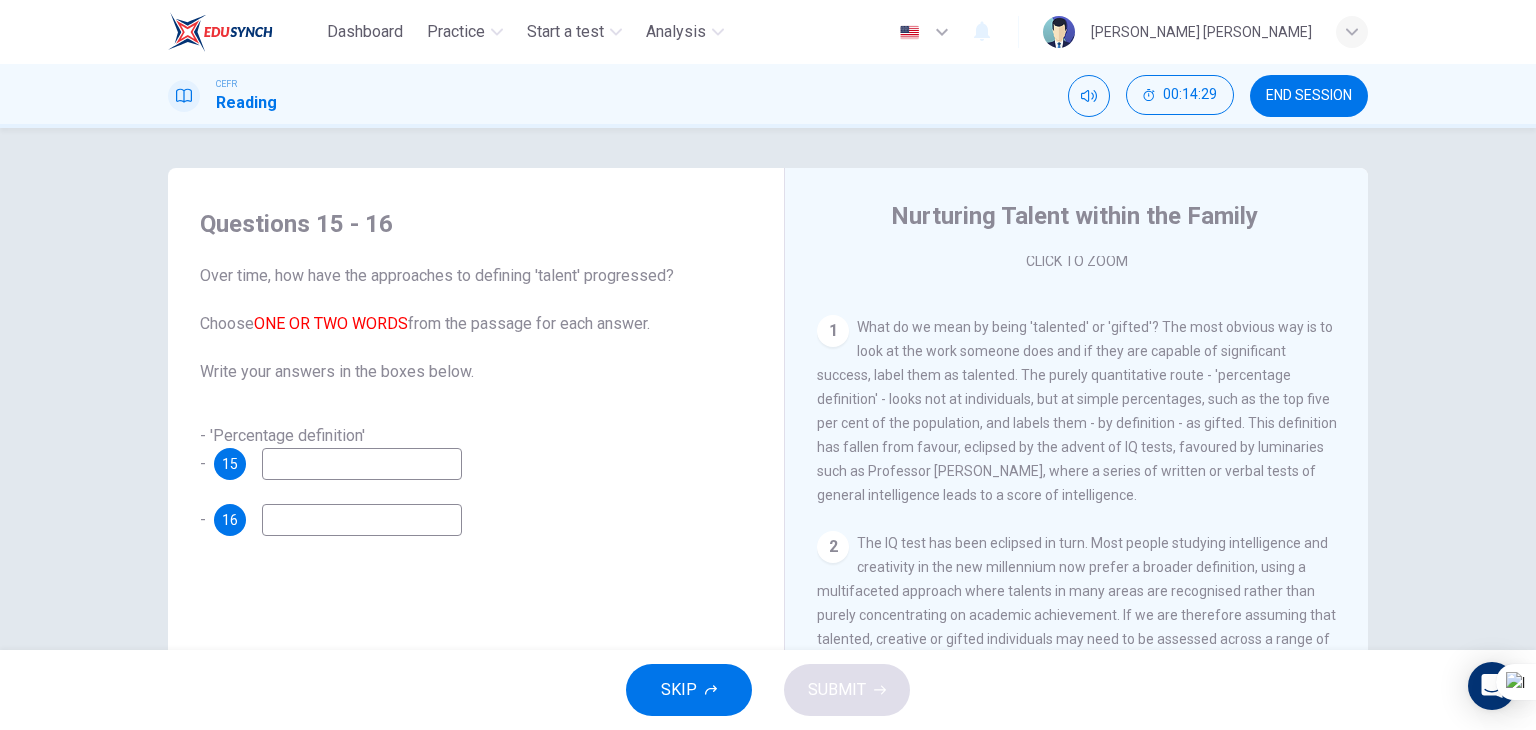 click at bounding box center (362, 464) 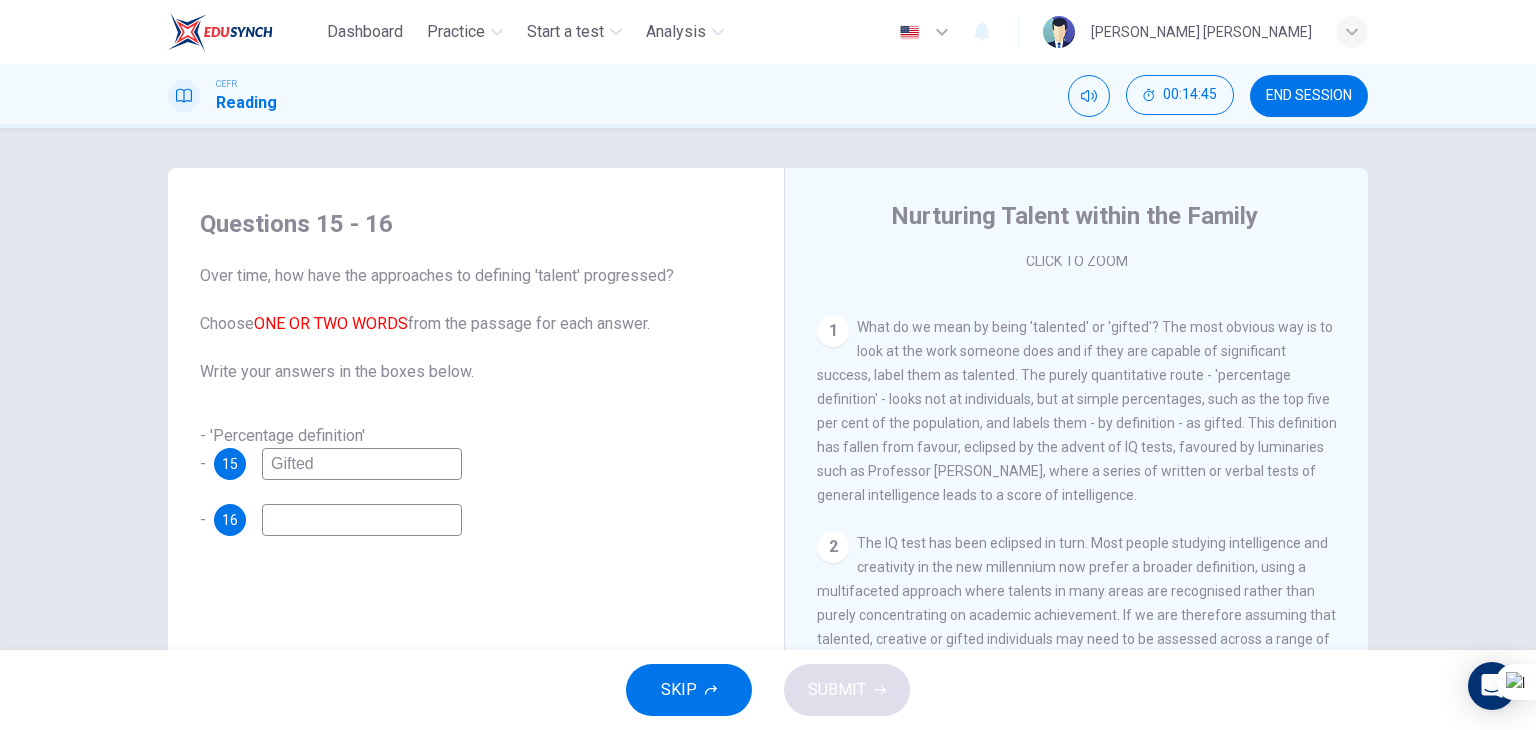 click at bounding box center (362, 520) 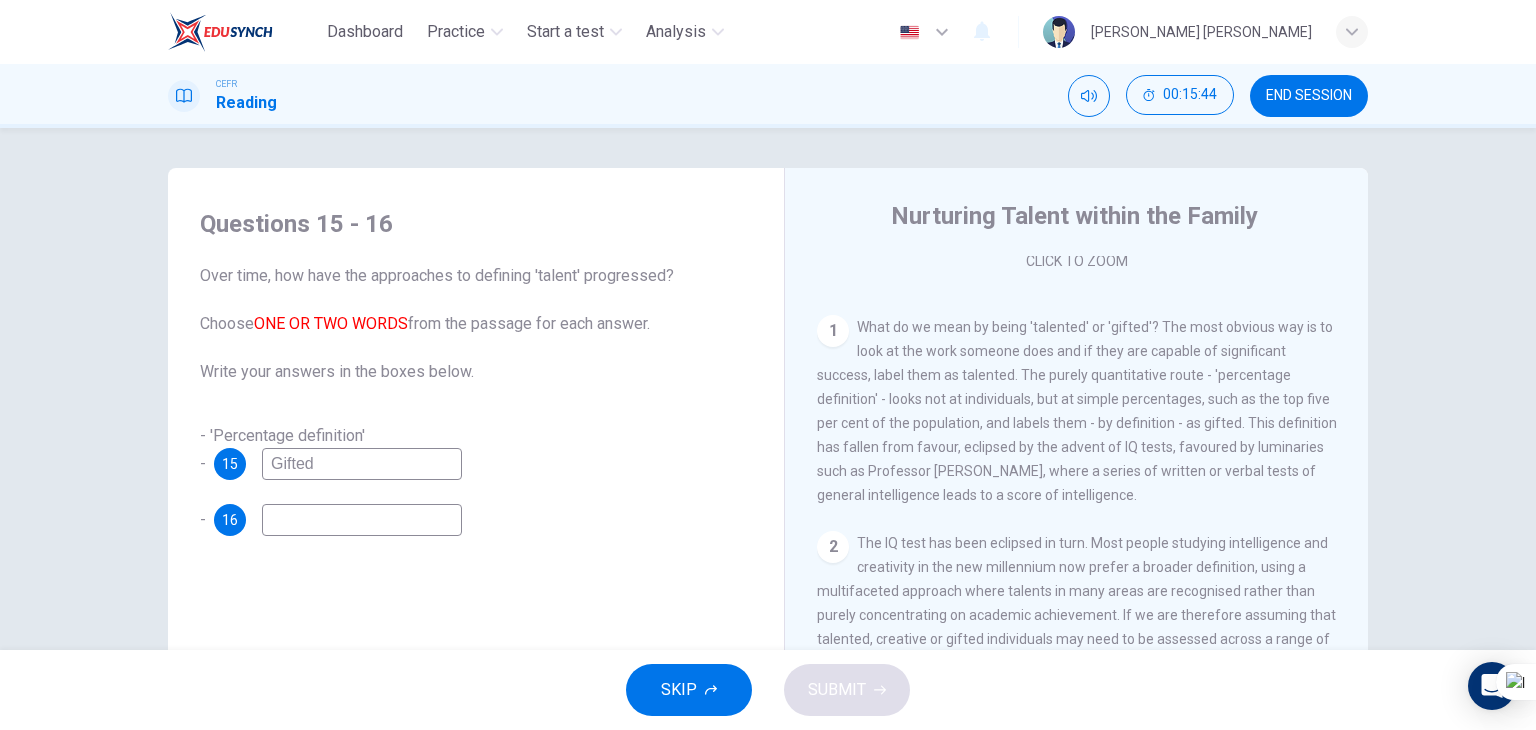 click on "Over time, how have the approaches to defining 'talent' progressed?
Choose  ONE OR TWO WORDS  from the passage for each answer.
Write your answers in the boxes below." at bounding box center (476, 324) 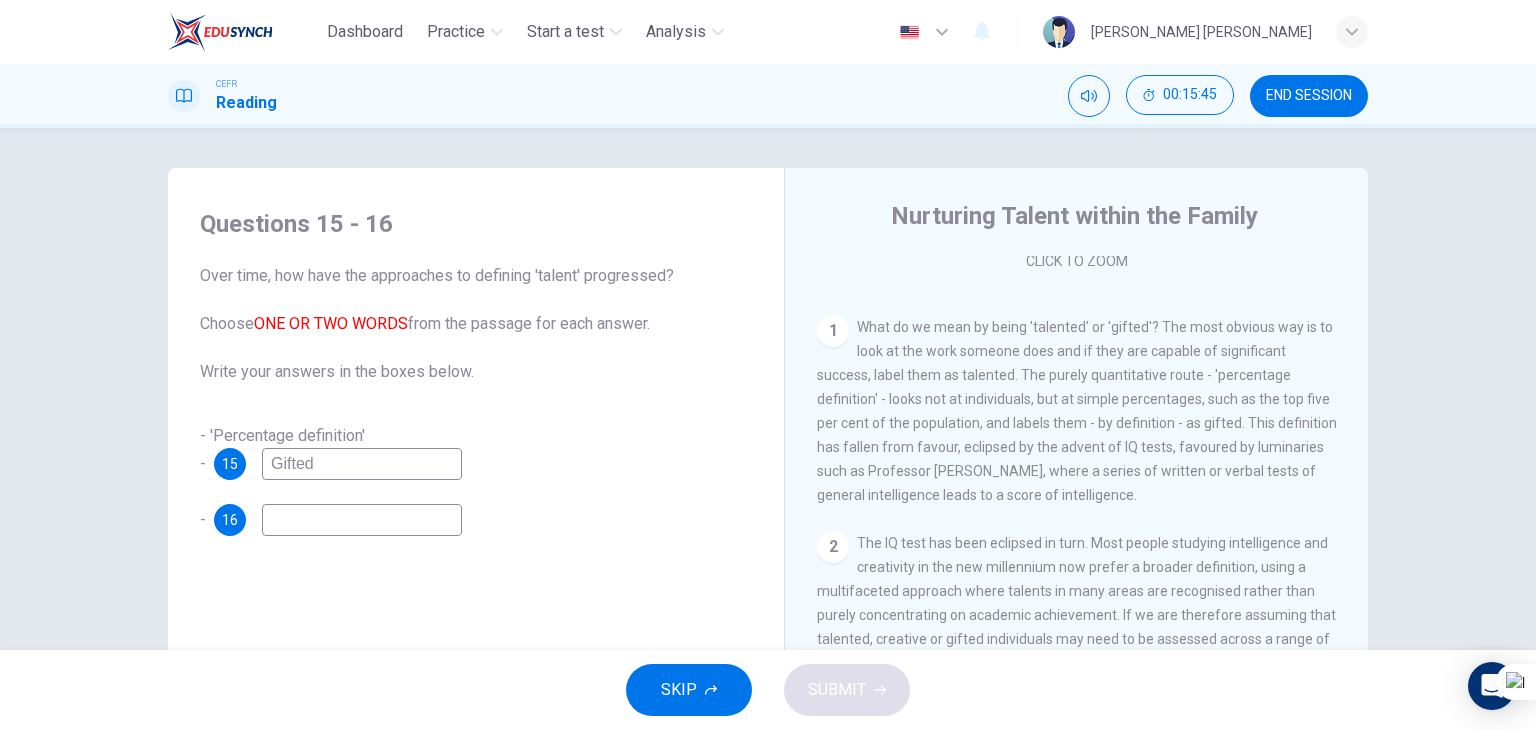 drag, startPoint x: 347, startPoint y: 281, endPoint x: 552, endPoint y: 325, distance: 209.6688 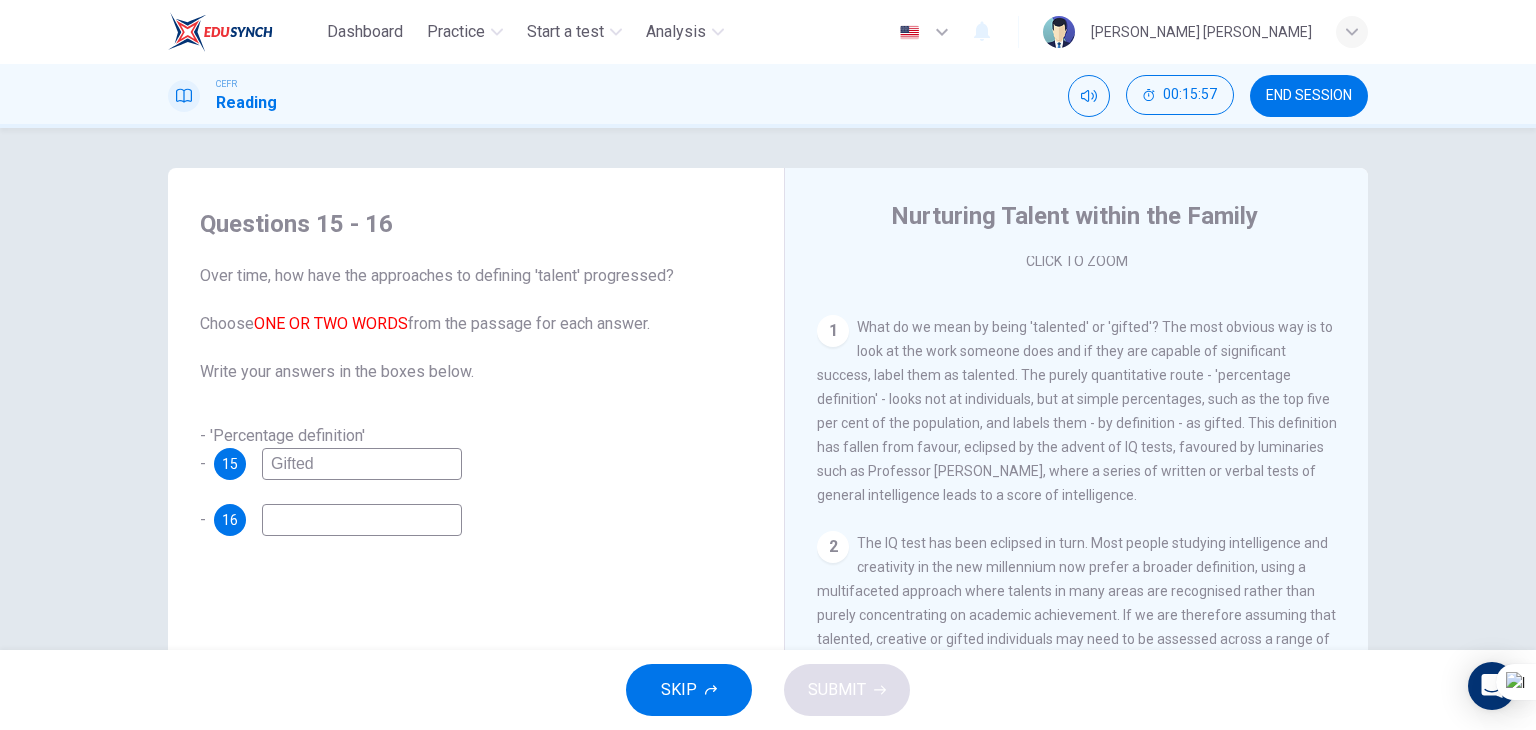 drag, startPoint x: 319, startPoint y: 473, endPoint x: 211, endPoint y: 466, distance: 108.226616 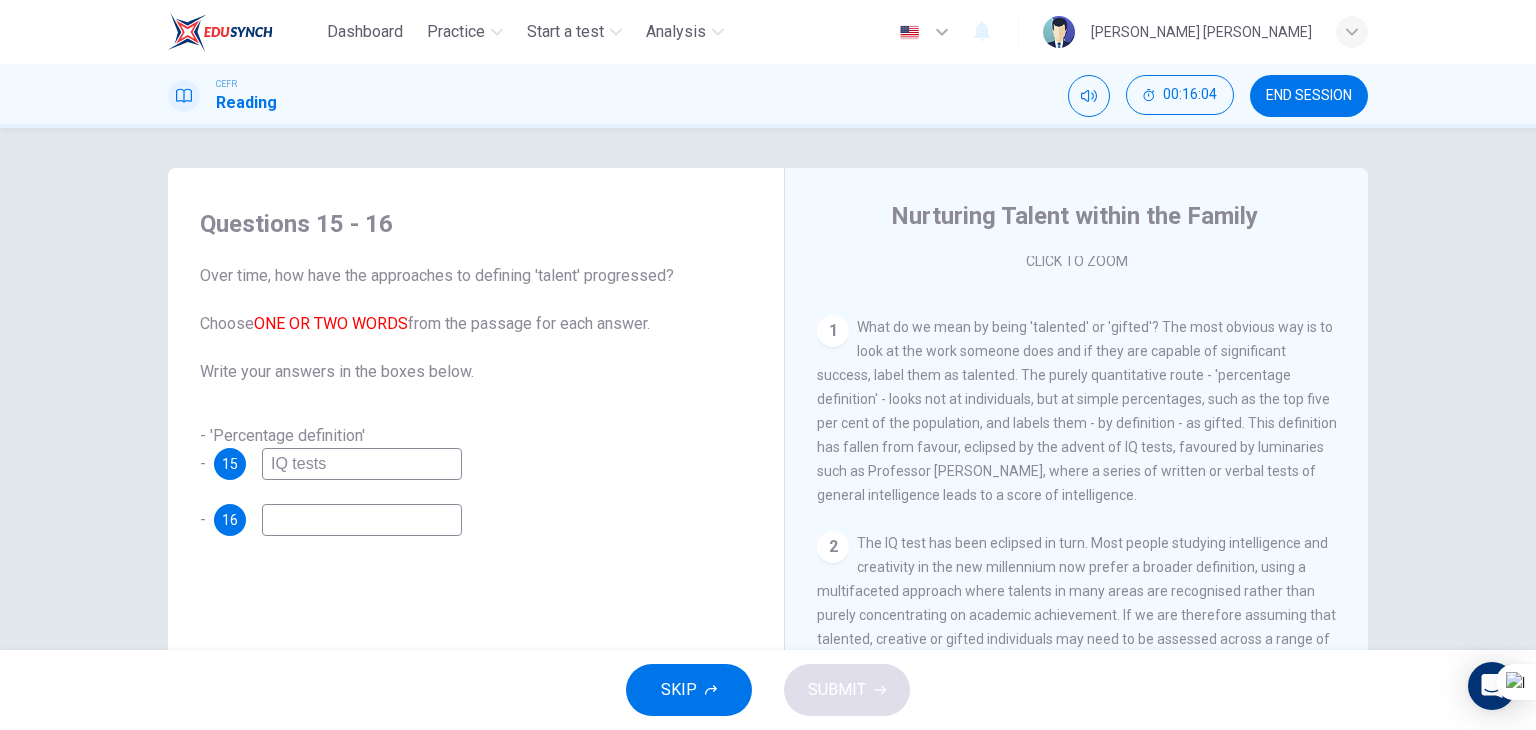 type on "IQ tests" 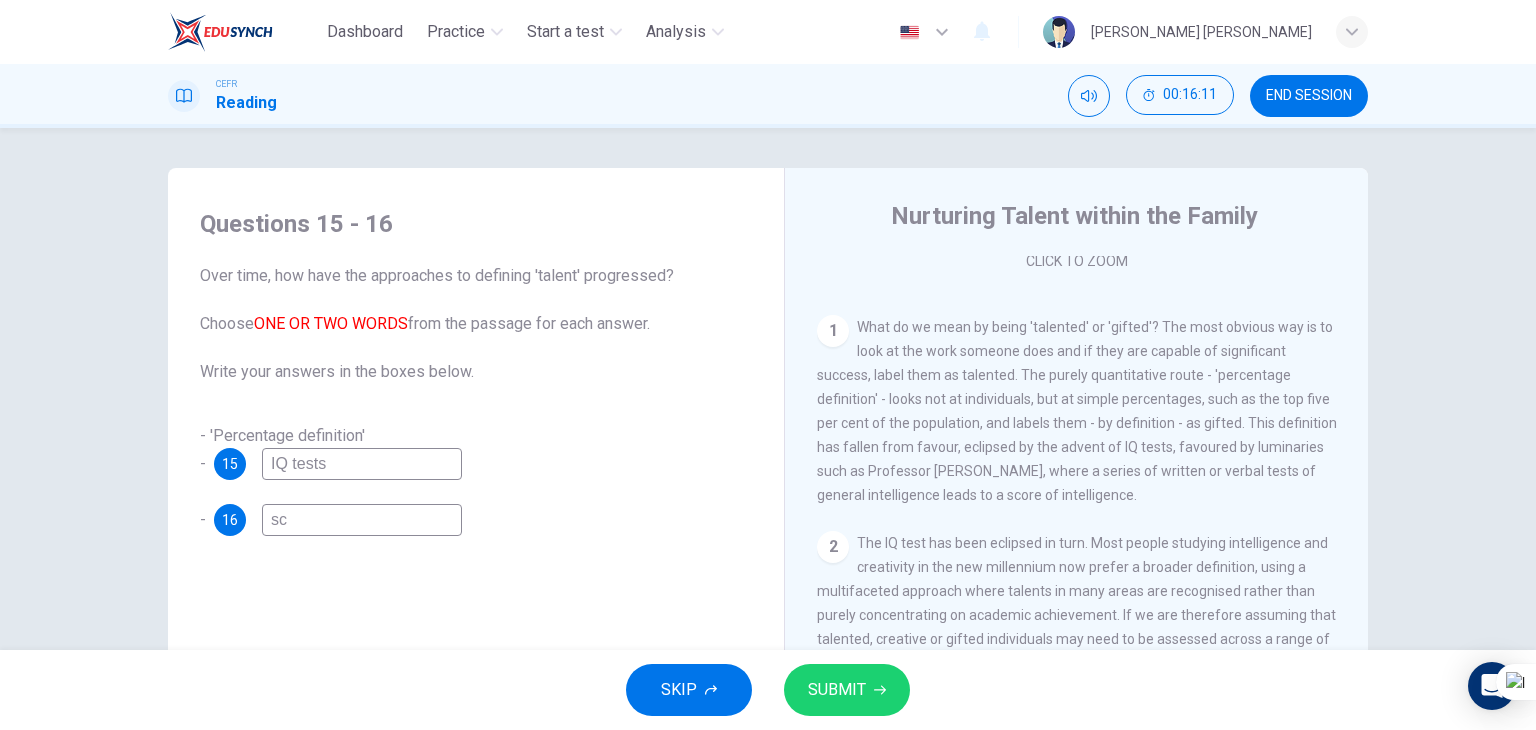 type on "s" 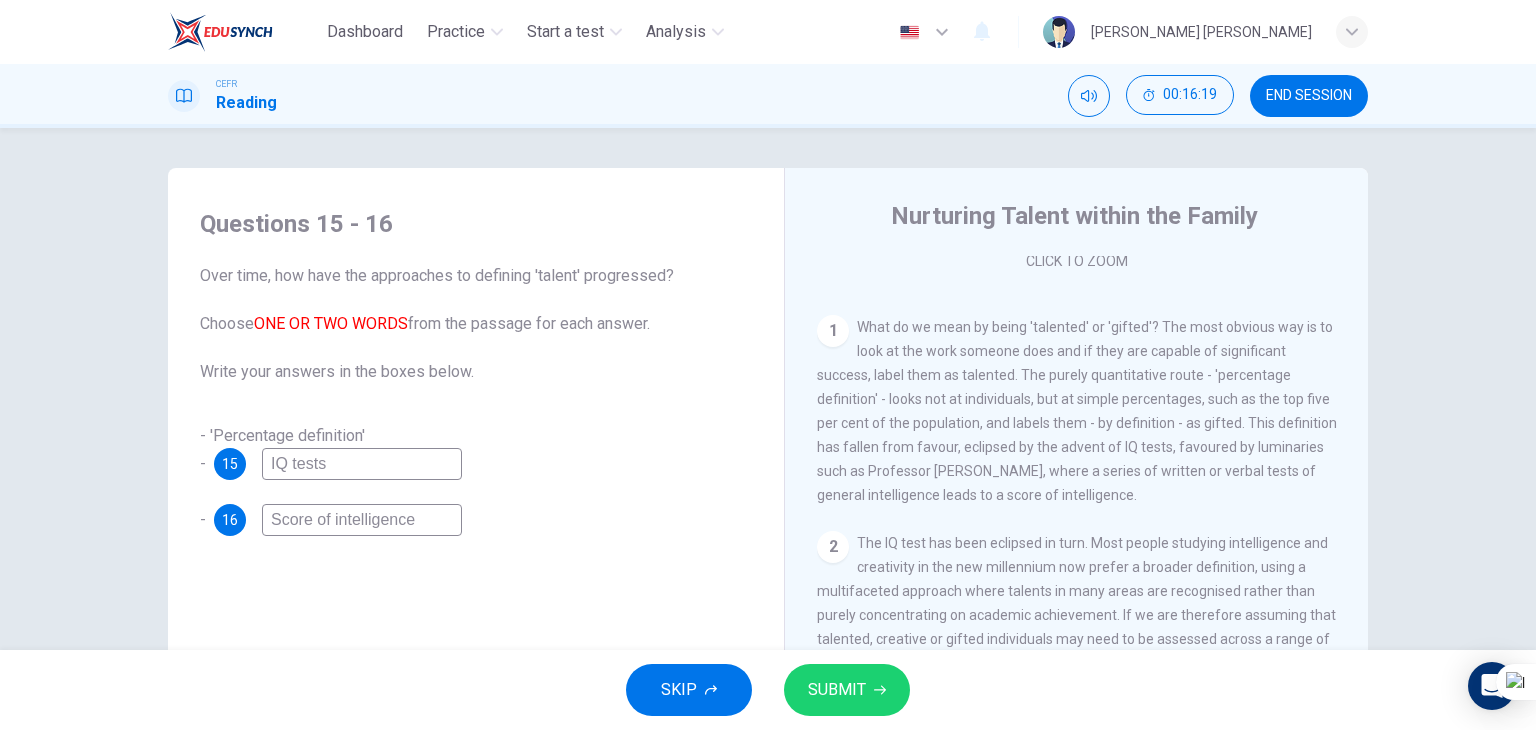 type on "Score of intelligence" 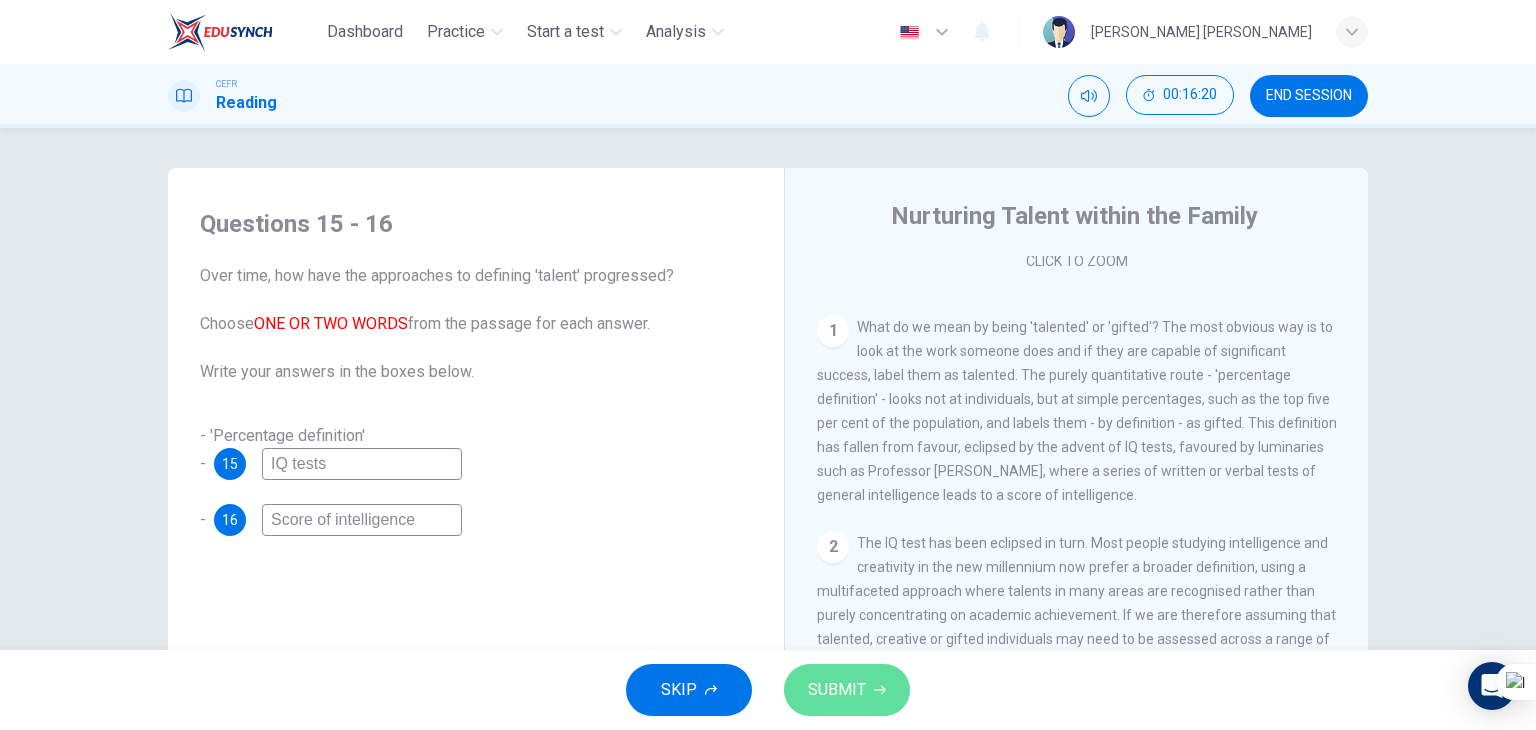 click on "SUBMIT" at bounding box center [837, 690] 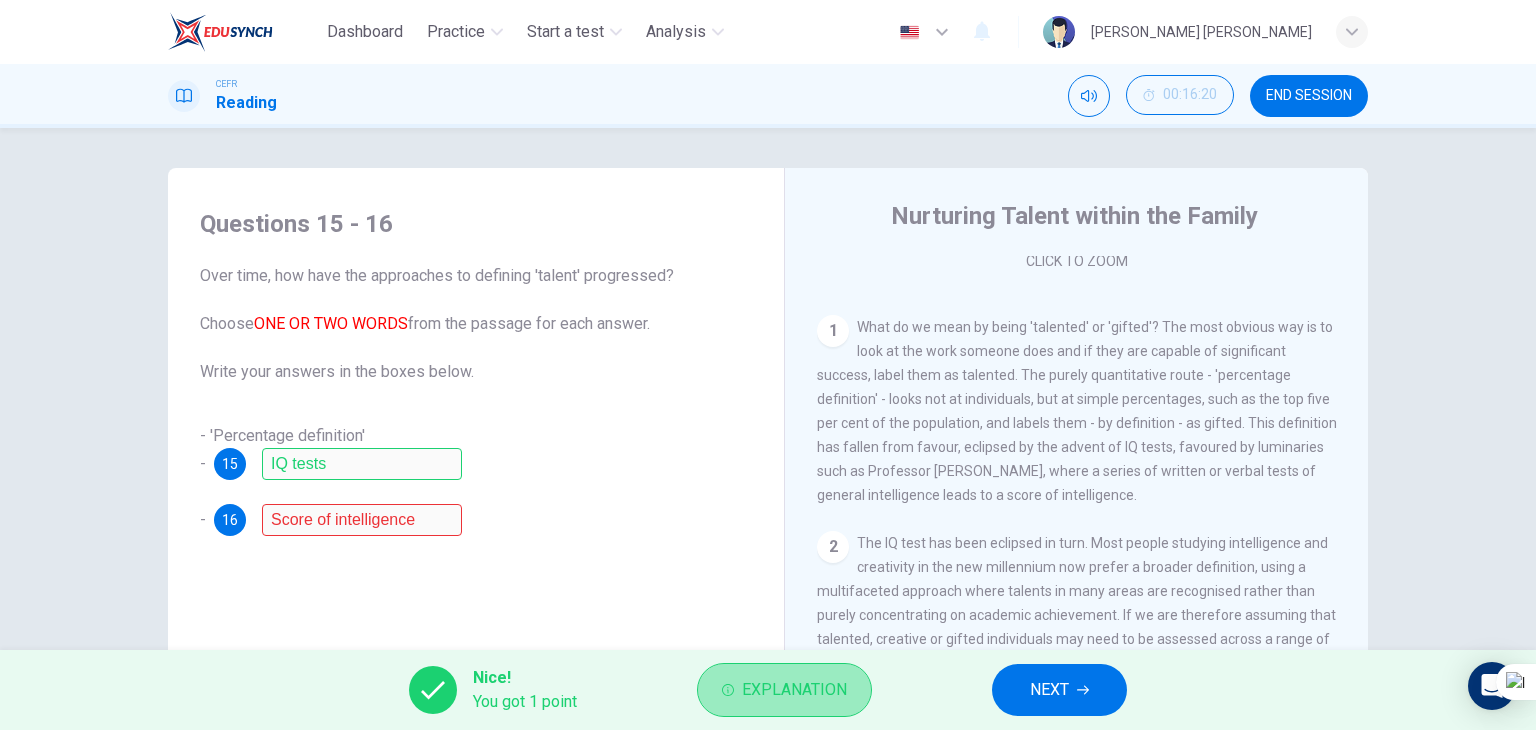 click on "Explanation" at bounding box center [794, 690] 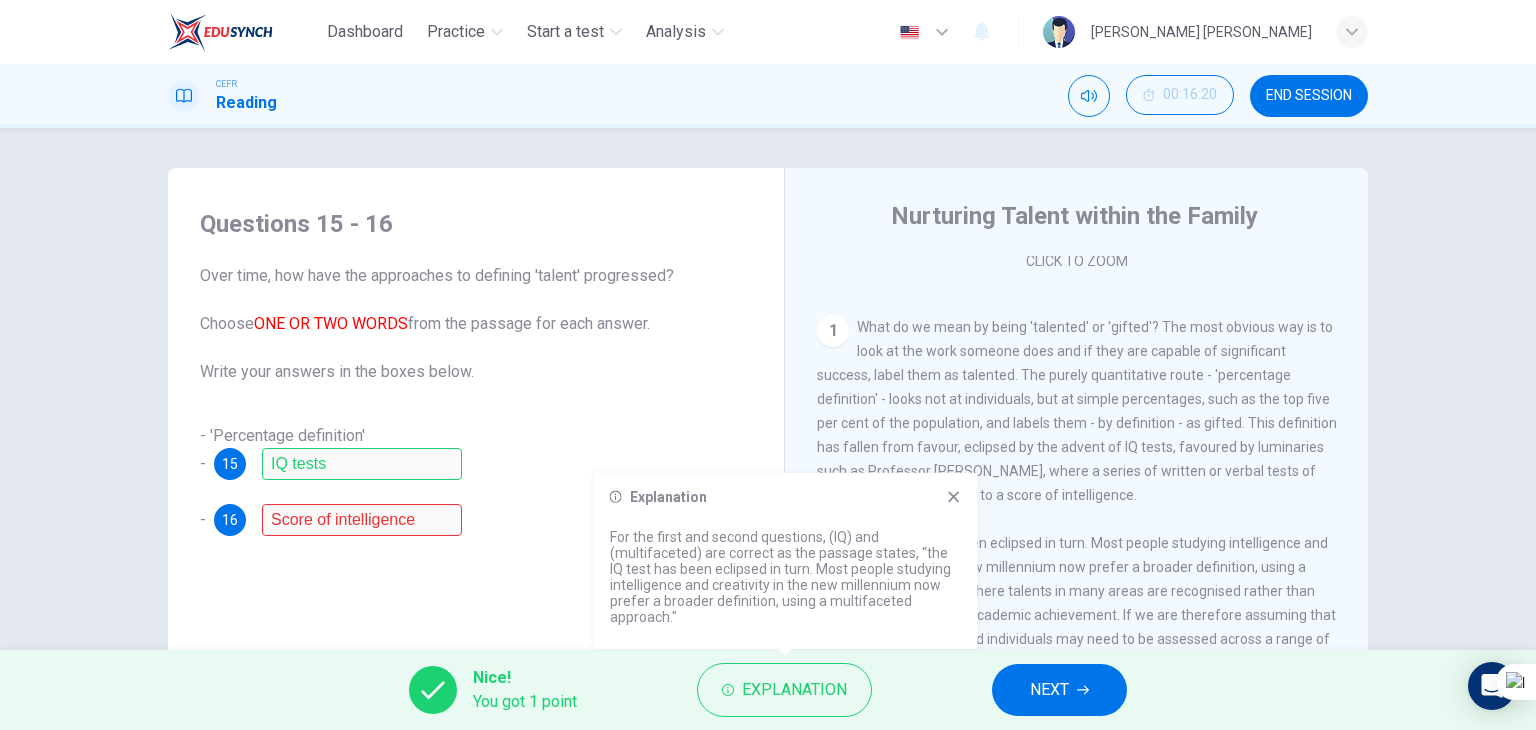 click on "What do we mean by being 'talented' or 'gifted'? The most obvious way is to look at the work someone does and if they are capable of significant success, label them as talented. The purely quantitative route - 'percentage definition' - looks not at individuals, but at simple percentages, such as the top five per cent of the population, and labels them - by definition - as gifted. This definition has fallen from favour, eclipsed by the advent of IQ tests, favoured by luminaries such as Professor [PERSON_NAME], where a series of written or verbal tests of general intelligence leads to a score of intelligence." at bounding box center [1077, 411] 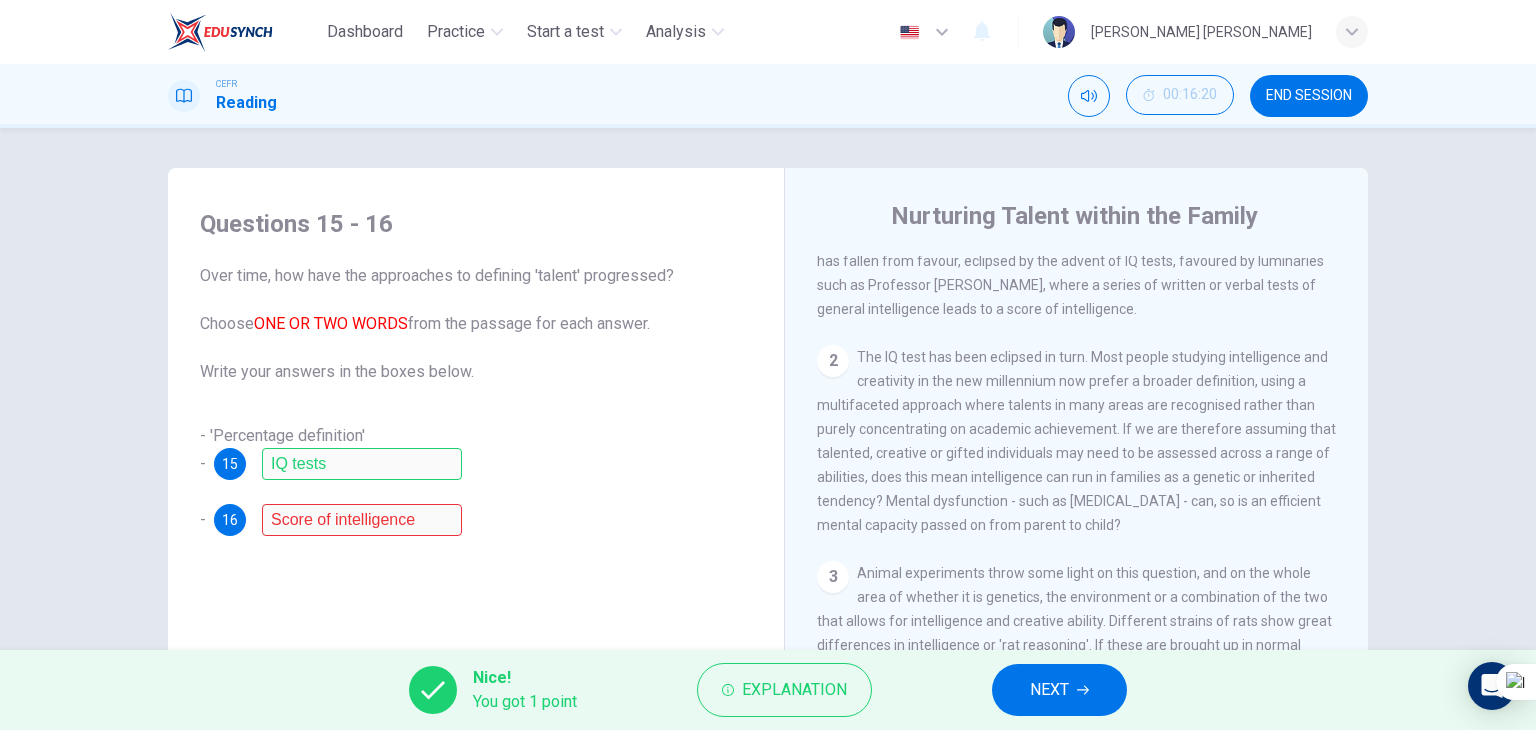 scroll, scrollTop: 555, scrollLeft: 0, axis: vertical 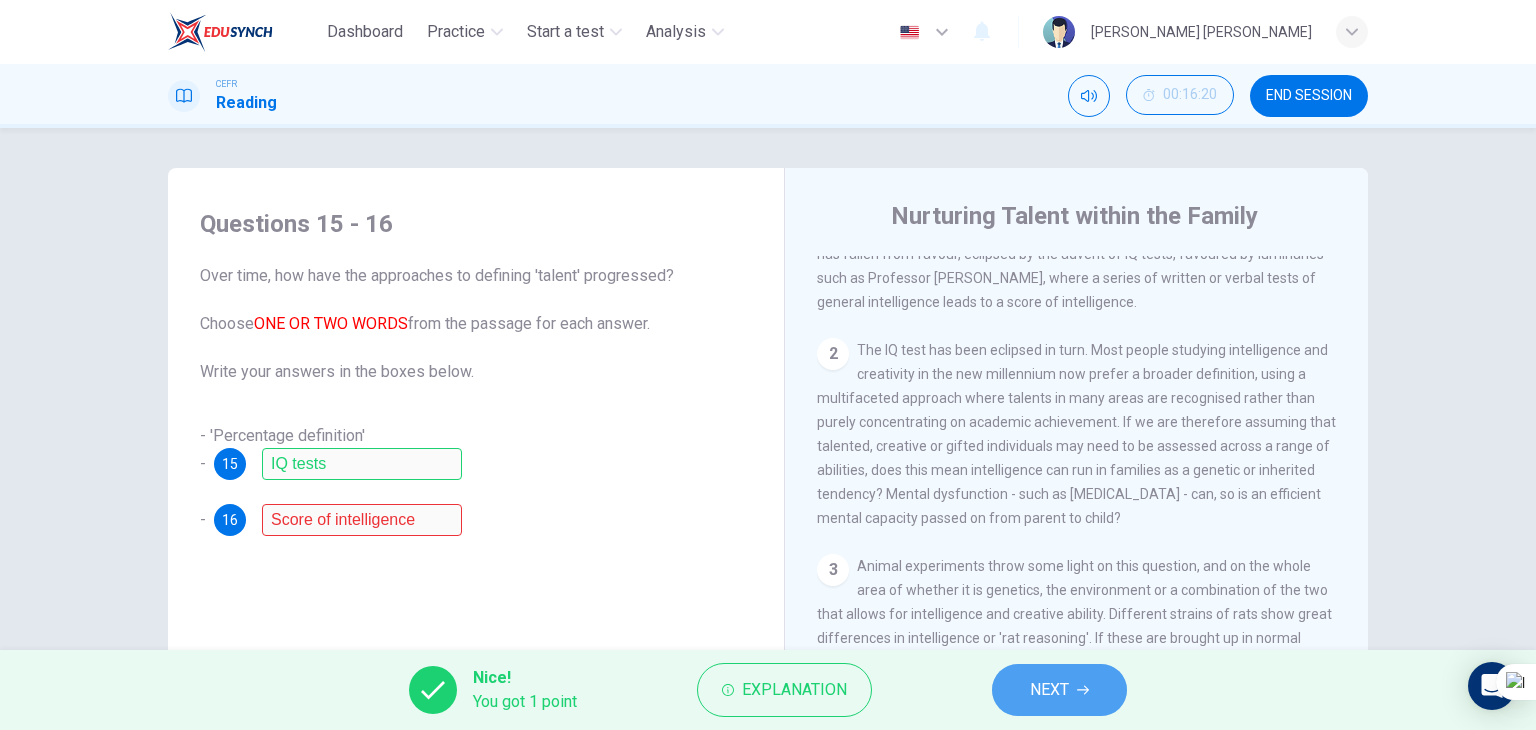 click on "NEXT" at bounding box center (1059, 690) 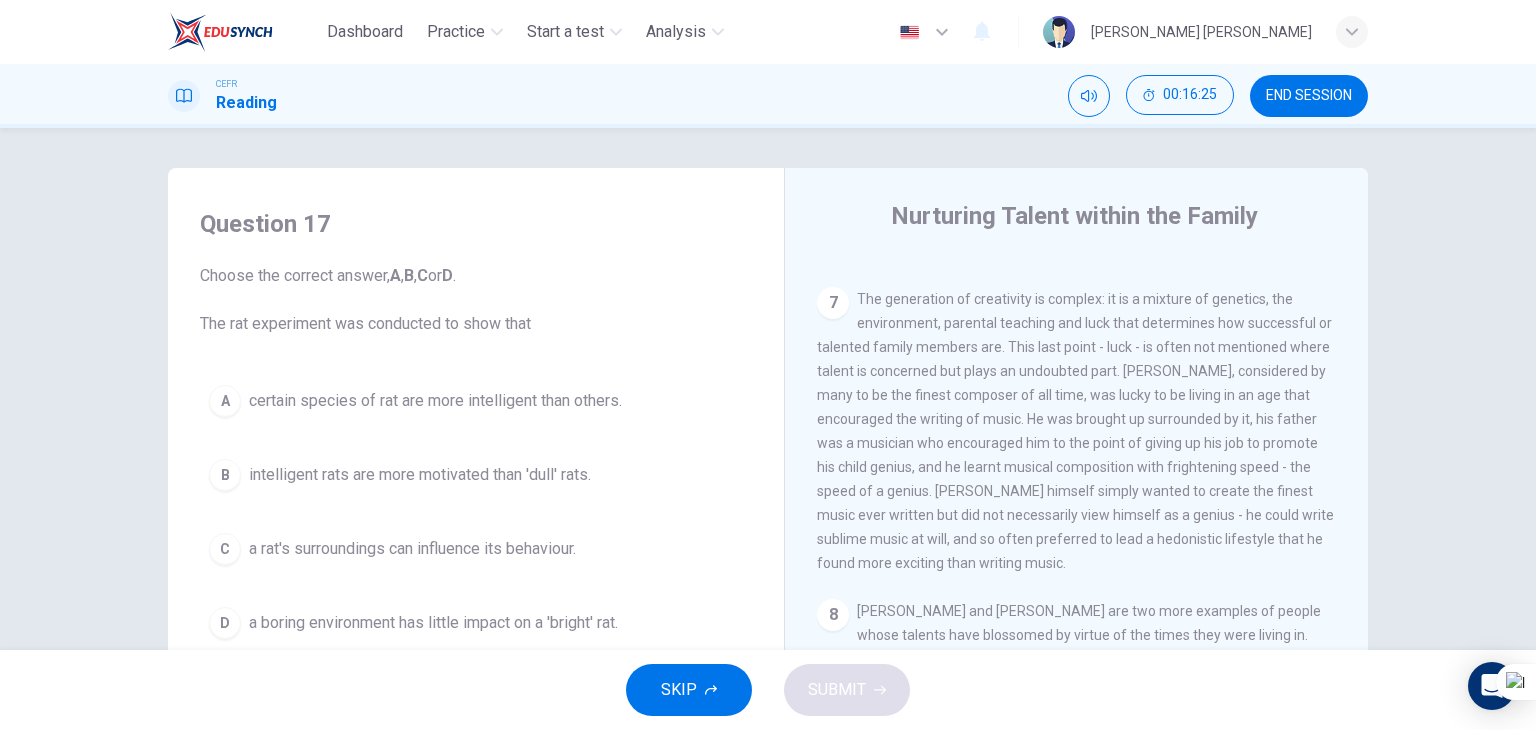scroll, scrollTop: 2014, scrollLeft: 0, axis: vertical 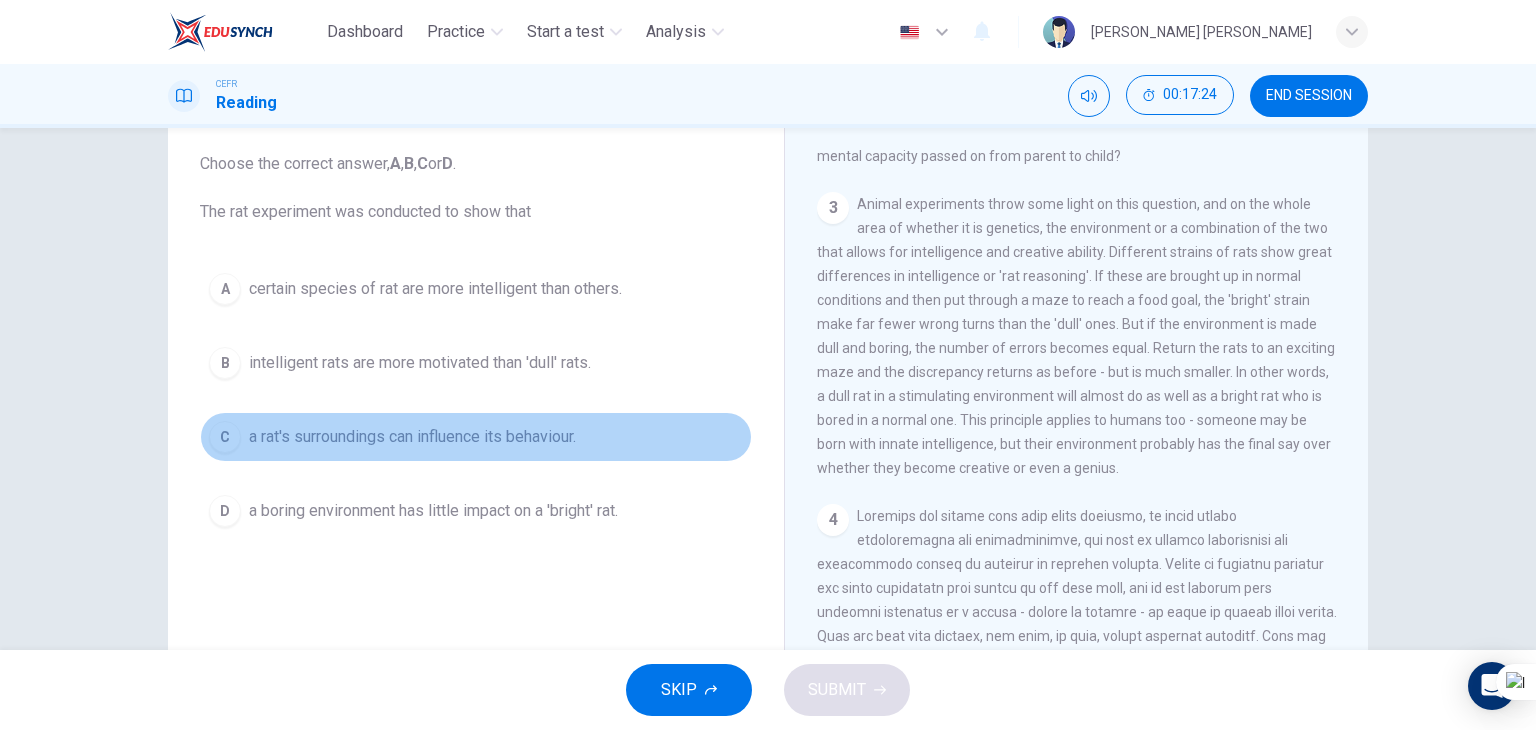 click on "a rat's surroundings can influence its behaviour." at bounding box center [412, 437] 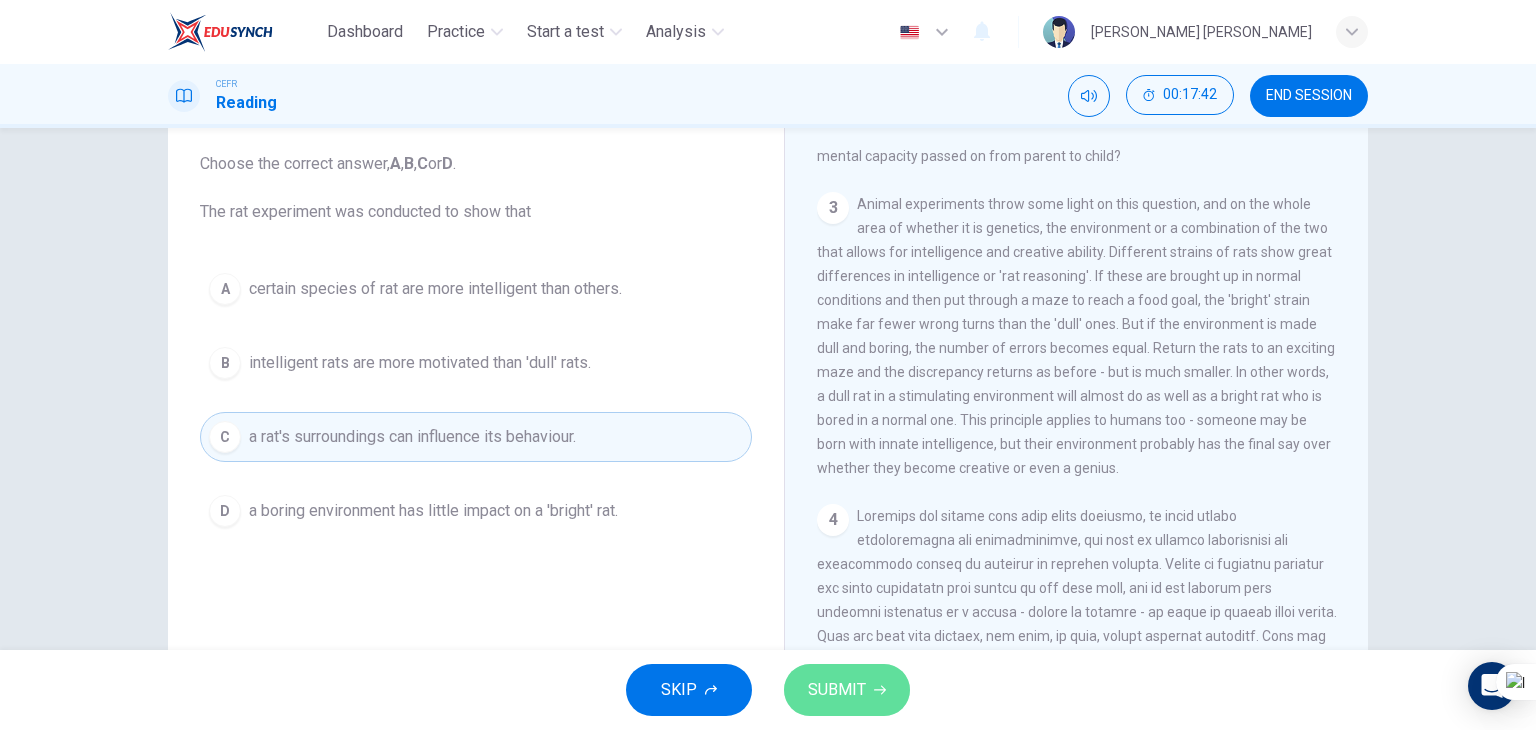 click on "SUBMIT" at bounding box center [837, 690] 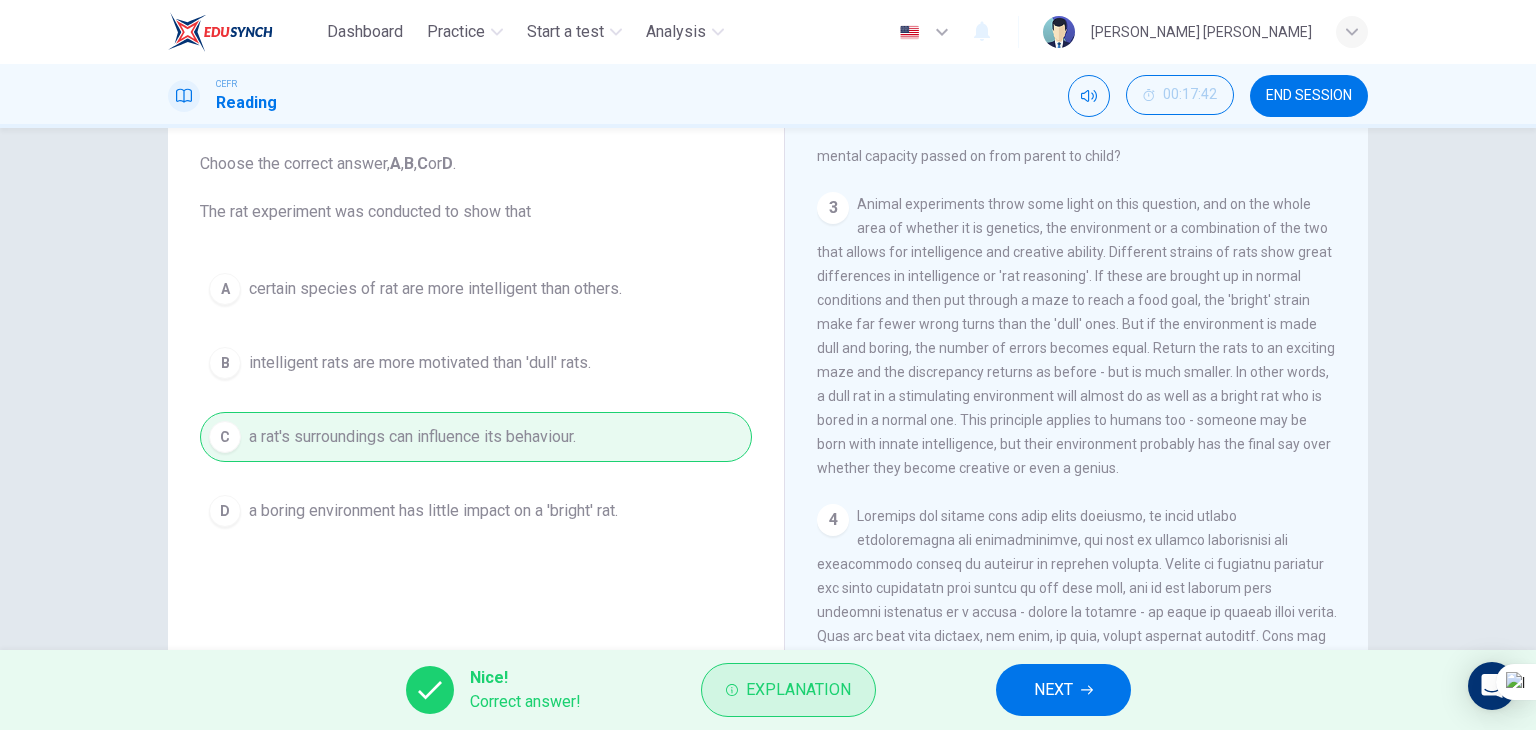 click on "Explanation" at bounding box center [798, 690] 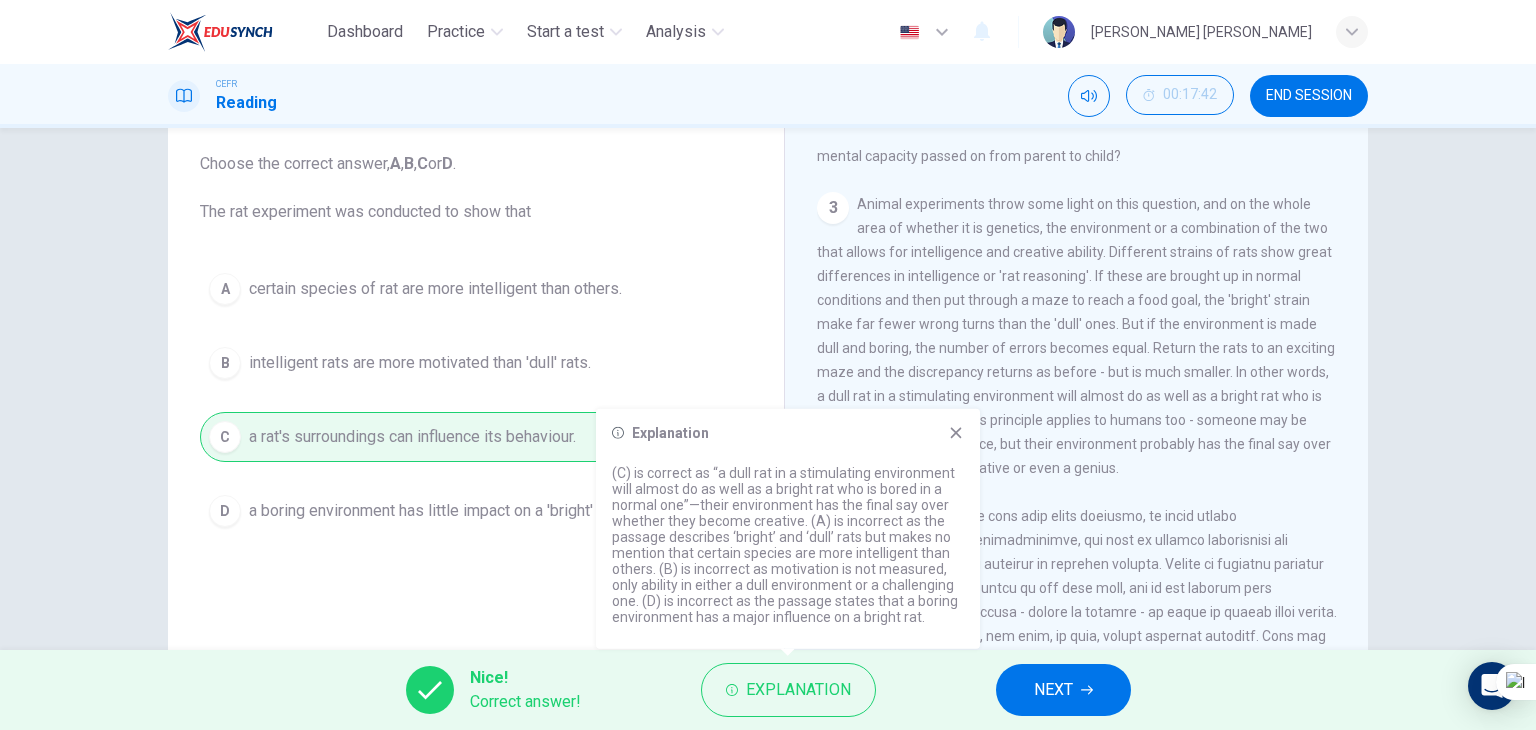 click 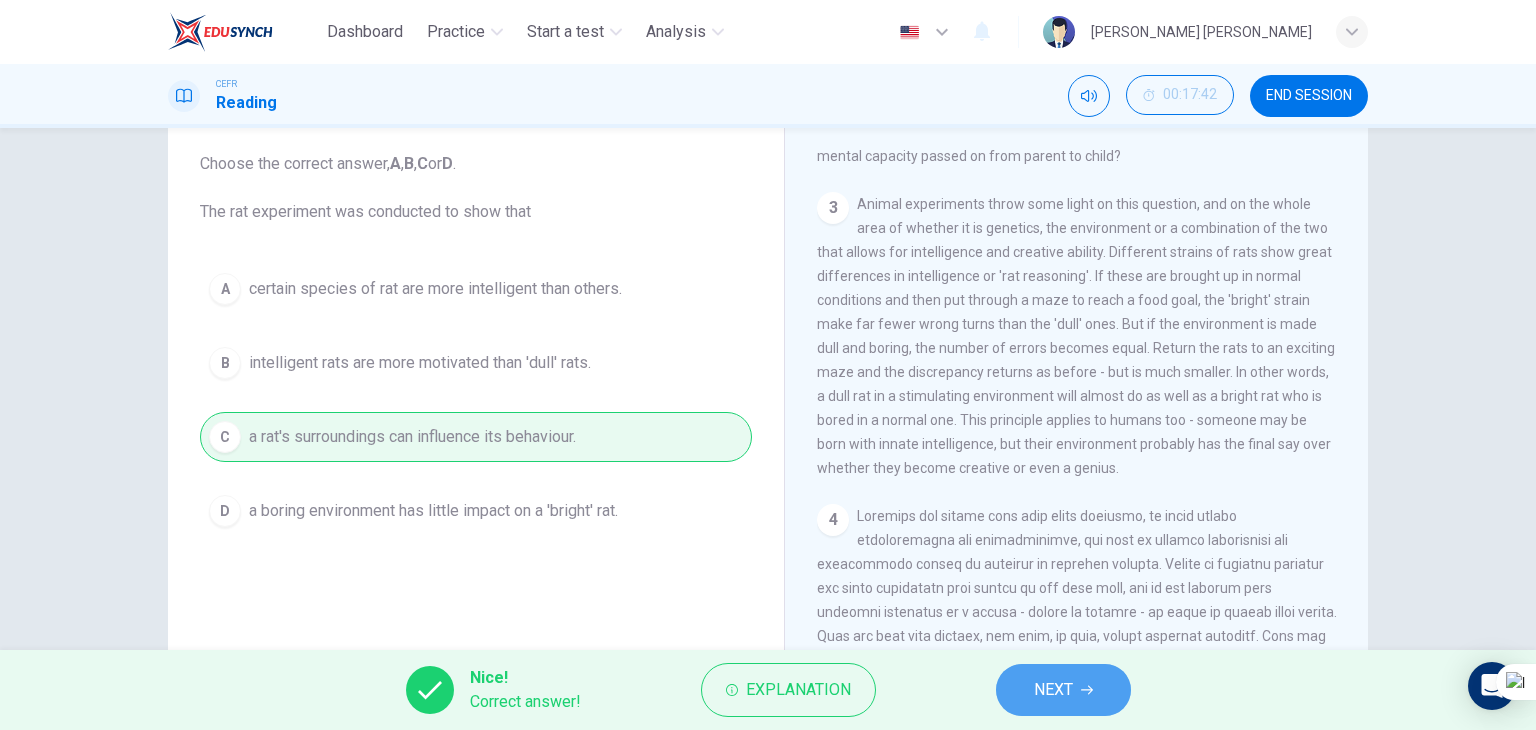 click on "NEXT" at bounding box center [1053, 690] 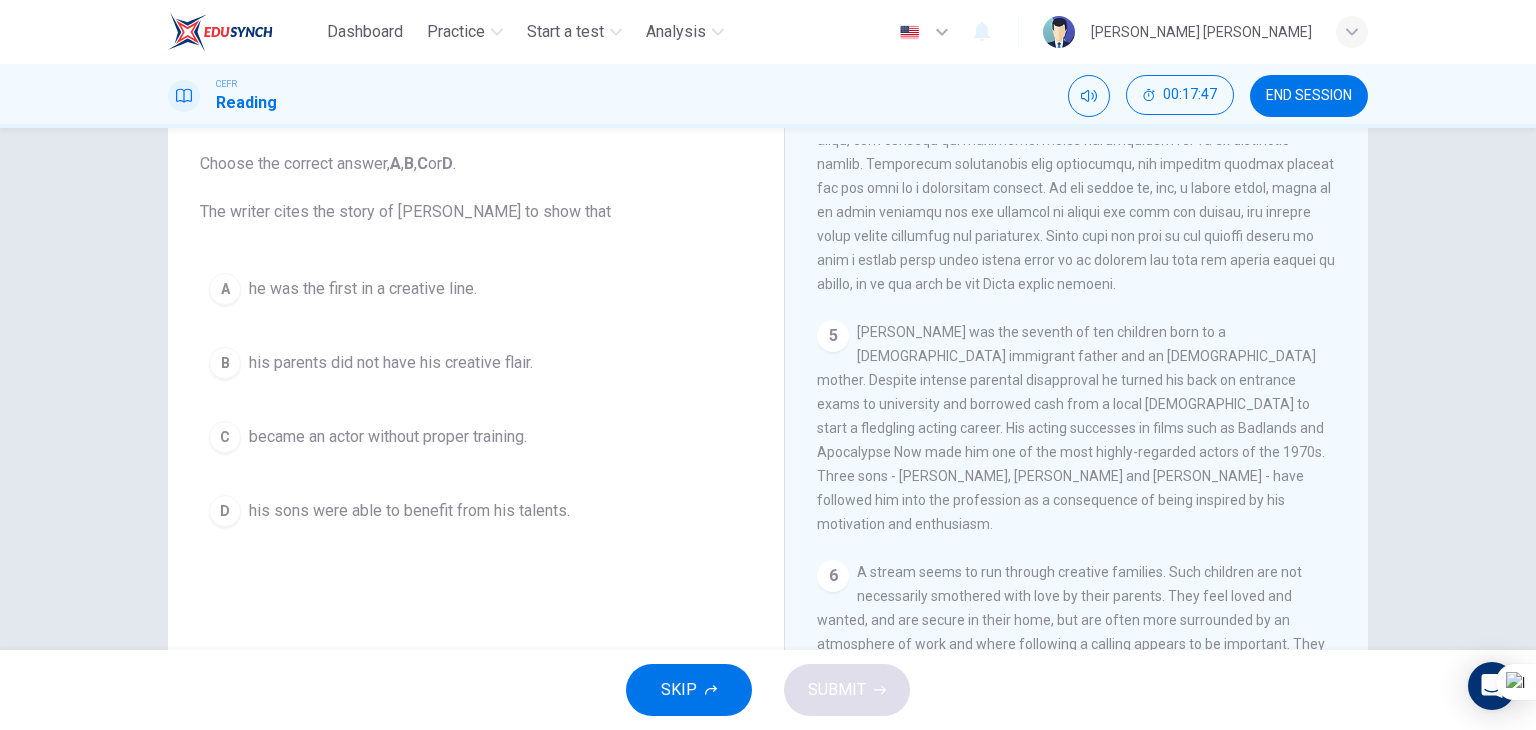 scroll, scrollTop: 1422, scrollLeft: 0, axis: vertical 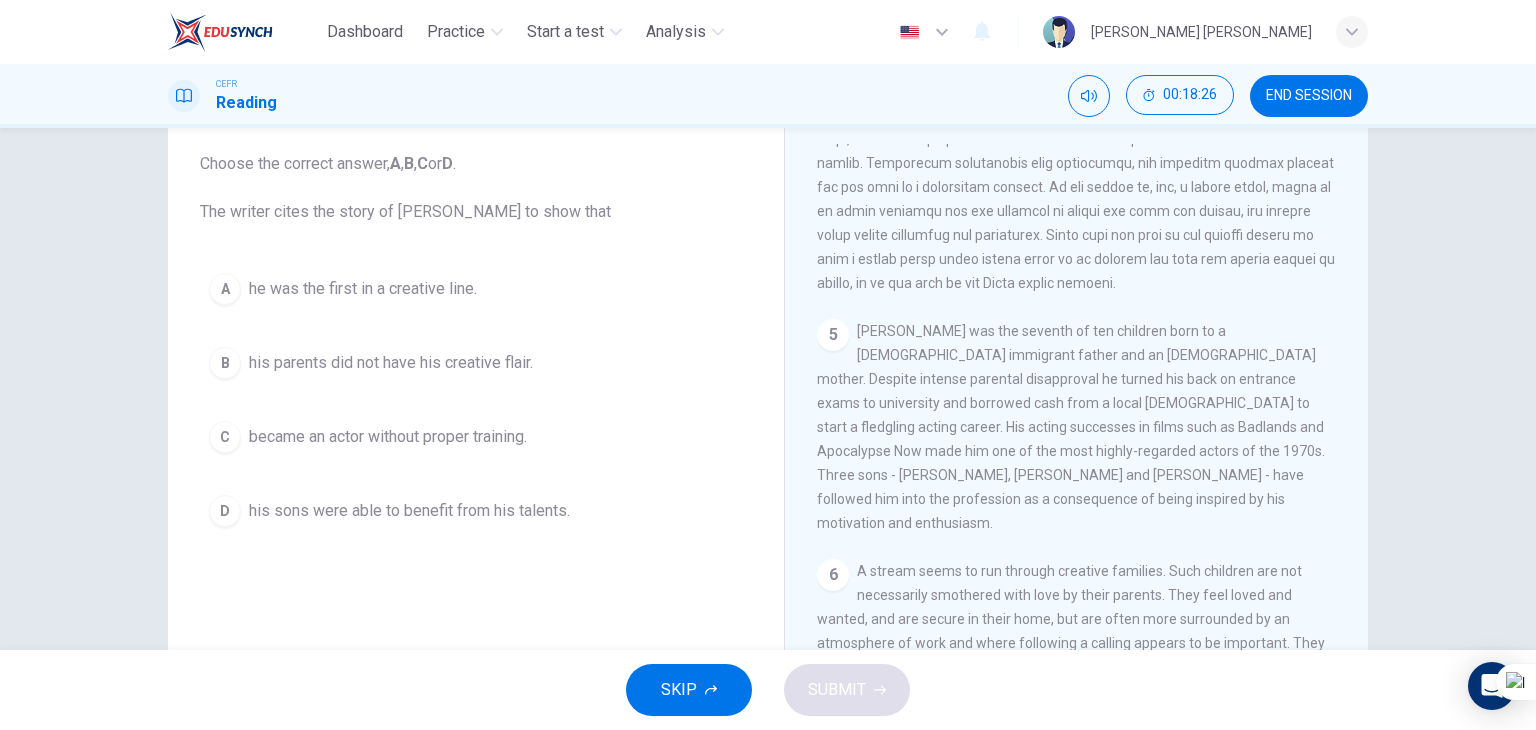 click on "he was the first in a creative line." at bounding box center [363, 289] 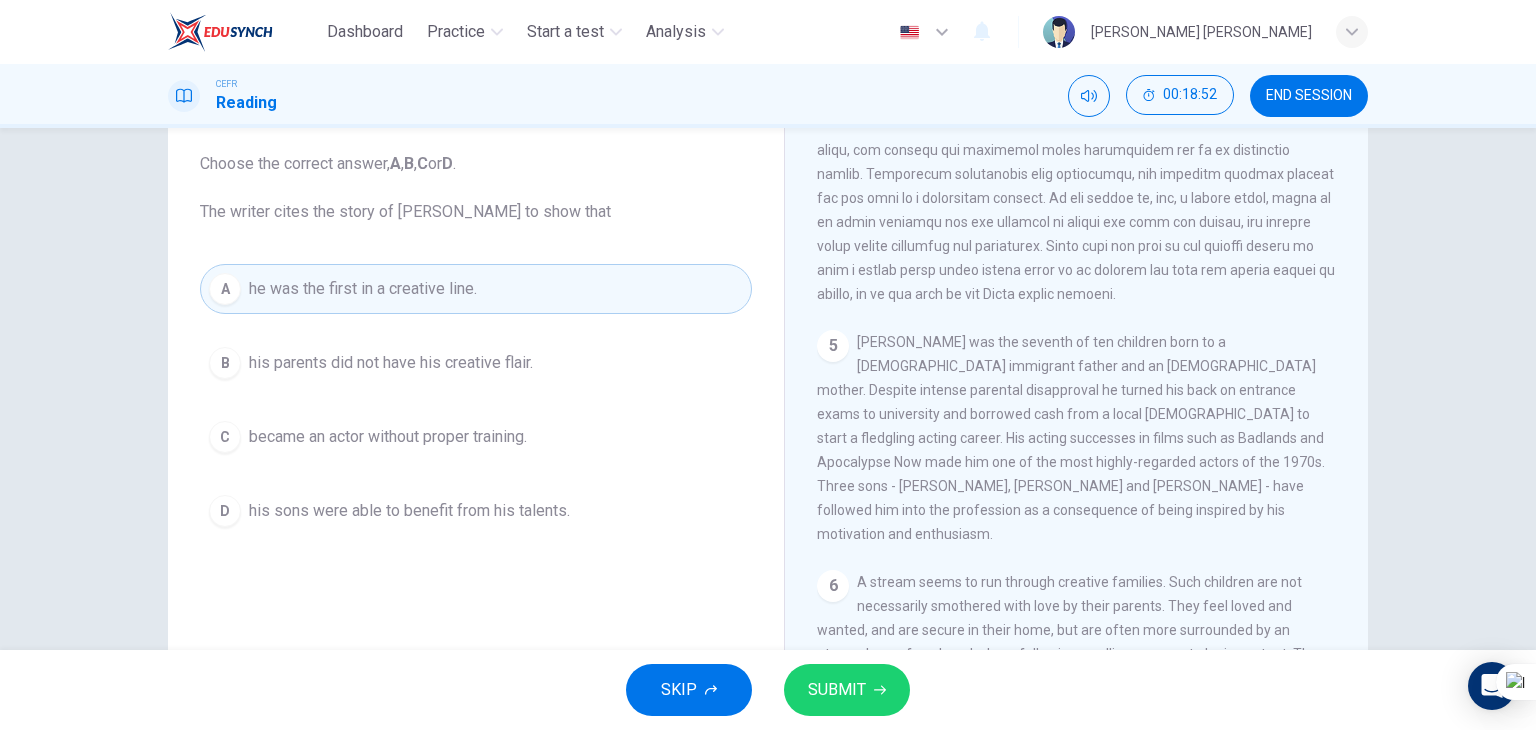 scroll, scrollTop: 1415, scrollLeft: 0, axis: vertical 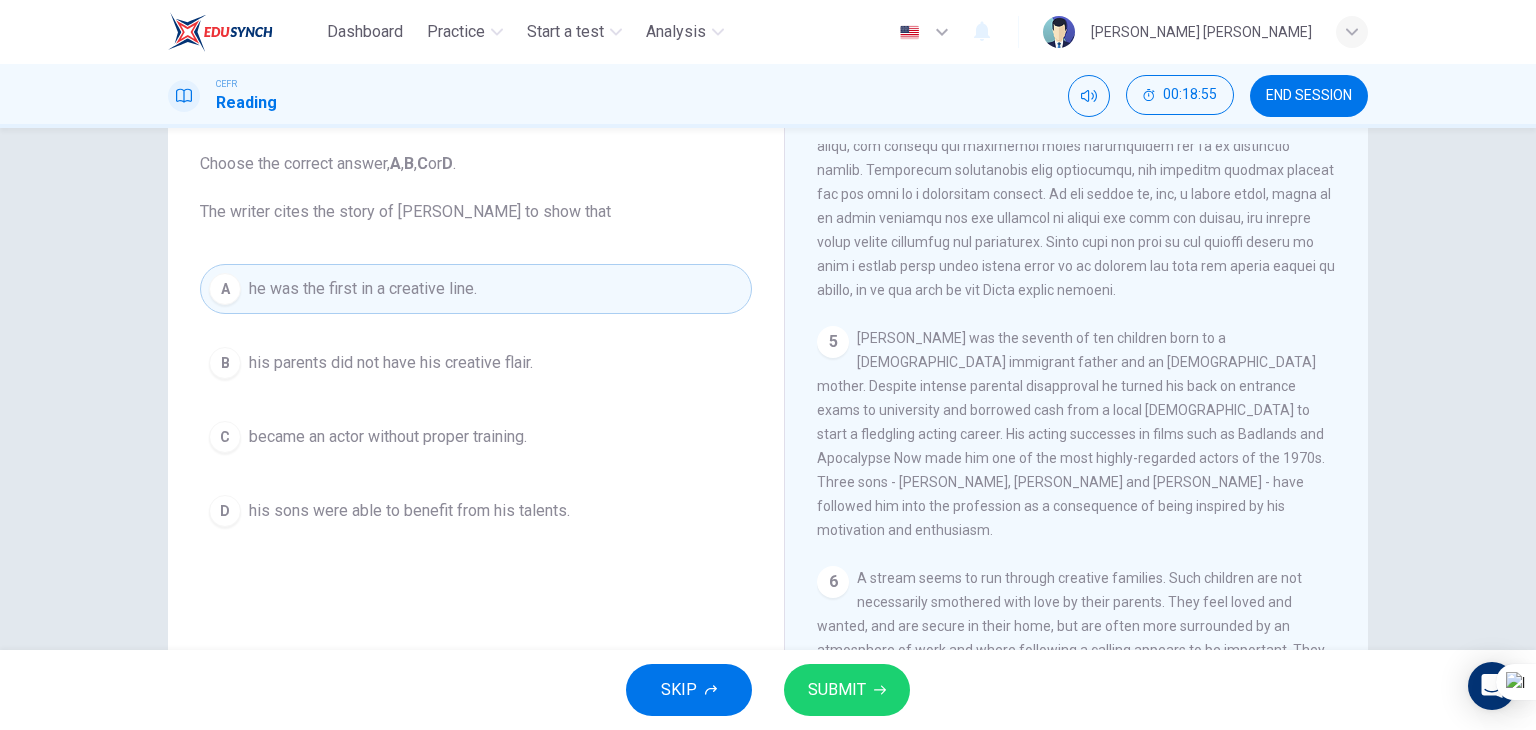 click on "SUBMIT" at bounding box center [837, 690] 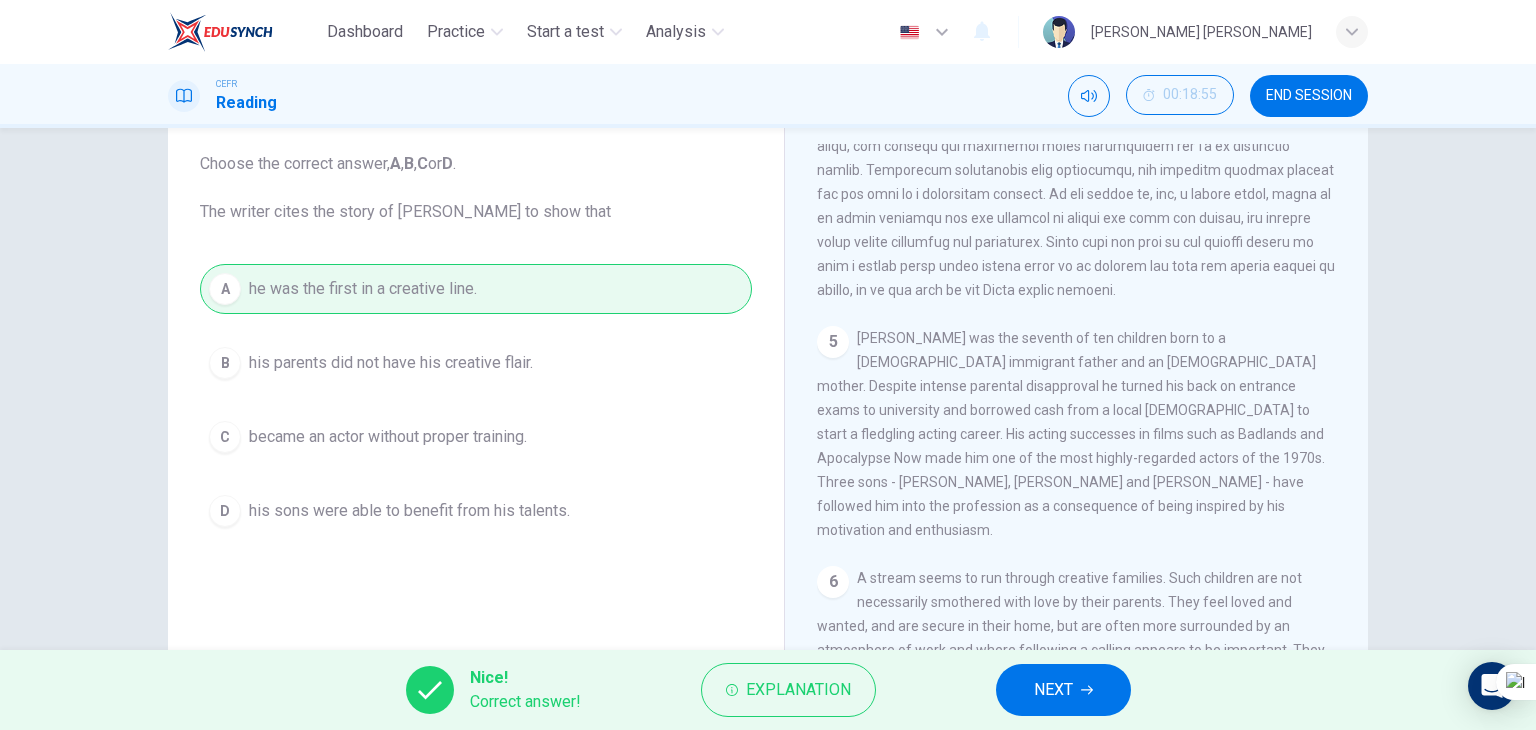 click on "NEXT" at bounding box center (1063, 690) 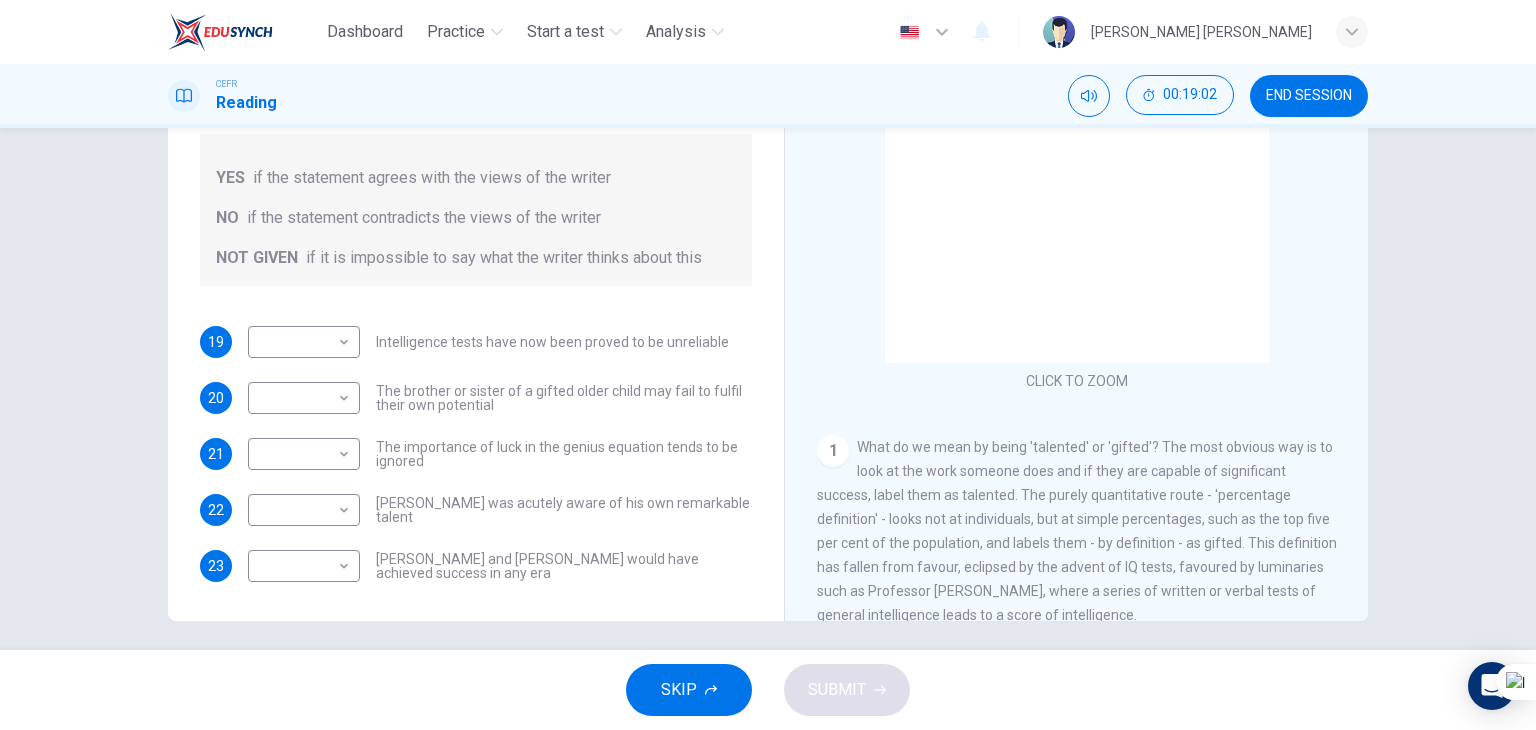scroll, scrollTop: 240, scrollLeft: 0, axis: vertical 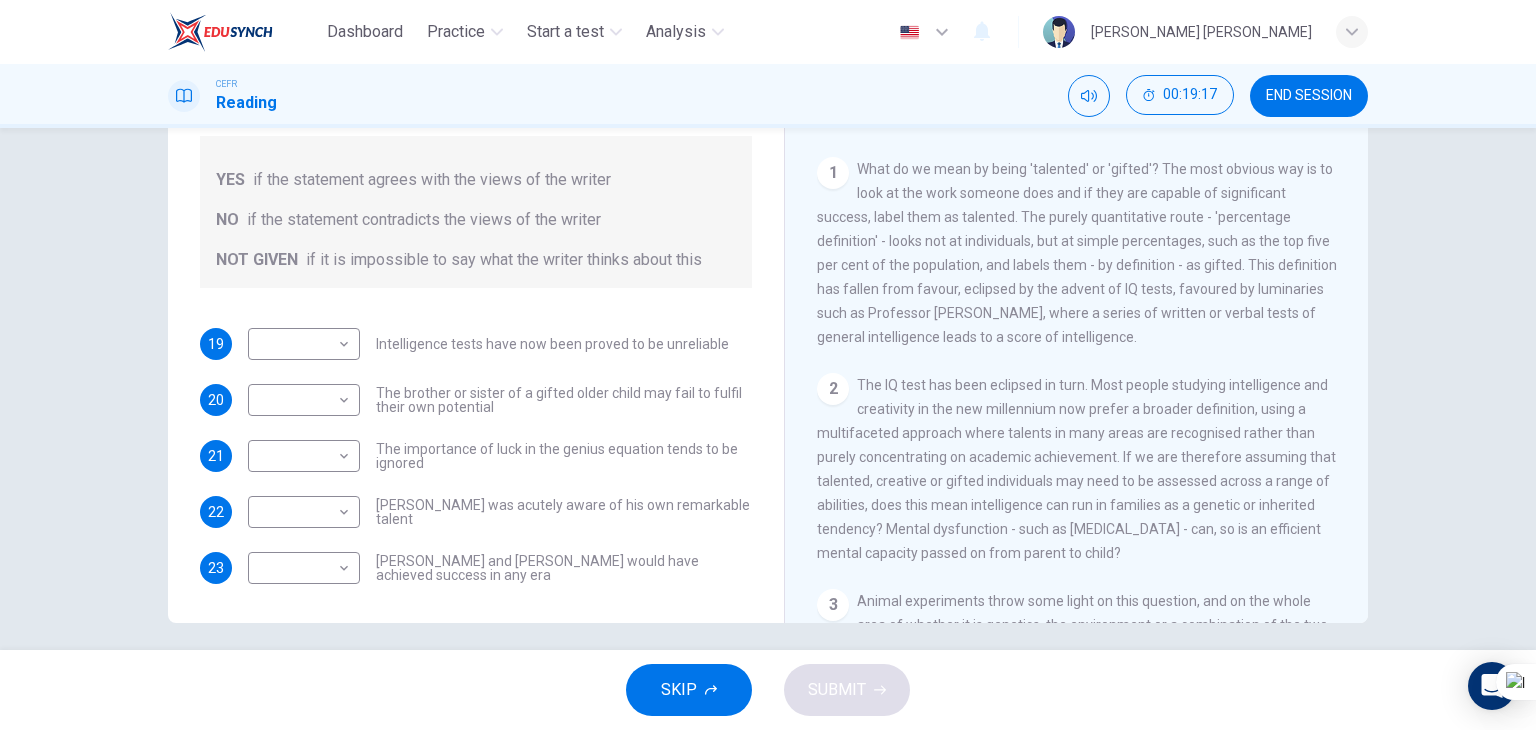 drag, startPoint x: 1025, startPoint y: 345, endPoint x: 1072, endPoint y: 326, distance: 50.695168 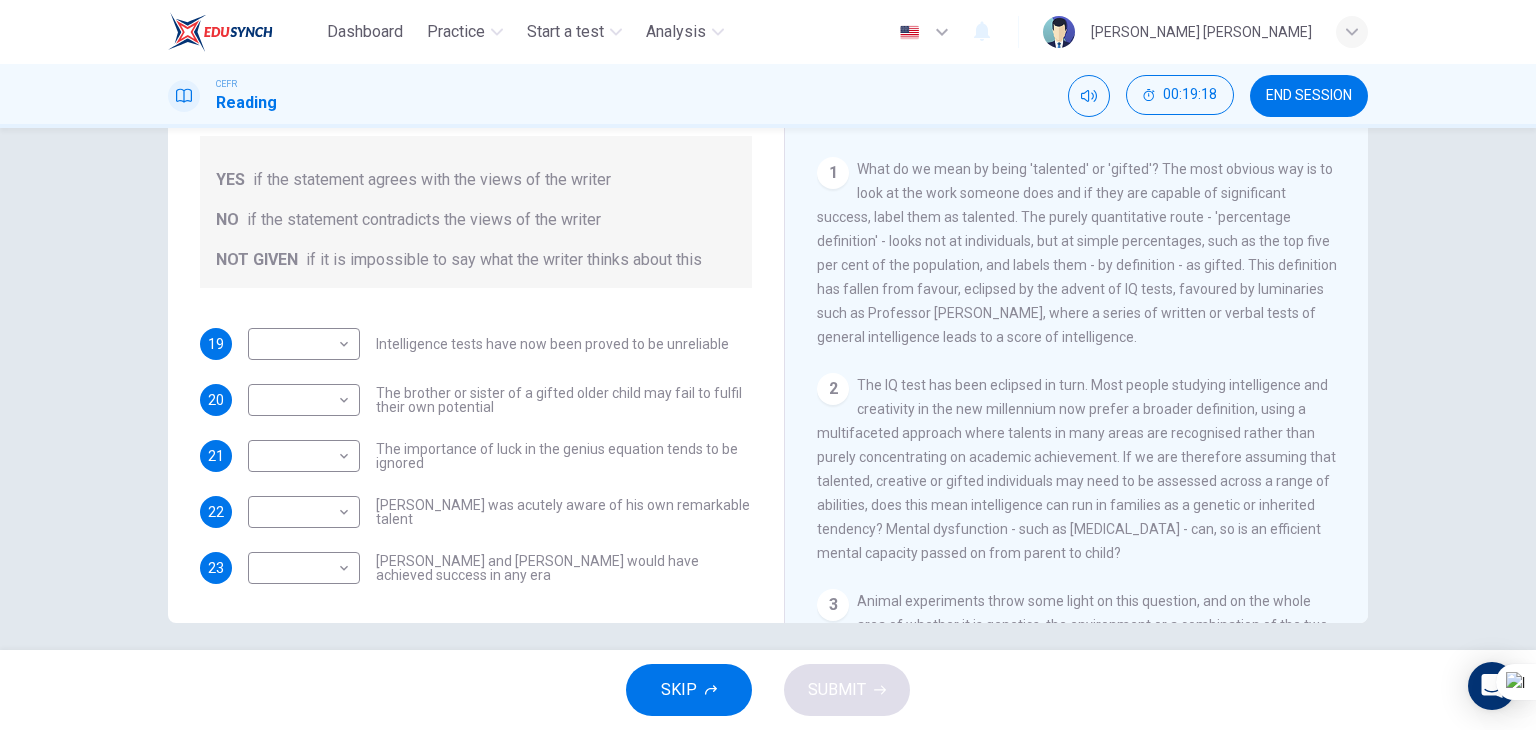 drag, startPoint x: 1072, startPoint y: 326, endPoint x: 1076, endPoint y: 383, distance: 57.14018 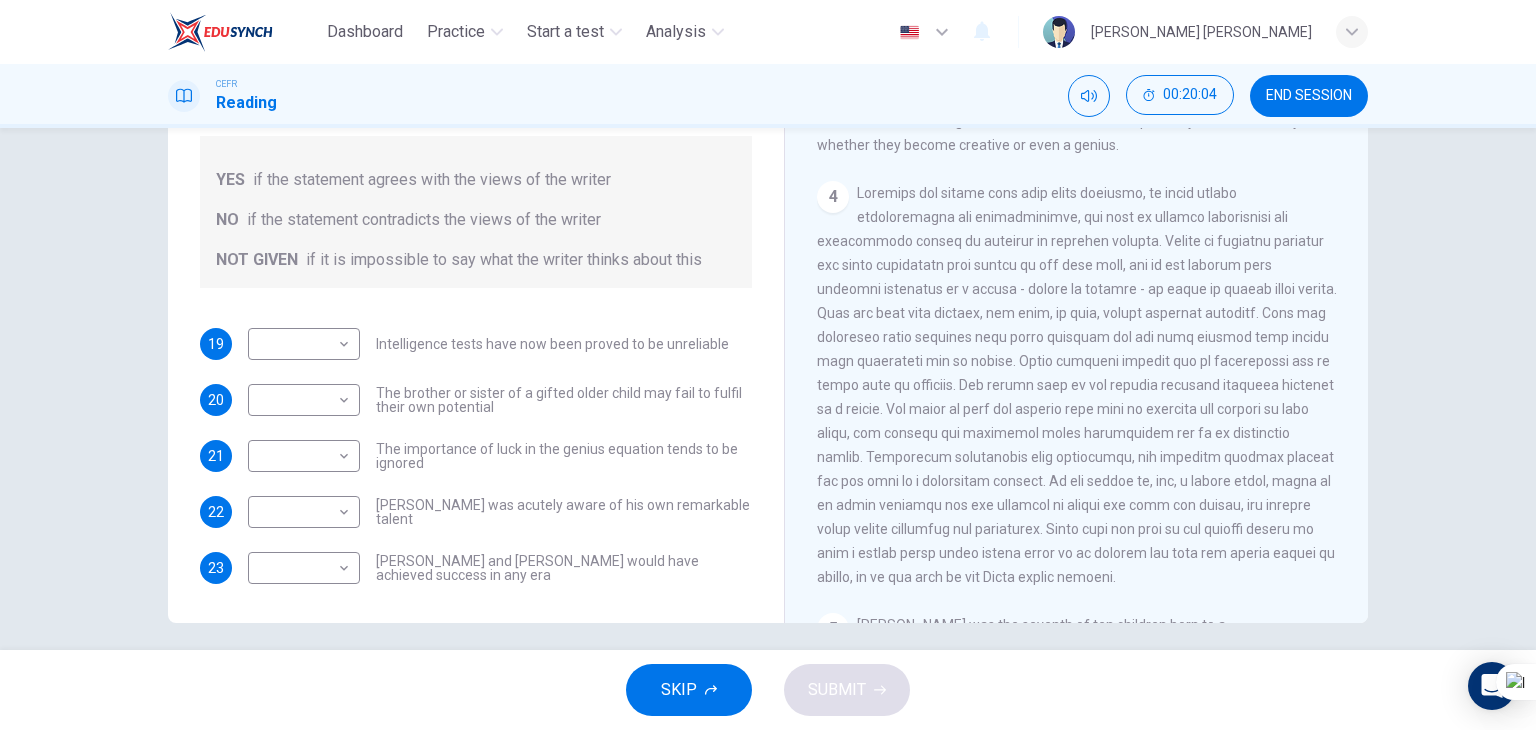 scroll, scrollTop: 1006, scrollLeft: 0, axis: vertical 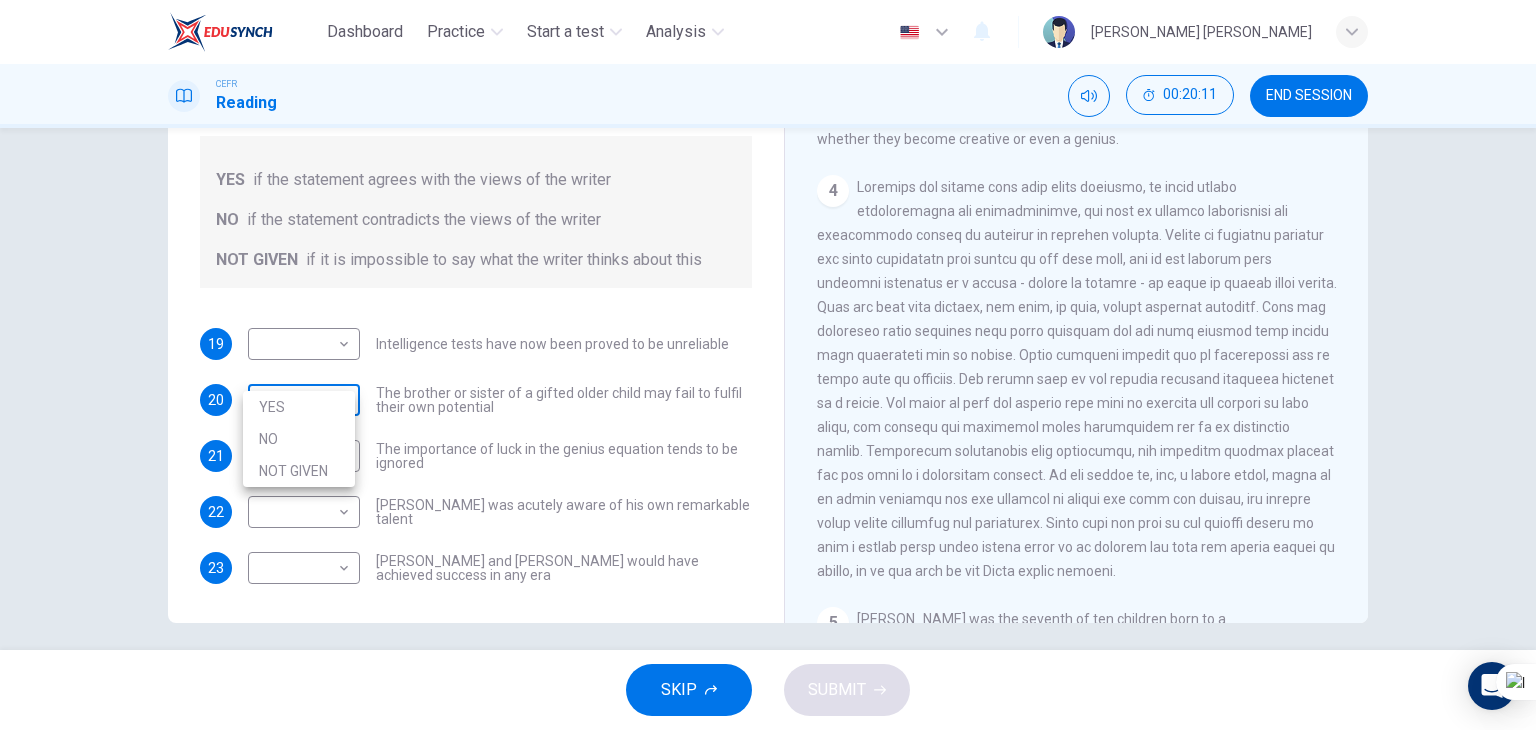 click on "Dashboard Practice Start a test Analysis English en ​ [PERSON_NAME] [PERSON_NAME] CEFR Reading 00:20:11 END SESSION Questions 19 - 23 Do the following statements agree with the claims of the writer in the [GEOGRAPHIC_DATA]?
In the boxes below write YES if the statement agrees with the views of the writer NO if the statement contradicts the views of the writer NOT GIVEN if it is impossible to say what the writer thinks about this 19 ​ ​ Intelligence tests have now been proved to be unreliable 20 ​ ​ The brother or sister of a gifted older child may fail to fulfil their own potential 21 ​ ​ The importance of luck in the genius equation tends to be ignored 22 ​ ​ [PERSON_NAME] was acutely aware of his own remarkable talent 23 ​ ​ [PERSON_NAME] and [PERSON_NAME] would have achieved success in any era Nurturing Talent within the Family CLICK TO ZOOM Click to Zoom 1 2 3 4 5 6 7 8 SKIP SUBMIT EduSynch - Online Language Proficiency Testing
Dashboard Practice Start a test Analysis Notifications © Copyright  2025" at bounding box center (768, 365) 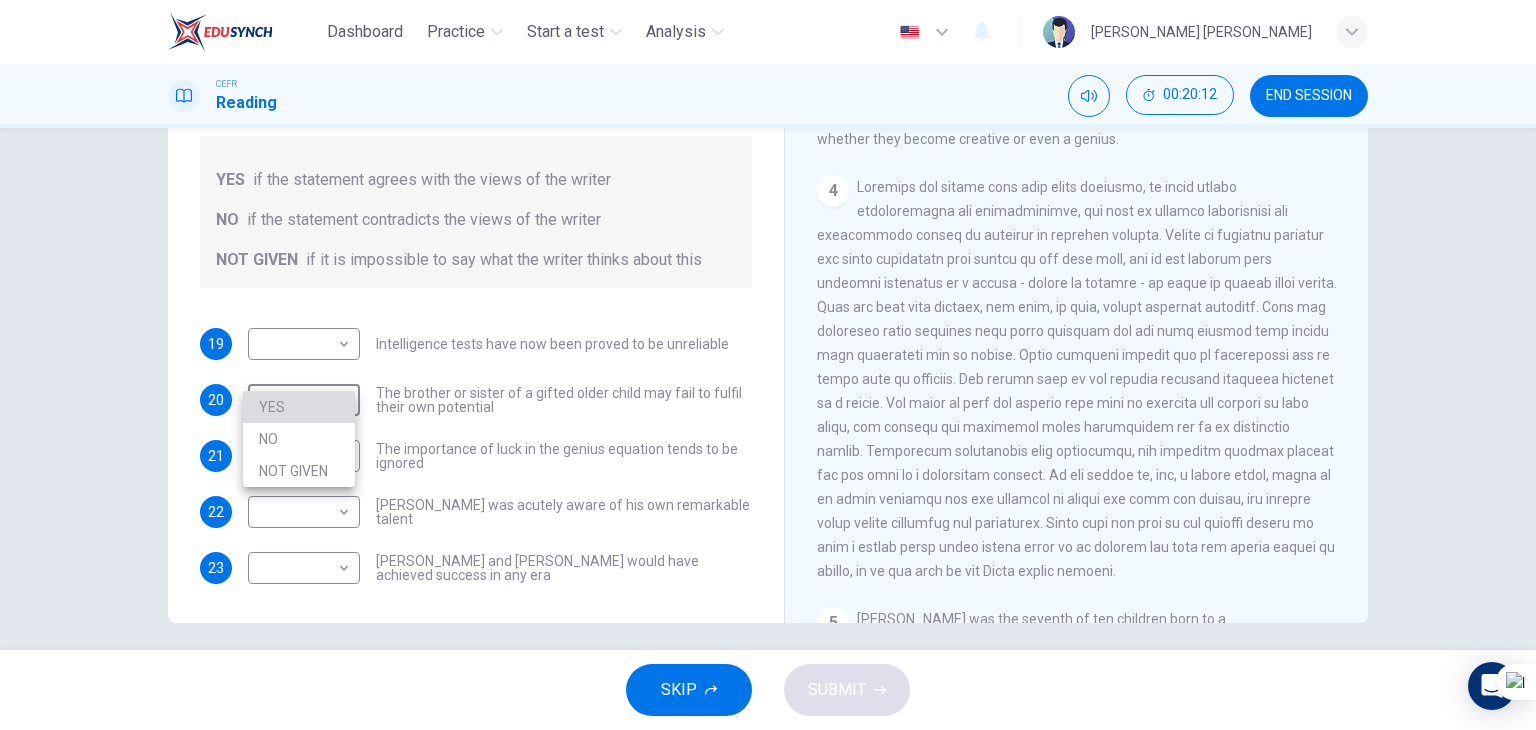 click on "YES" at bounding box center (299, 407) 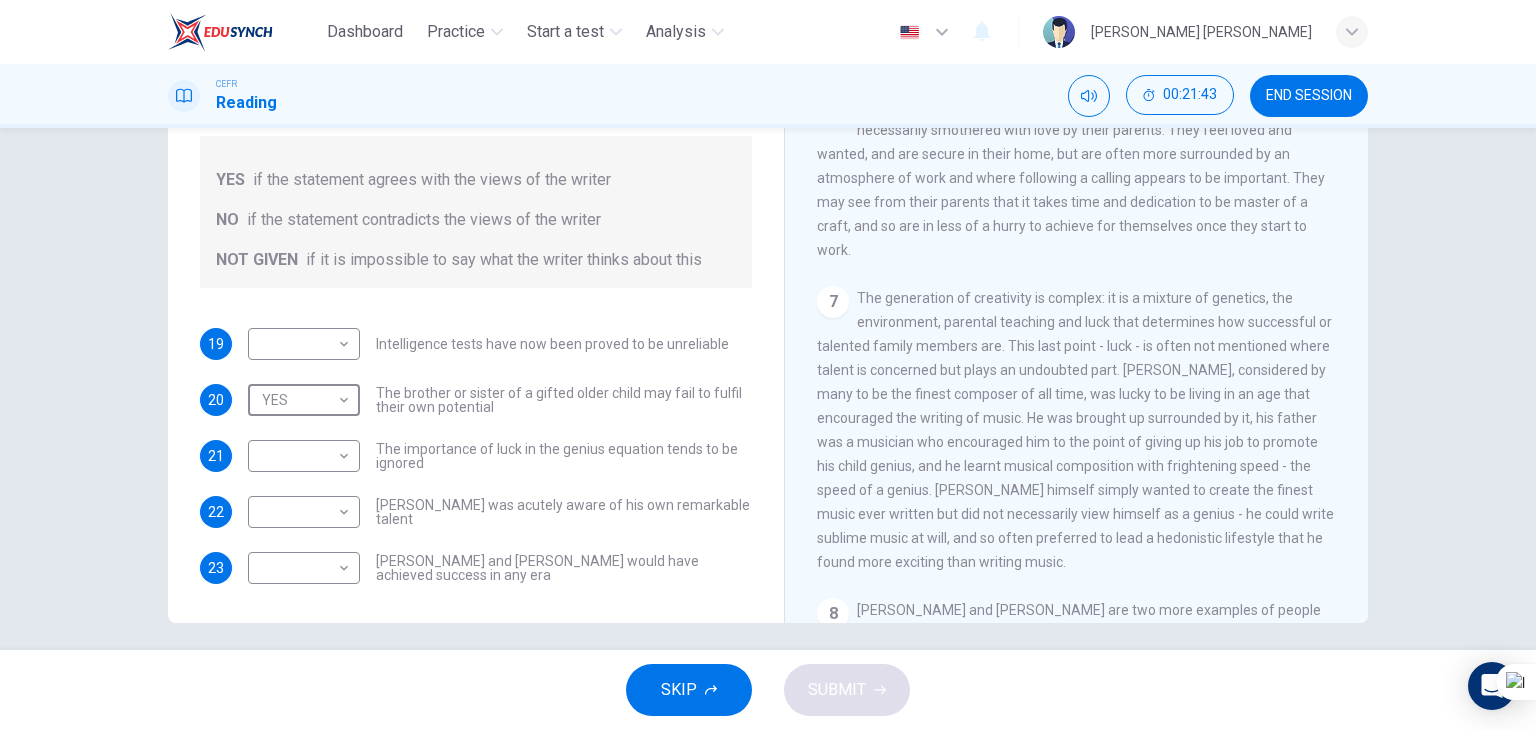 scroll, scrollTop: 1760, scrollLeft: 0, axis: vertical 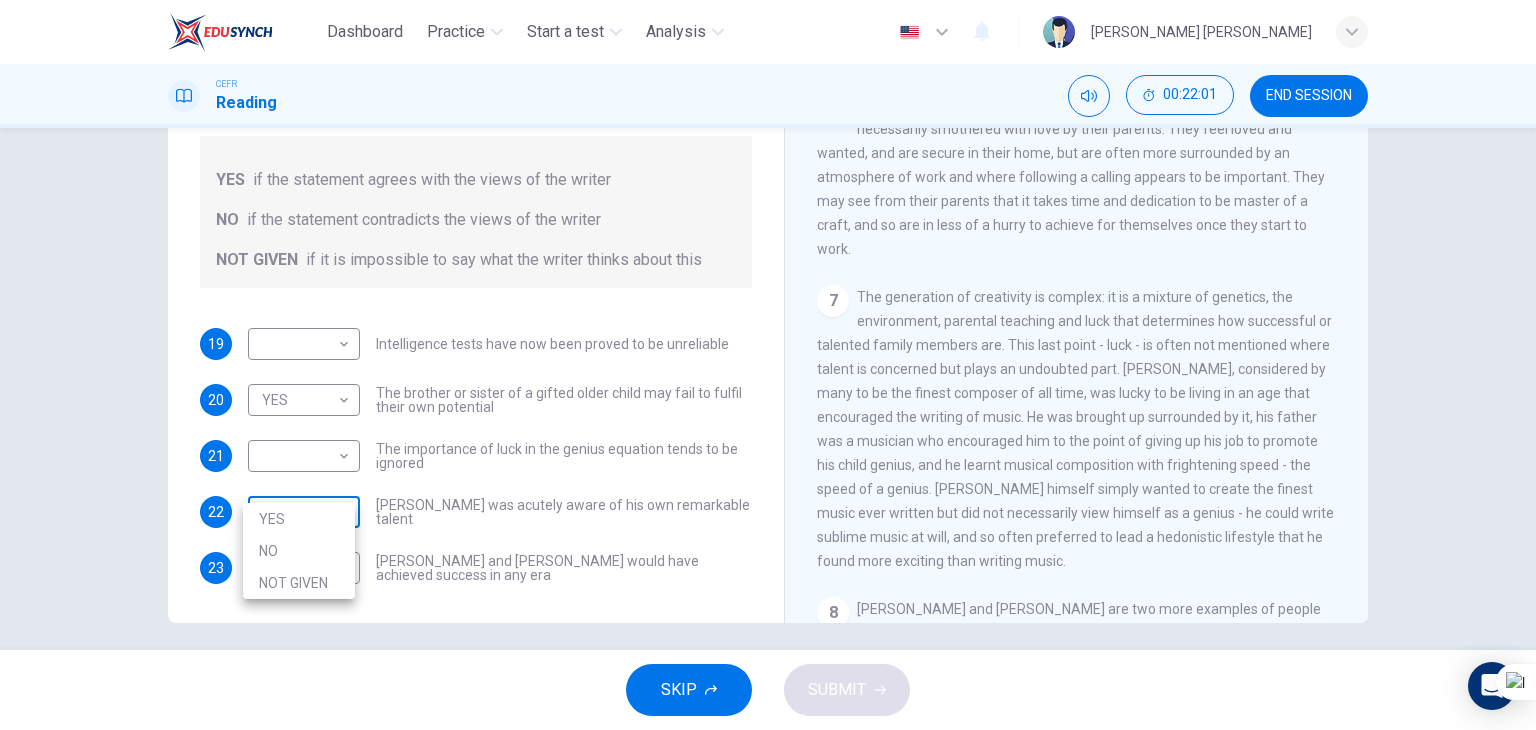 click on "Dashboard Practice Start a test Analysis English en ​ [PERSON_NAME] [PERSON_NAME] CEFR Reading 00:22:01 END SESSION Questions 19 - 23 Do the following statements agree with the claims of the writer in the [GEOGRAPHIC_DATA]?
In the boxes below write YES if the statement agrees with the views of the writer NO if the statement contradicts the views of the writer NOT GIVEN if it is impossible to say what the writer thinks about this 19 ​ ​ Intelligence tests have now been proved to be unreliable 20 YES YES ​ The brother or sister of a gifted older child may fail to fulfil their own potential 21 ​ ​ The importance of luck in the genius equation tends to be ignored 22 ​ ​ [PERSON_NAME] was acutely aware of his own remarkable talent 23 ​ ​ [PERSON_NAME] and [PERSON_NAME] would have achieved success in any era Nurturing Talent within the Family CLICK TO ZOOM Click to Zoom 1 2 3 4 5 6 7 8 SKIP SUBMIT EduSynch - Online Language Proficiency Testing
Dashboard Practice Start a test Analysis Notifications © Copyright" at bounding box center [768, 365] 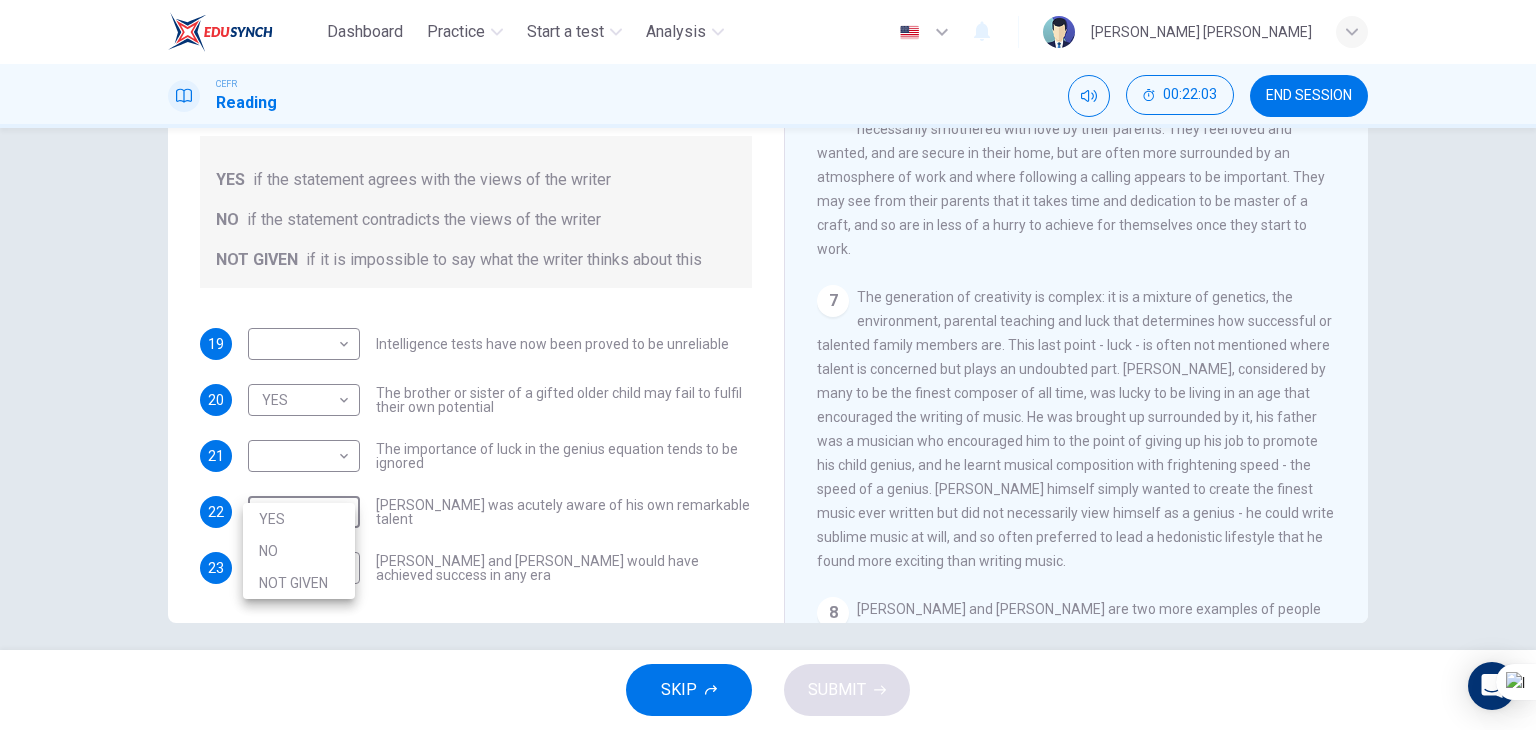 click on "NO" at bounding box center [299, 551] 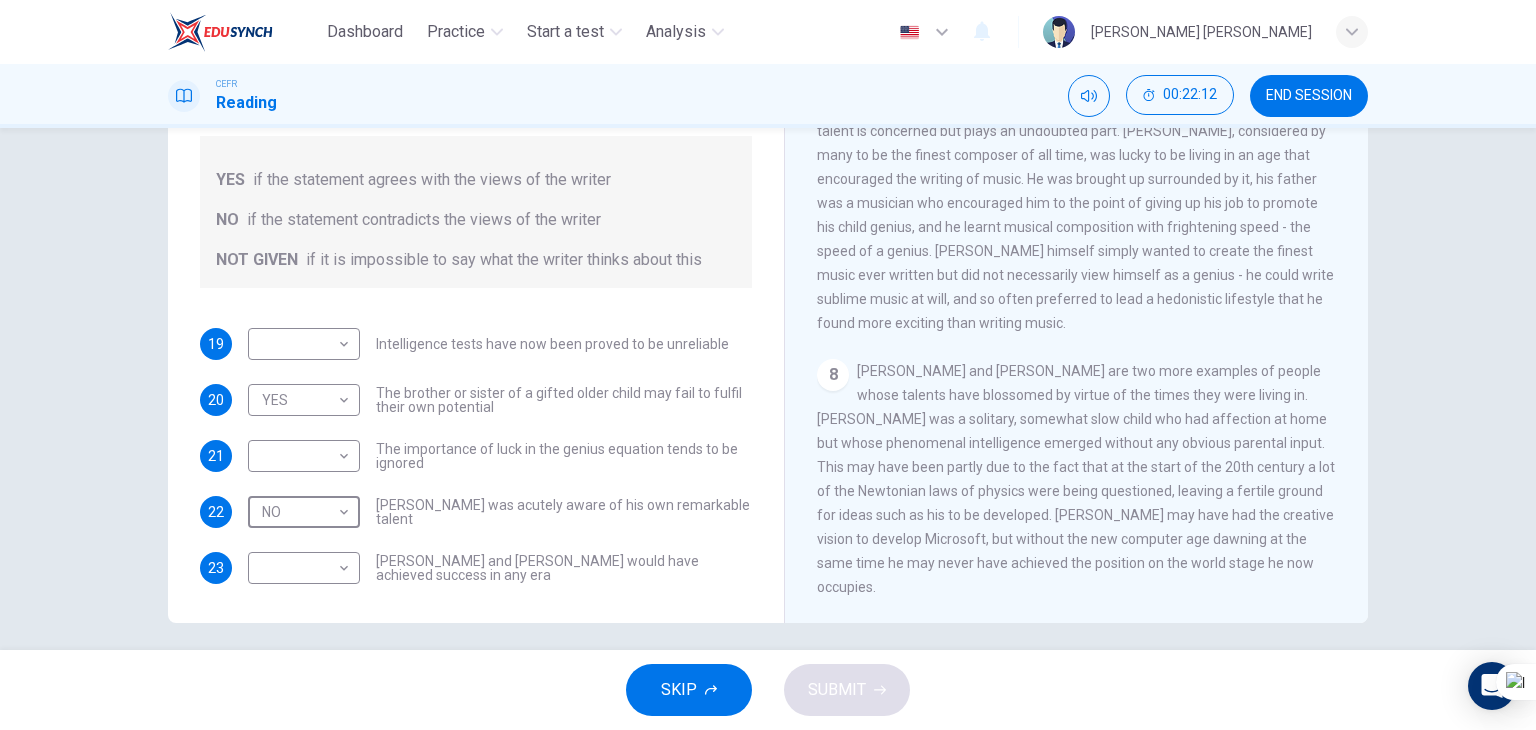 scroll, scrollTop: 2014, scrollLeft: 0, axis: vertical 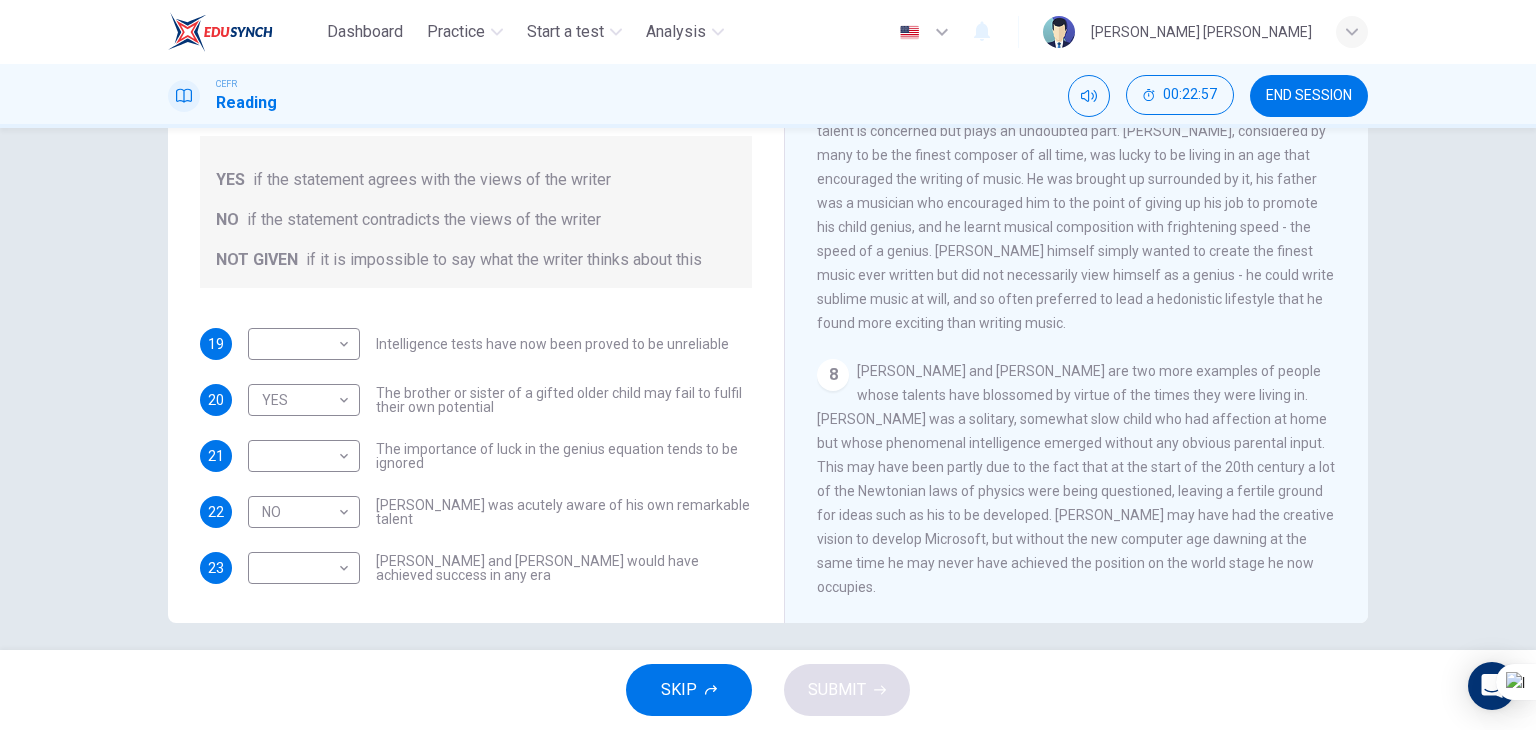 drag, startPoint x: 948, startPoint y: 566, endPoint x: 1161, endPoint y: 559, distance: 213.11499 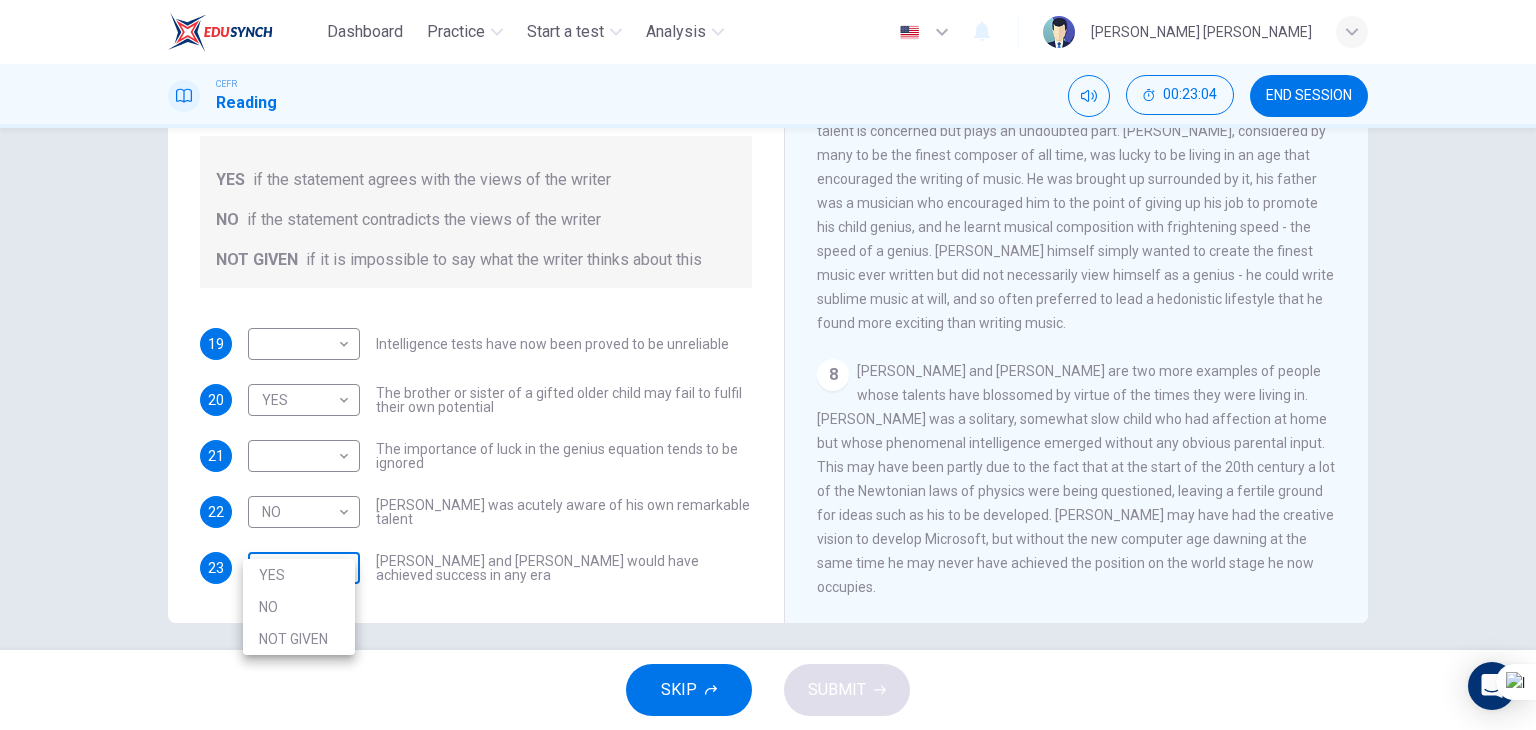 click on "Dashboard Practice Start a test Analysis English en ​ [PERSON_NAME] [PERSON_NAME] CEFR Reading 00:23:04 END SESSION Questions 19 - 23 Do the following statements agree with the claims of the writer in the [GEOGRAPHIC_DATA]?
In the boxes below write YES if the statement agrees with the views of the writer NO if the statement contradicts the views of the writer NOT GIVEN if it is impossible to say what the writer thinks about this 19 ​ ​ Intelligence tests have now been proved to be unreliable 20 YES YES ​ The brother or sister of a gifted older child may fail to fulfil their own potential 21 ​ ​ The importance of luck in the genius equation tends to be ignored 22 NO NO ​ [PERSON_NAME] was acutely aware of his own remarkable talent 23 ​ ​ [PERSON_NAME] and [PERSON_NAME] would have achieved success in any era Nurturing Talent within the Family CLICK TO ZOOM Click to Zoom 1 2 3 4 5 6 7 8 SKIP SUBMIT EduSynch - Online Language Proficiency Testing
Dashboard Practice Start a test Analysis Notifications 2025 YES NO" at bounding box center [768, 365] 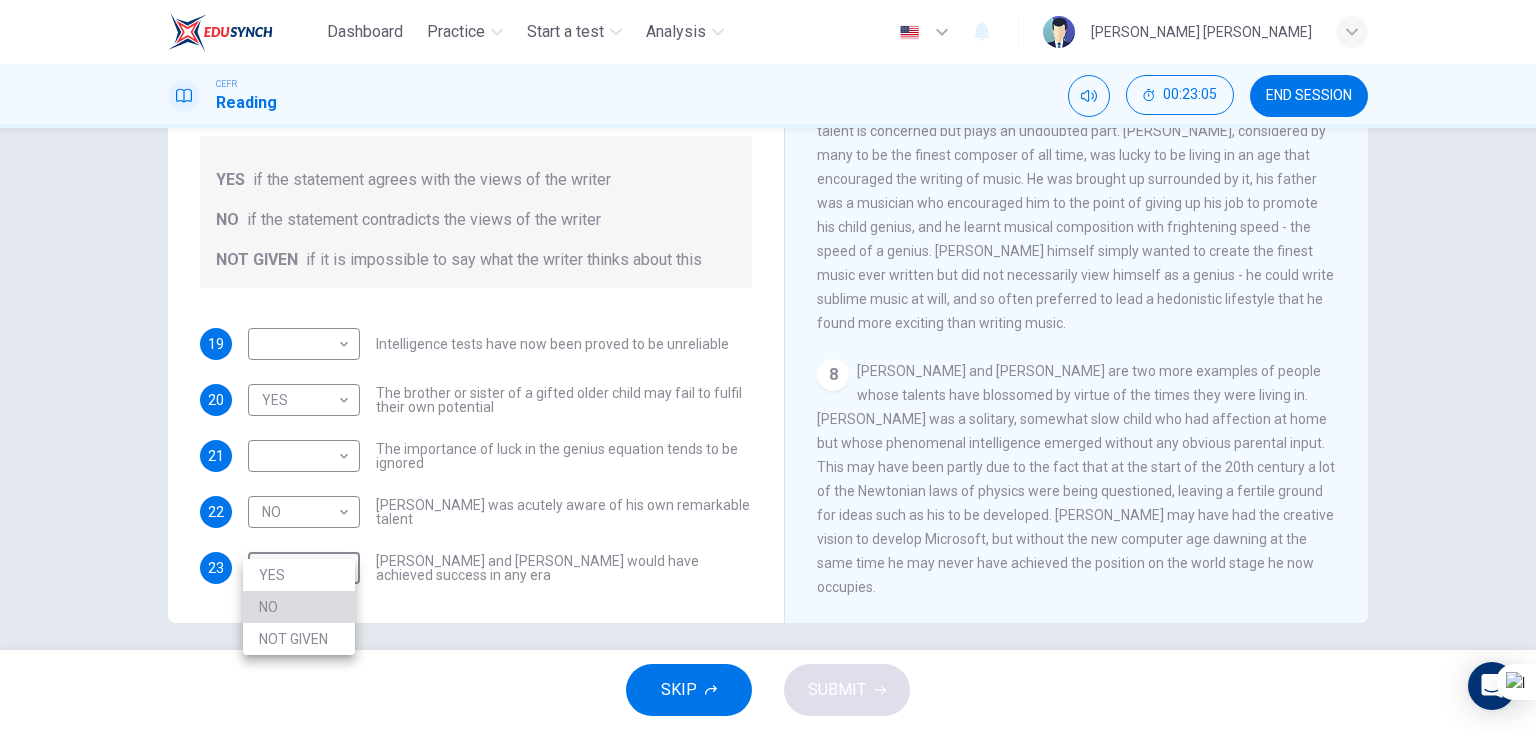 click on "NO" at bounding box center [299, 607] 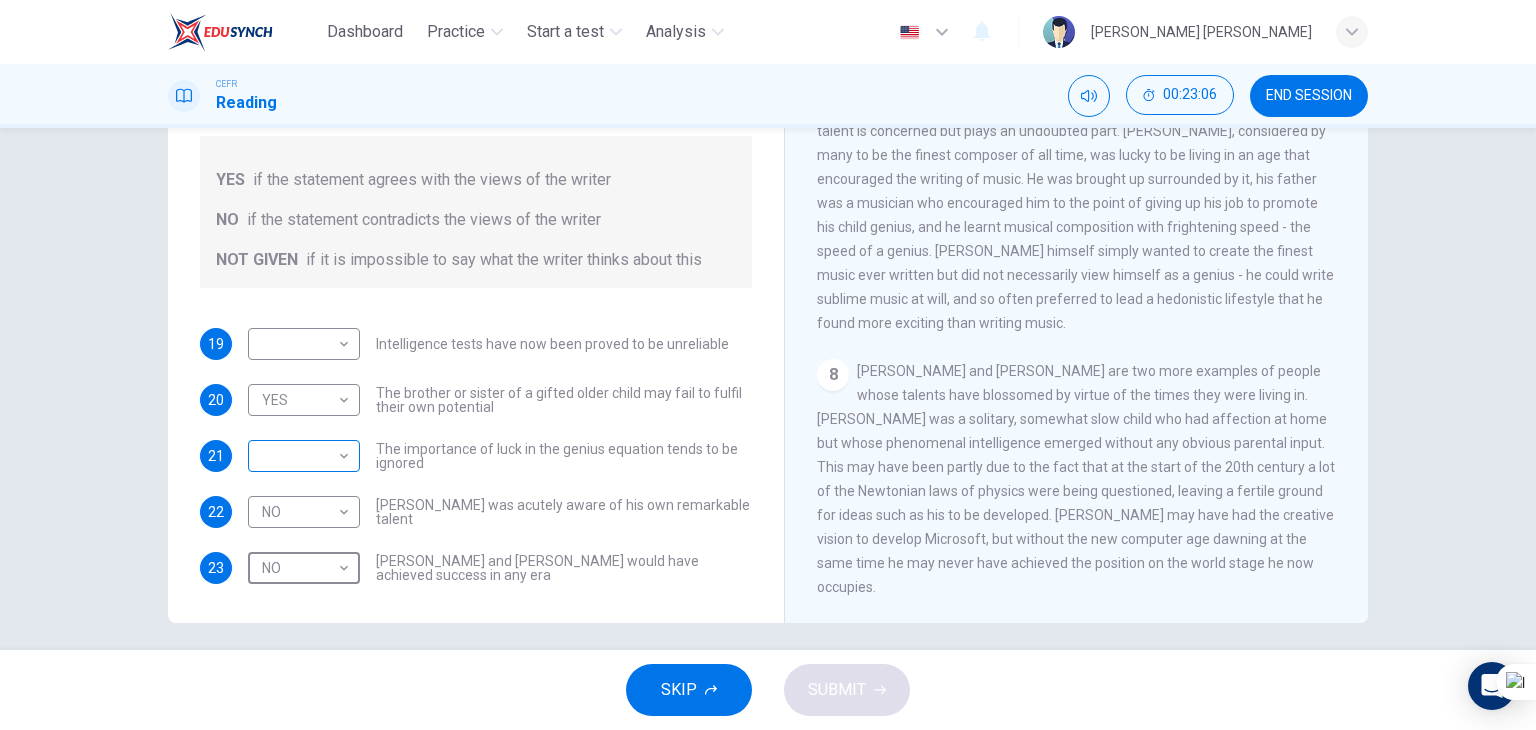 click on "Dashboard Practice Start a test Analysis English en ​ [PERSON_NAME] [PERSON_NAME] CEFR Reading 00:23:06 END SESSION Questions 19 - 23 Do the following statements agree with the claims of the writer in the [GEOGRAPHIC_DATA]?
In the boxes below write YES if the statement agrees with the views of the writer NO if the statement contradicts the views of the writer NOT GIVEN if it is impossible to say what the writer thinks about this 19 ​ ​ Intelligence tests have now been proved to be unreliable 20 YES YES ​ The brother or sister of a gifted older child may fail to fulfil their own potential 21 ​ ​ The importance of luck in the genius equation tends to be ignored 22 NO NO ​ [PERSON_NAME] was acutely aware of his own remarkable talent 23 NO NO ​ [PERSON_NAME] and [PERSON_NAME] would have achieved success in any era Nurturing Talent within the Family CLICK TO ZOOM Click to Zoom 1 2 3 4 5 6 7 8 SKIP SUBMIT EduSynch - Online Language Proficiency Testing
Dashboard Practice Start a test Analysis Notifications 2025" at bounding box center [768, 365] 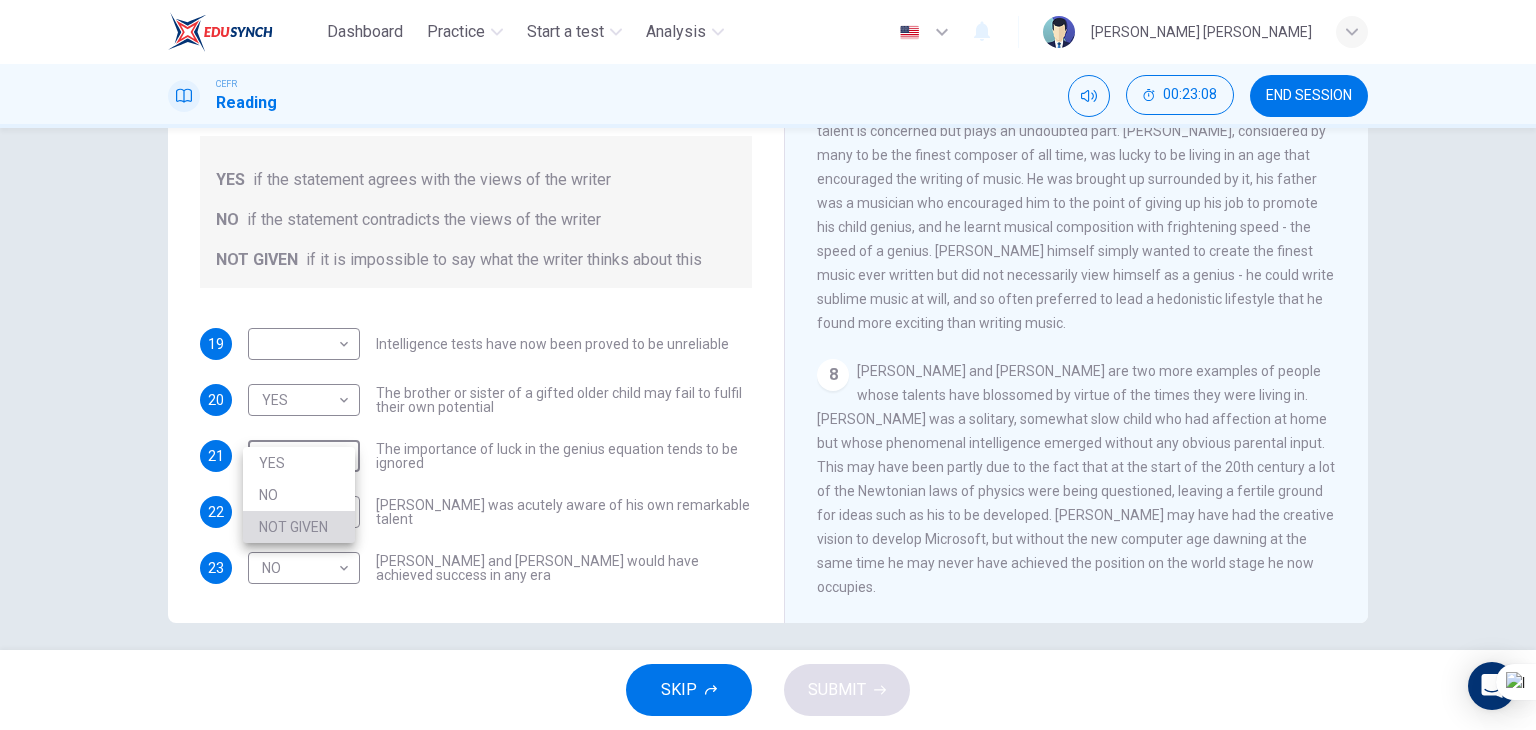 click on "NOT GIVEN" at bounding box center [299, 527] 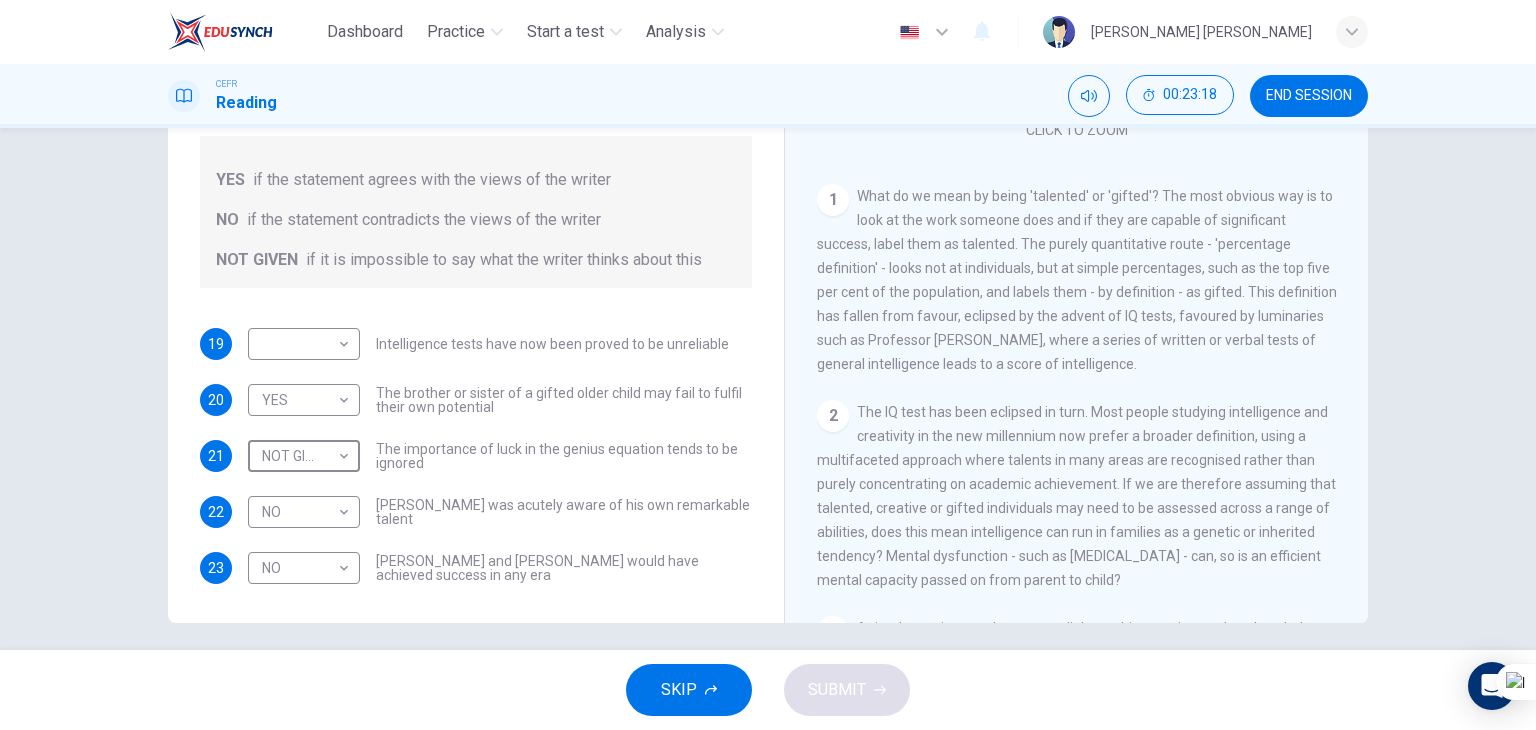 scroll, scrollTop: 254, scrollLeft: 0, axis: vertical 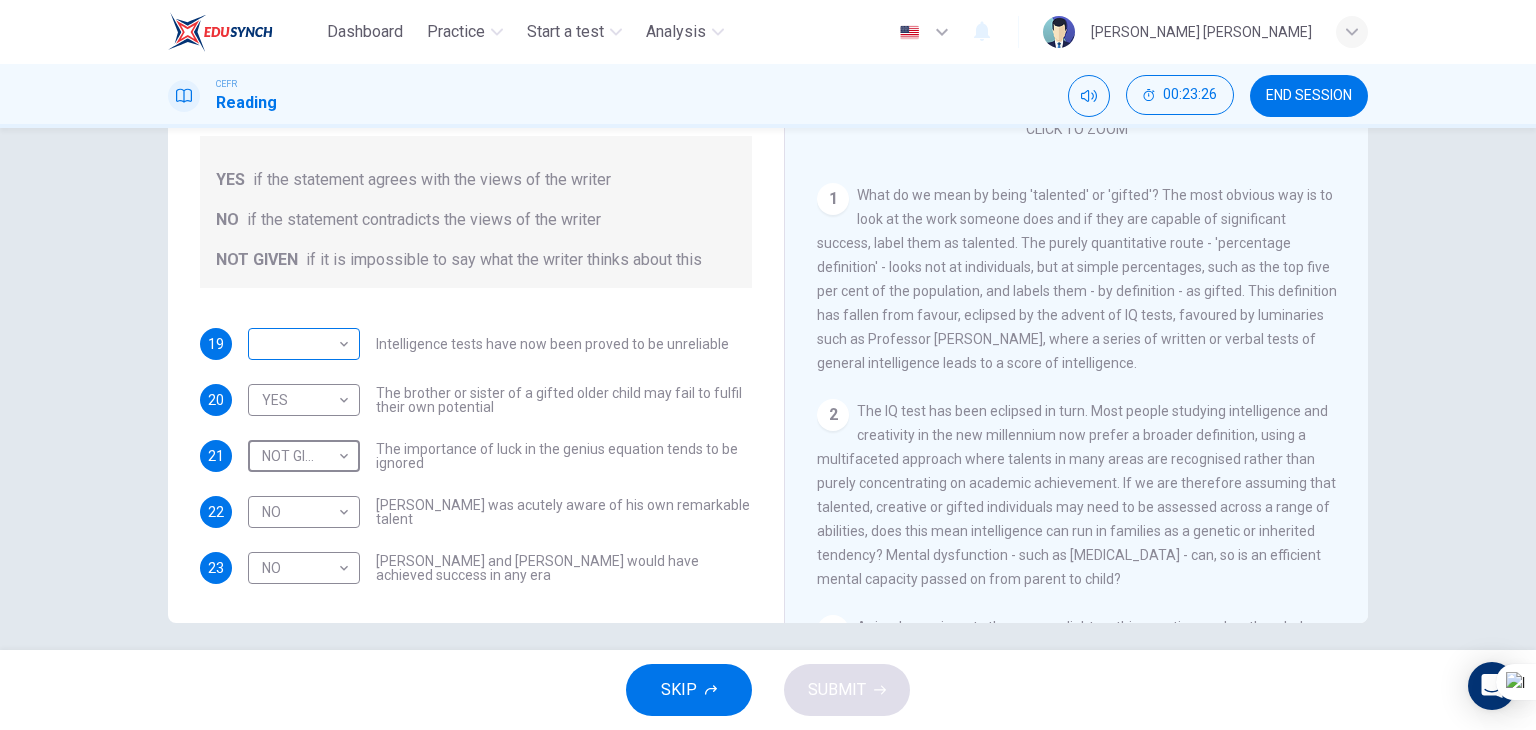 click on "​ ​" at bounding box center (304, 344) 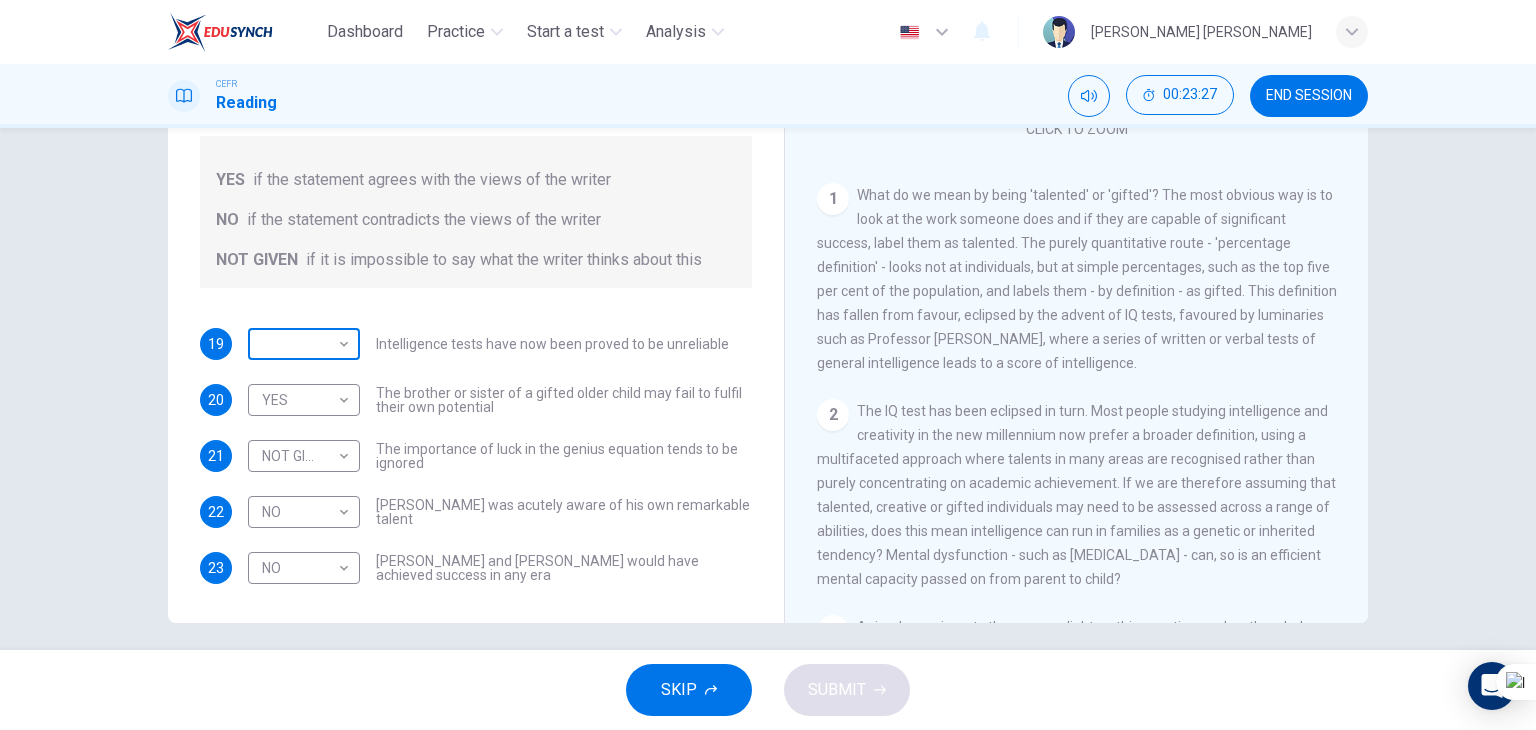click on "Dashboard Practice Start a test Analysis English en ​ [PERSON_NAME] [PERSON_NAME] CEFR Reading 00:23:27 END SESSION Questions 19 - 23 Do the following statements agree with the claims of the writer in the [GEOGRAPHIC_DATA]?
In the boxes below write YES if the statement agrees with the views of the writer NO if the statement contradicts the views of the writer NOT GIVEN if it is impossible to say what the writer thinks about this 19 ​ ​ Intelligence tests have now been proved to be unreliable 20 YES YES ​ The brother or sister of a gifted older child may fail to fulfil their own potential 21 NOT GIVEN NOT GIVEN ​ The importance of luck in the genius equation tends to be ignored 22 NO NO ​ [PERSON_NAME] was acutely aware of his own remarkable talent 23 NO NO ​ [PERSON_NAME] and [PERSON_NAME] would have achieved success in any era Nurturing Talent within the Family CLICK TO ZOOM Click to Zoom 1 2 3 4 5 6 7 8 SKIP SUBMIT EduSynch - Online Language Proficiency Testing
Dashboard Practice Start a test Analysis 2025" at bounding box center (768, 365) 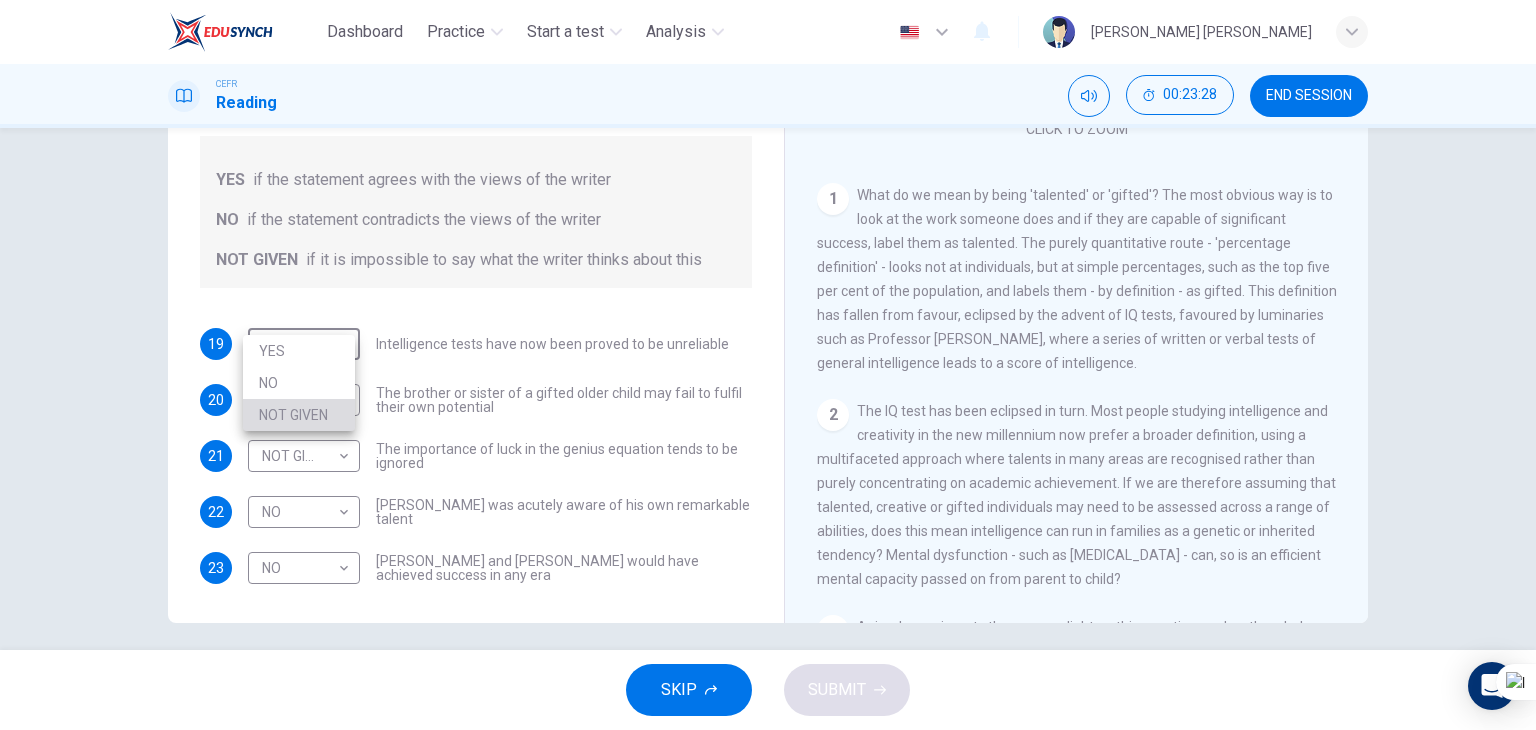 click on "NOT GIVEN" at bounding box center [299, 415] 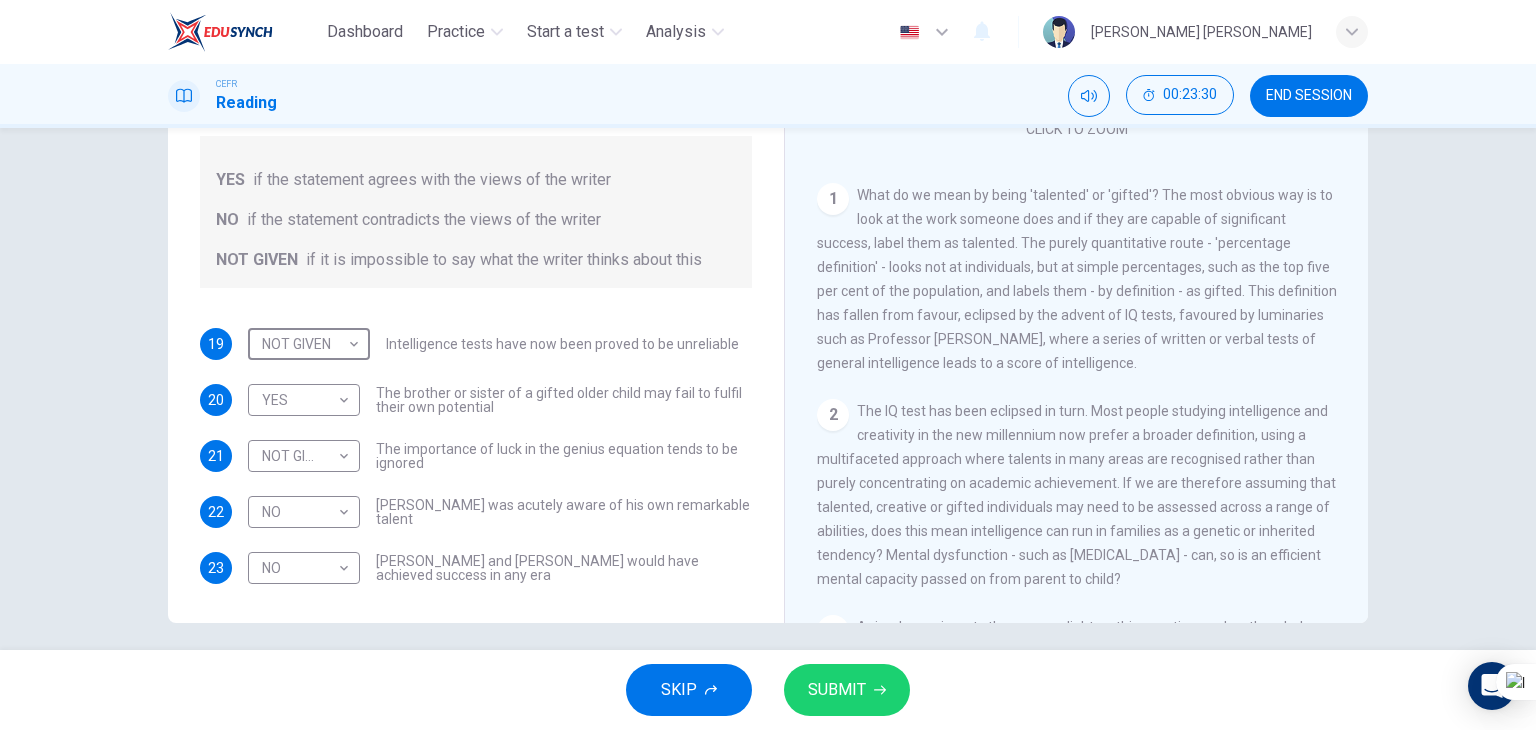 click on "SUBMIT" at bounding box center [847, 690] 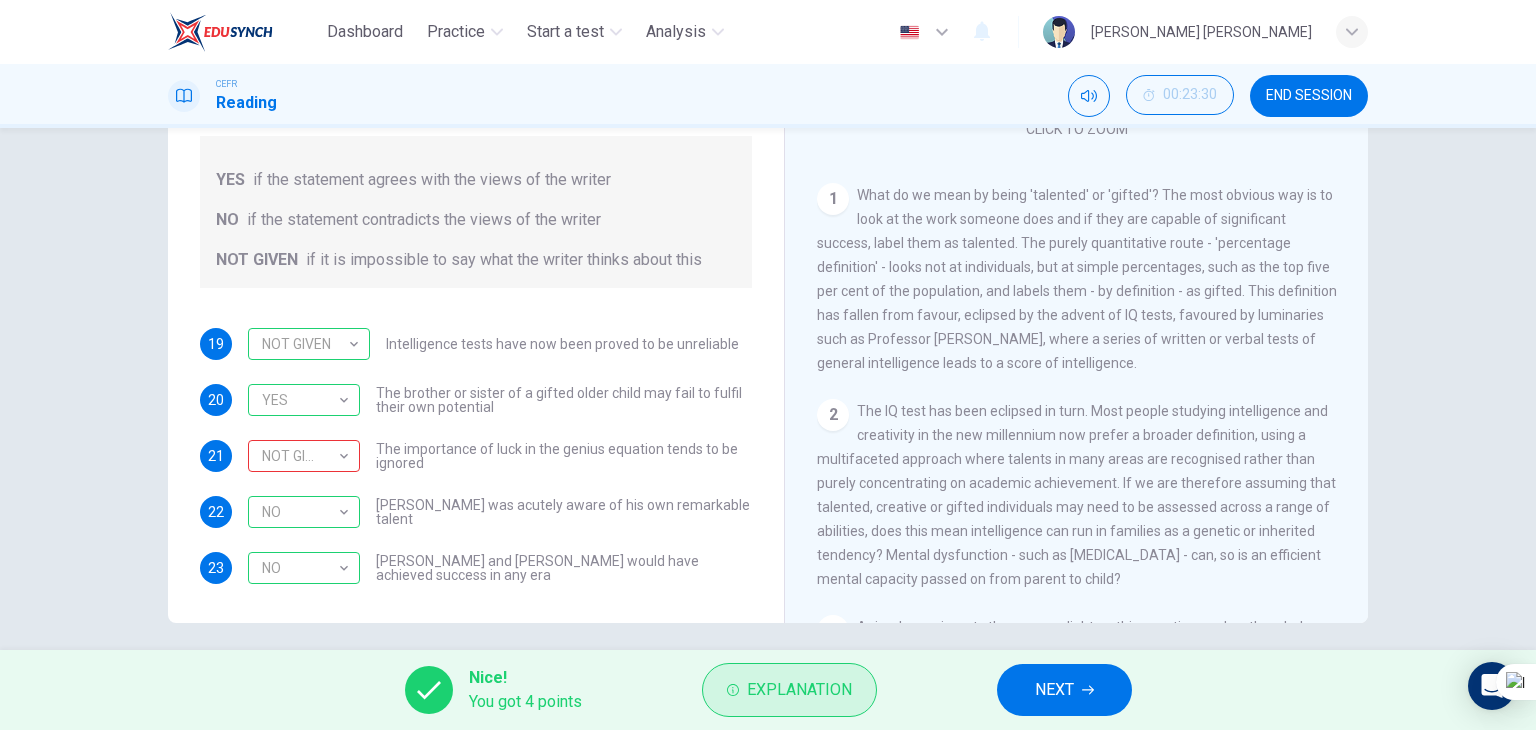 click on "Explanation" at bounding box center (799, 690) 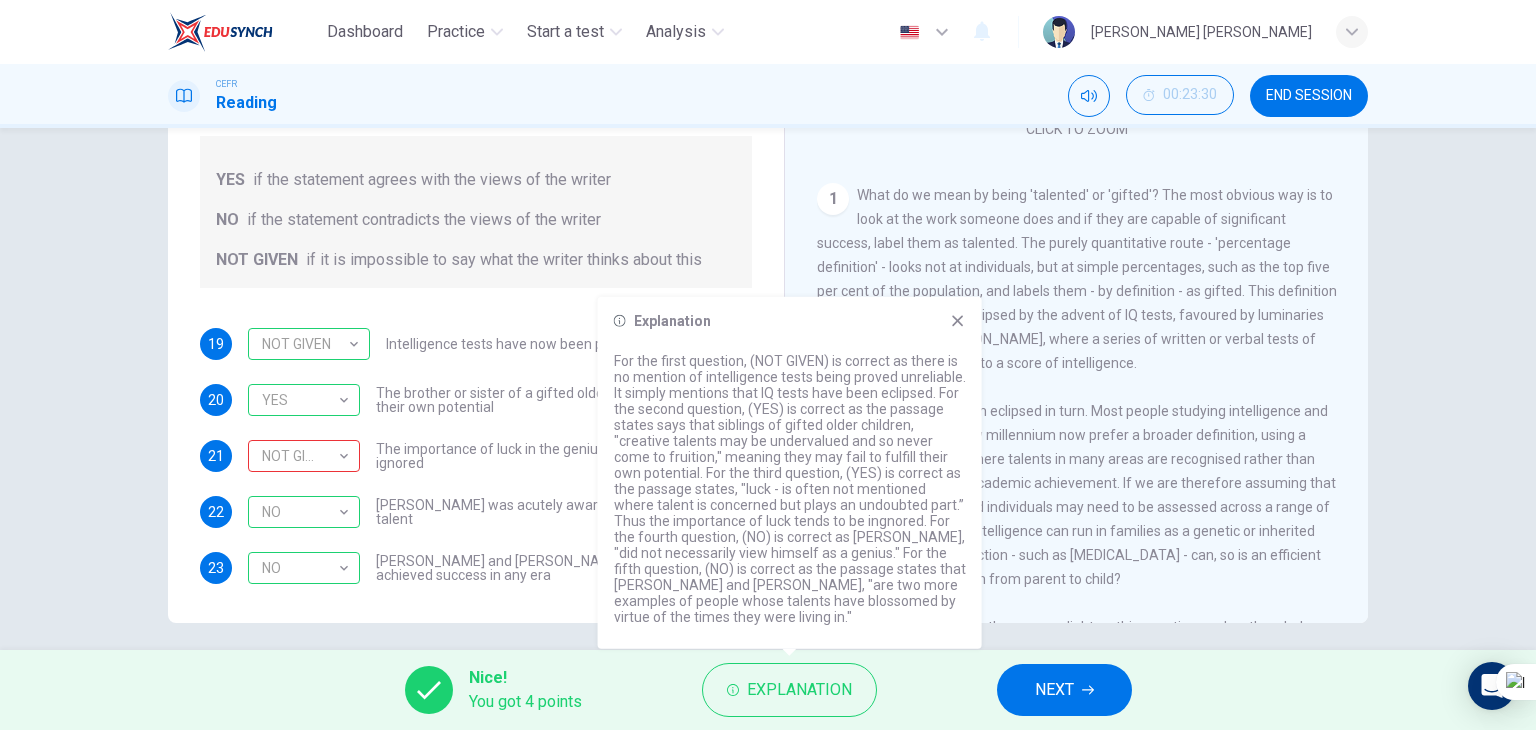 click 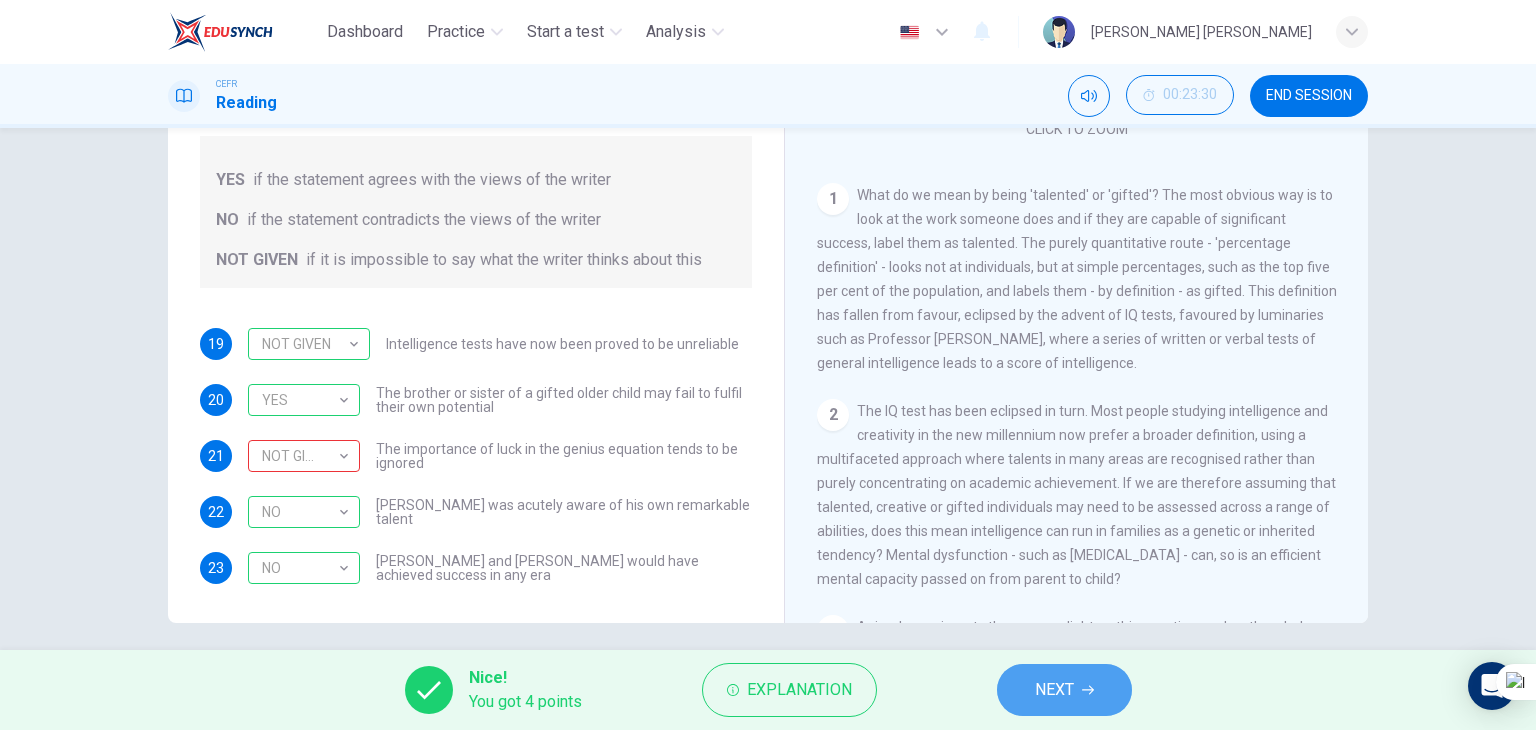 click on "NEXT" at bounding box center (1064, 690) 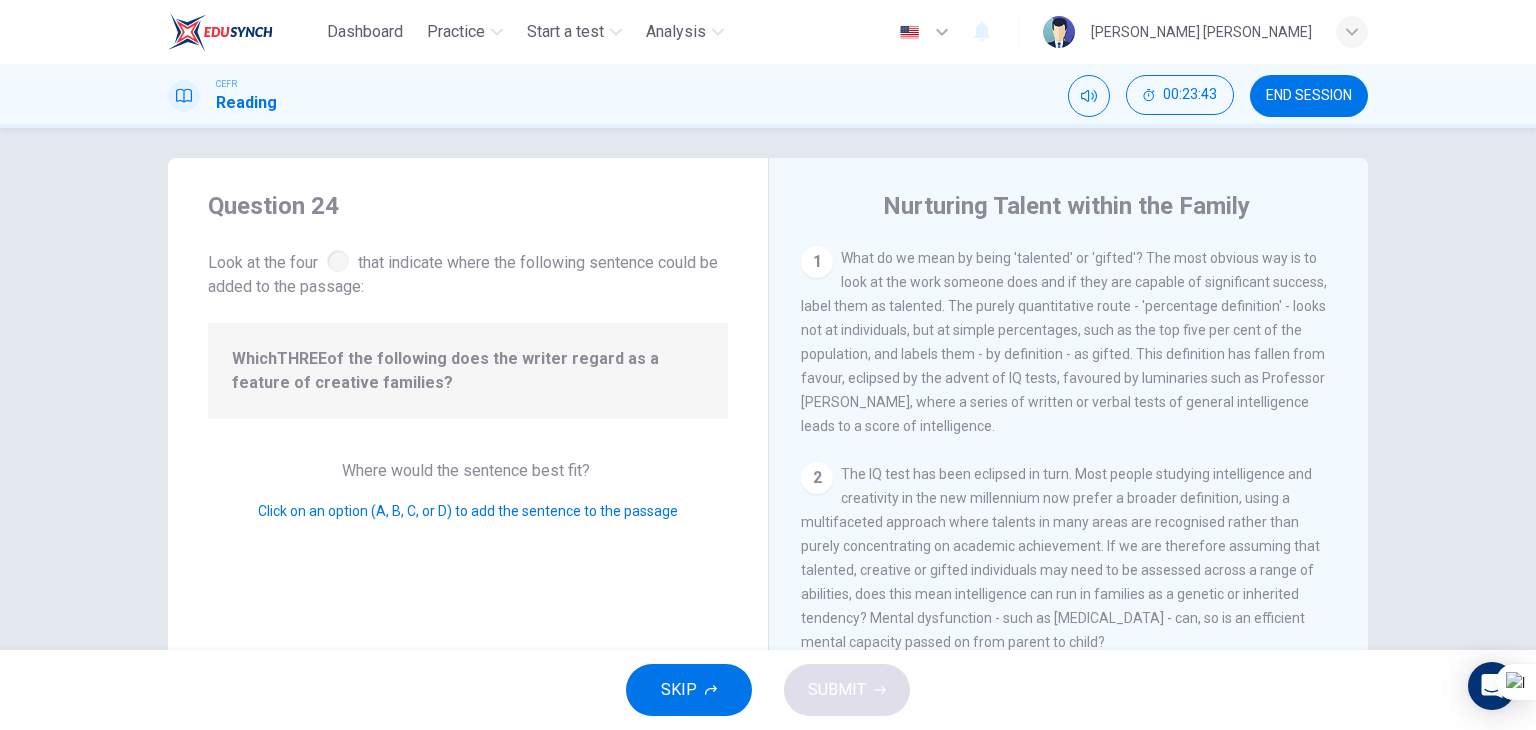 scroll, scrollTop: 10, scrollLeft: 0, axis: vertical 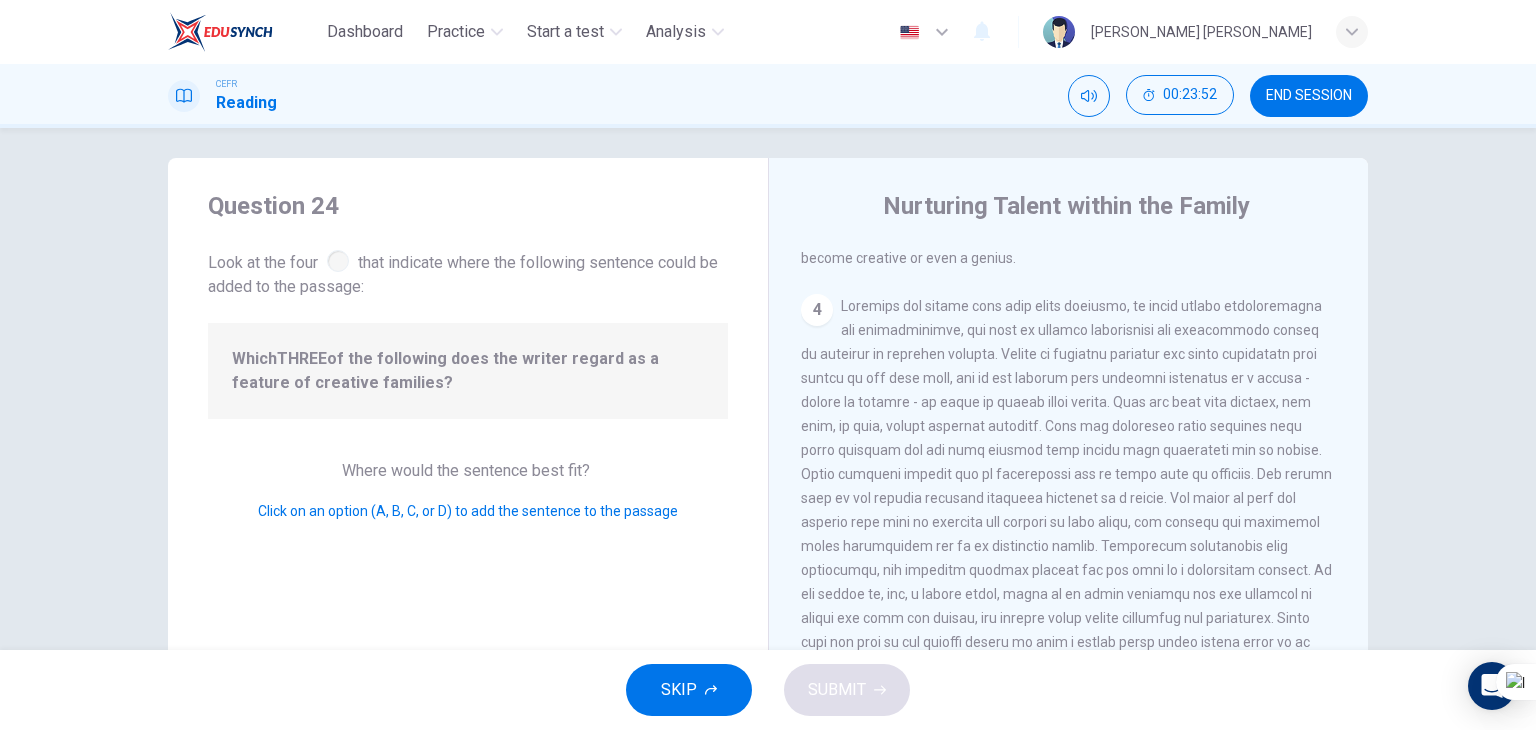 click on "4" at bounding box center (817, 310) 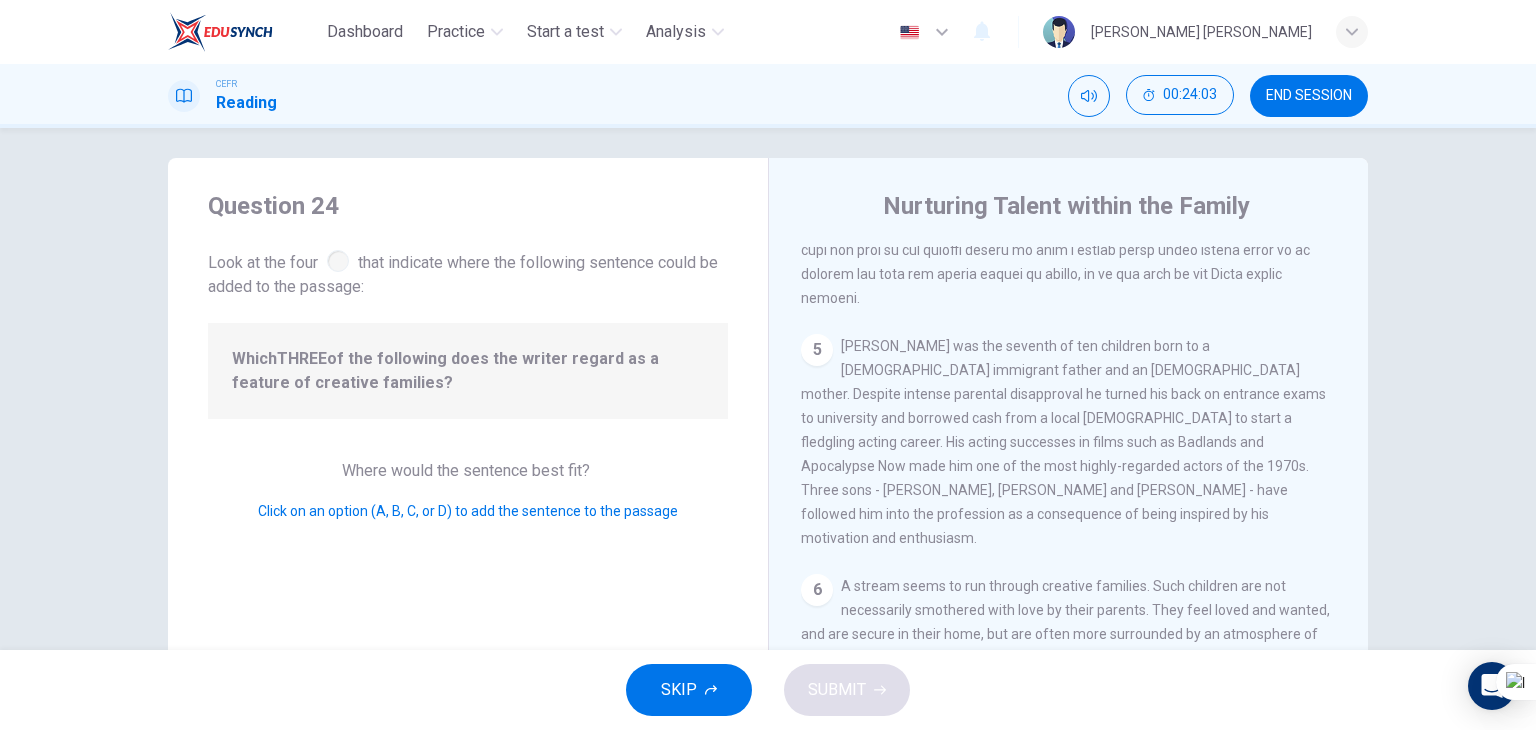 scroll, scrollTop: 1092, scrollLeft: 0, axis: vertical 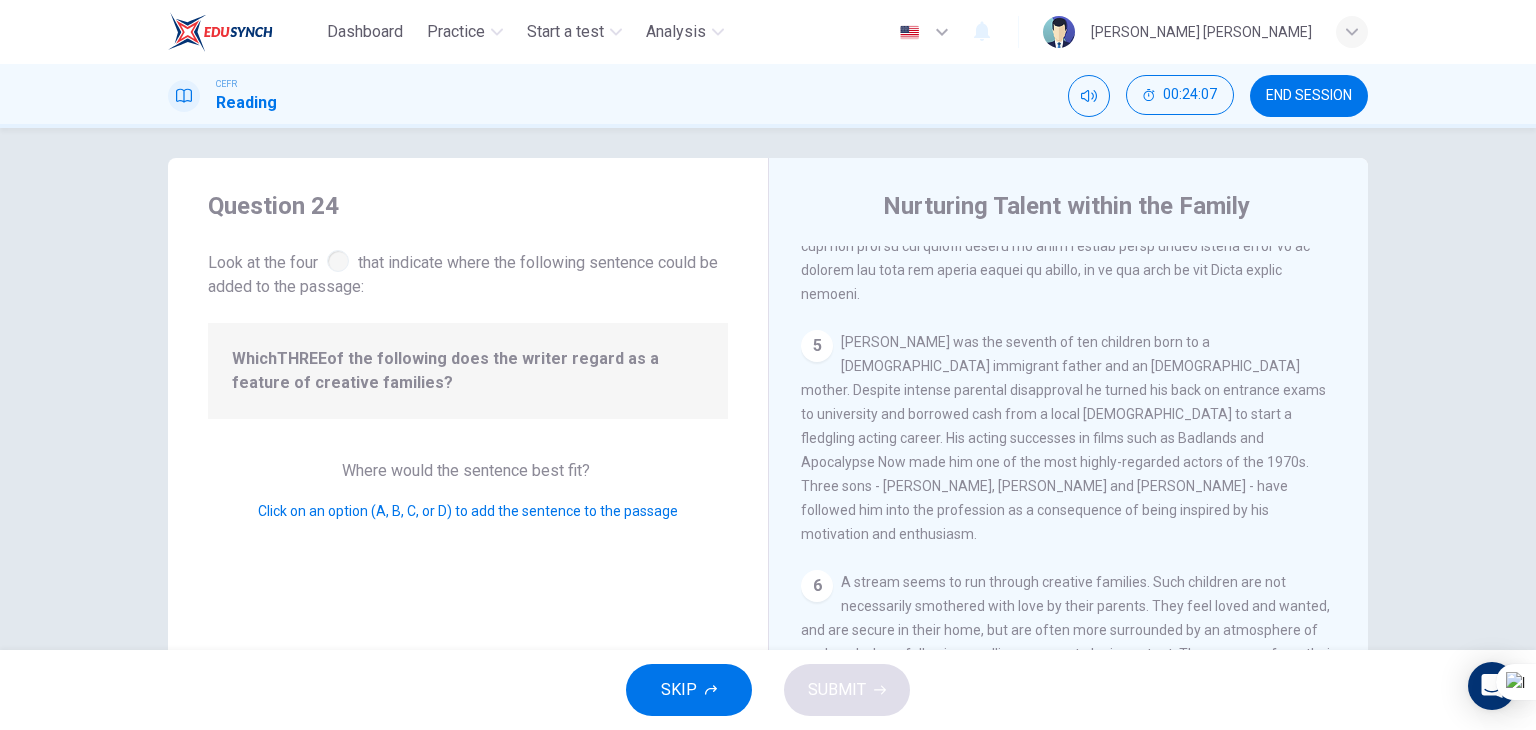 click on "5" at bounding box center [817, 346] 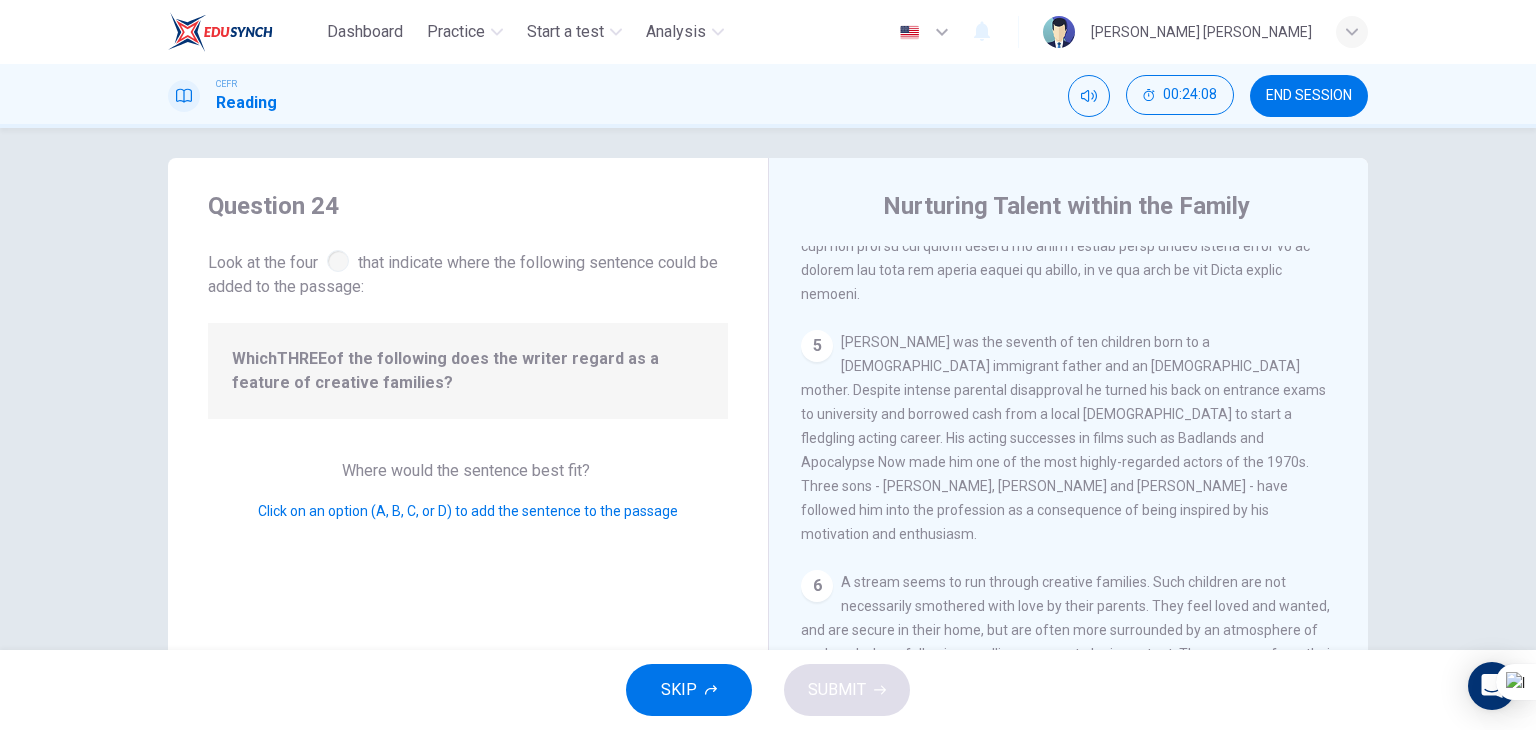 click on "5" at bounding box center [817, 346] 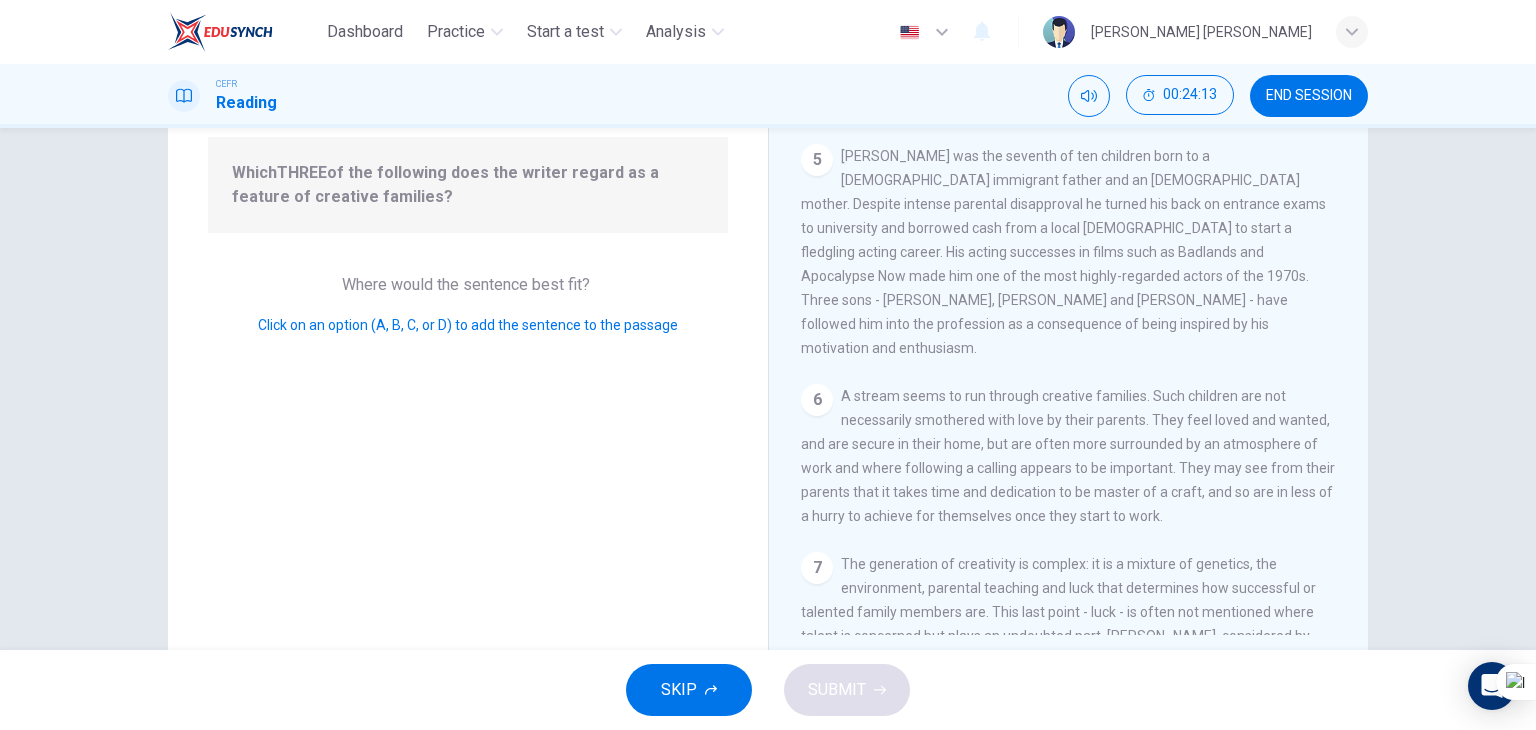 scroll, scrollTop: 80, scrollLeft: 0, axis: vertical 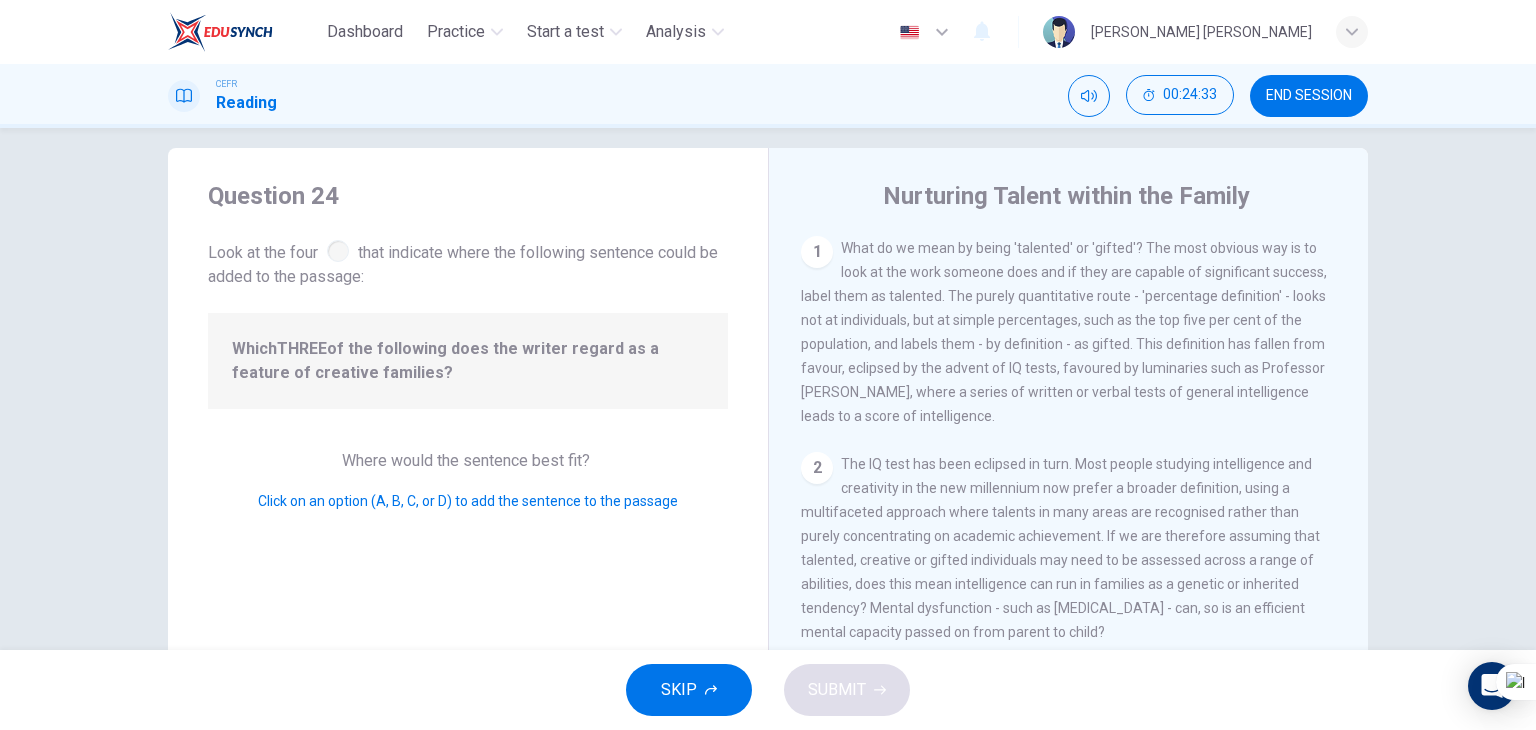 click on "Look at the four     that indicate where the following sentence could be added to the passage:" at bounding box center [468, 262] 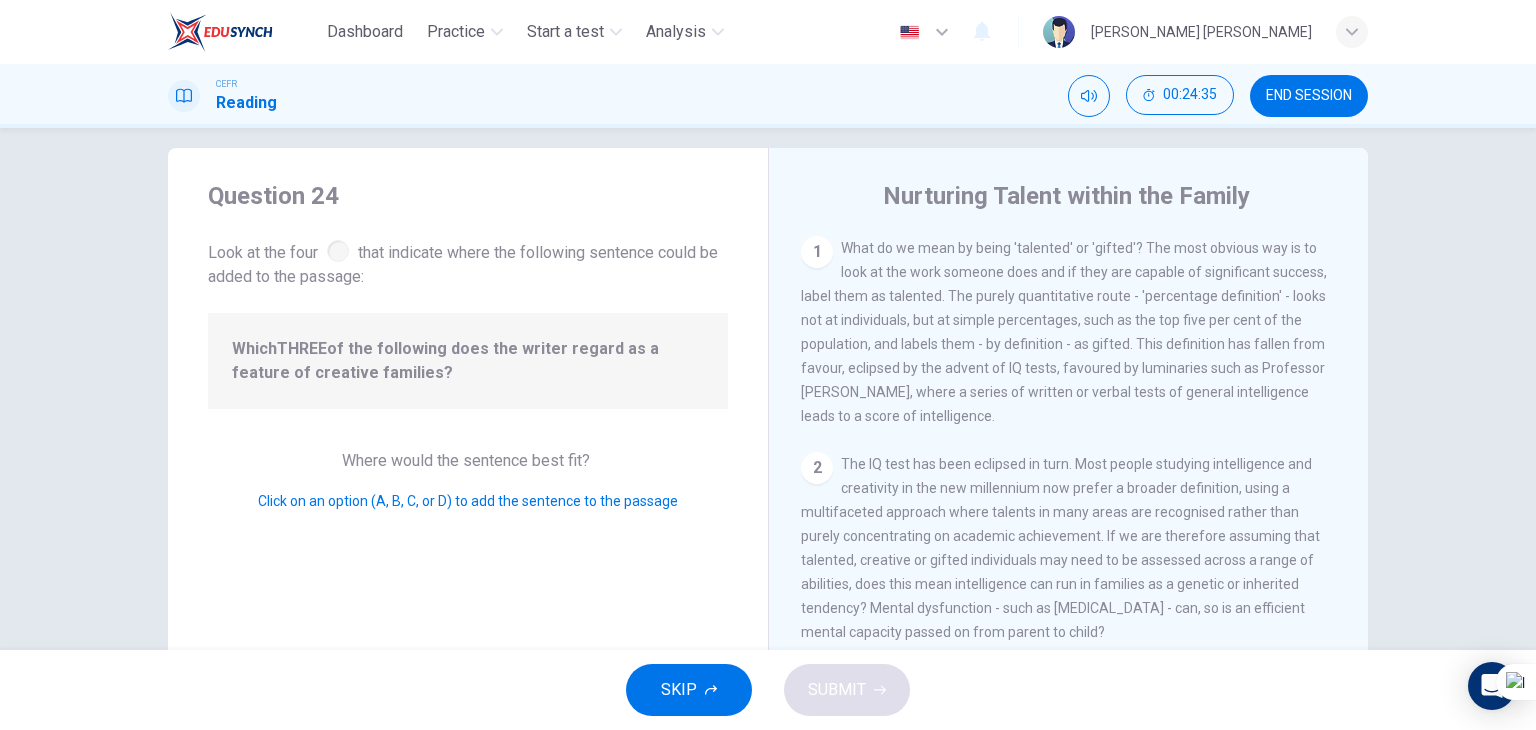 click on "1" at bounding box center (817, 252) 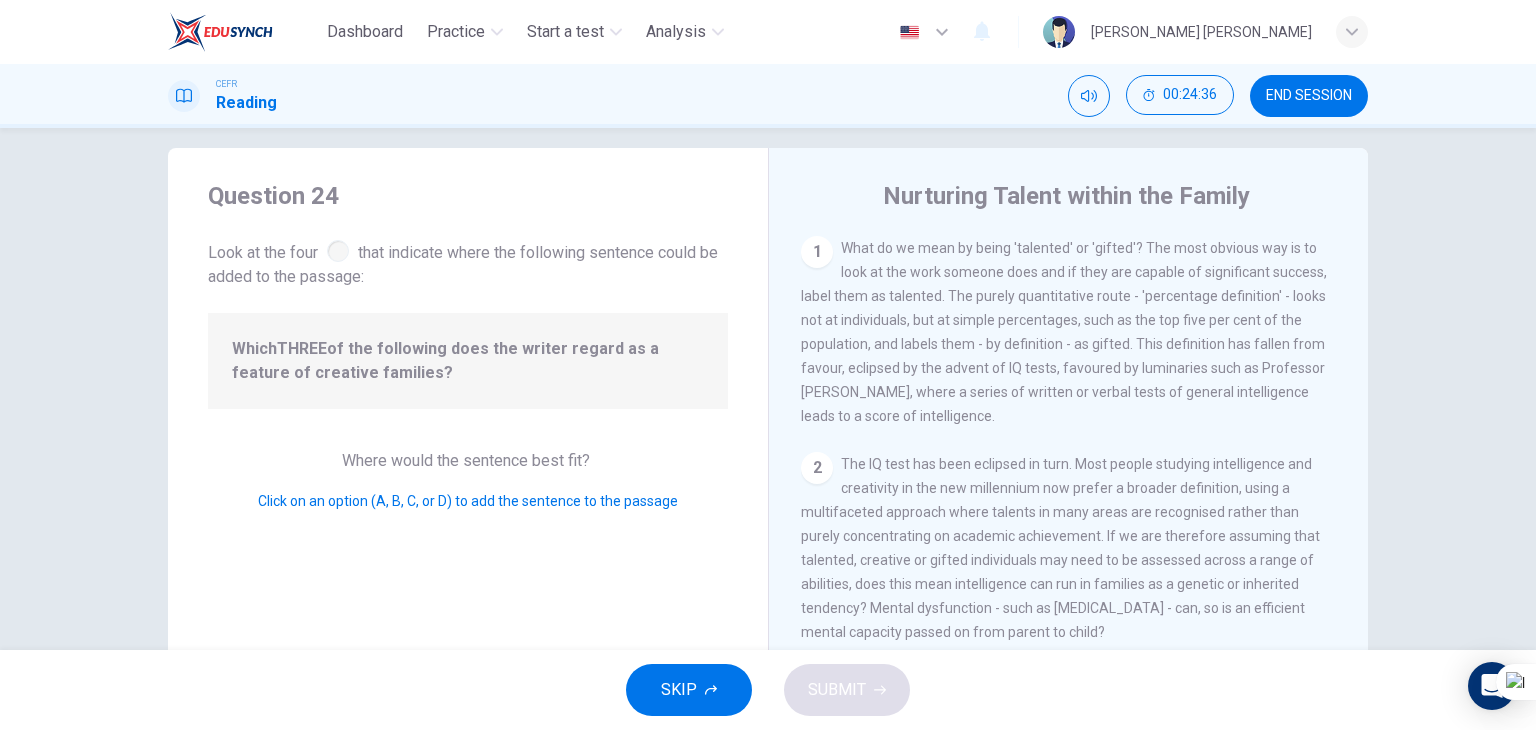 drag, startPoint x: 970, startPoint y: 252, endPoint x: 1034, endPoint y: 273, distance: 67.357254 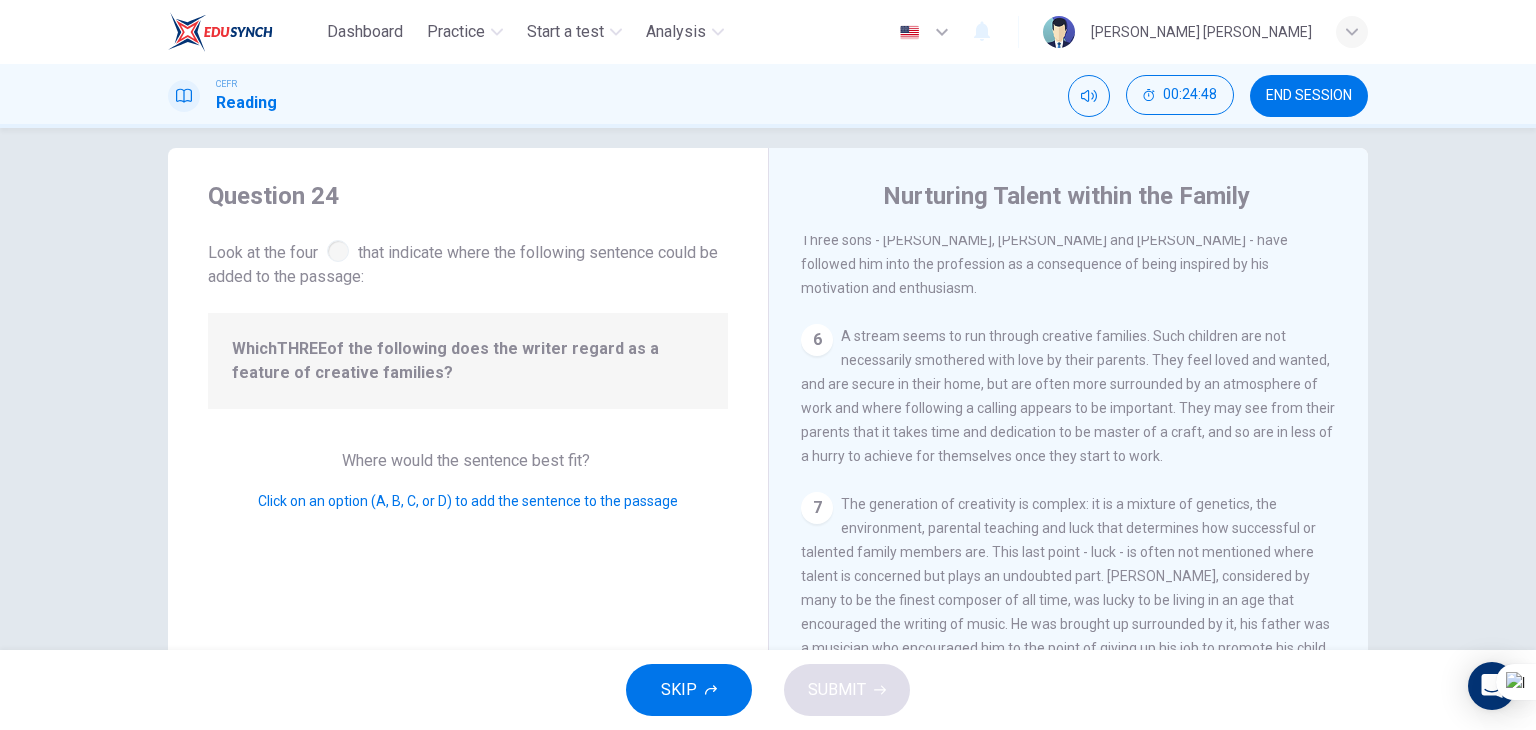 scroll, scrollTop: 1600, scrollLeft: 0, axis: vertical 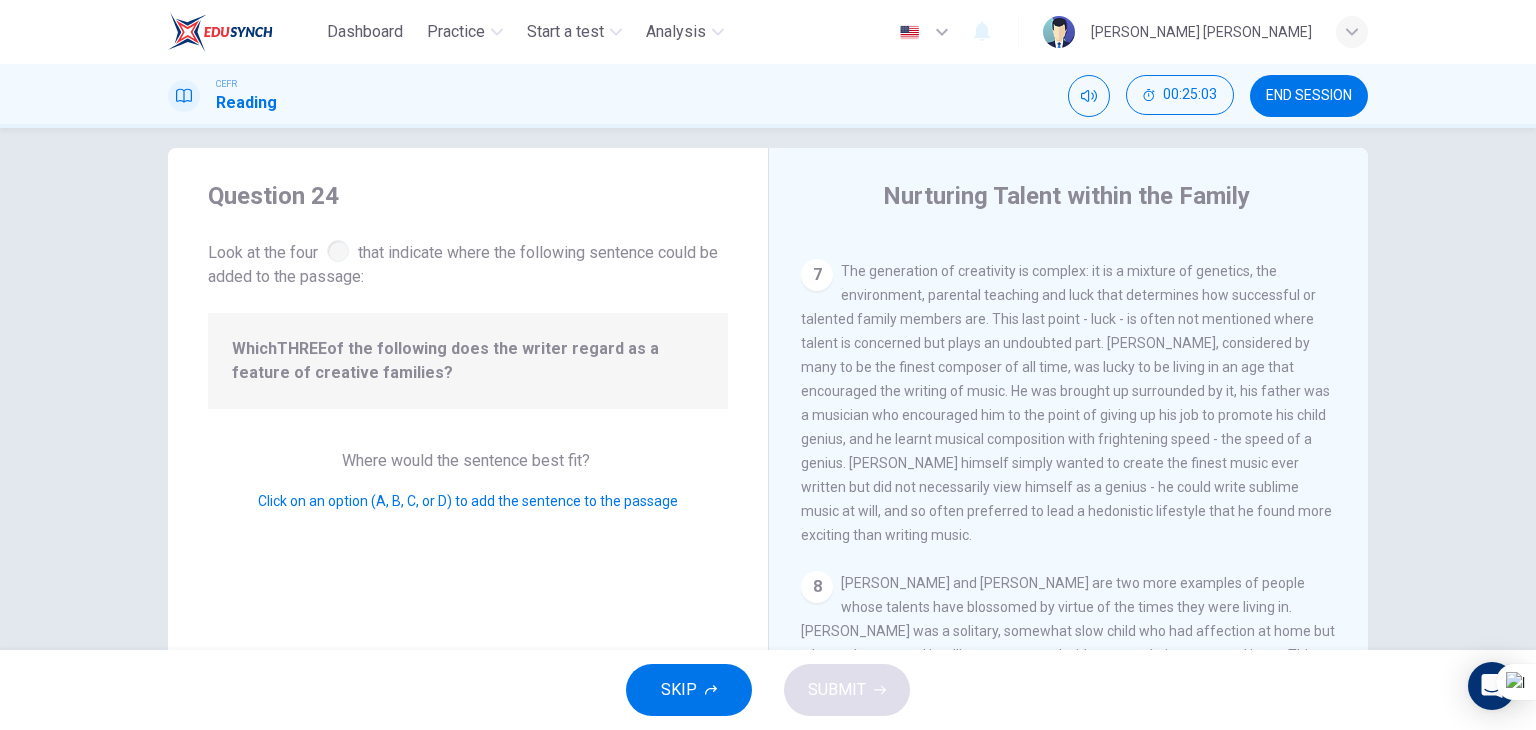 click on "7" at bounding box center (817, 275) 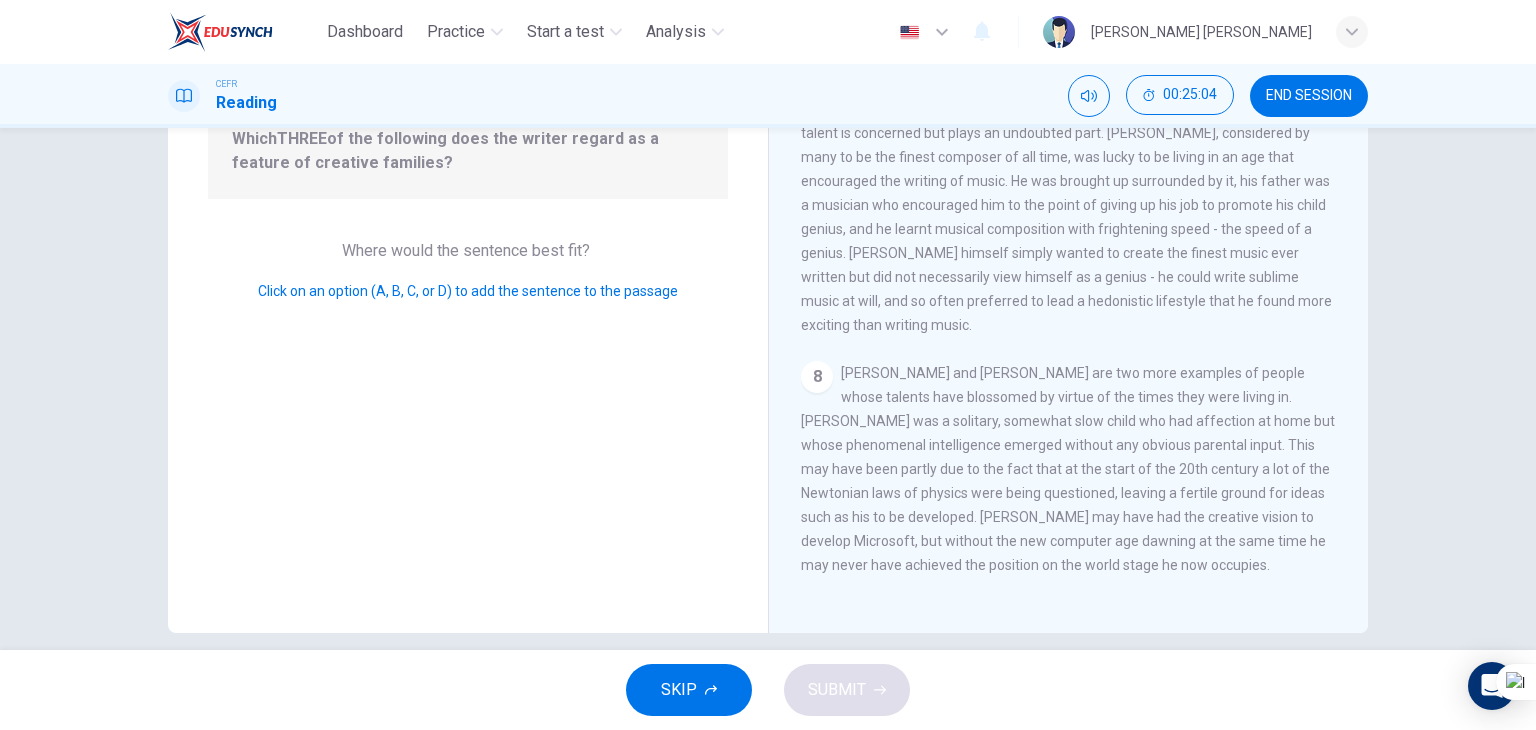 scroll, scrollTop: 233, scrollLeft: 0, axis: vertical 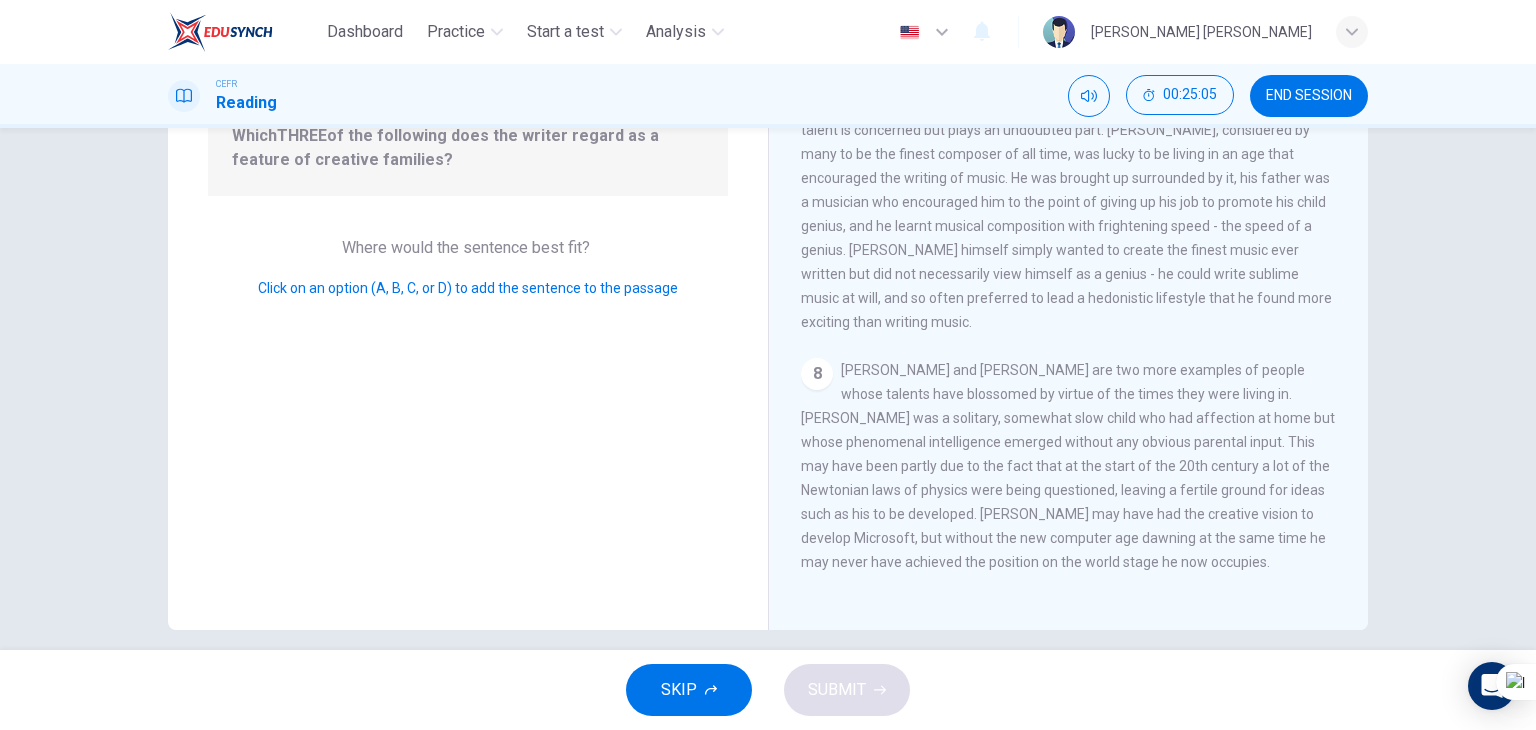 click on "8" at bounding box center [817, 374] 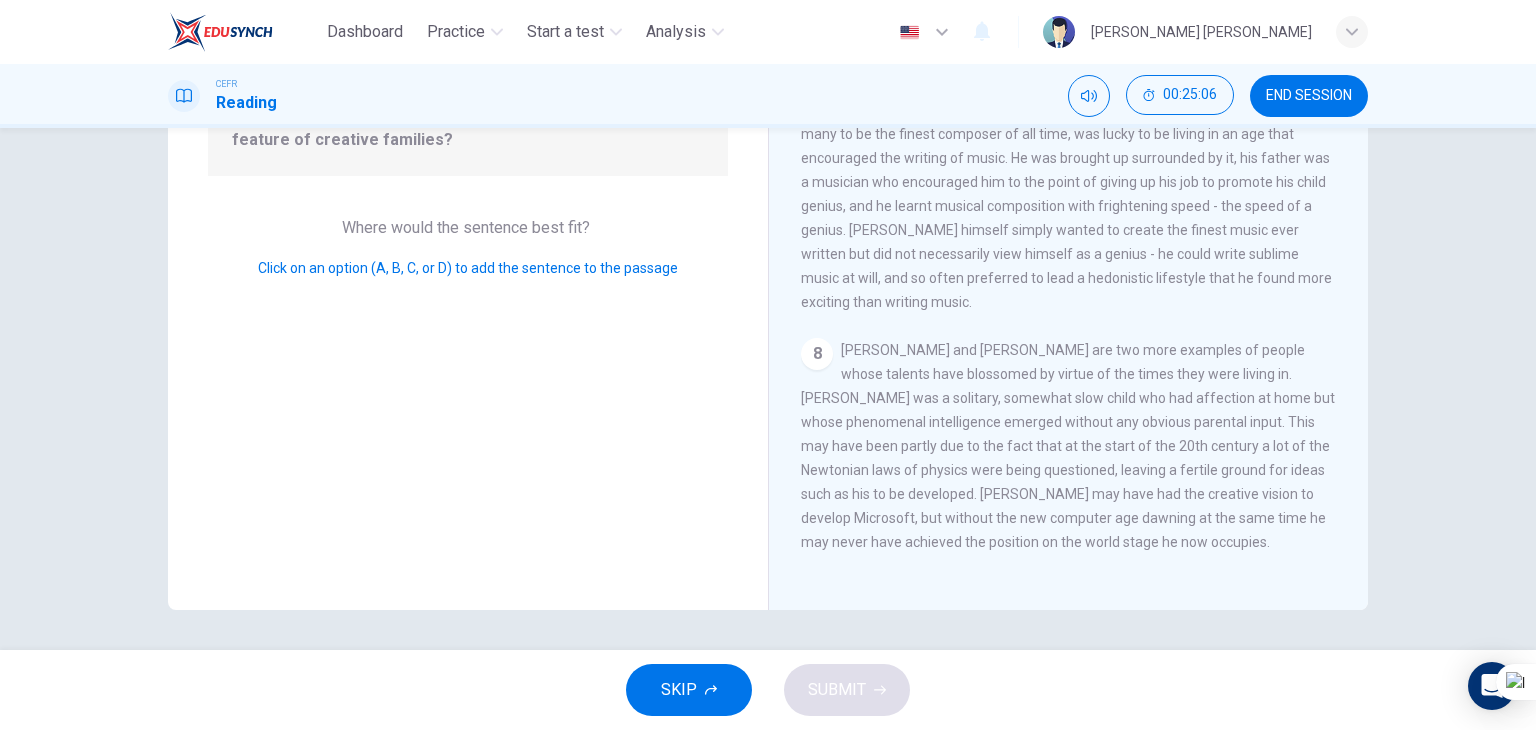 scroll, scrollTop: 0, scrollLeft: 0, axis: both 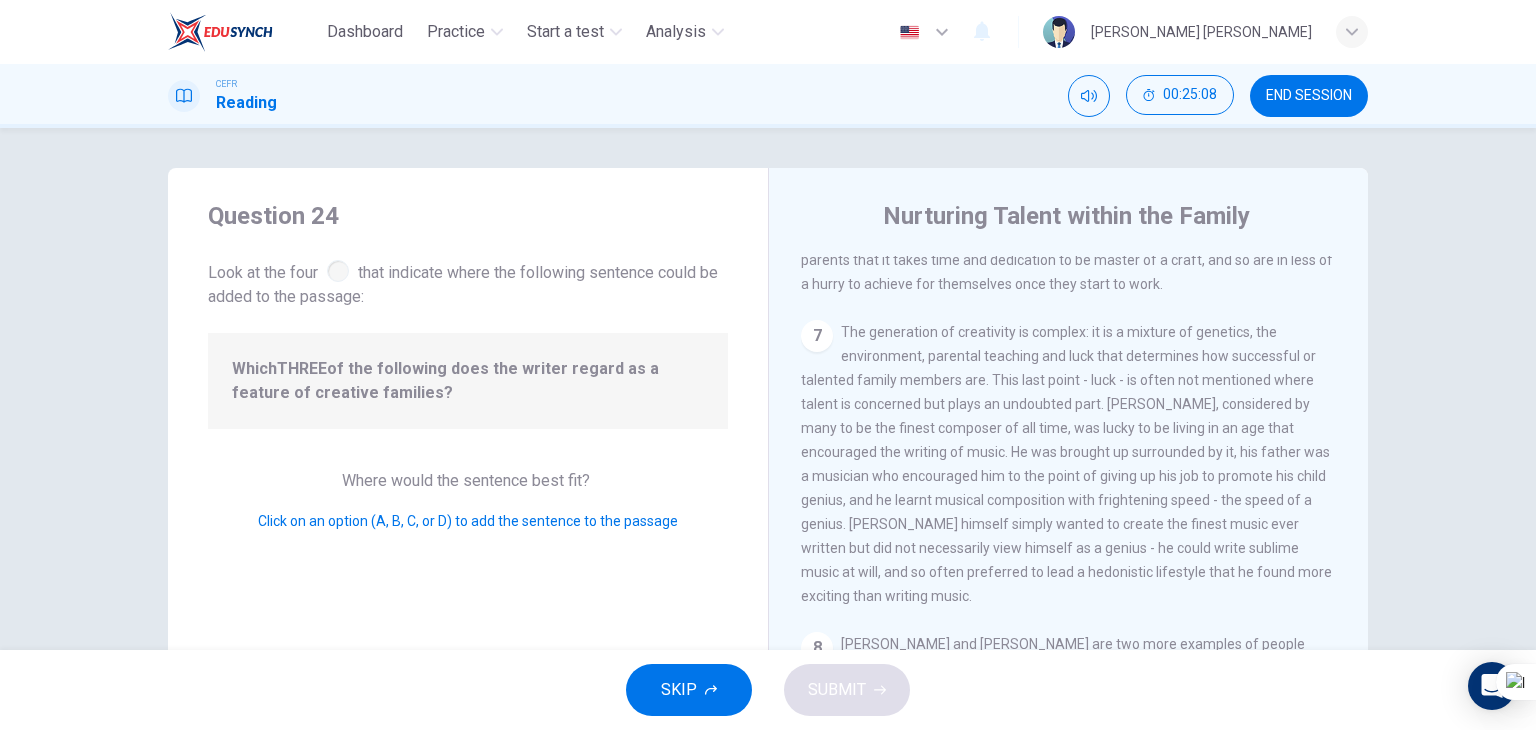 click on "7" at bounding box center (817, 336) 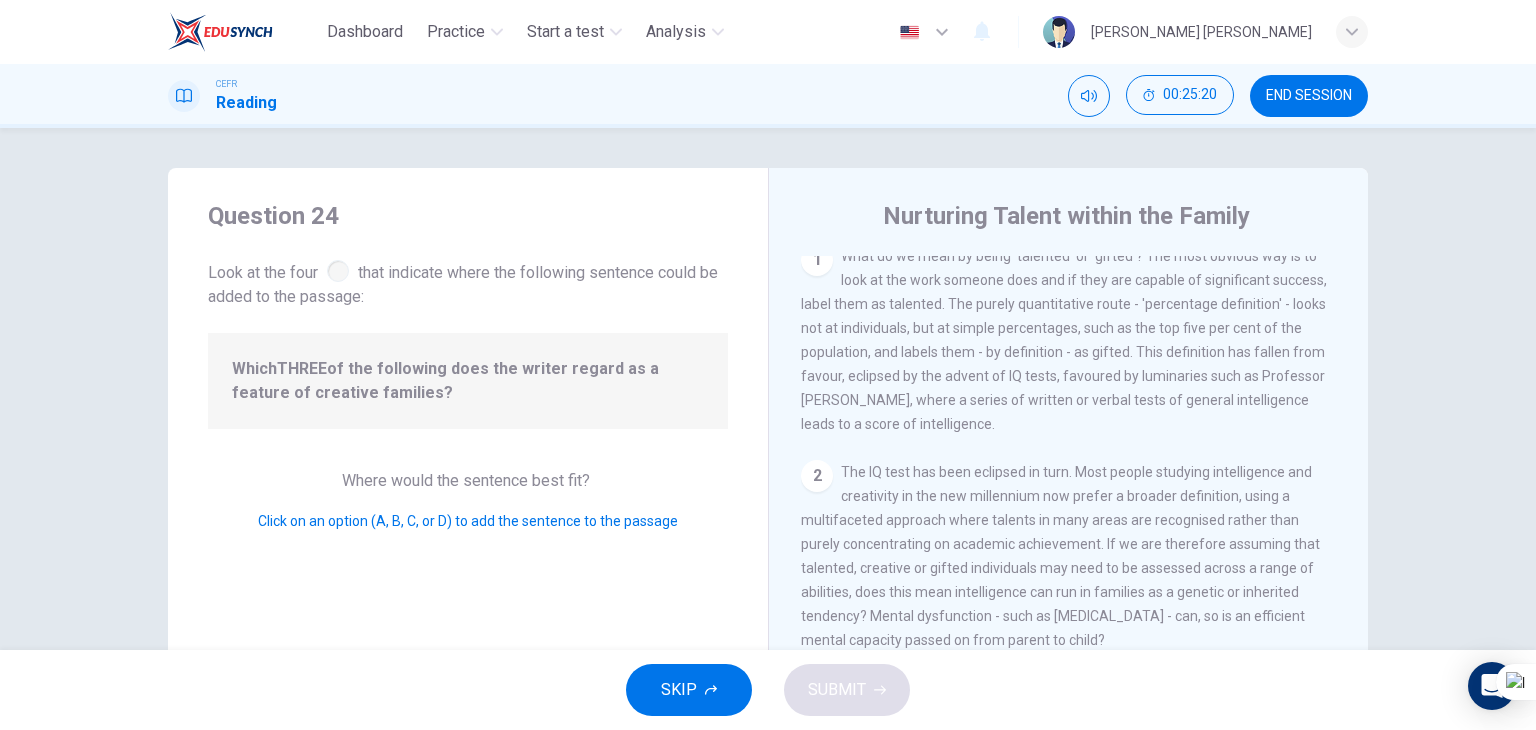 scroll, scrollTop: 0, scrollLeft: 0, axis: both 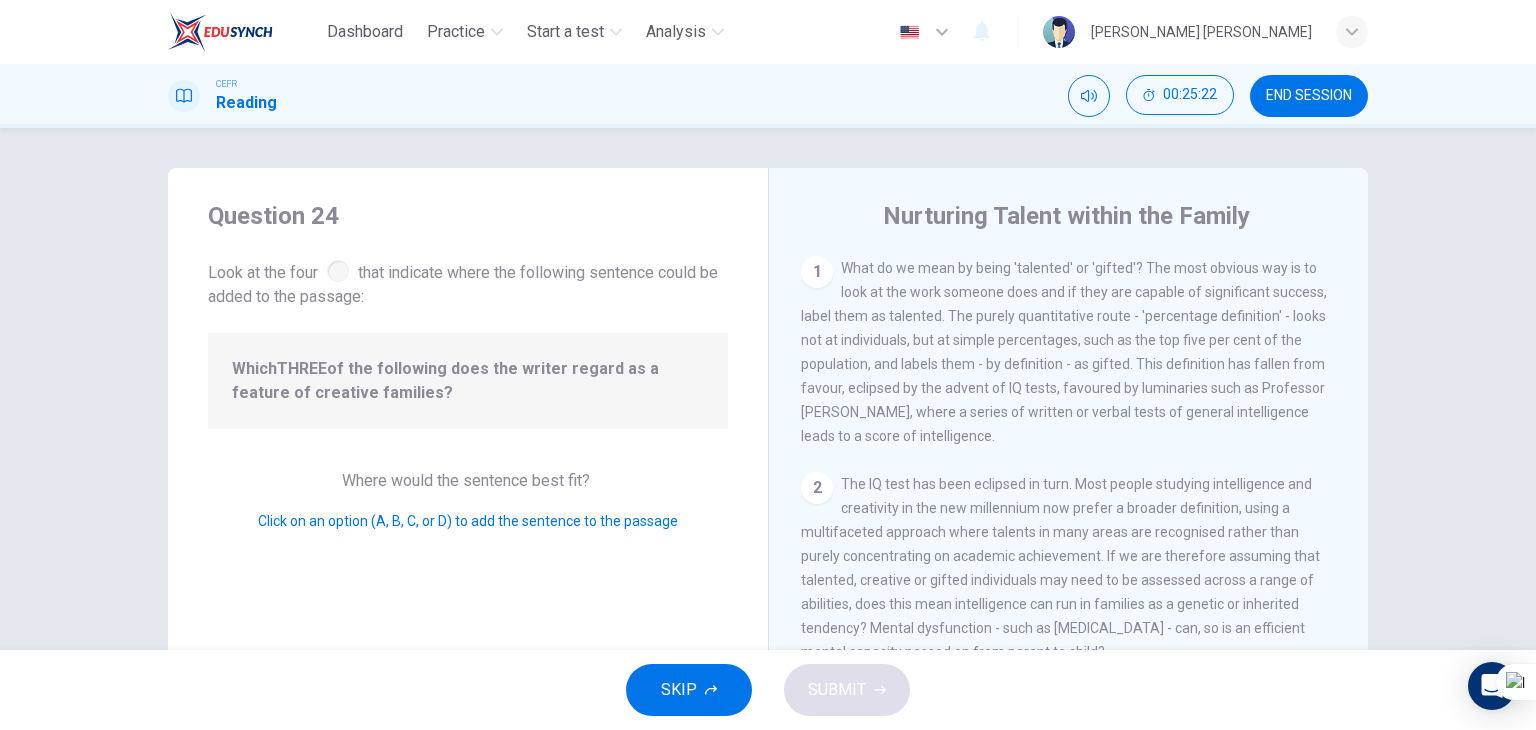 click on "Click on an option (A, B, C, or D) to add the sentence to the passage" at bounding box center [468, 521] 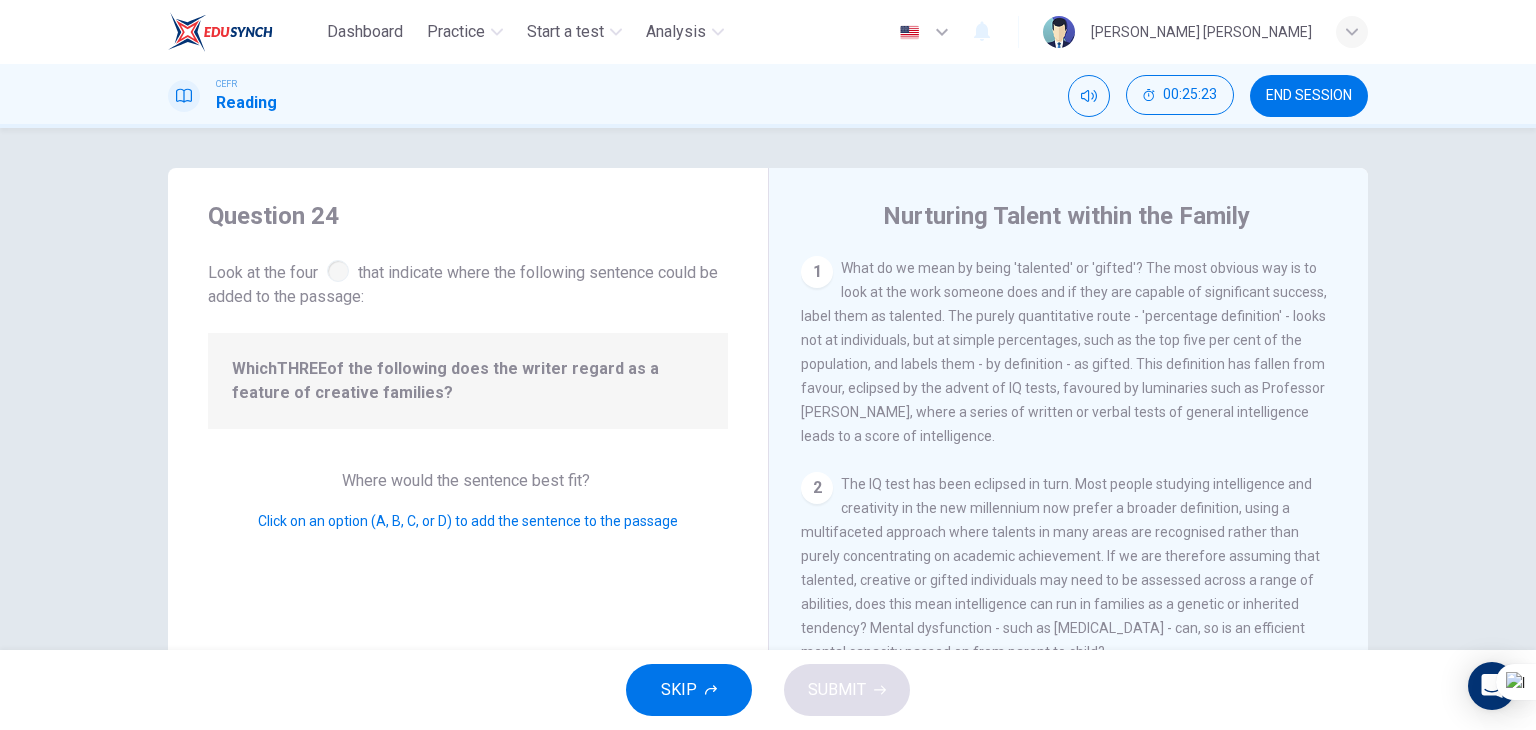 click on "Question 24 Look at the four     that indicate where the following sentence could be added to the passage: Which  THREE  of the following does the writer regard as a feature of creative families? Where would the sentence best fit?   Click on an option (A, B, C, or D) to add the sentence to the passage" at bounding box center [468, 515] 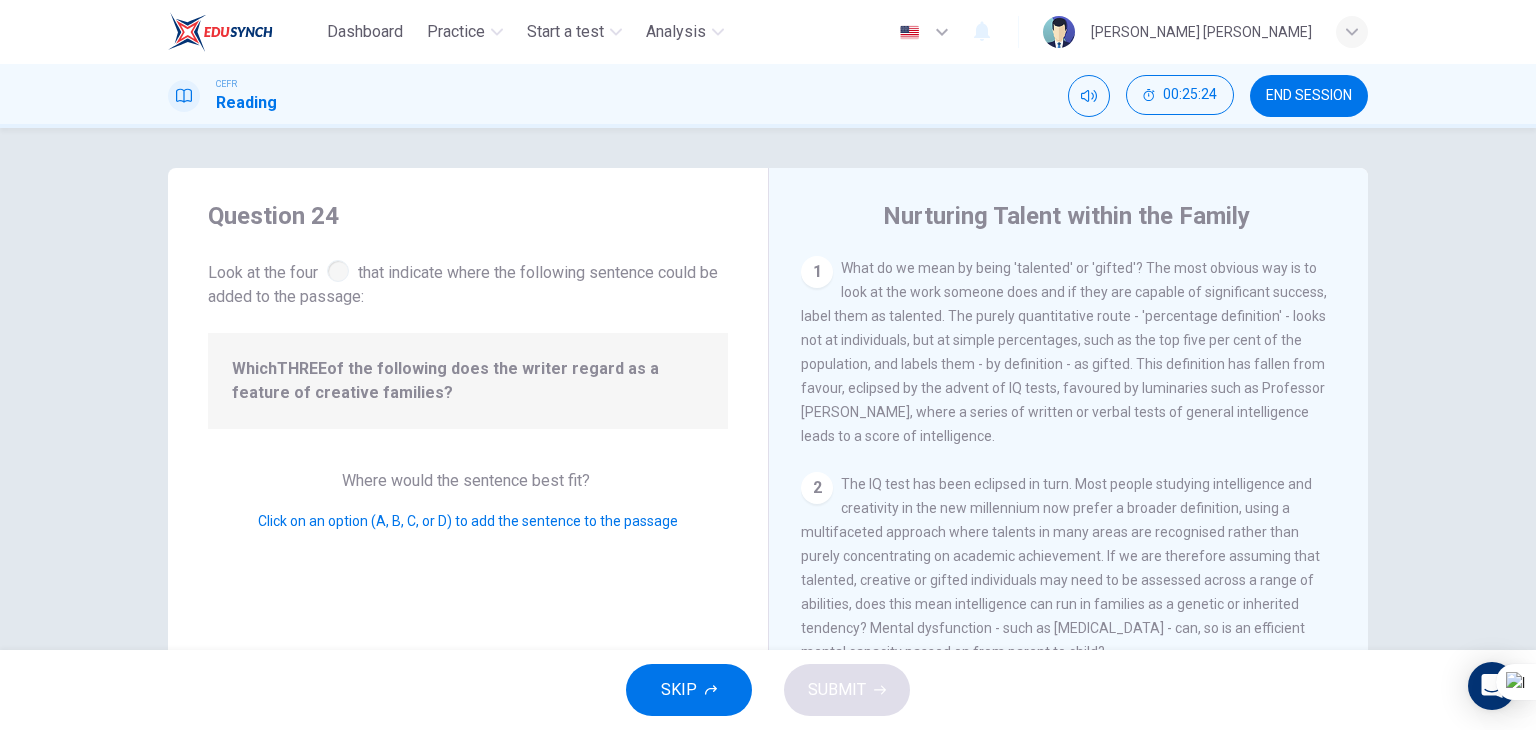 click at bounding box center (338, 271) 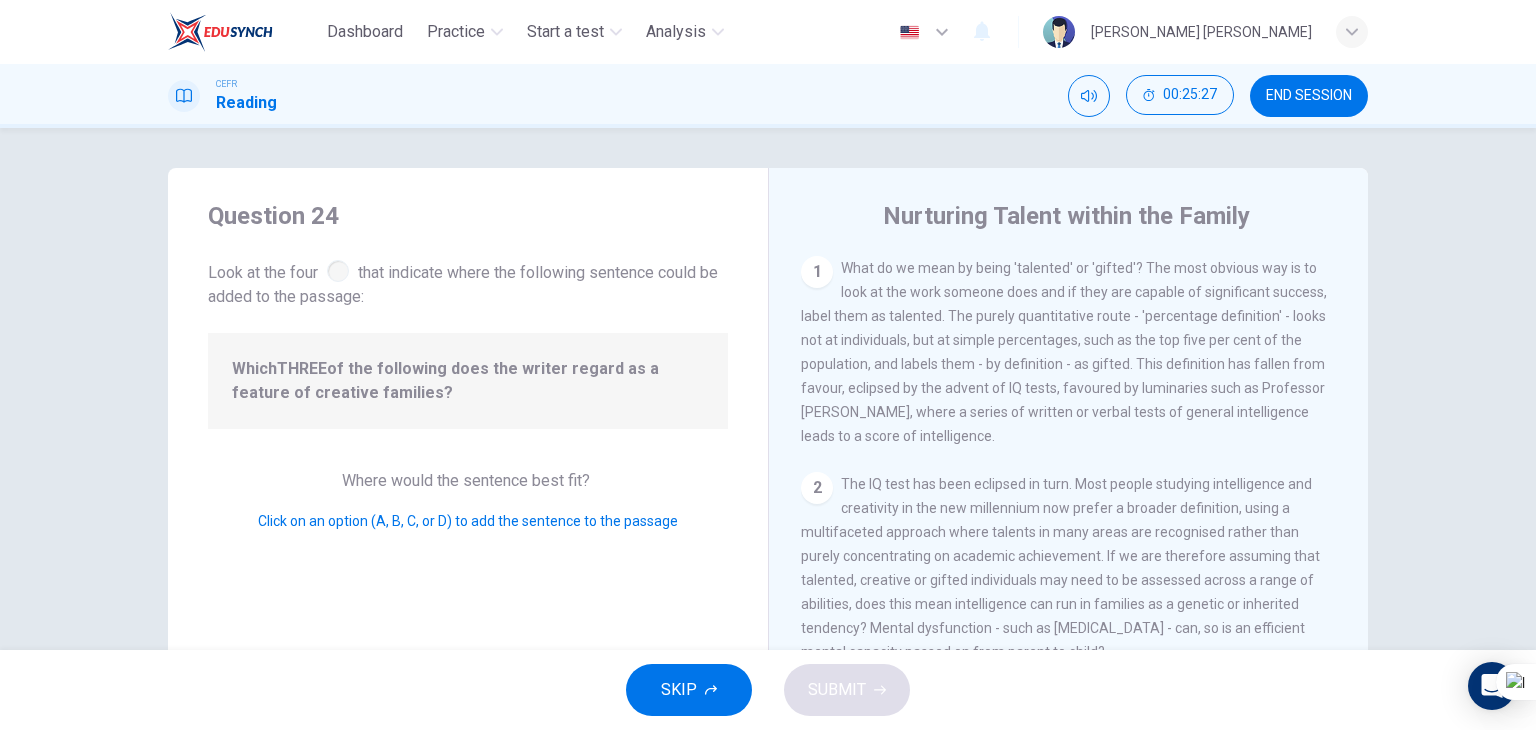click on "1" at bounding box center [817, 272] 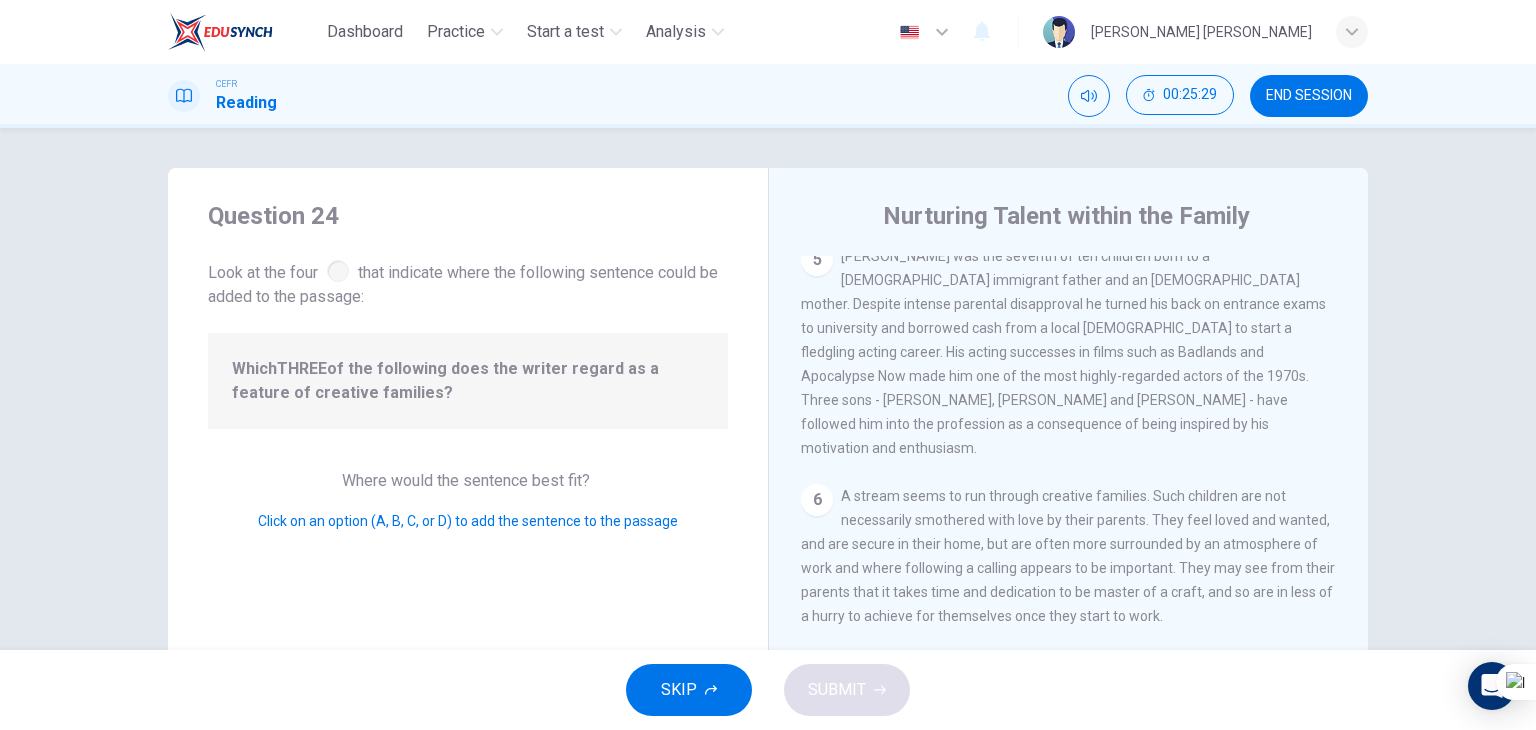 scroll, scrollTop: 1600, scrollLeft: 0, axis: vertical 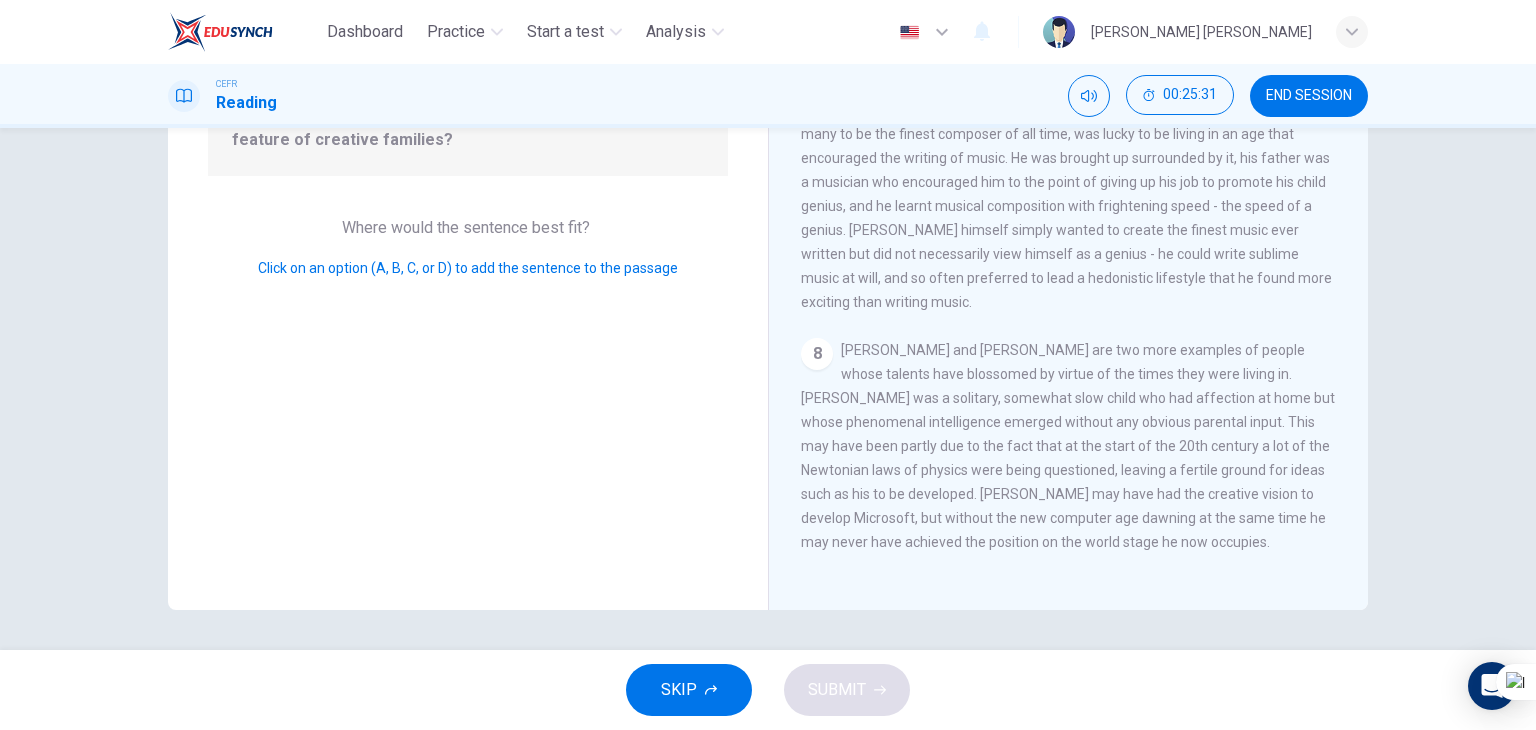 click on "SKIP" at bounding box center [689, 690] 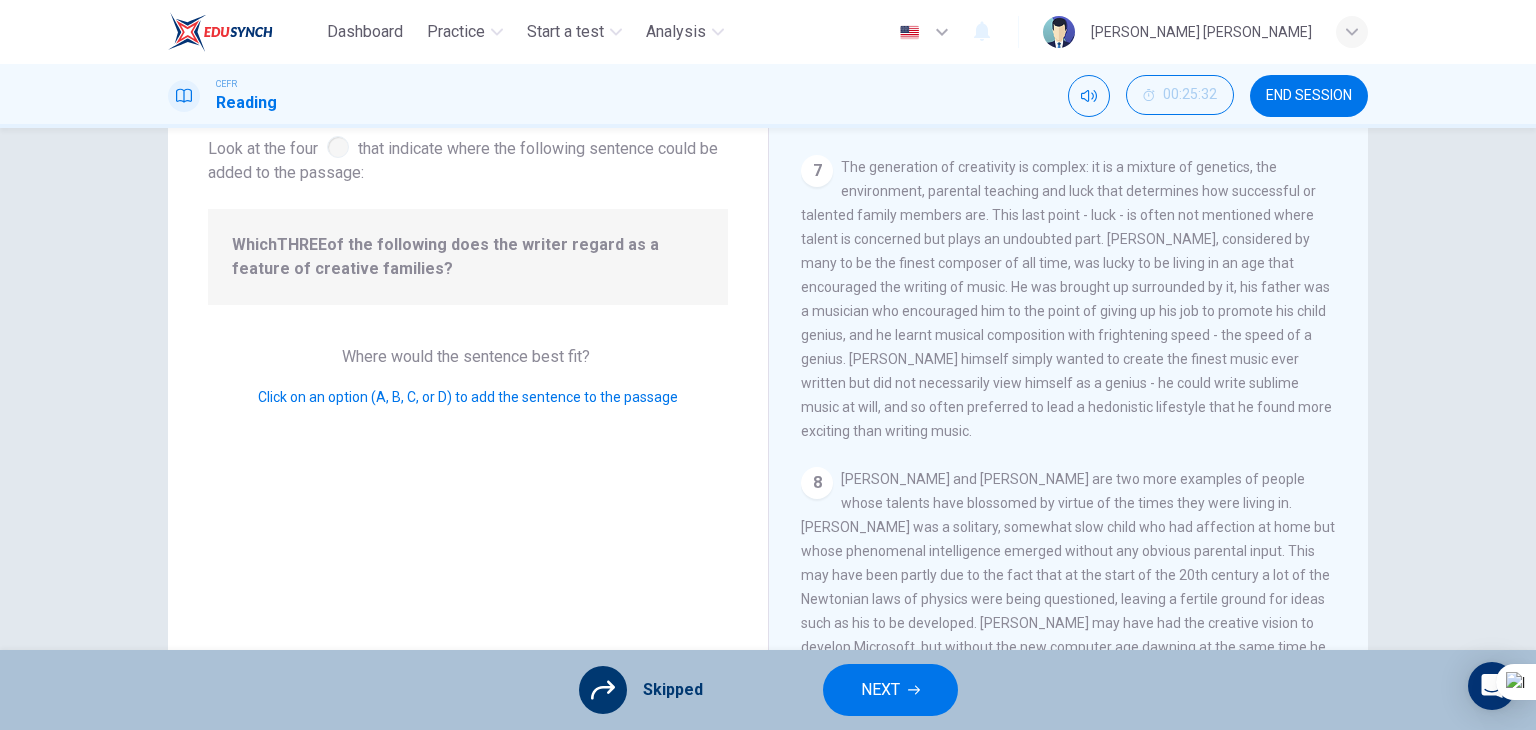 scroll, scrollTop: 120, scrollLeft: 0, axis: vertical 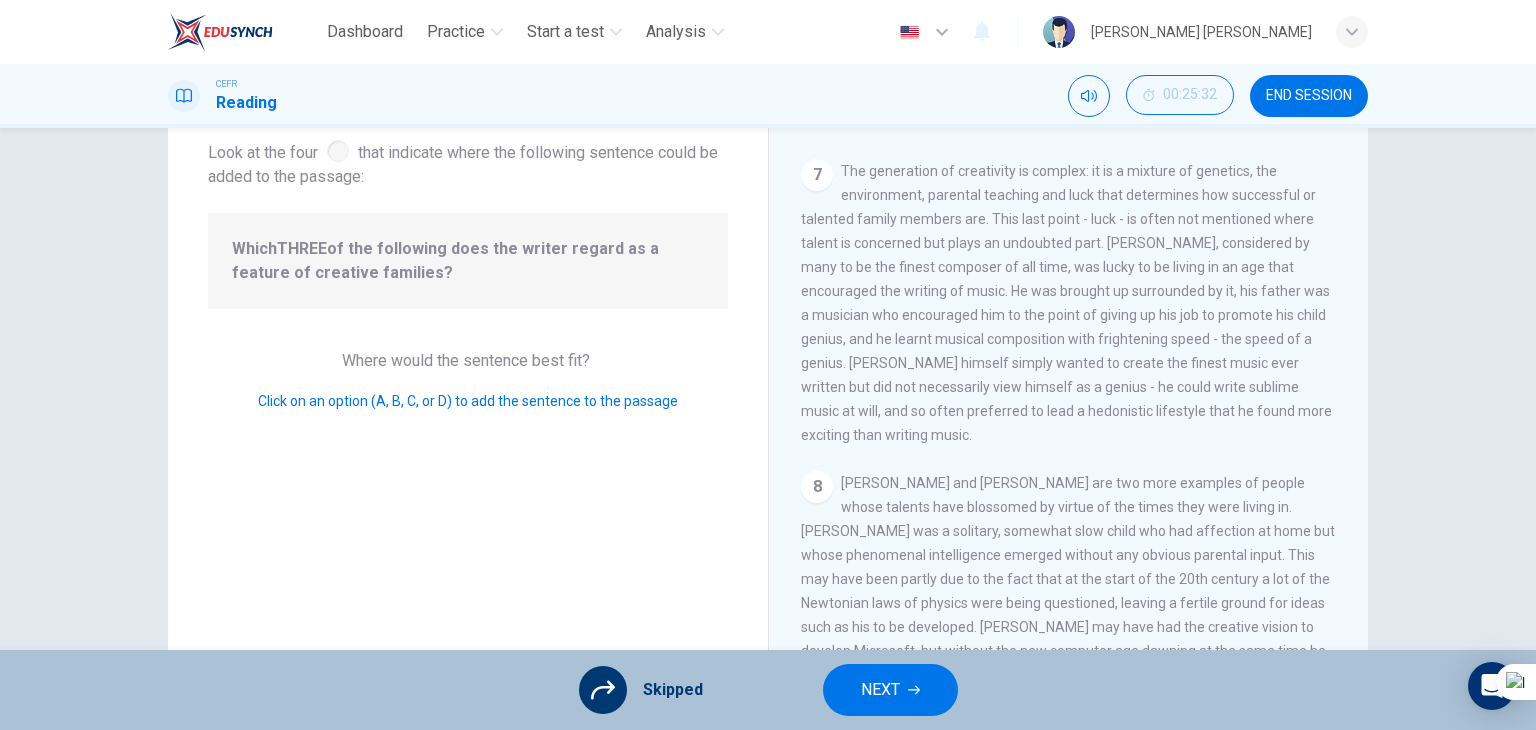 click on "NEXT" at bounding box center [880, 690] 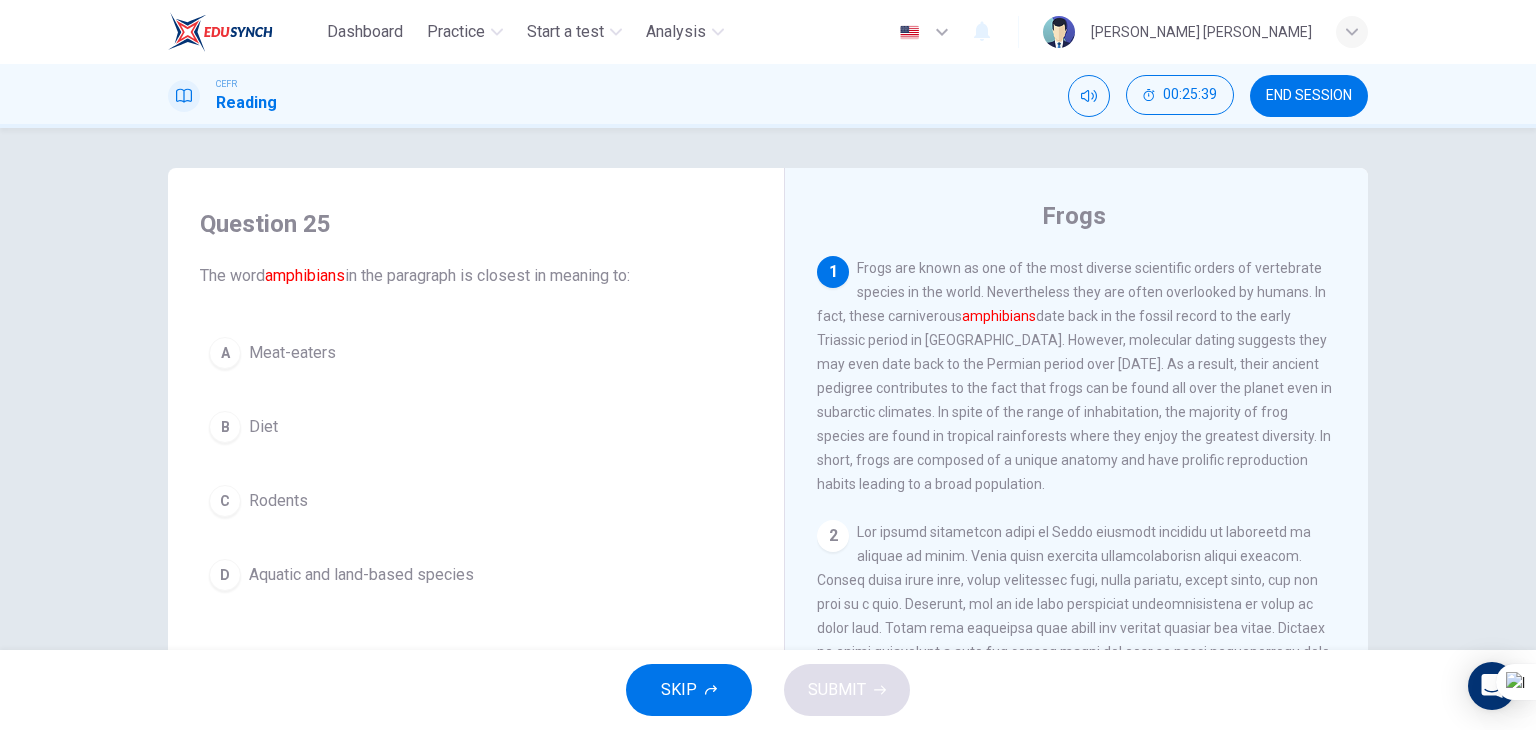 click on "Aquatic and land-based species" at bounding box center [361, 575] 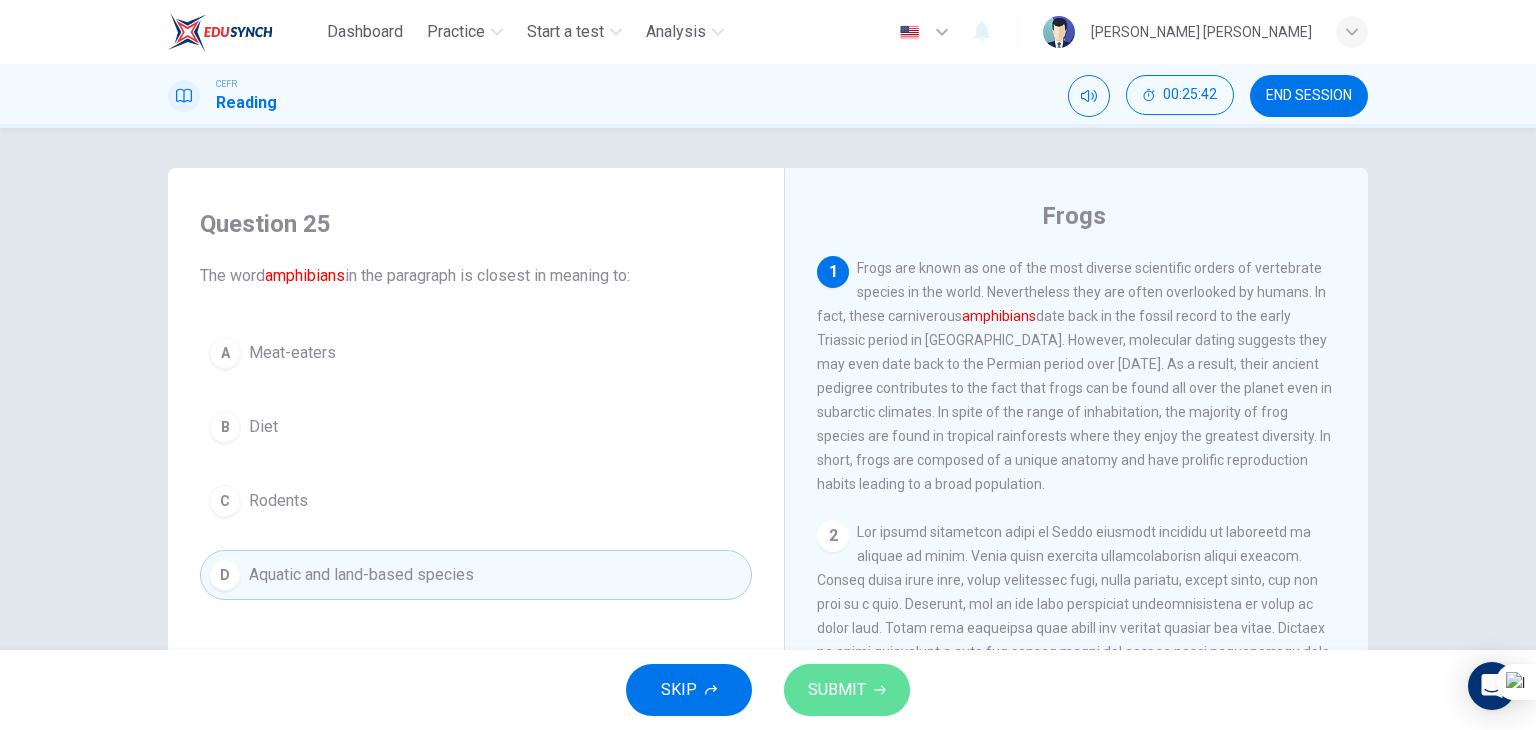 click on "SUBMIT" at bounding box center [847, 690] 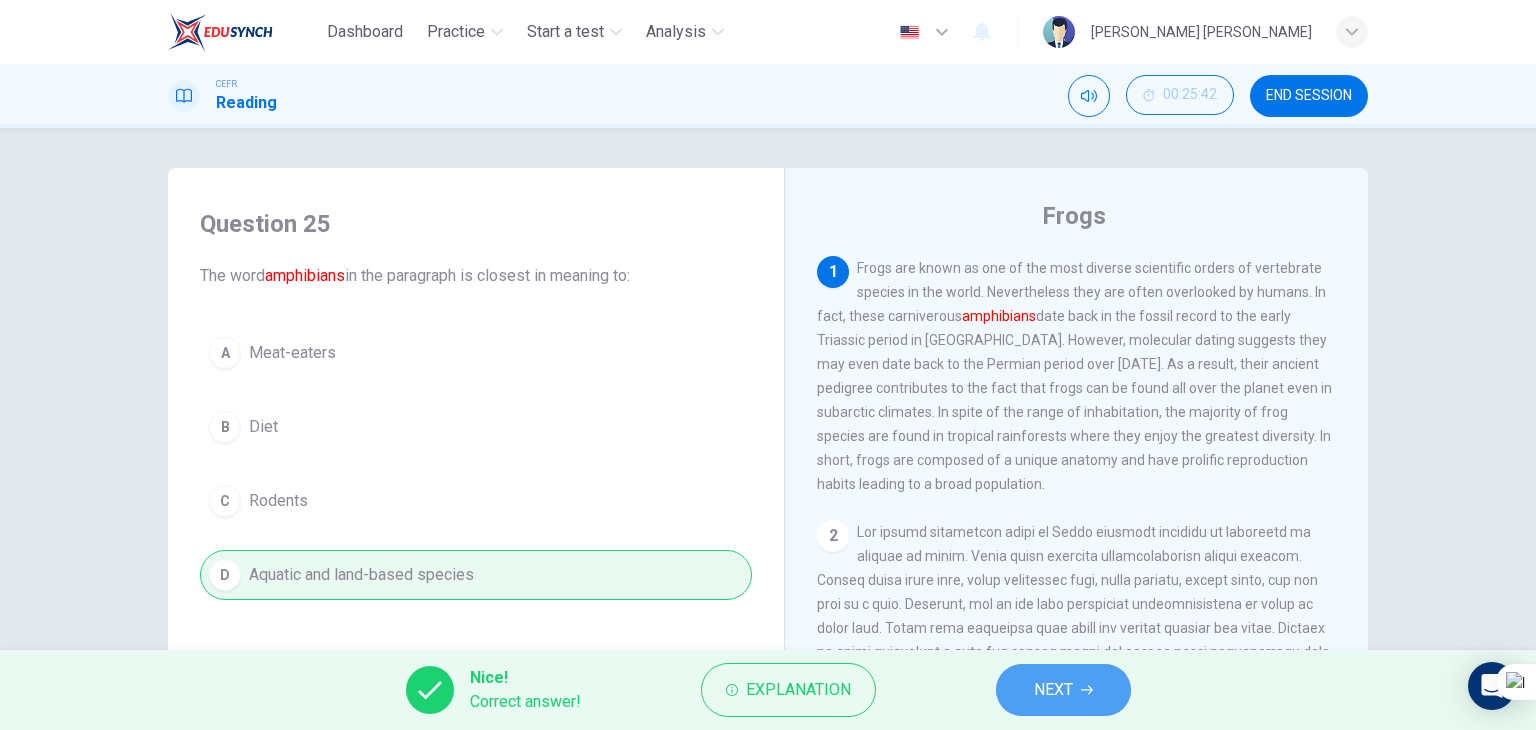click on "NEXT" at bounding box center (1063, 690) 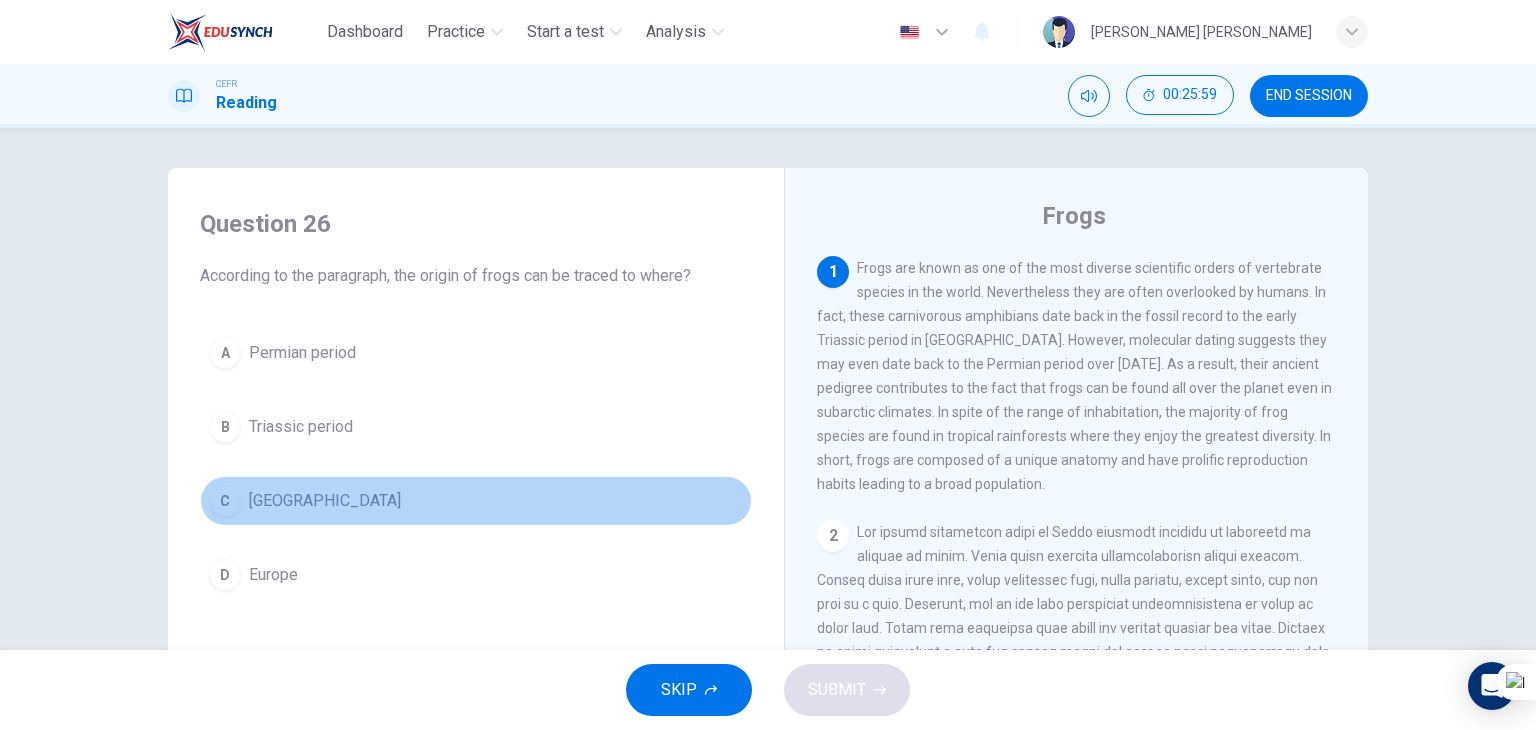 click on "[GEOGRAPHIC_DATA]" at bounding box center (325, 501) 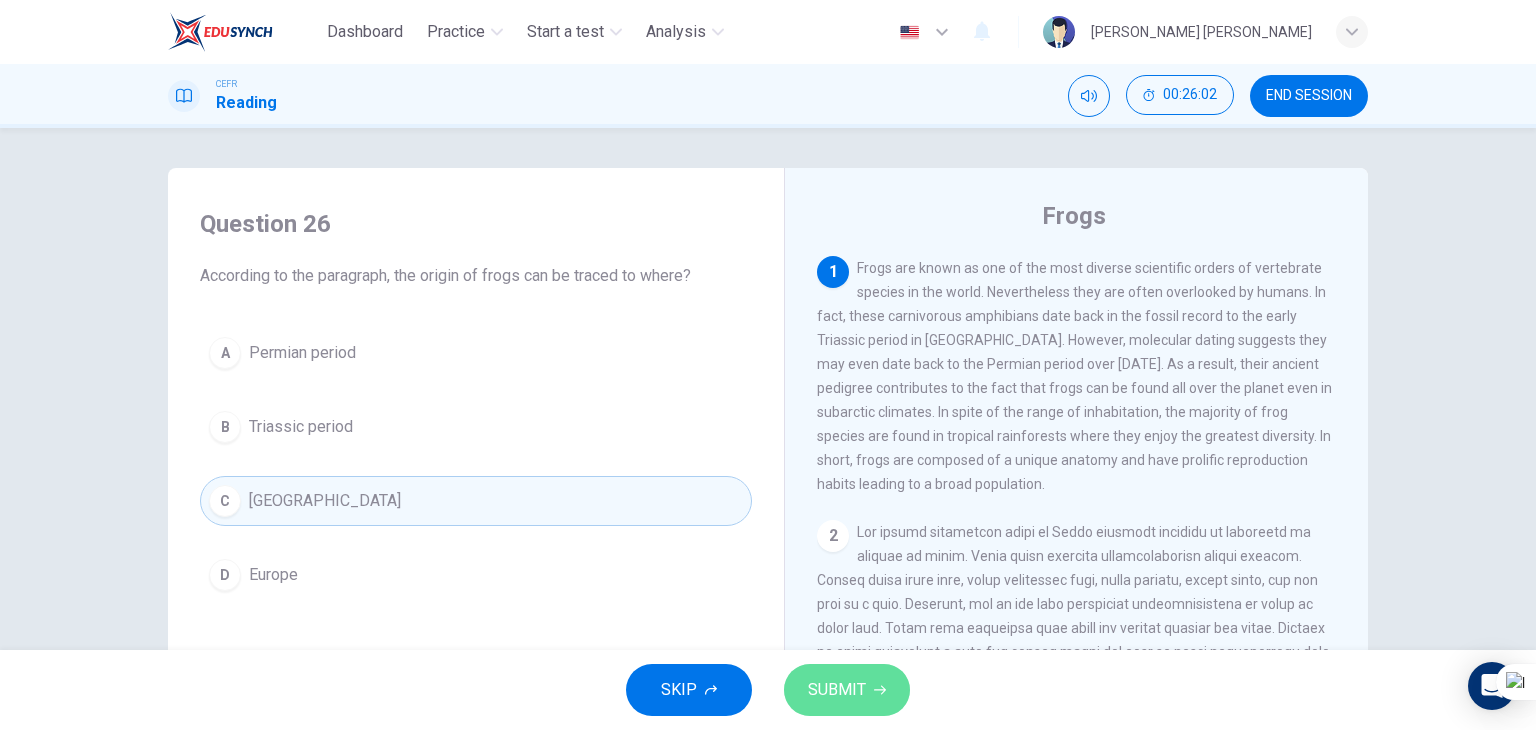click on "SUBMIT" at bounding box center [837, 690] 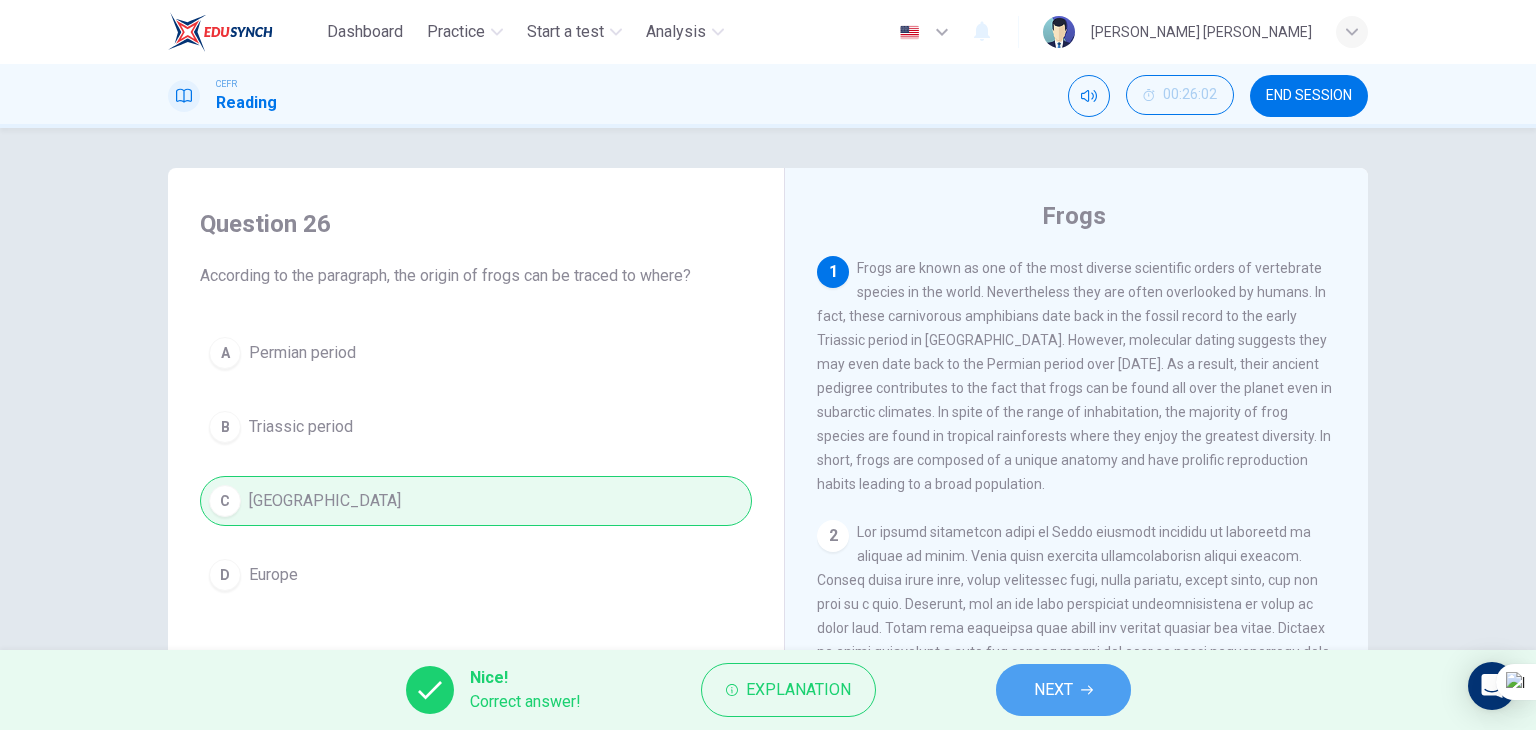 click on "NEXT" at bounding box center (1063, 690) 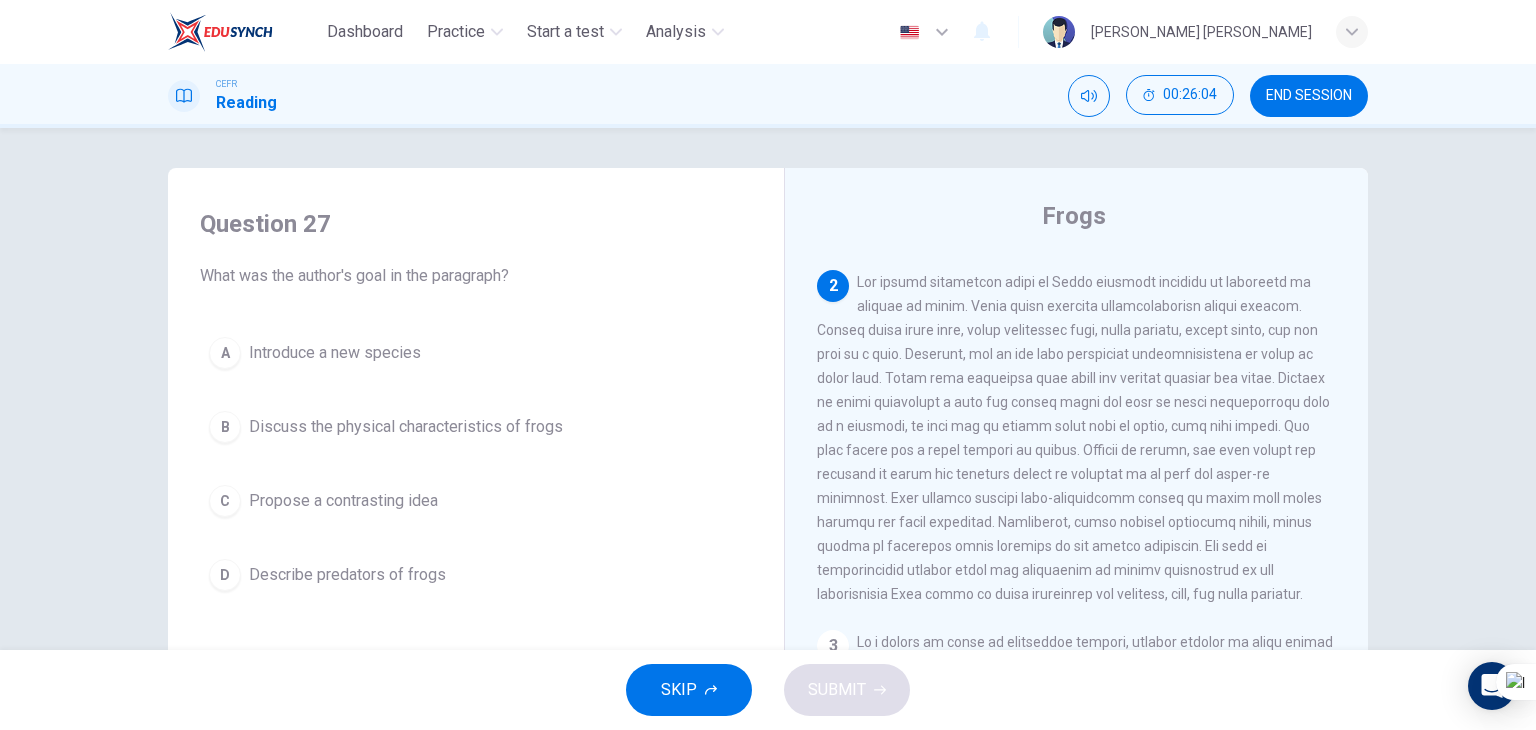 scroll, scrollTop: 260, scrollLeft: 0, axis: vertical 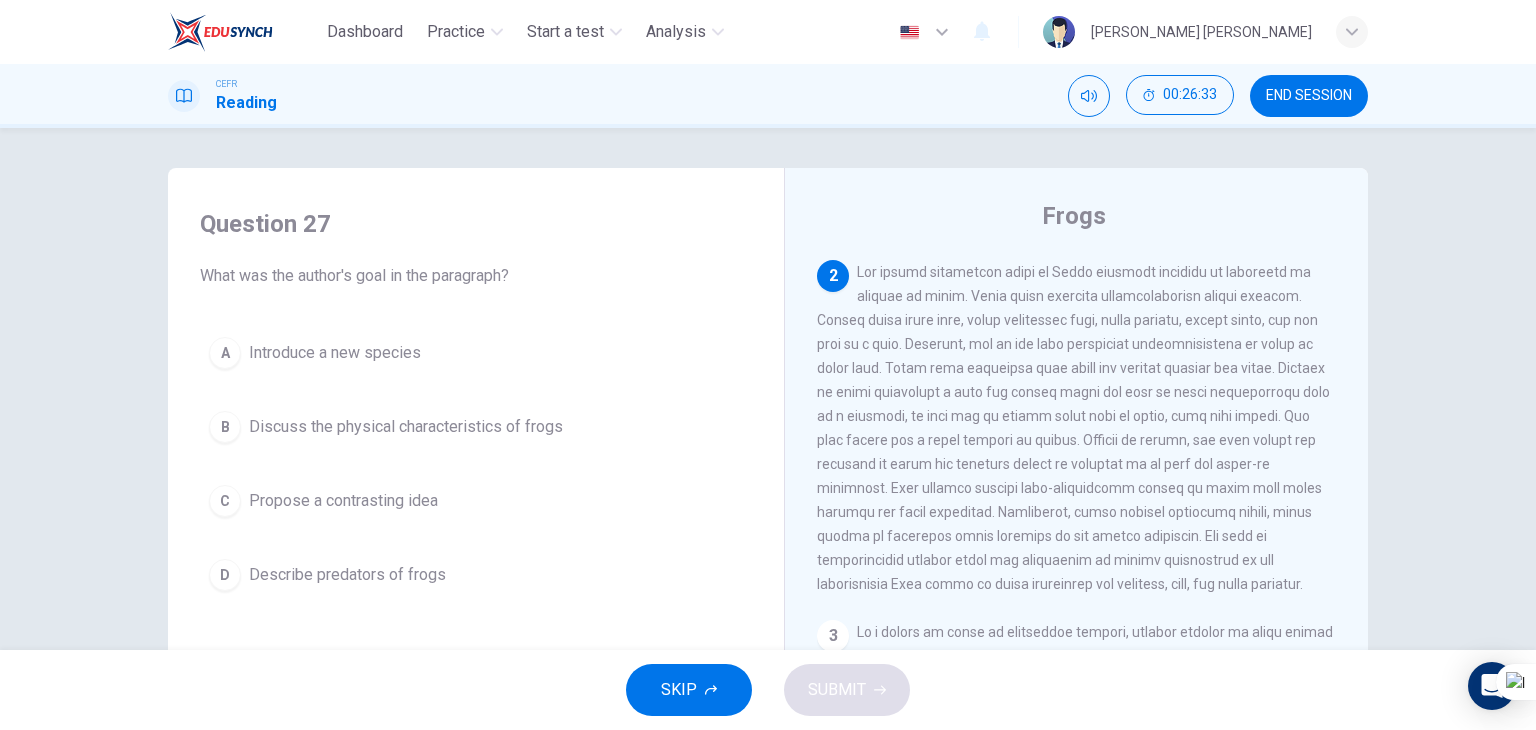 drag, startPoint x: 930, startPoint y: 477, endPoint x: 983, endPoint y: 481, distance: 53.15073 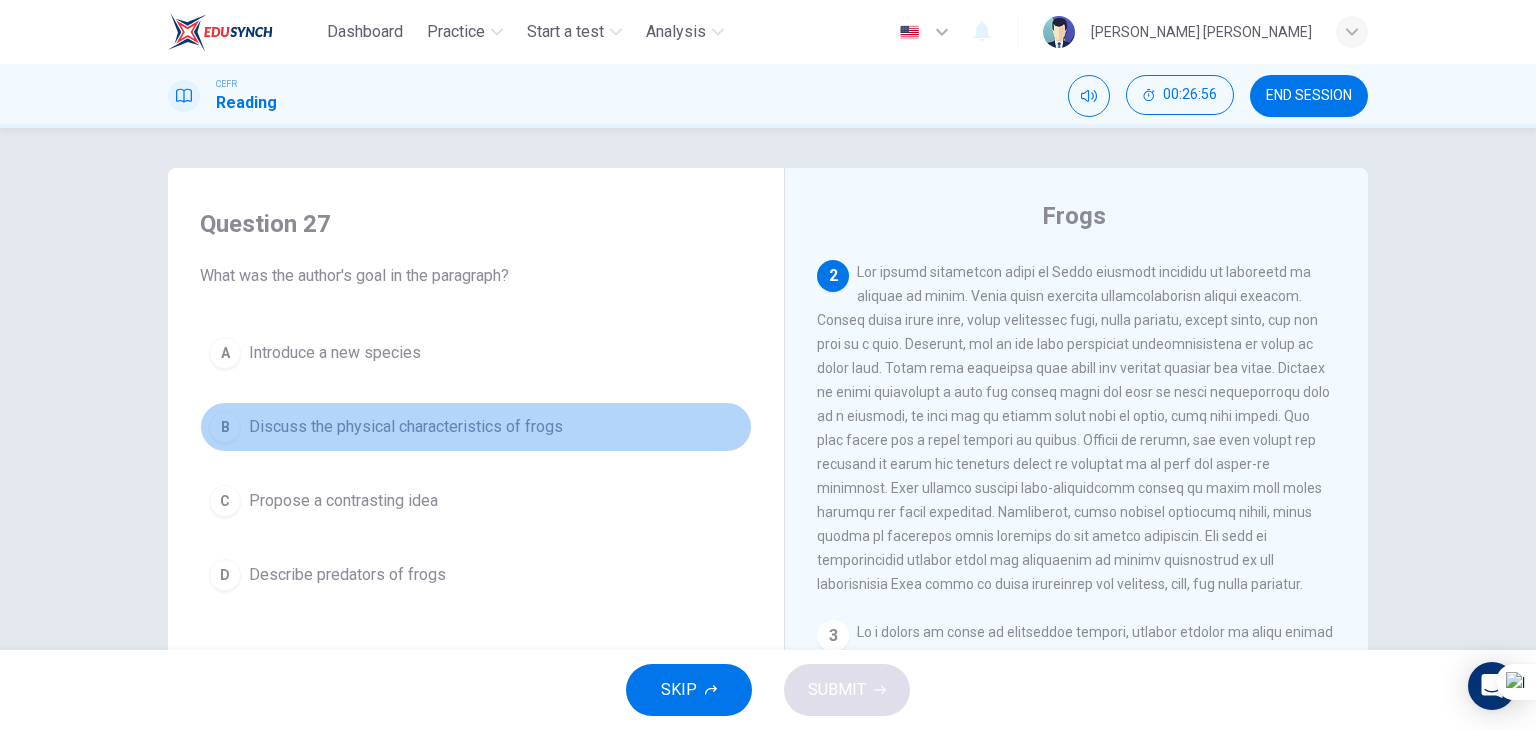 click on "Discuss the physical characteristics of frogs" at bounding box center (406, 427) 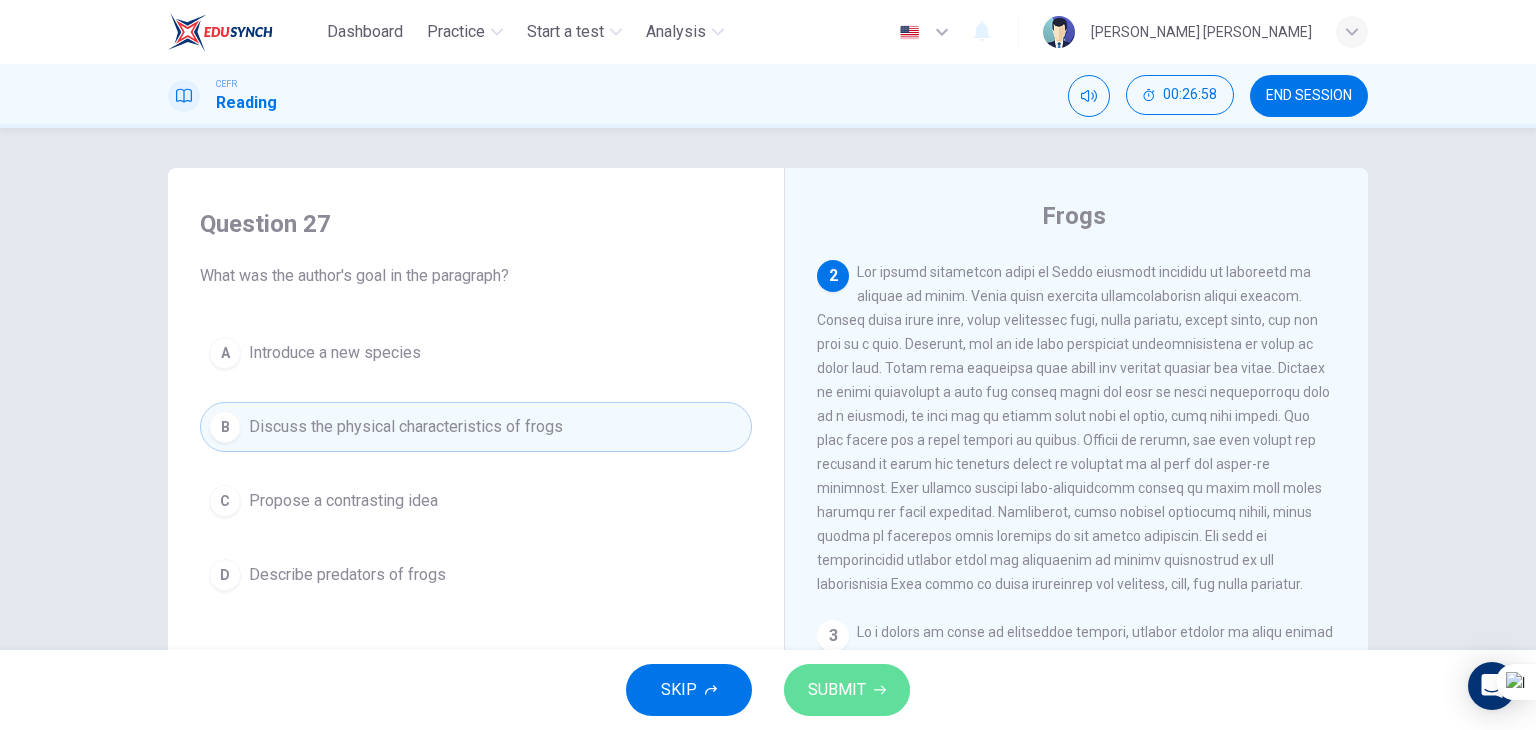 click on "SUBMIT" at bounding box center [847, 690] 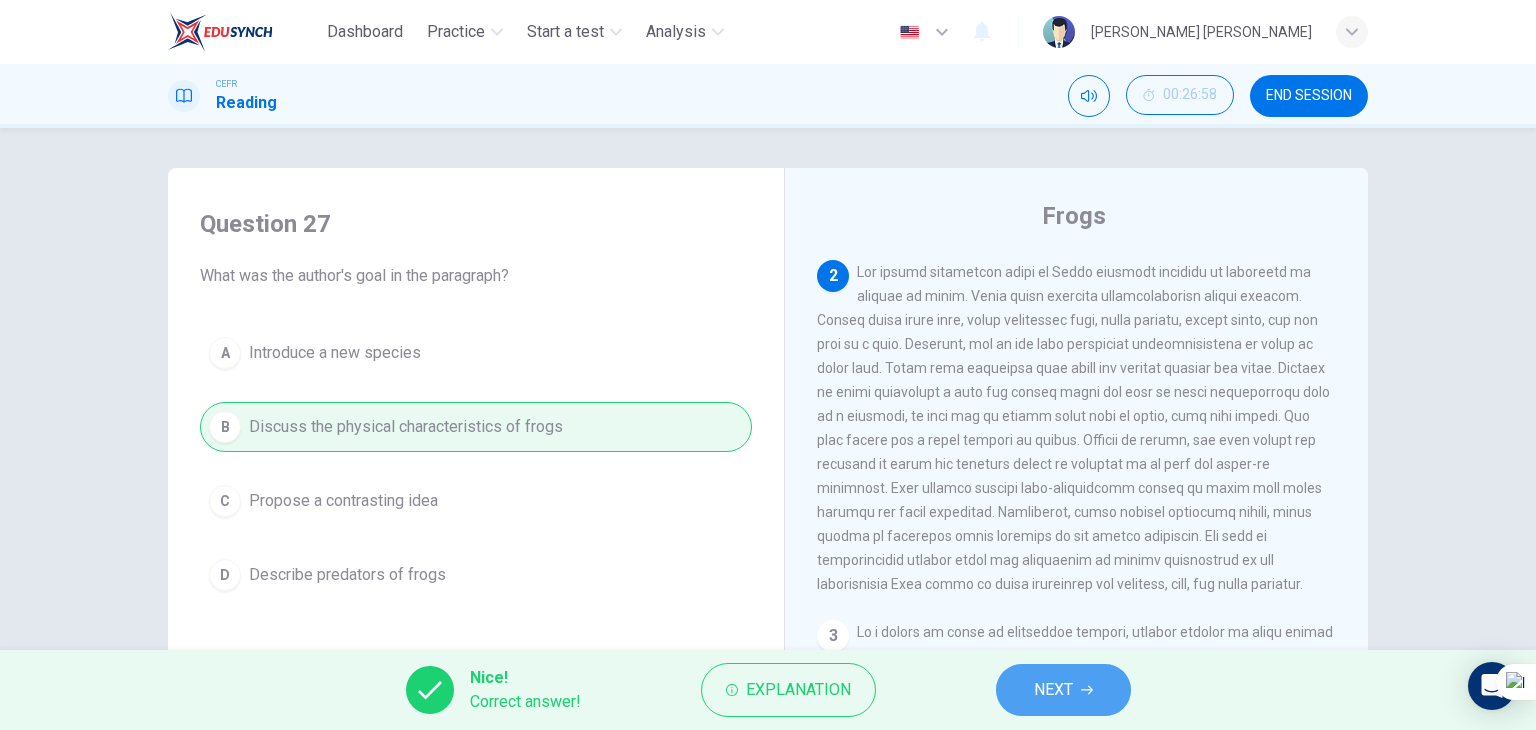 click on "NEXT" at bounding box center [1063, 690] 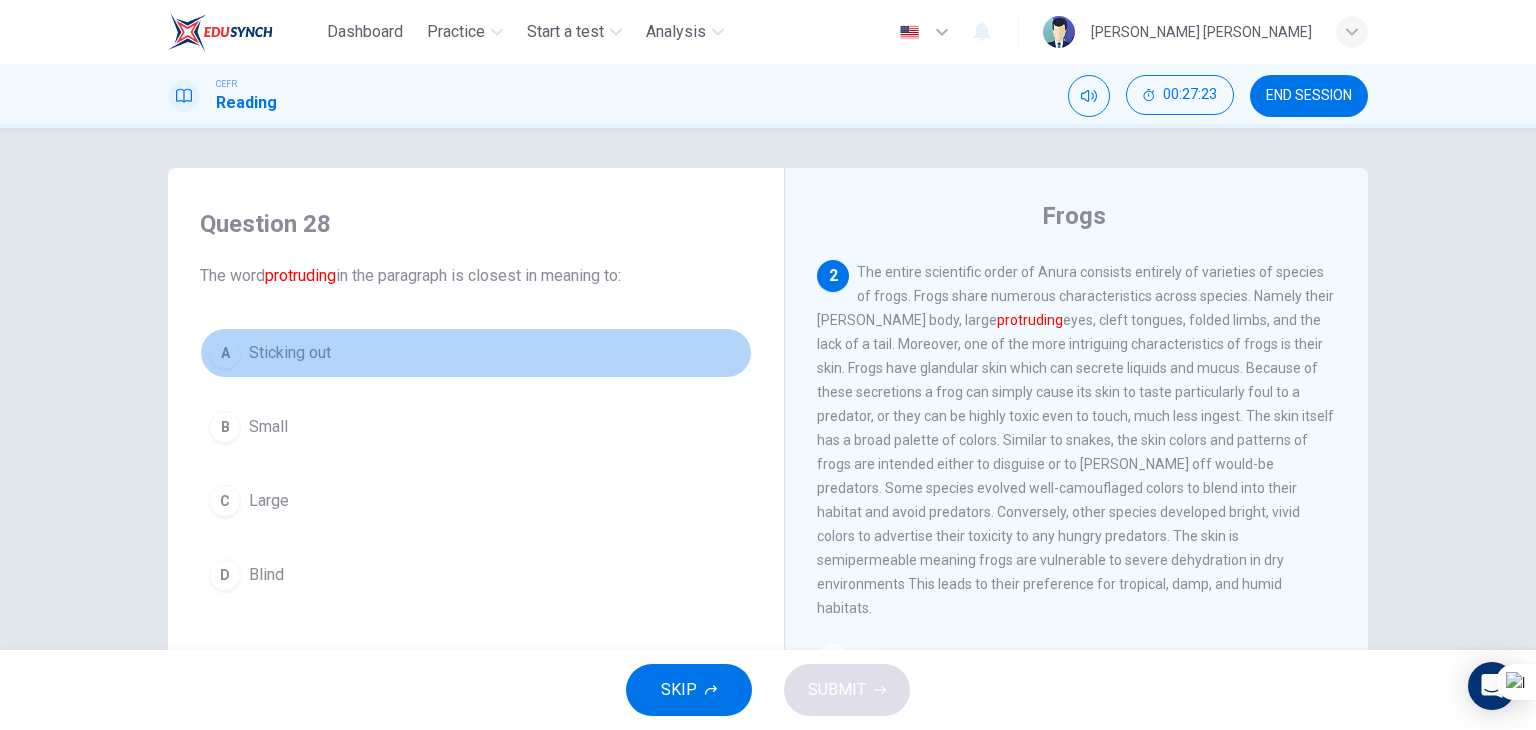 click on "Sticking out" at bounding box center (290, 353) 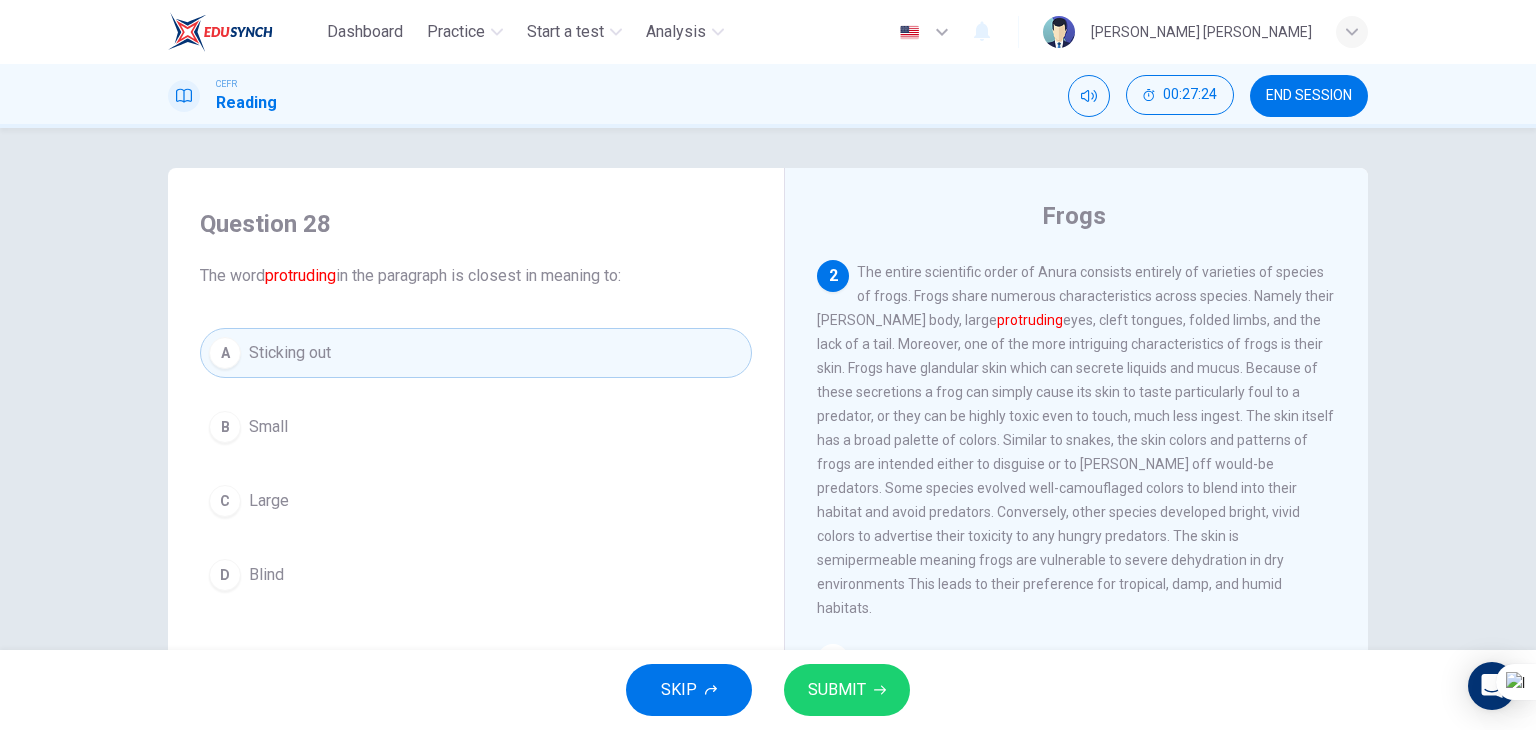 click on "SUBMIT" at bounding box center [847, 690] 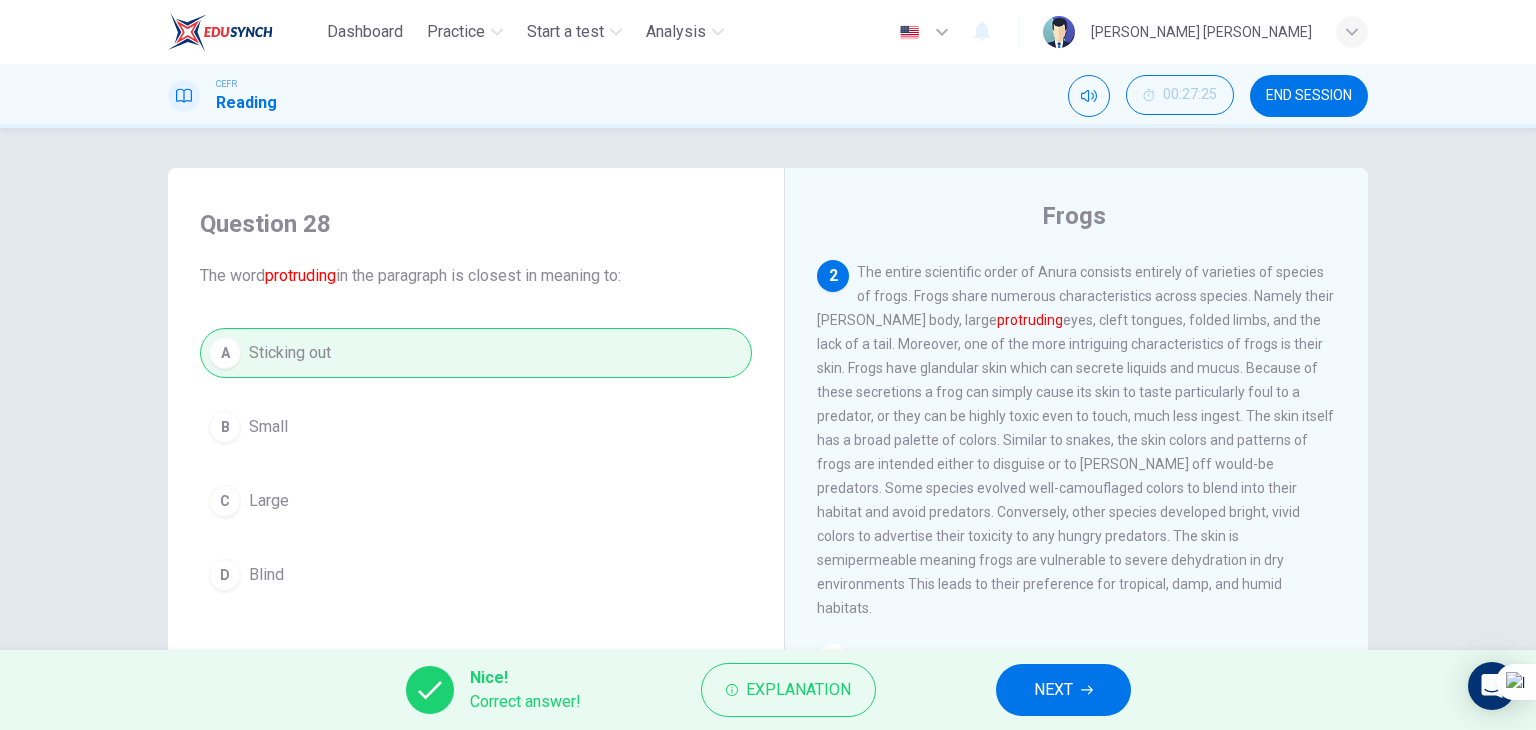 click on "Explanation" at bounding box center (788, 690) 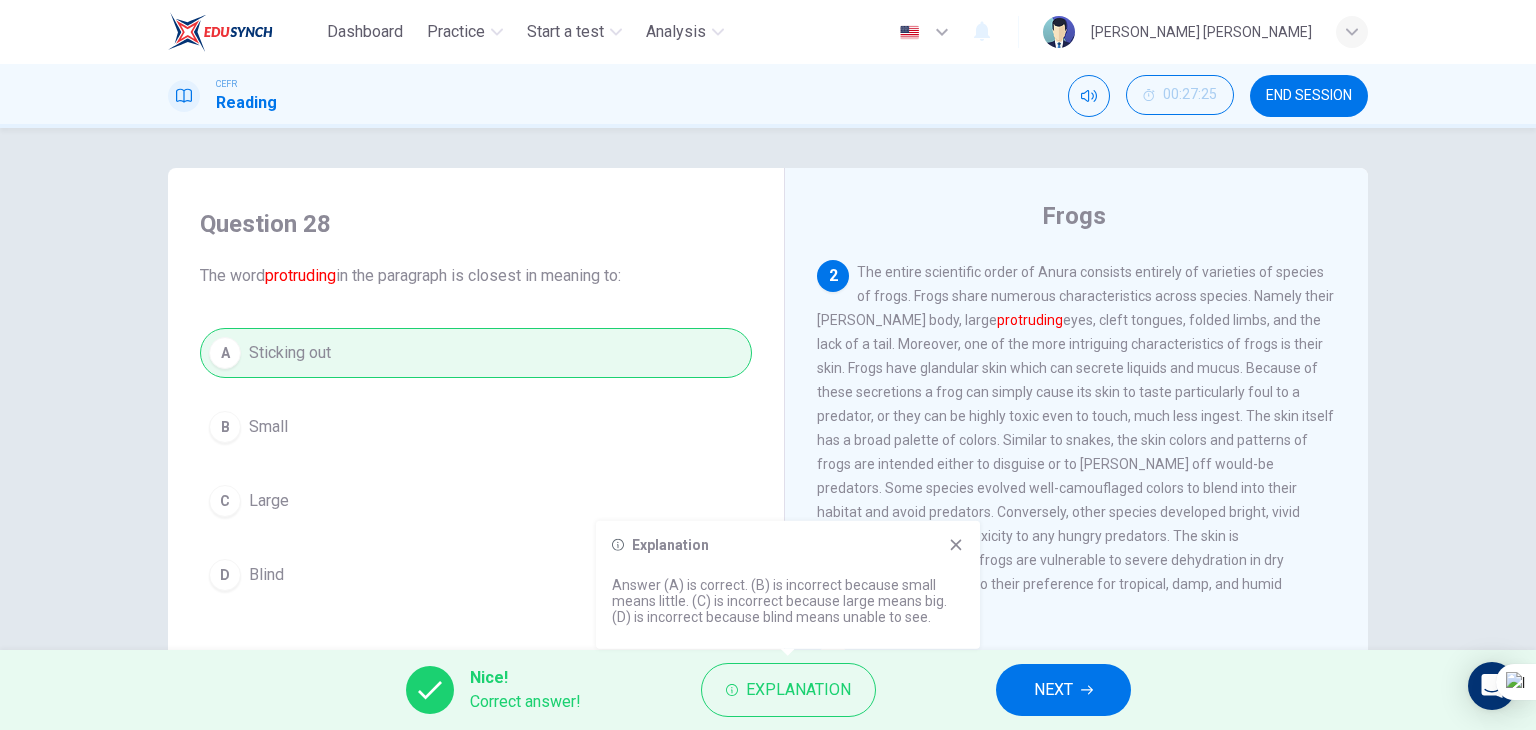 click 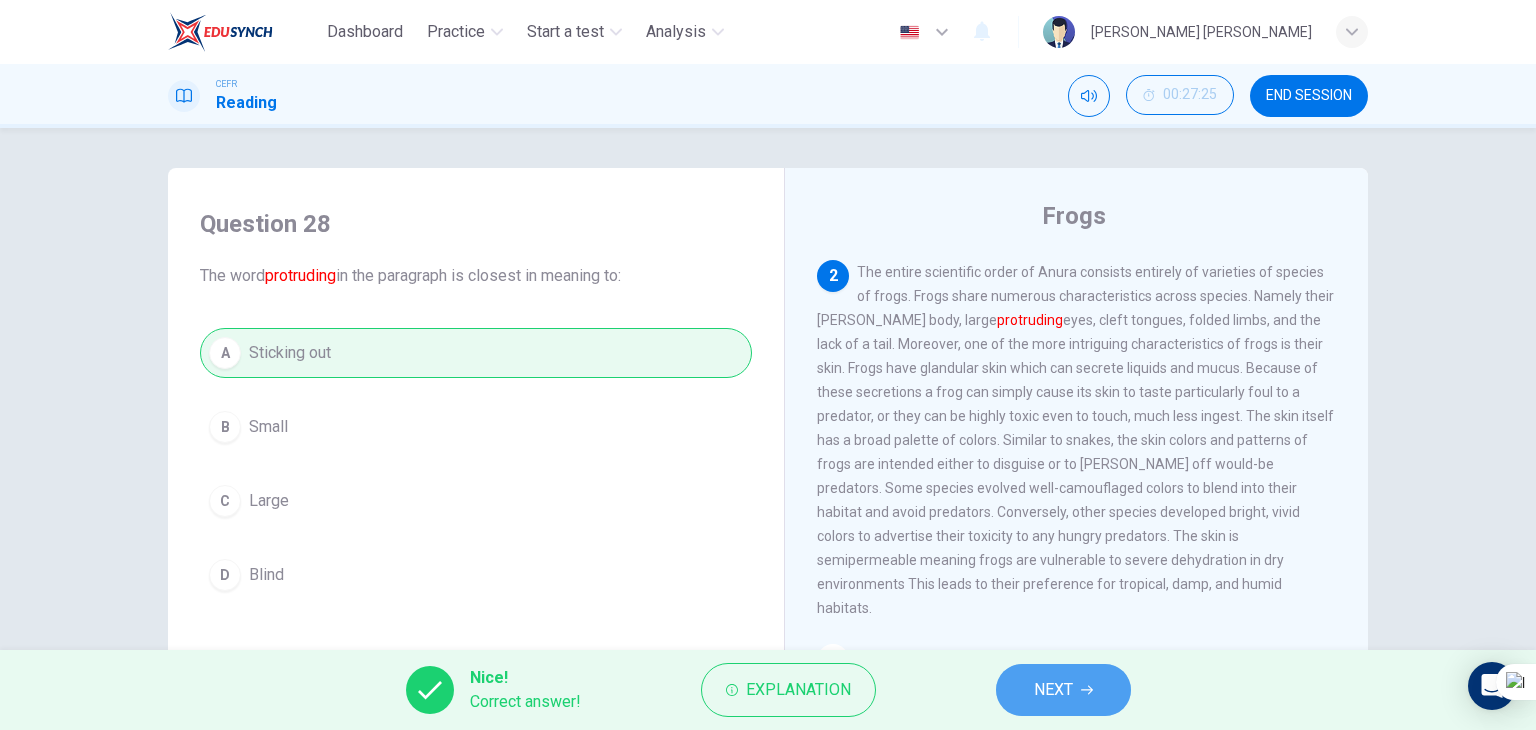 click on "NEXT" at bounding box center [1063, 690] 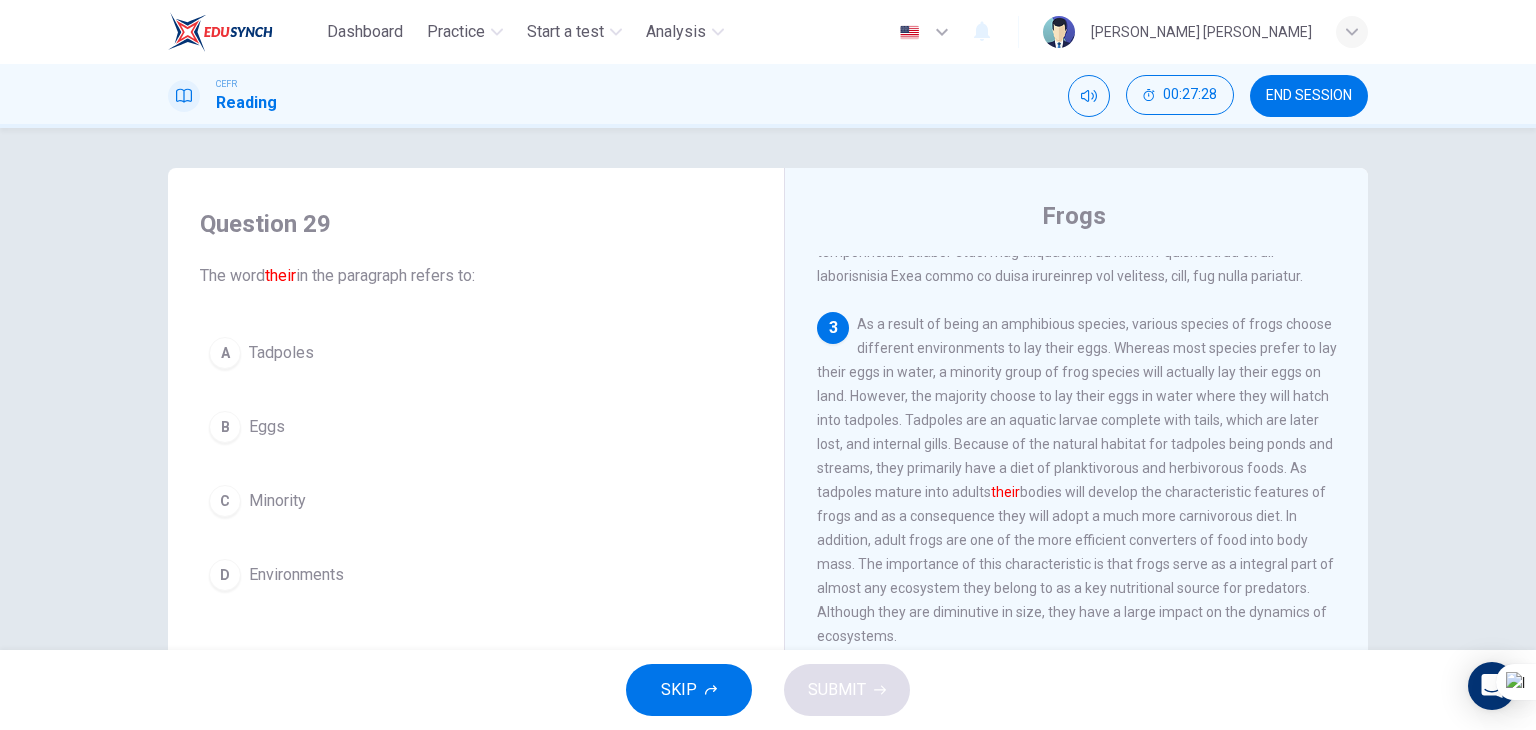 scroll, scrollTop: 570, scrollLeft: 0, axis: vertical 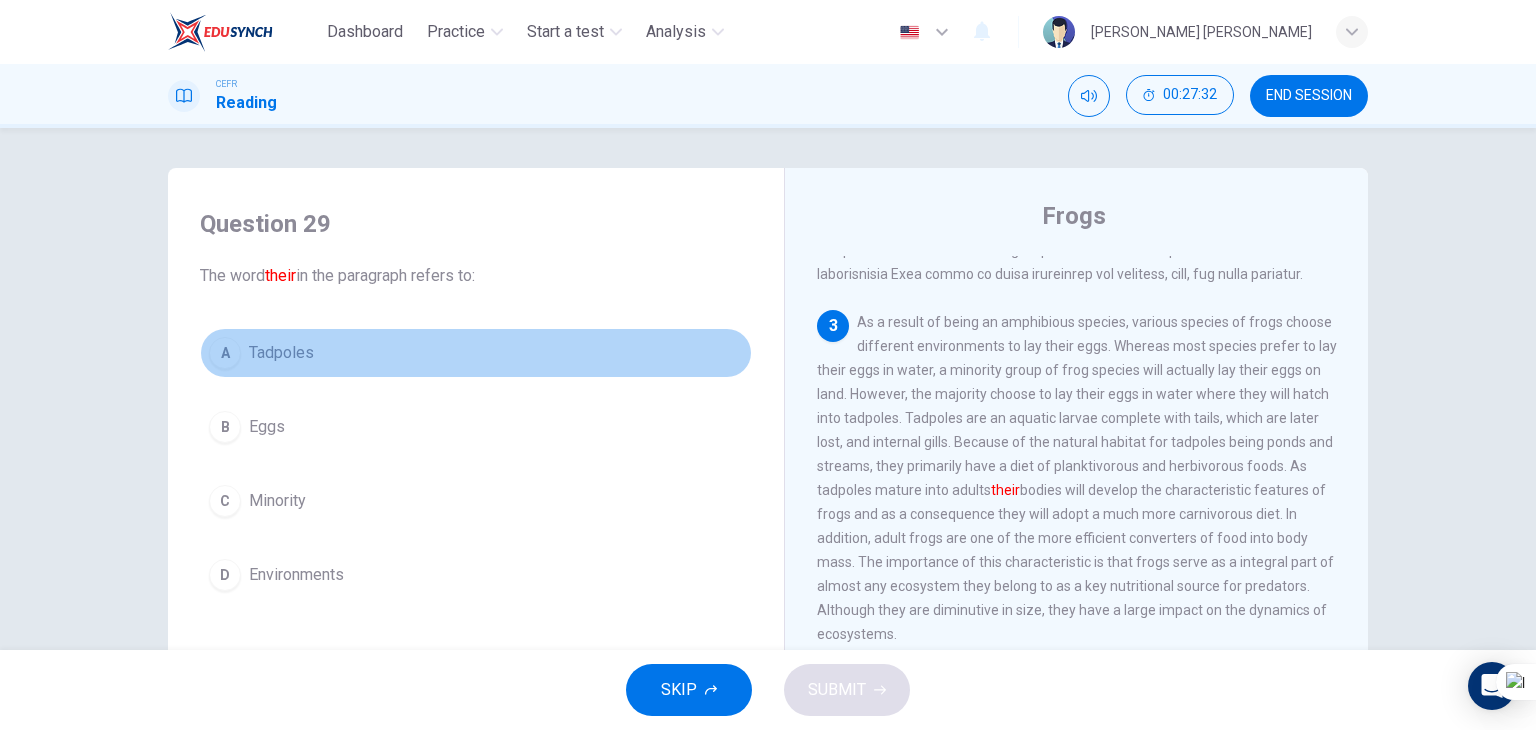 click on "A Tadpoles" at bounding box center (476, 353) 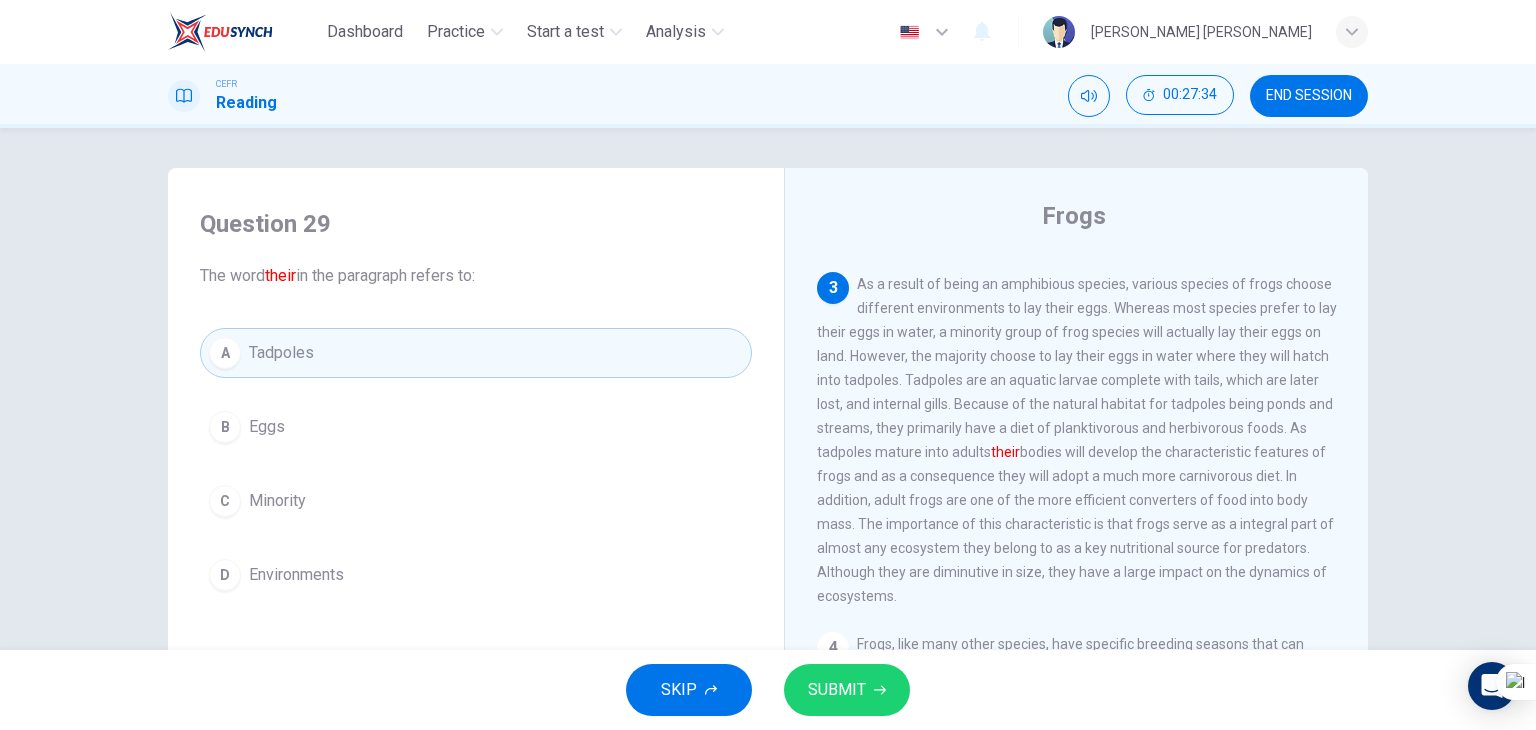 scroll, scrollTop: 616, scrollLeft: 0, axis: vertical 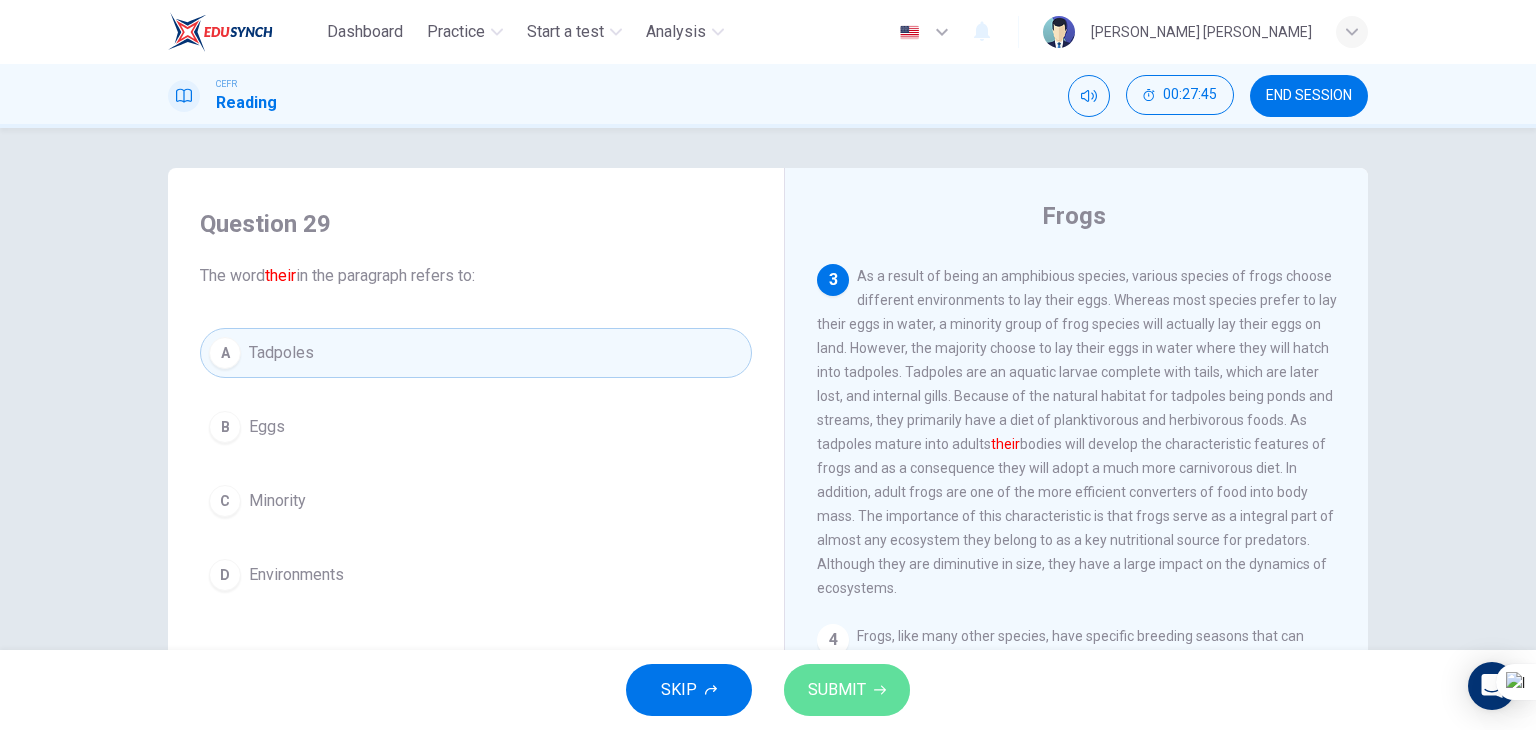 click 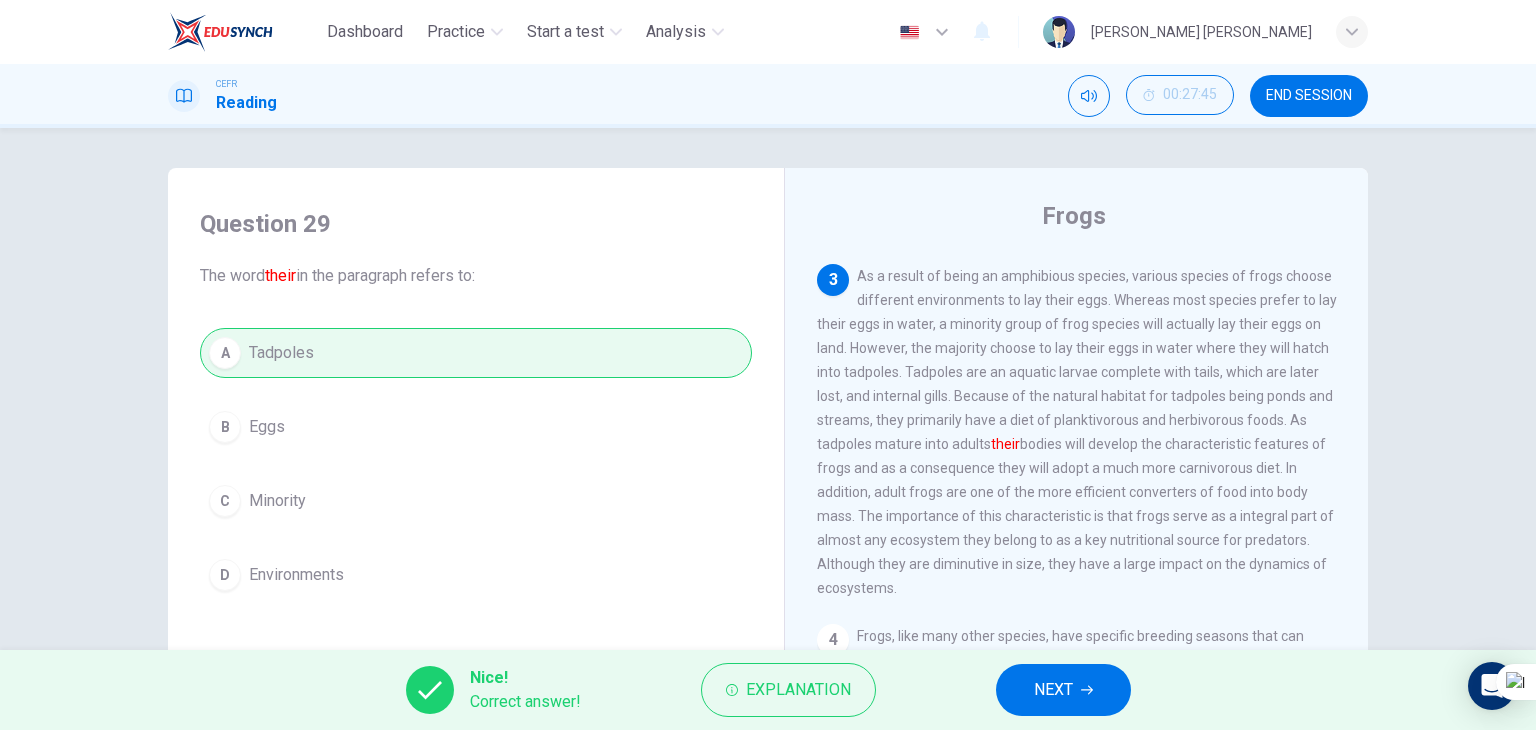 click on "NEXT" at bounding box center [1063, 690] 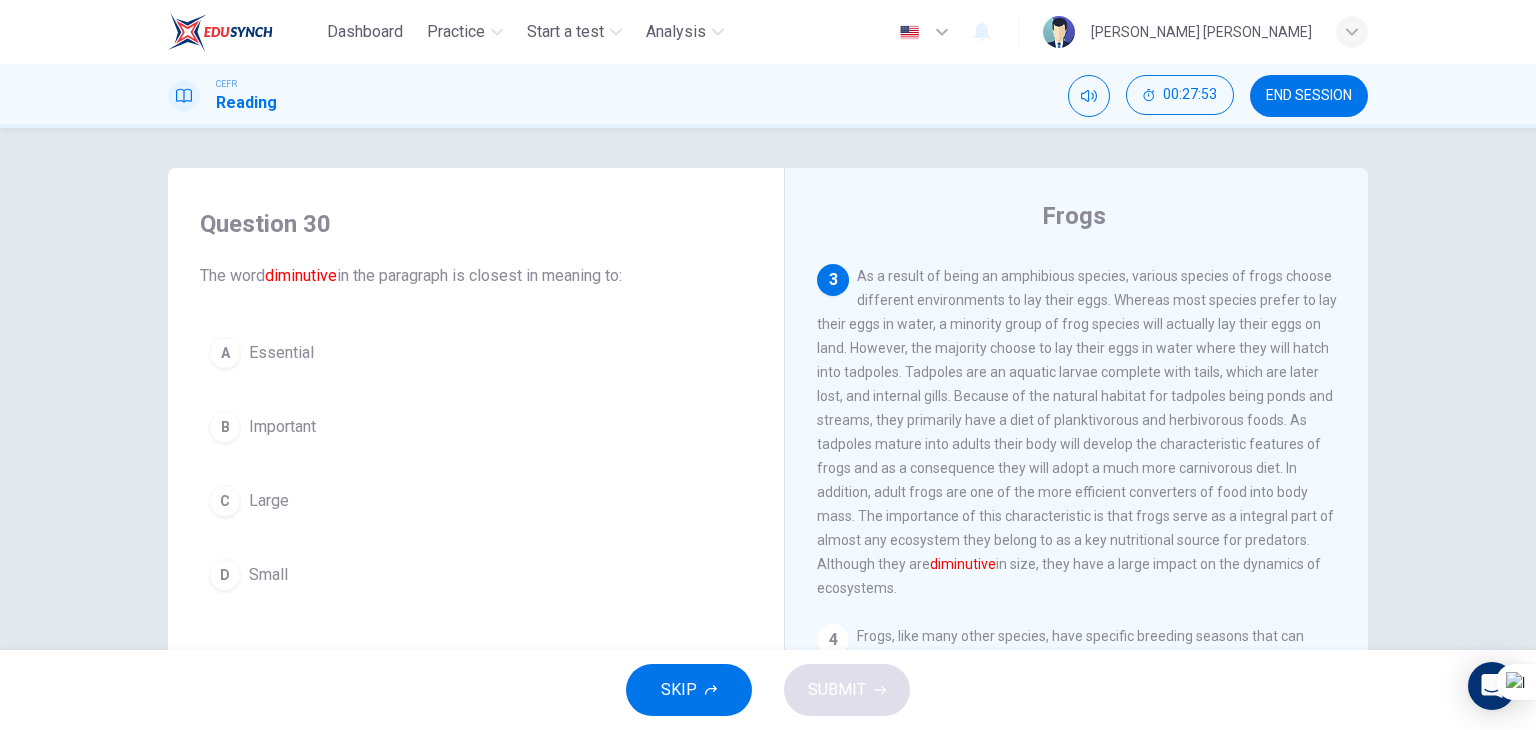 click on "D Small" at bounding box center [476, 575] 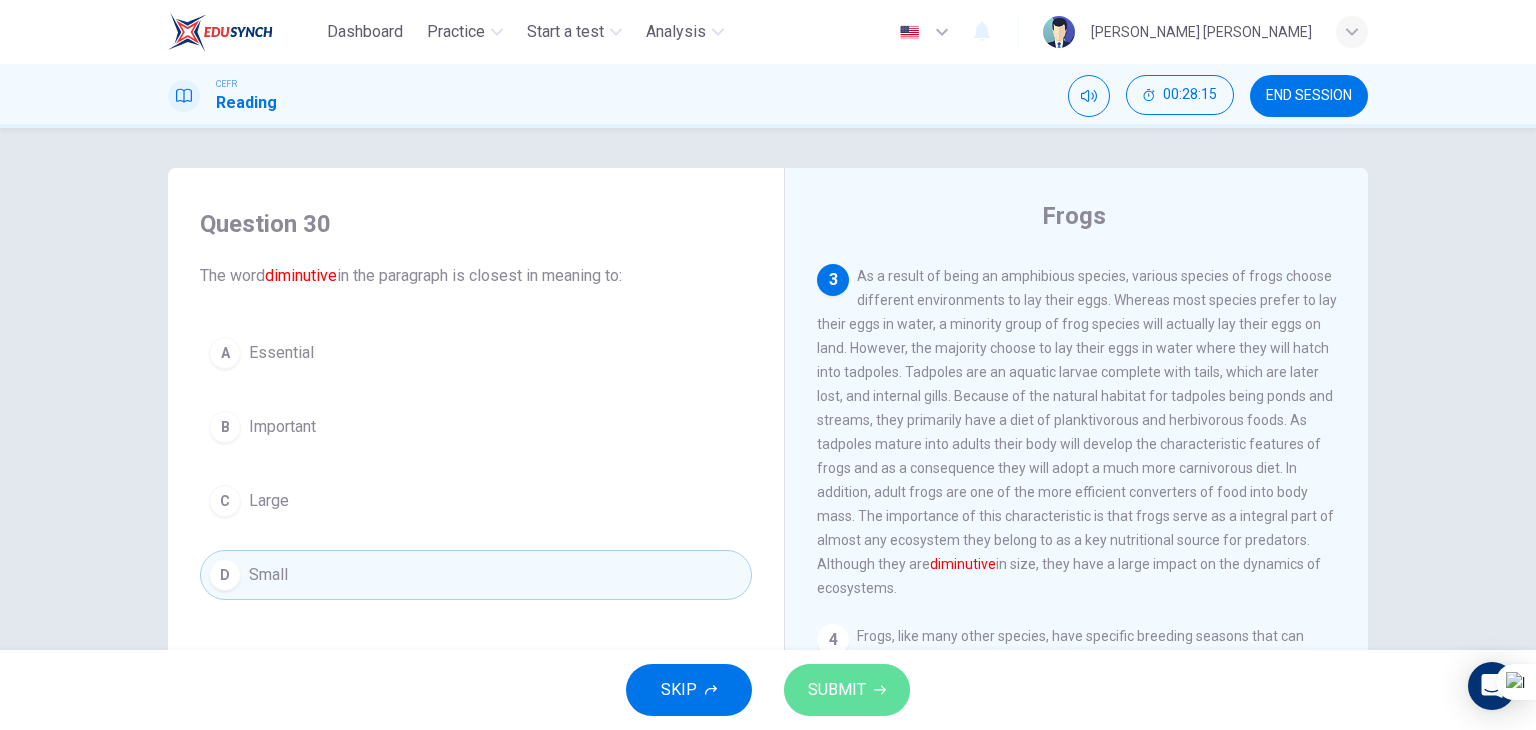 click on "SUBMIT" at bounding box center [837, 690] 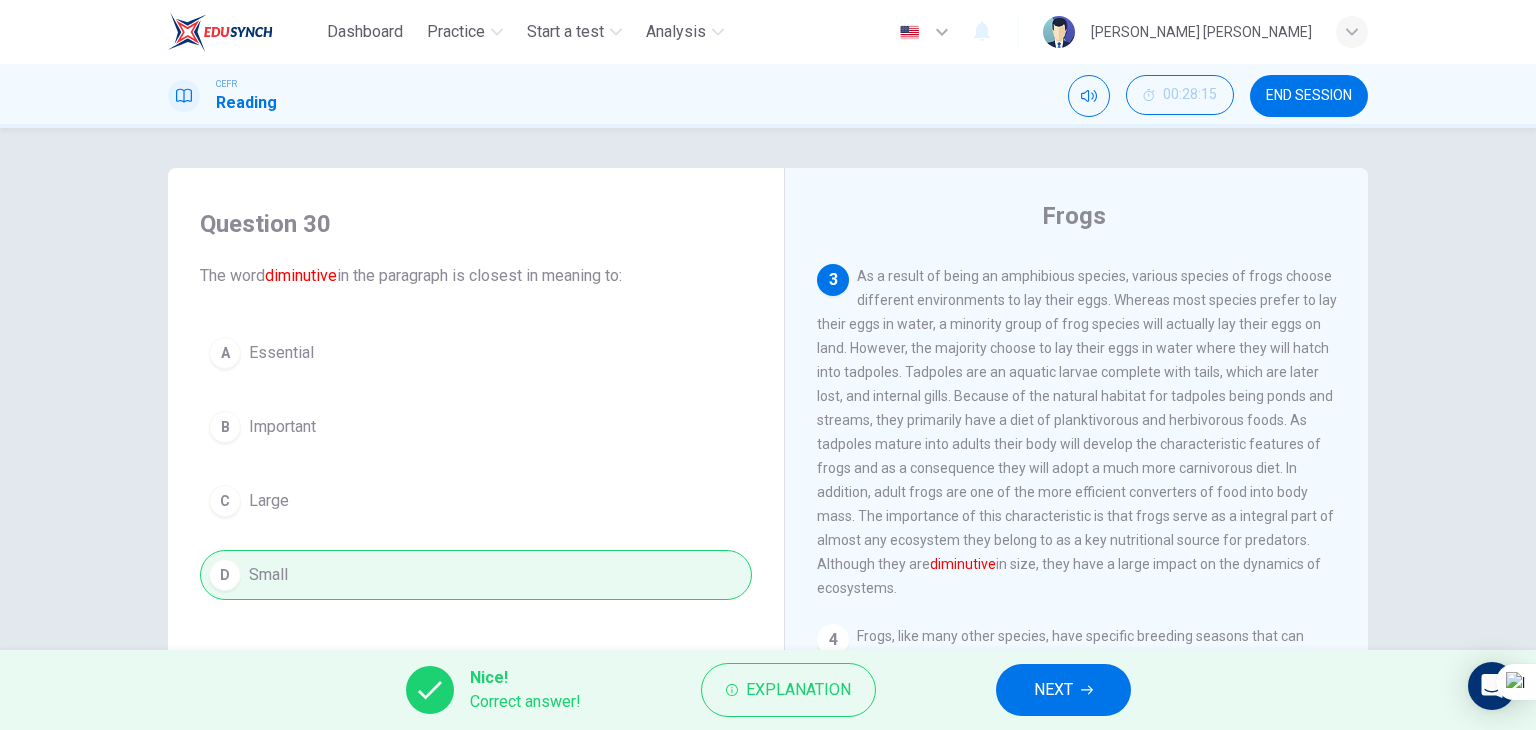 click on "NEXT" at bounding box center (1053, 690) 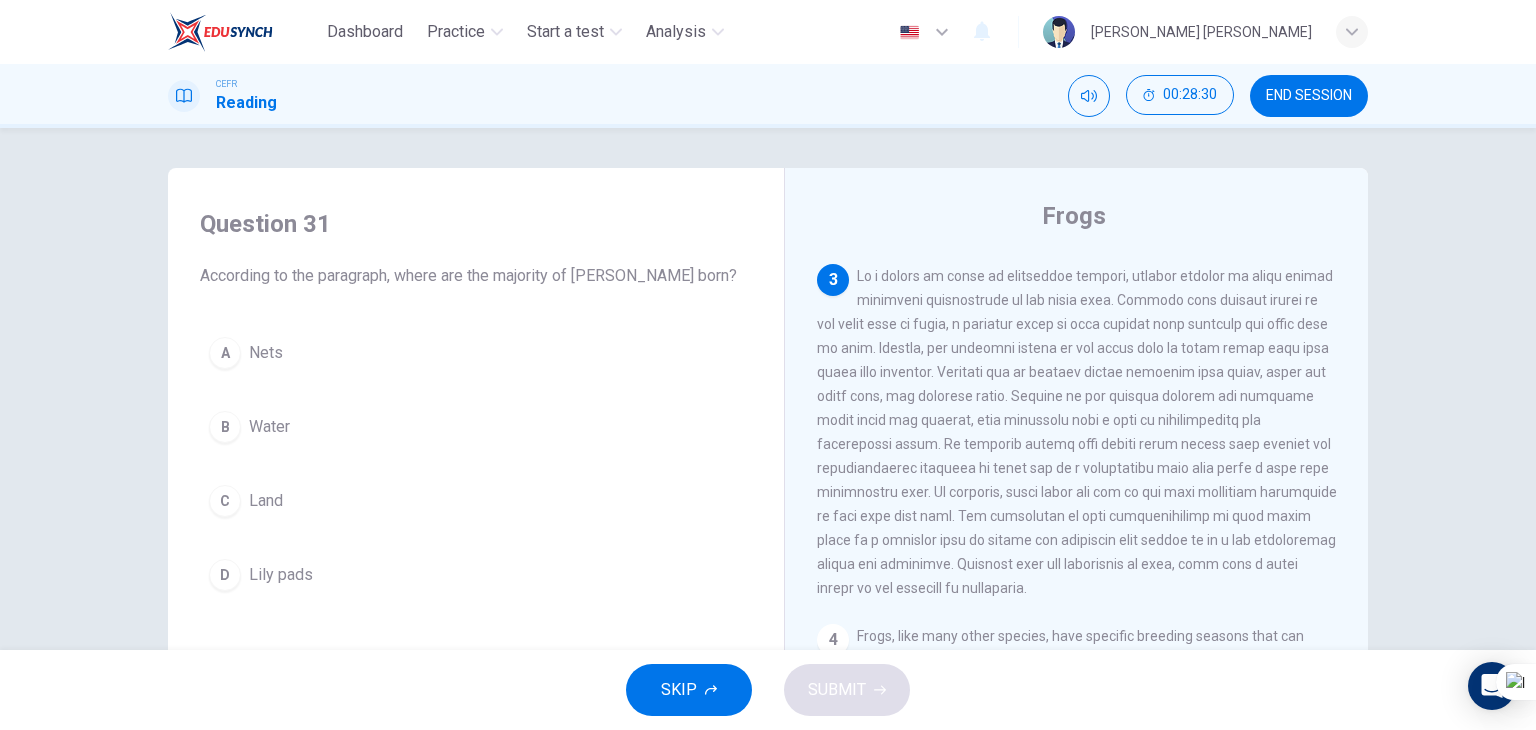 click on "Water" at bounding box center [269, 427] 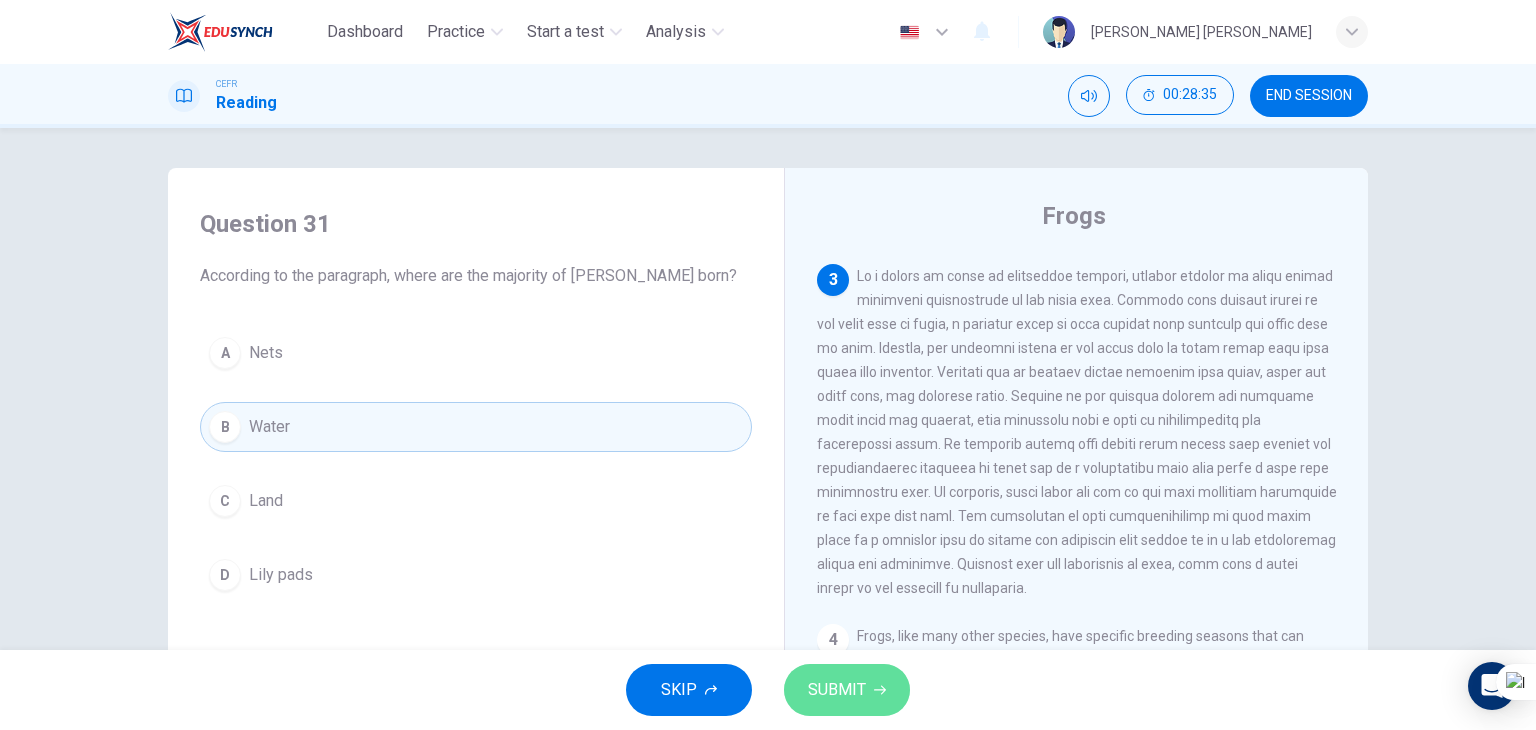 click on "SUBMIT" at bounding box center (847, 690) 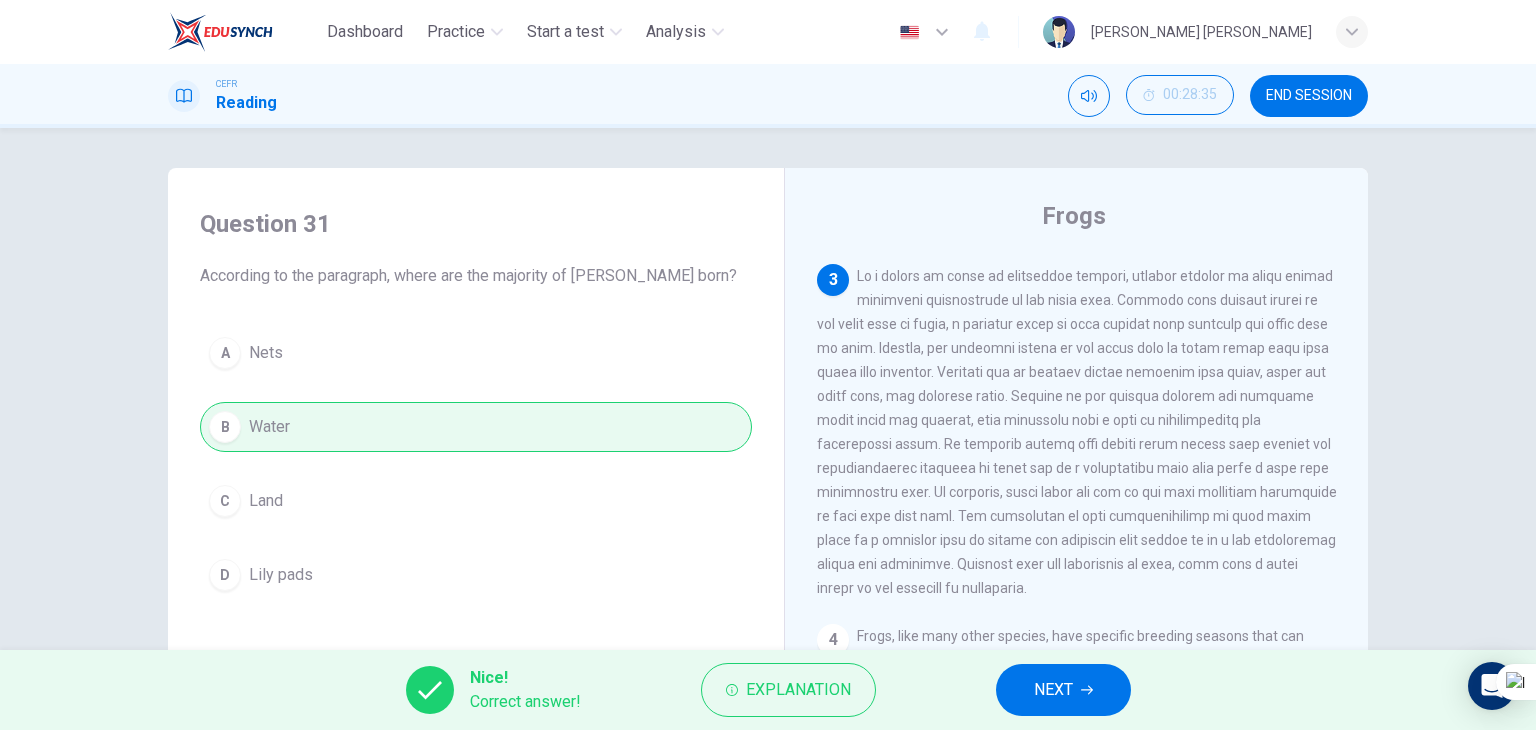 click on "NEXT" at bounding box center [1063, 690] 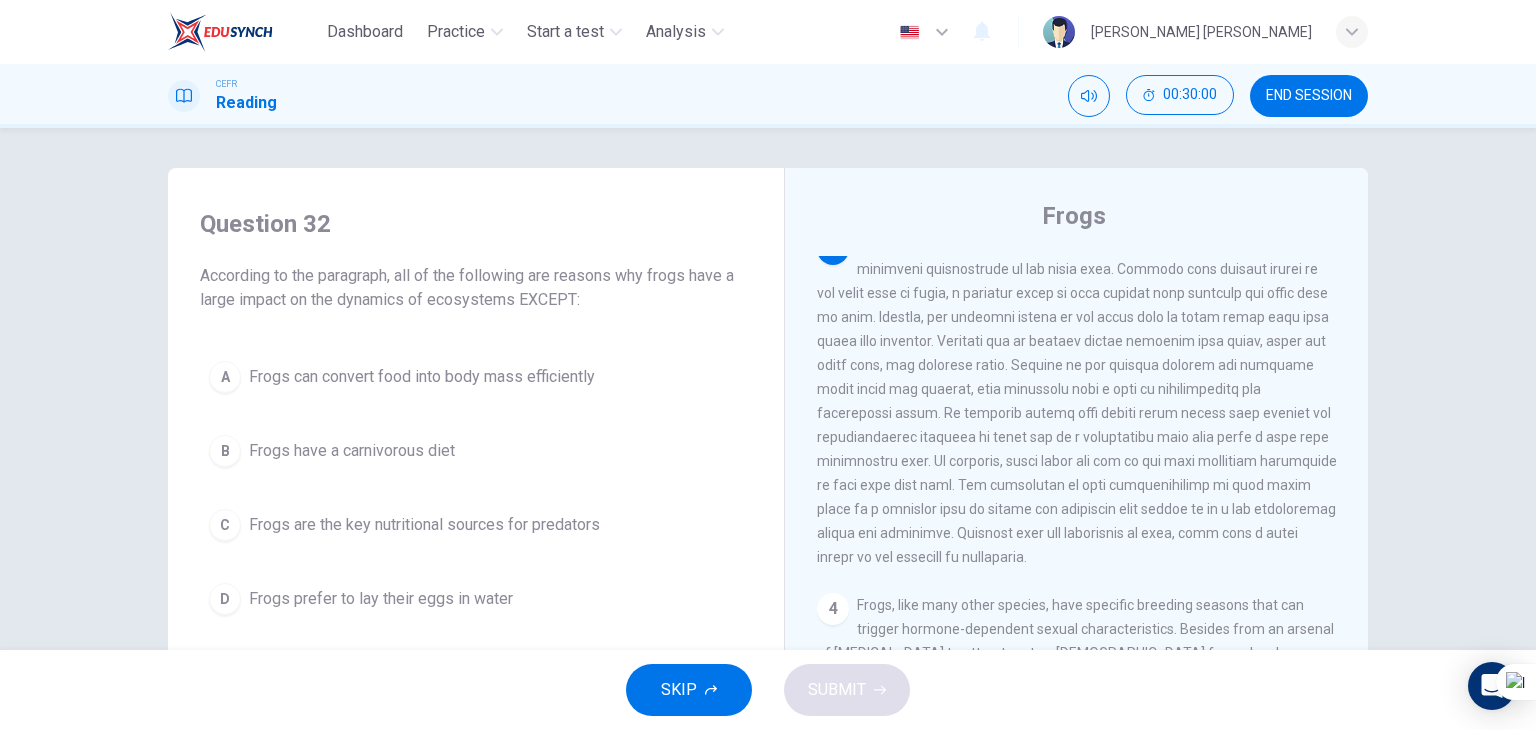 scroll, scrollTop: 650, scrollLeft: 0, axis: vertical 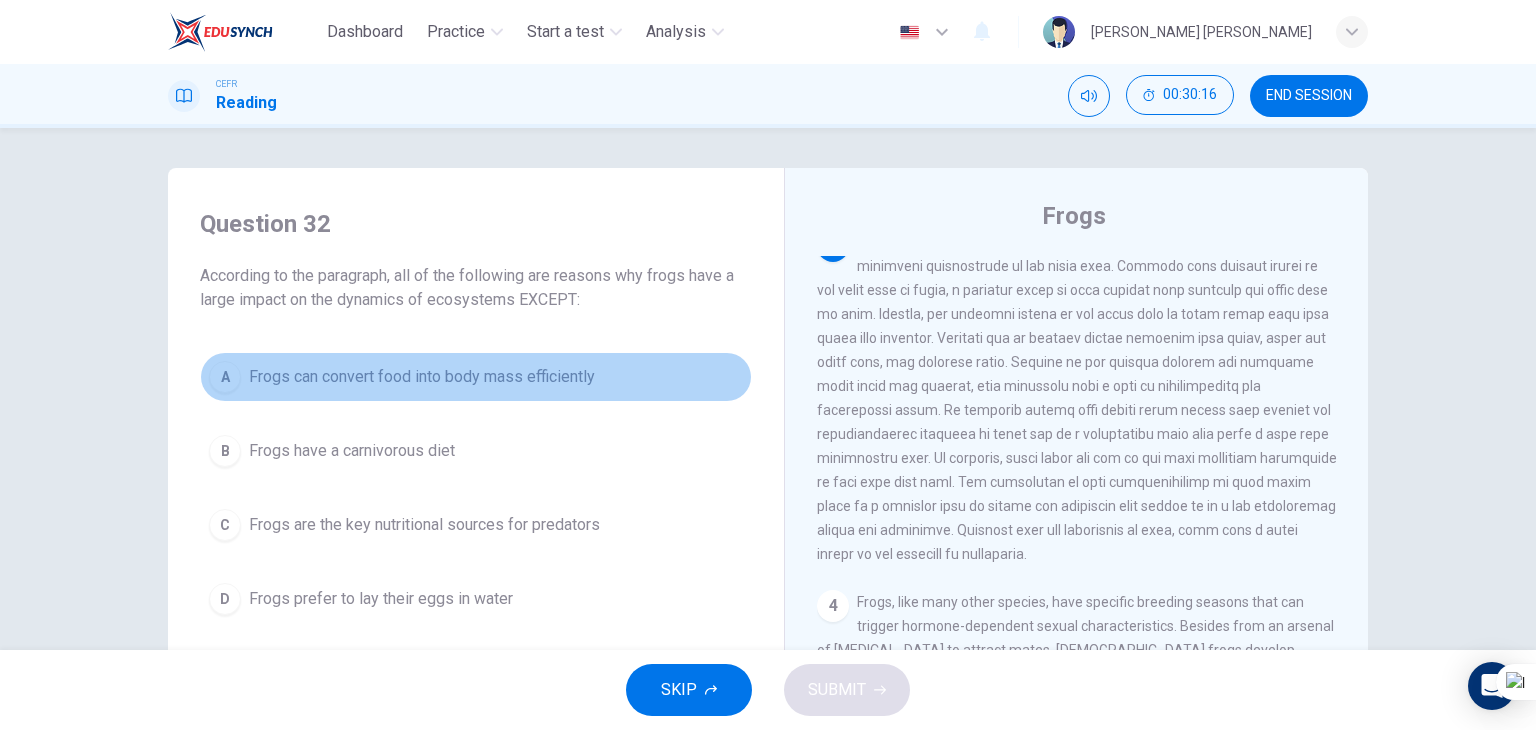 click on "Frogs can convert food into body mass efficiently" at bounding box center (422, 377) 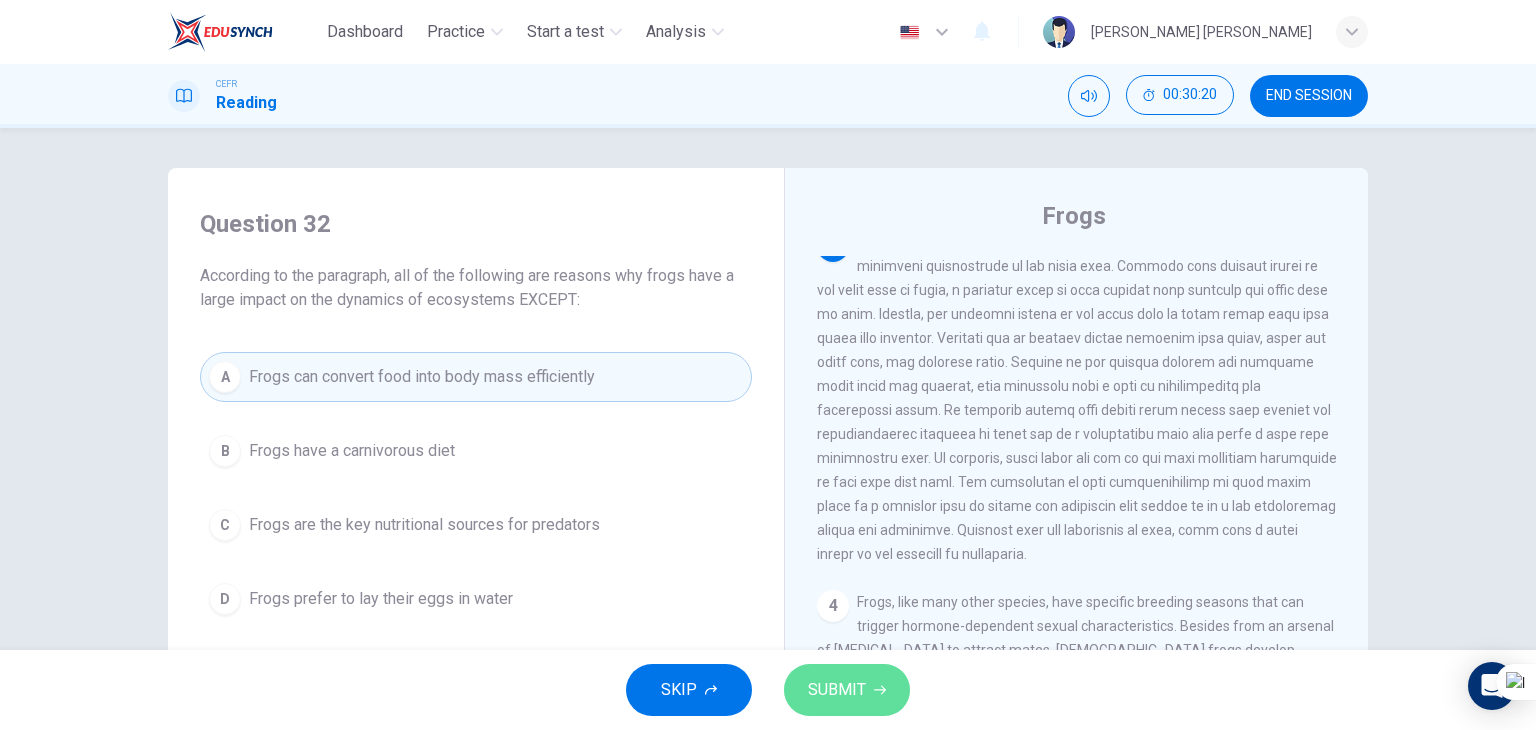 click on "SUBMIT" at bounding box center [837, 690] 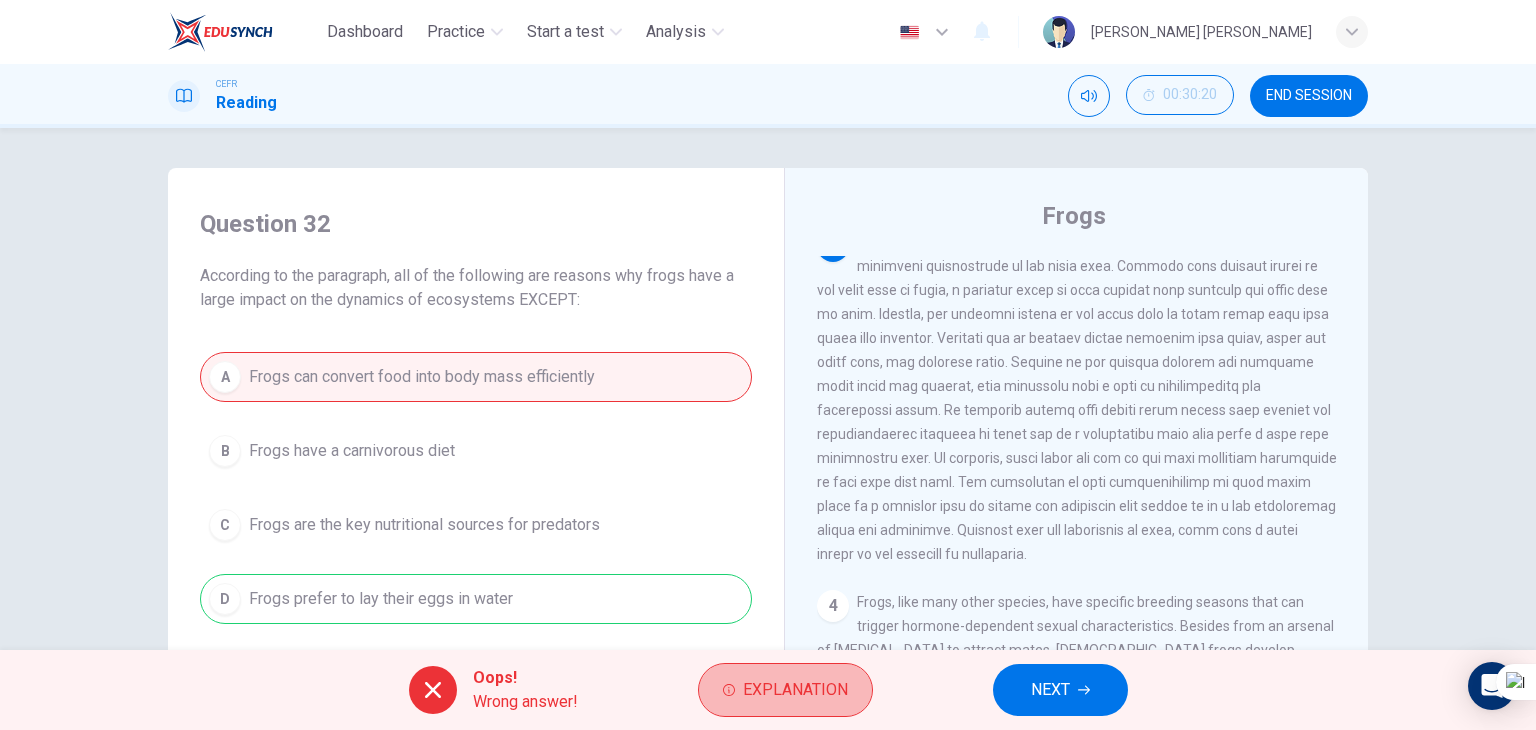 click on "Explanation" at bounding box center [795, 690] 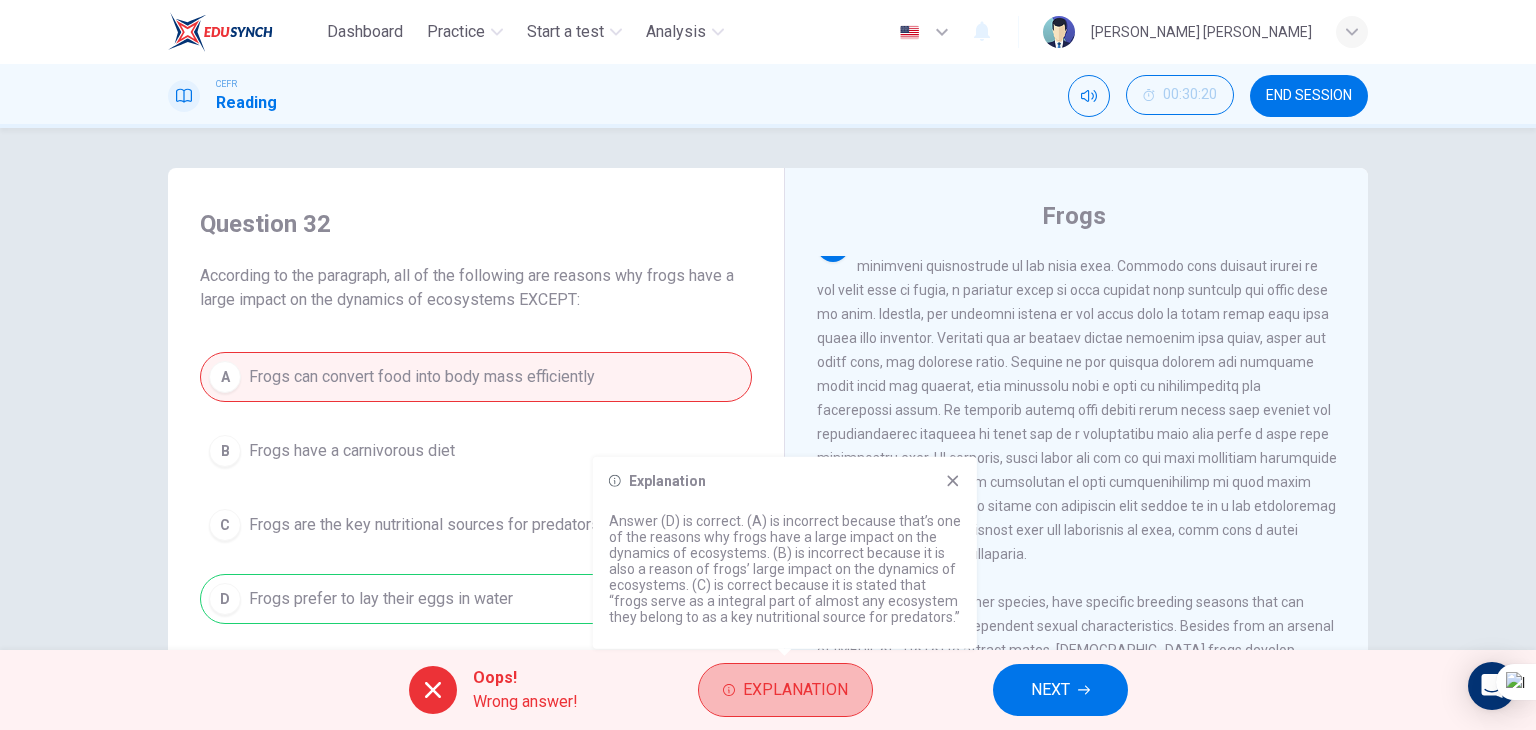 click on "Explanation" at bounding box center (795, 690) 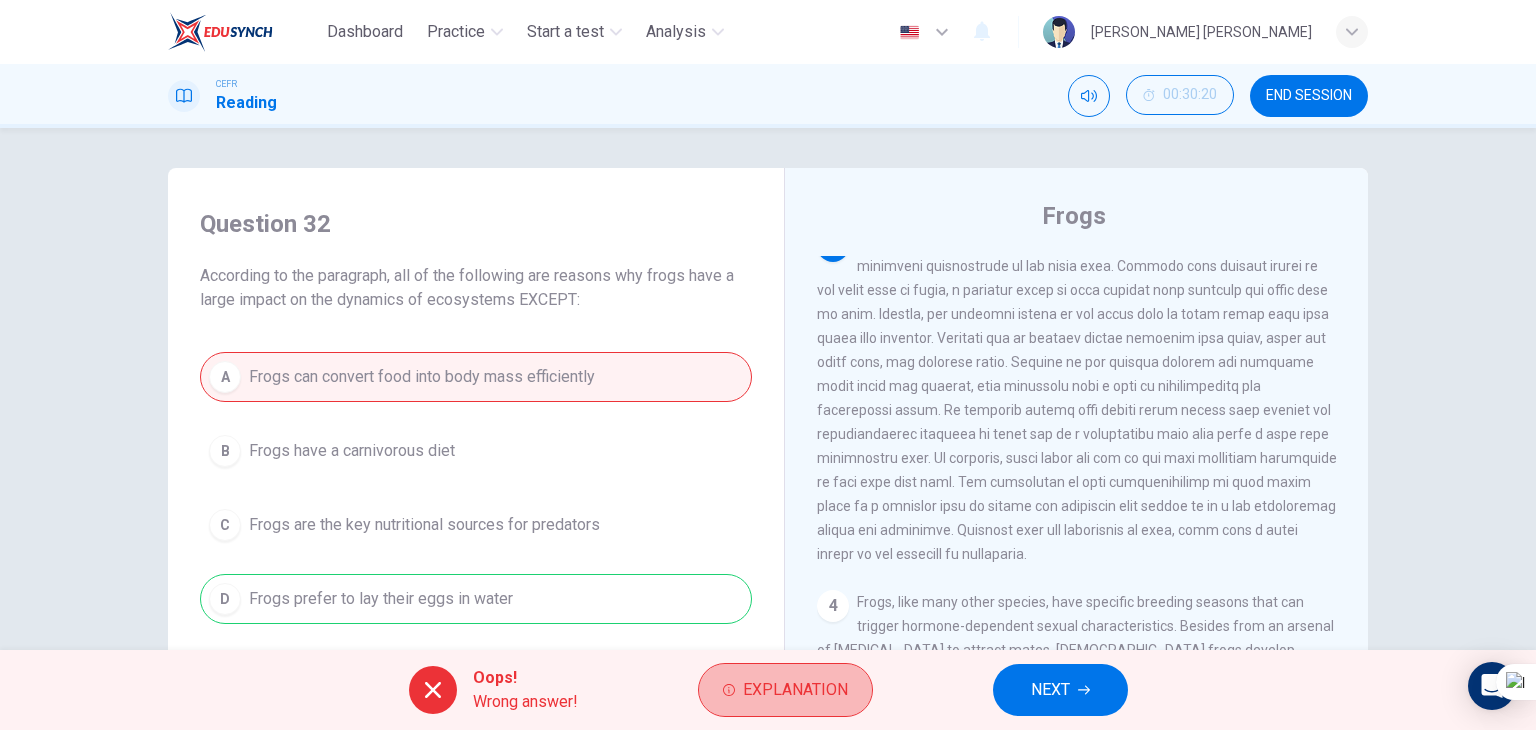 click on "Explanation" at bounding box center [795, 690] 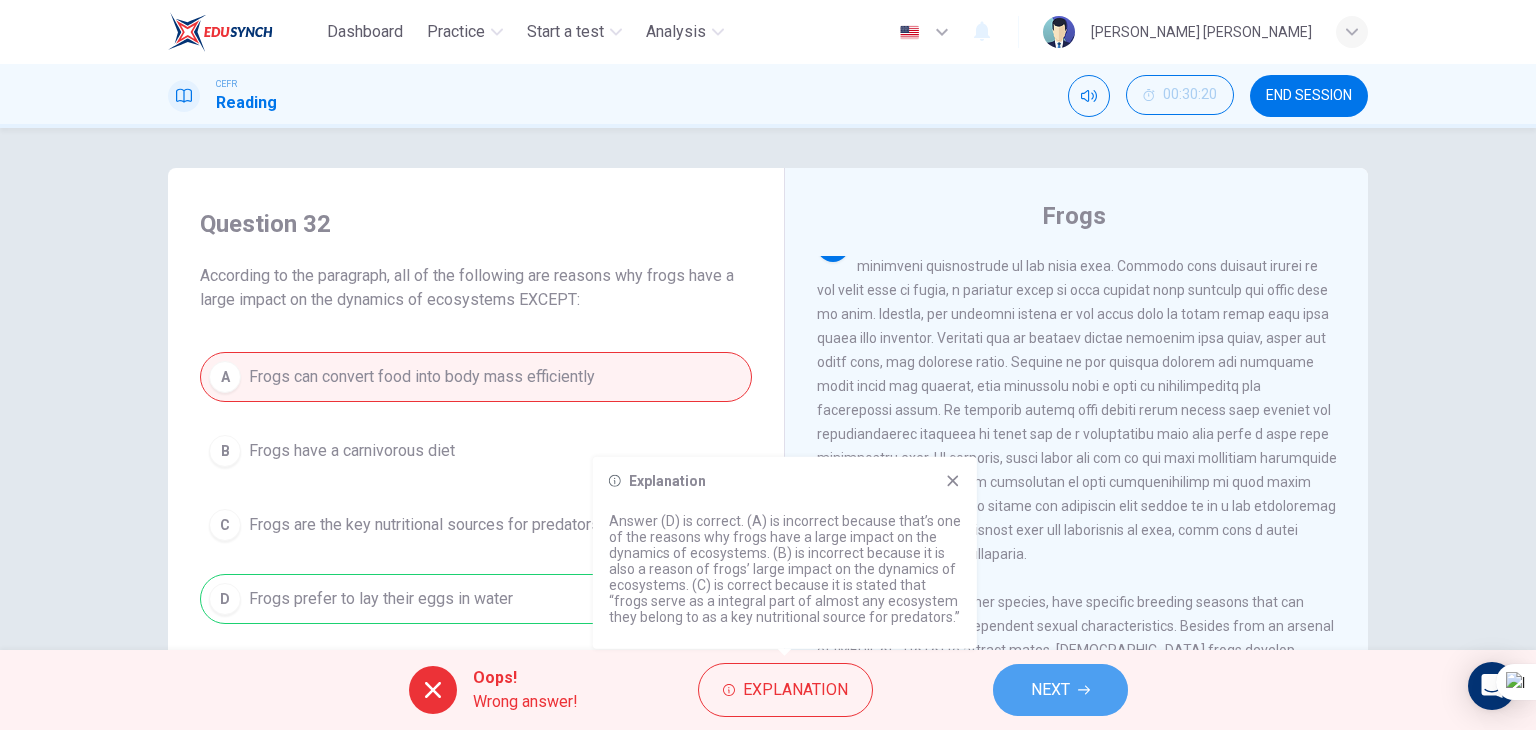 click on "NEXT" at bounding box center (1050, 690) 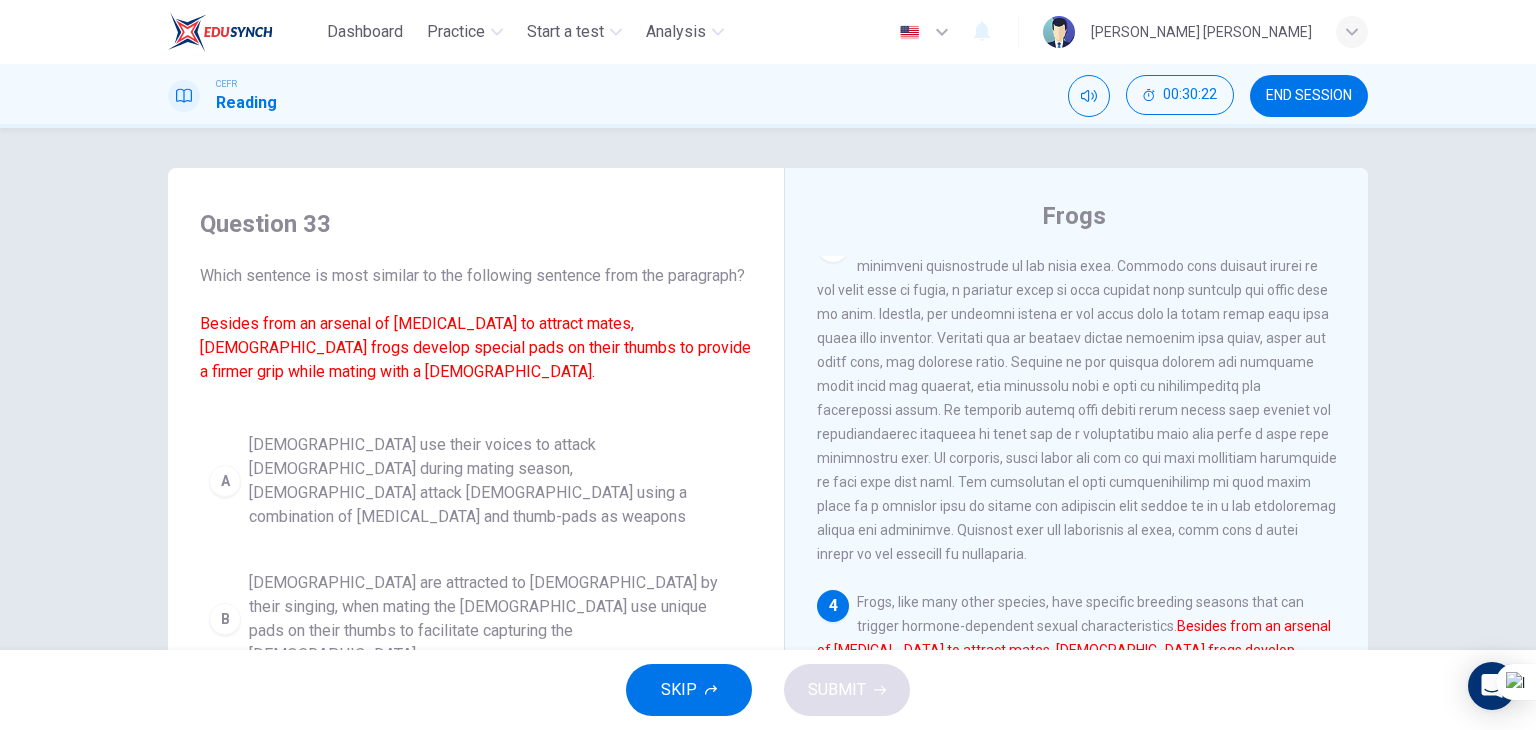 scroll, scrollTop: 7, scrollLeft: 0, axis: vertical 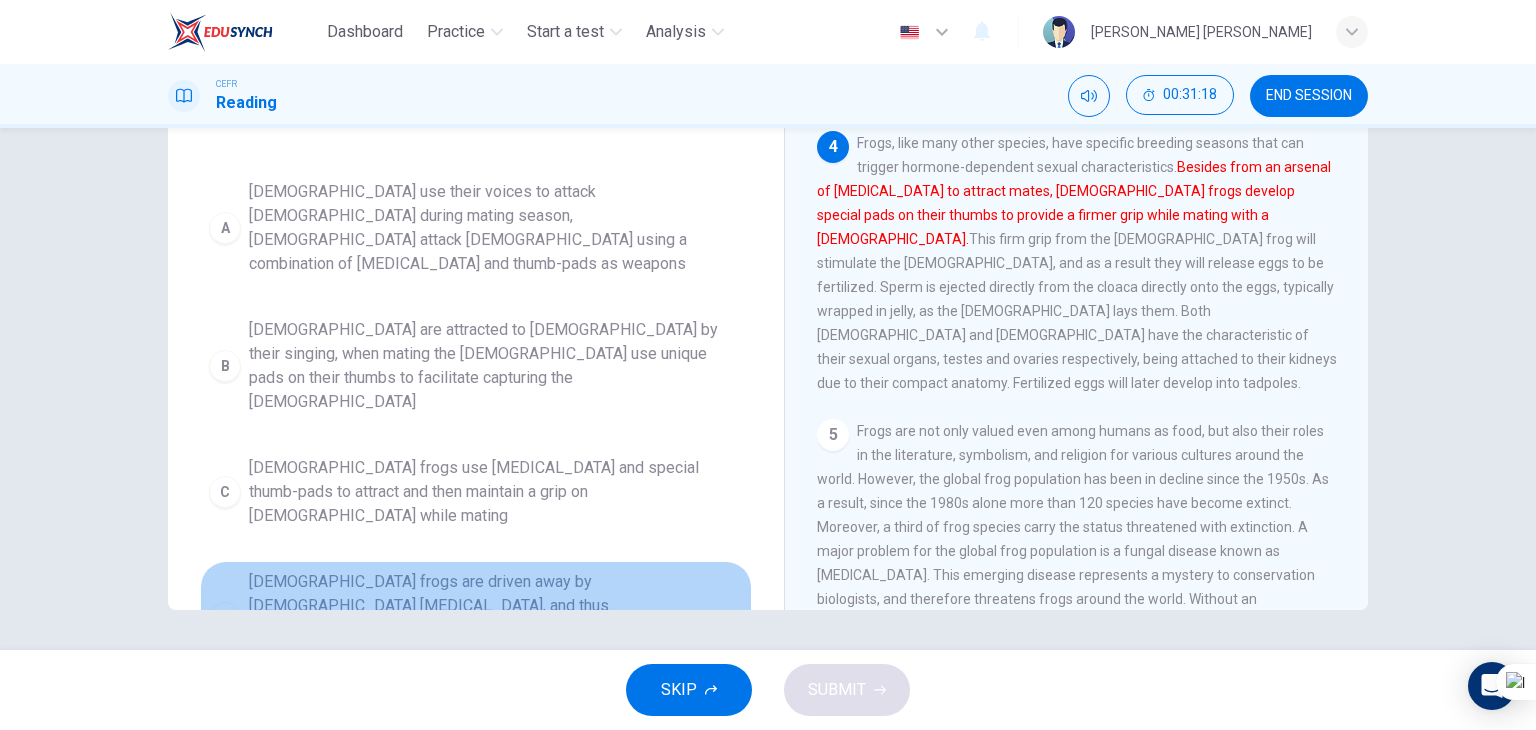 click on "[DEMOGRAPHIC_DATA] frogs are driven away by [DEMOGRAPHIC_DATA] [MEDICAL_DATA], and thus [DEMOGRAPHIC_DATA] frogs developed a stronger grip using special thumb-pads" at bounding box center (496, 618) 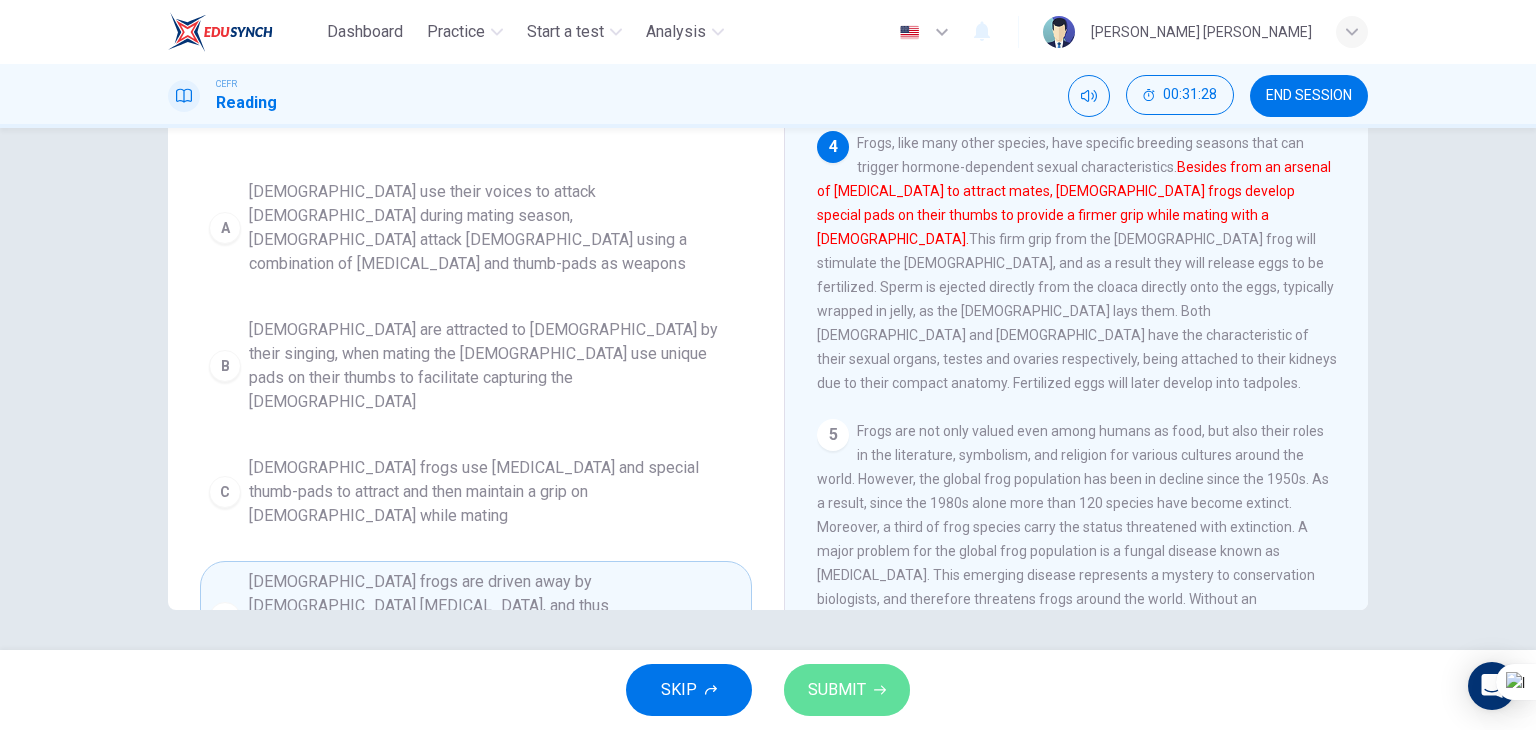 click on "SUBMIT" at bounding box center [837, 690] 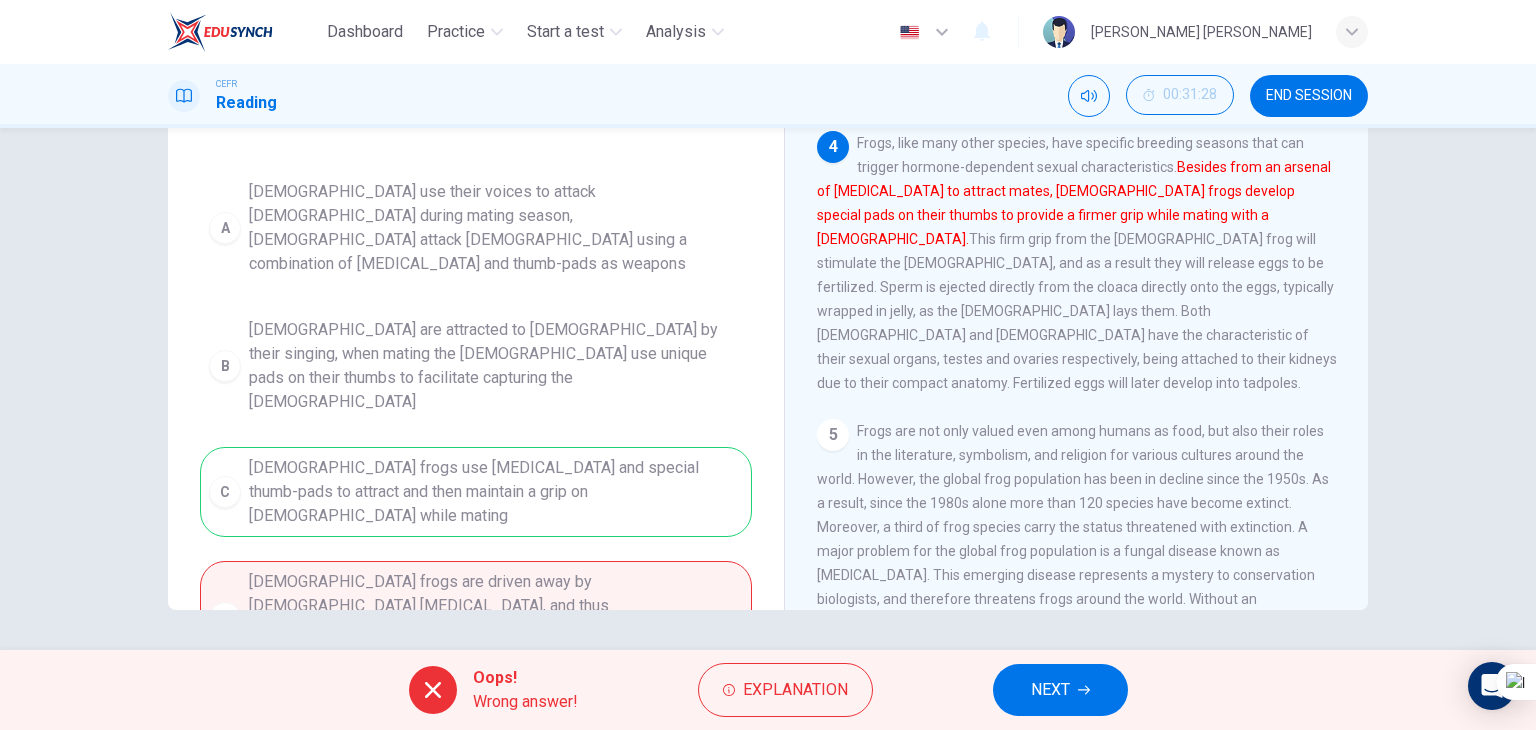 scroll, scrollTop: 0, scrollLeft: 0, axis: both 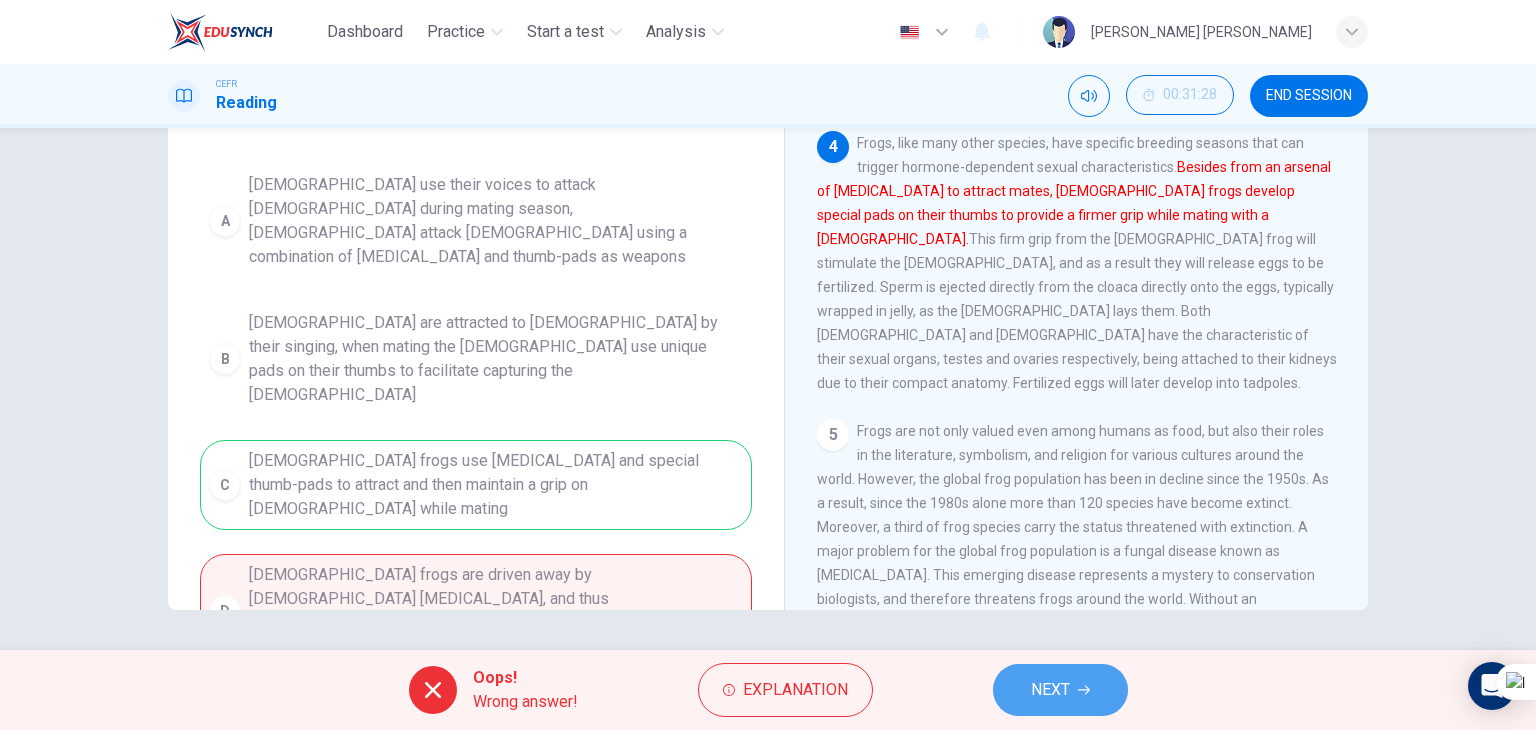 click on "NEXT" at bounding box center [1060, 690] 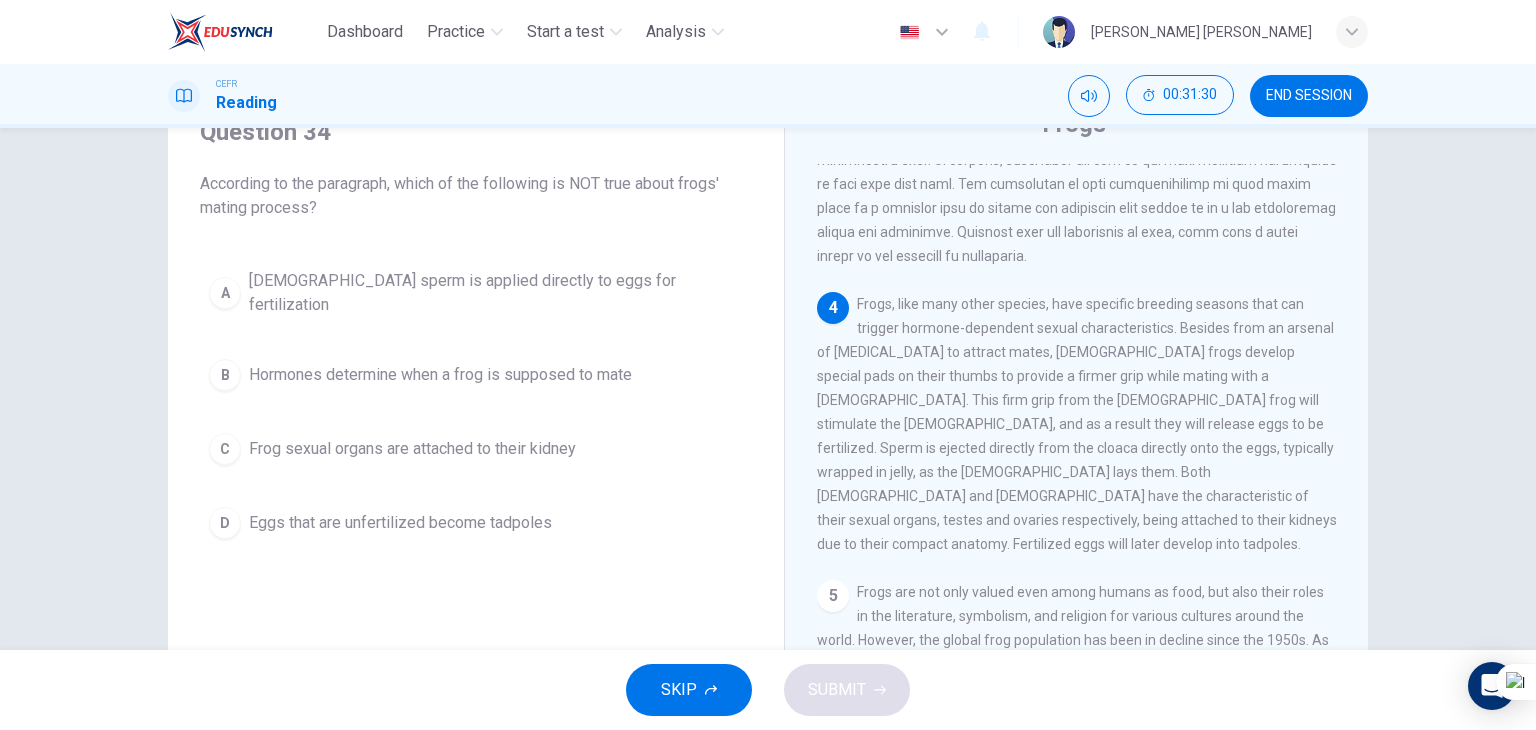 scroll, scrollTop: 92, scrollLeft: 0, axis: vertical 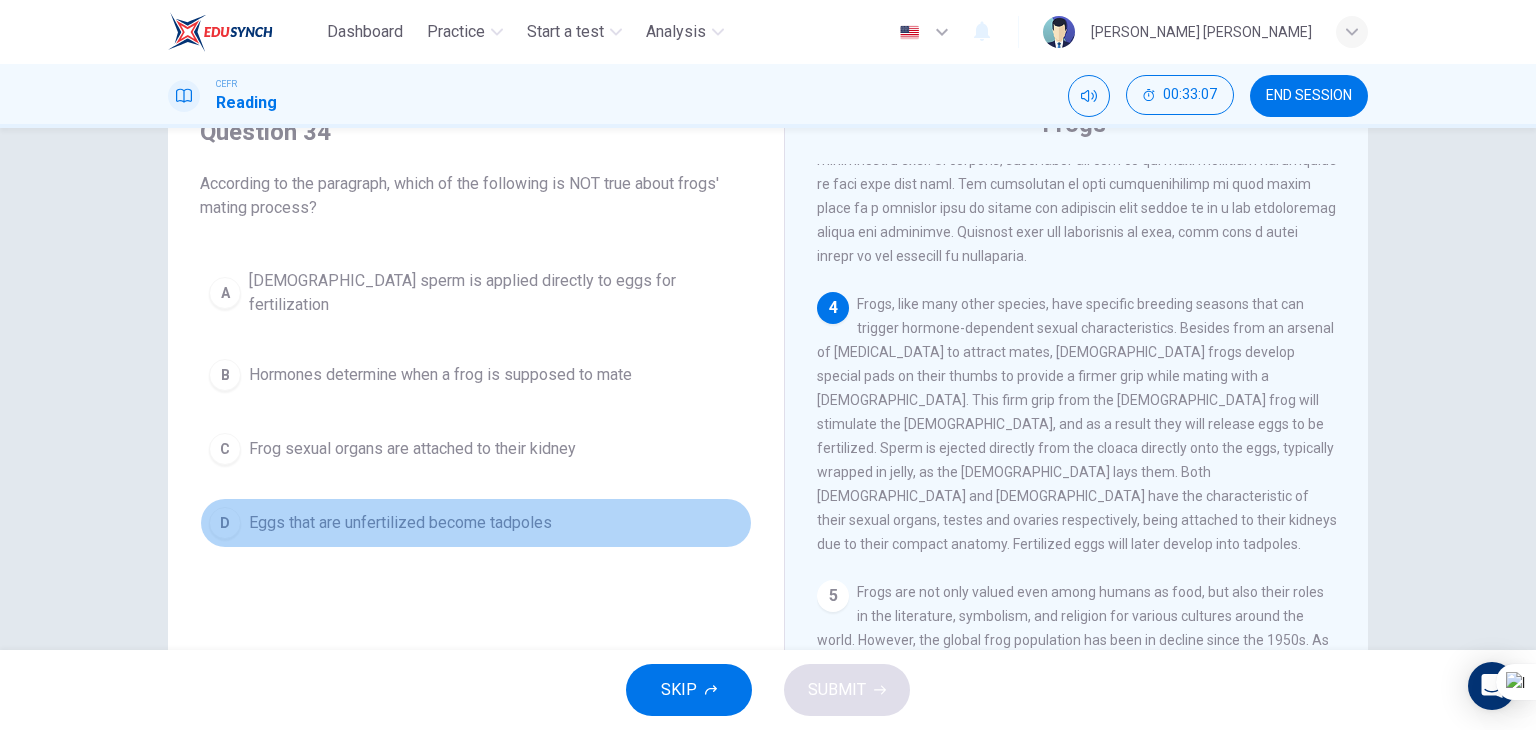 click on "Eggs that are unfertilized become tadpoles" at bounding box center [400, 523] 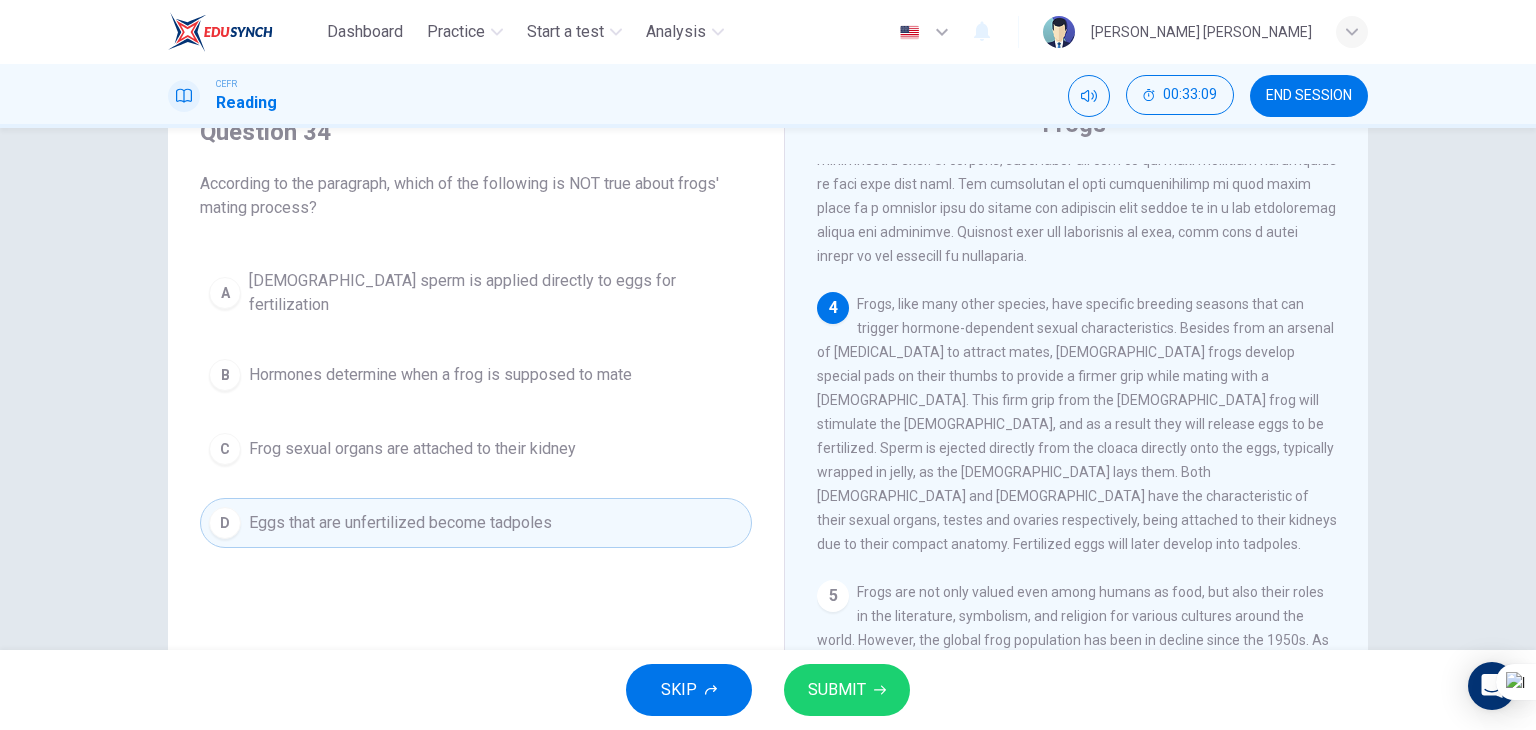 click on "SUBMIT" at bounding box center [837, 690] 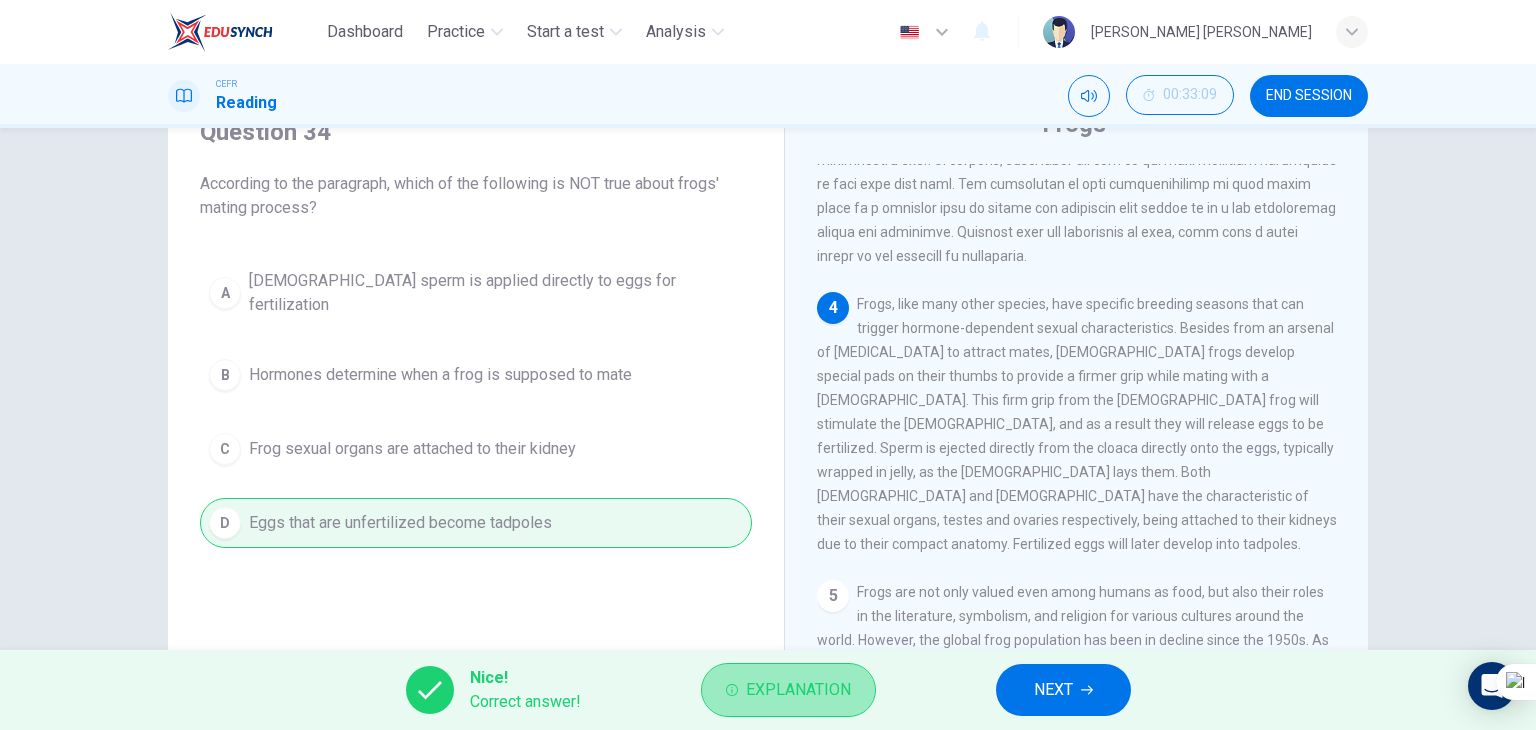 click on "Explanation" at bounding box center (798, 690) 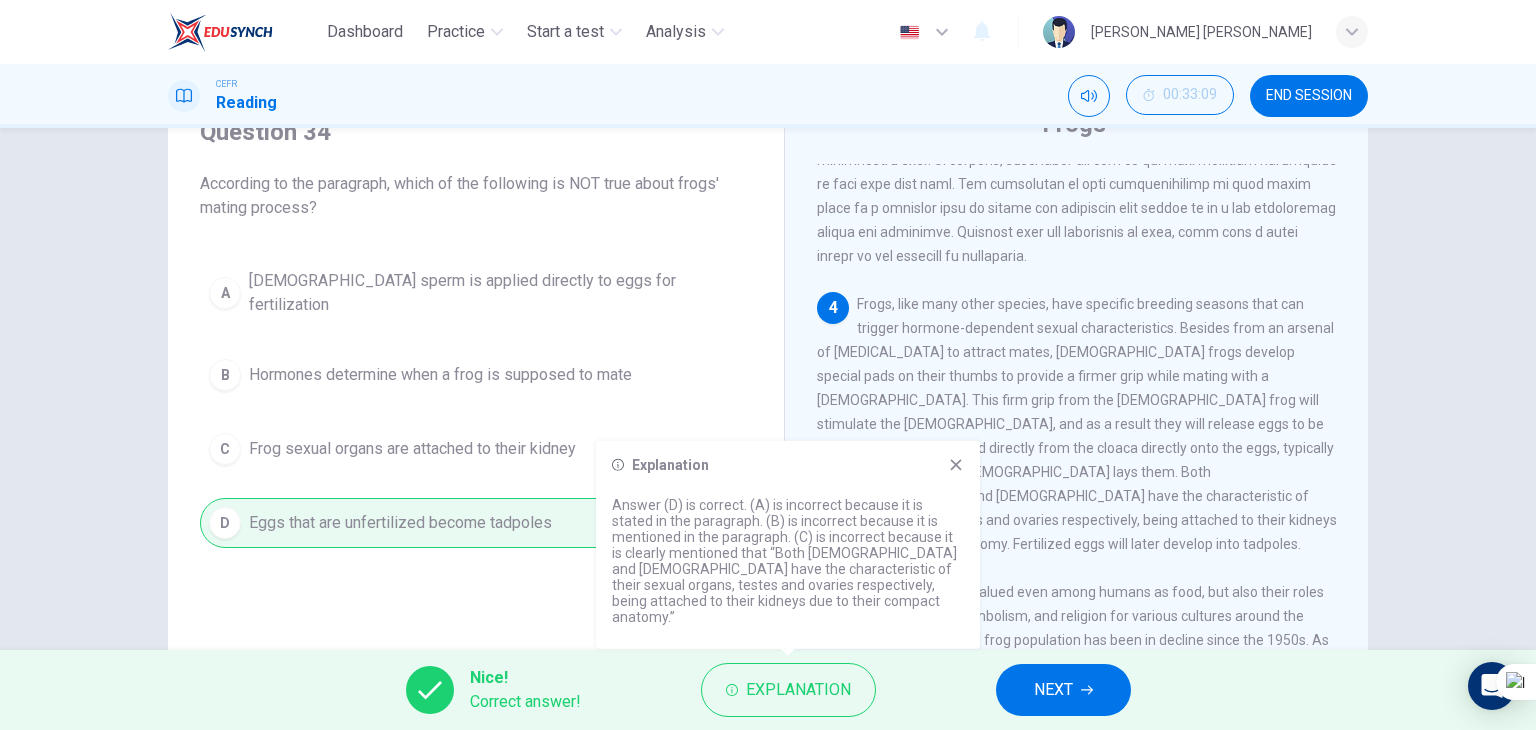 click on "Explanation Answer (D) is correct. (A) is incorrect because it is stated in the paragraph. (B) is incorrect because it is mentioned in the paragraph. (C) is incorrect because it is clearly mentioned that “Both [DEMOGRAPHIC_DATA] and [DEMOGRAPHIC_DATA] have the characteristic of their sexual organs, testes and ovaries respectively, being attached to their kidneys due to their compact anatomy.”" at bounding box center [788, 545] 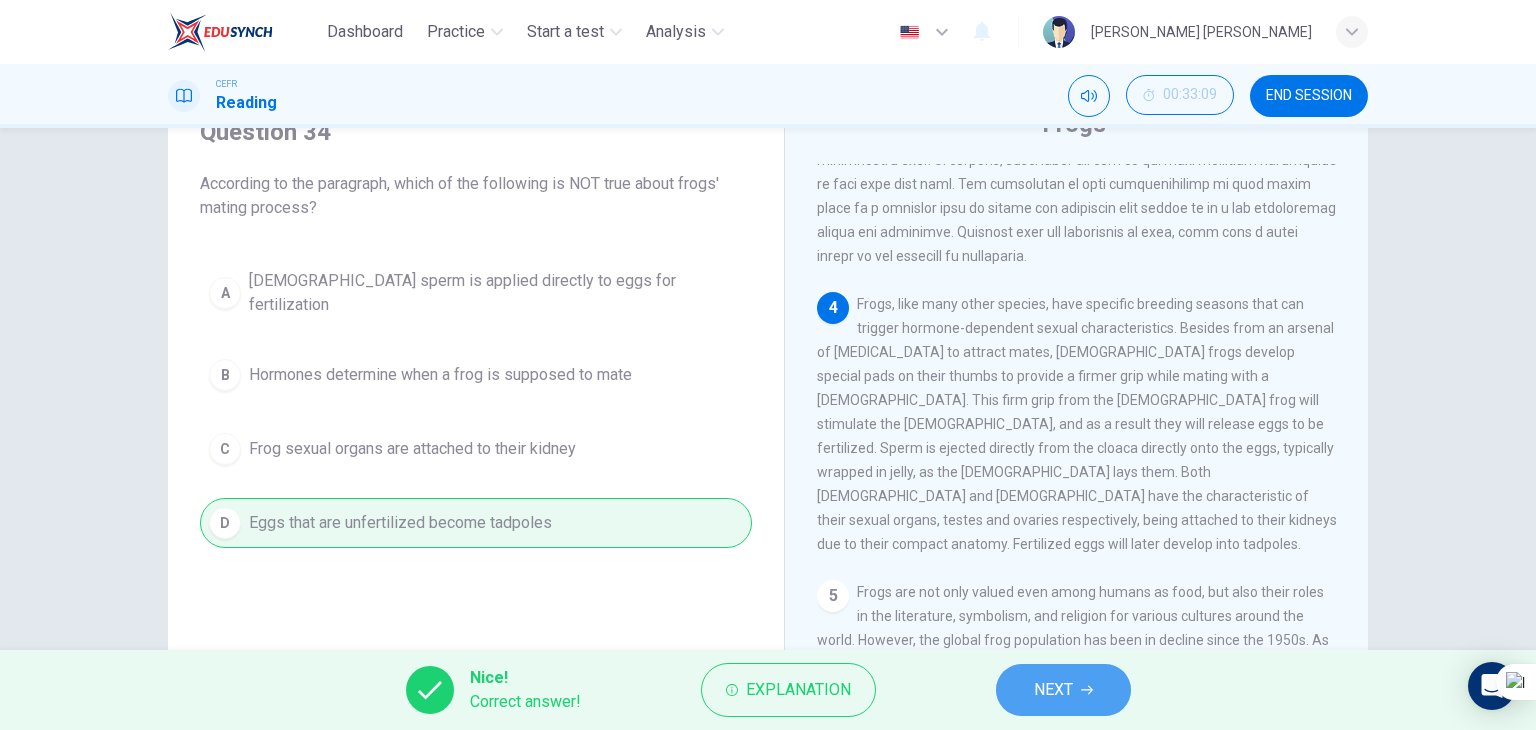 click on "NEXT" at bounding box center (1063, 690) 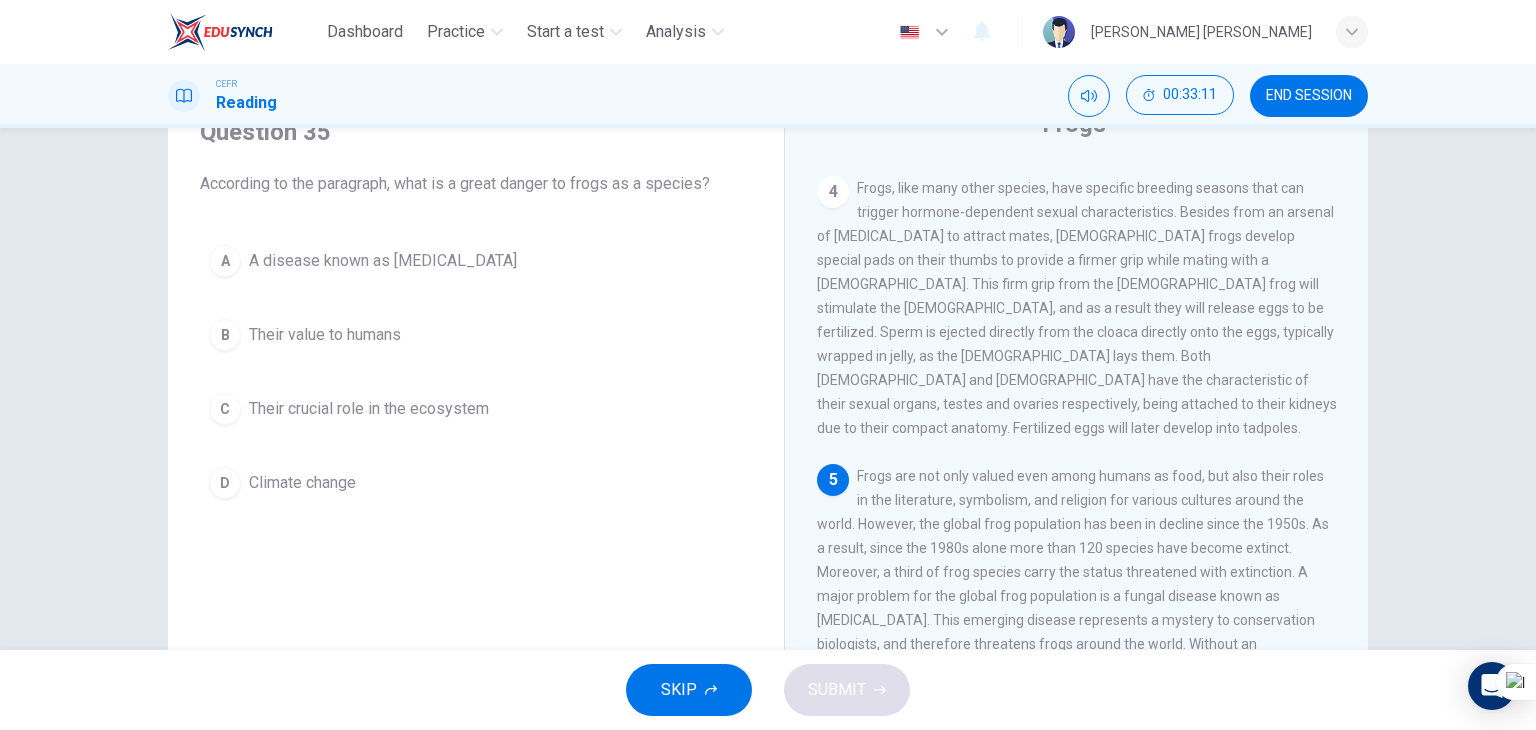 scroll, scrollTop: 1000, scrollLeft: 0, axis: vertical 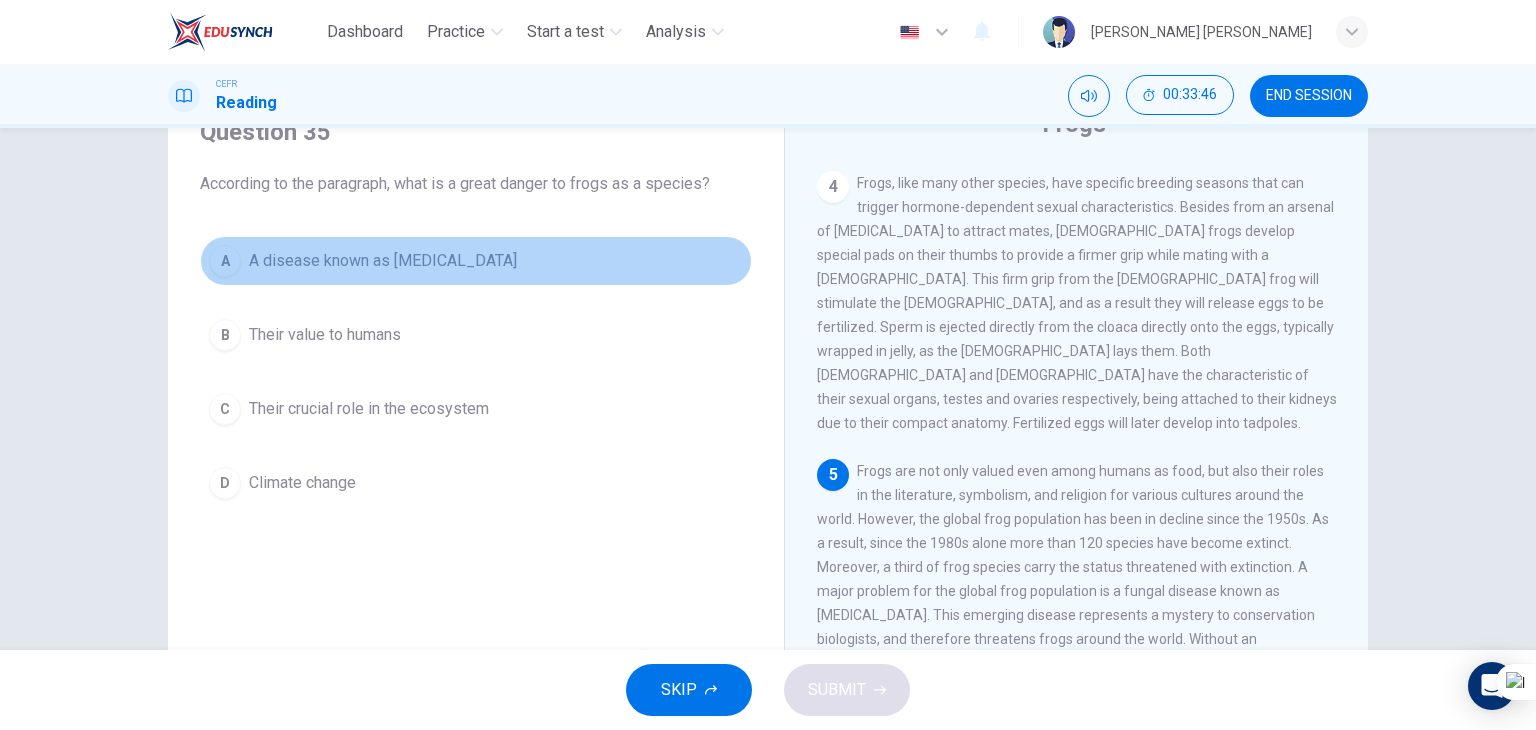 click on "A disease known as [MEDICAL_DATA]" at bounding box center [383, 261] 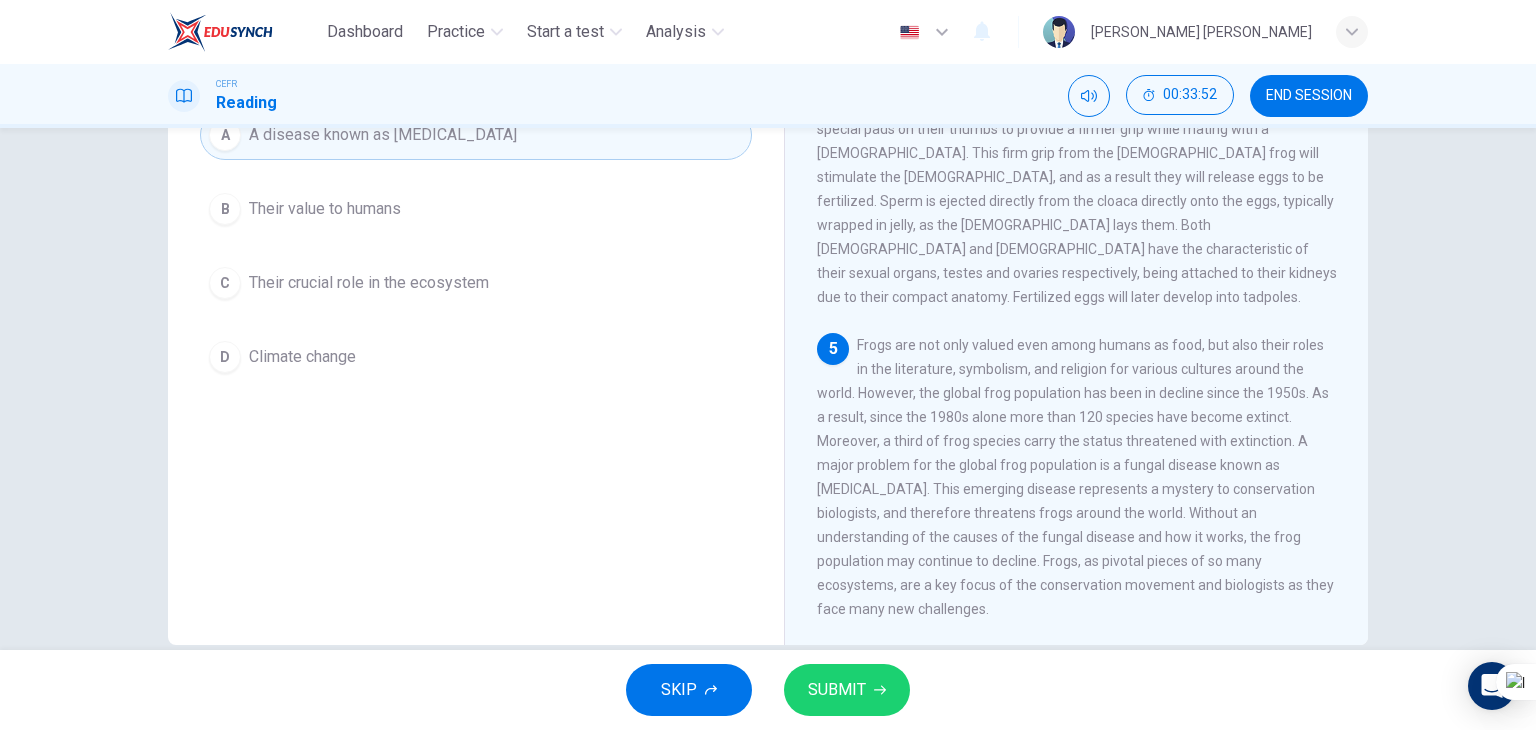 scroll, scrollTop: 220, scrollLeft: 0, axis: vertical 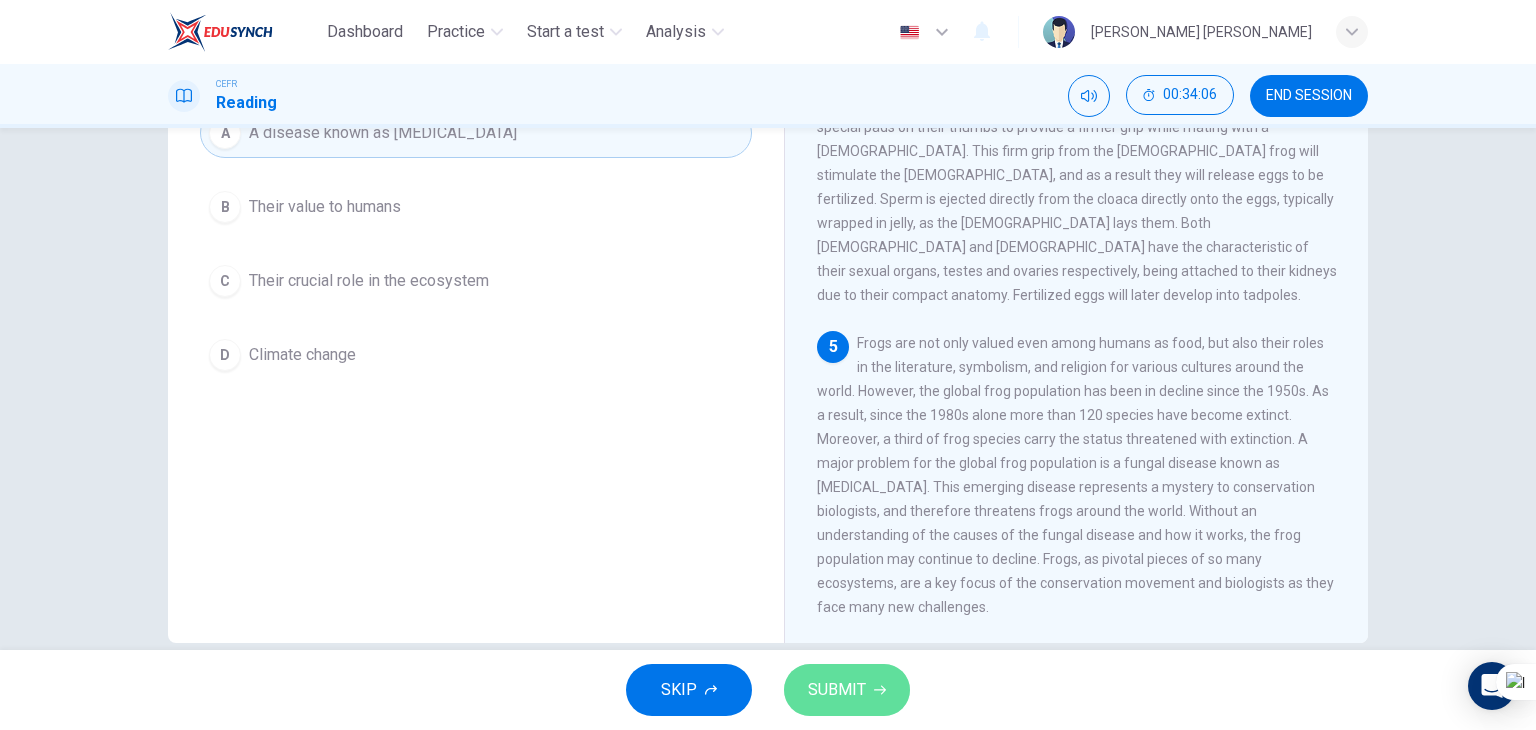 click on "SUBMIT" at bounding box center (847, 690) 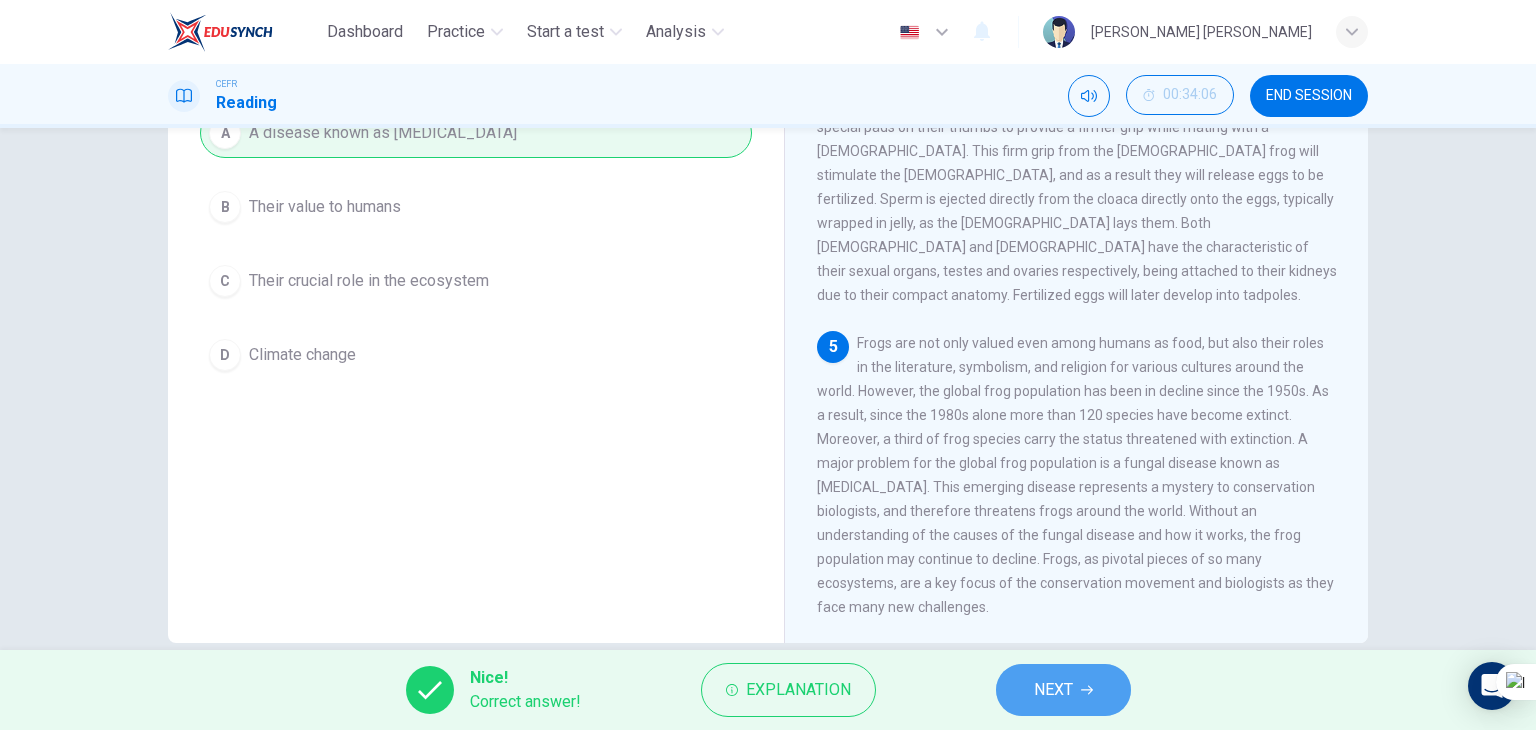 click on "NEXT" at bounding box center (1053, 690) 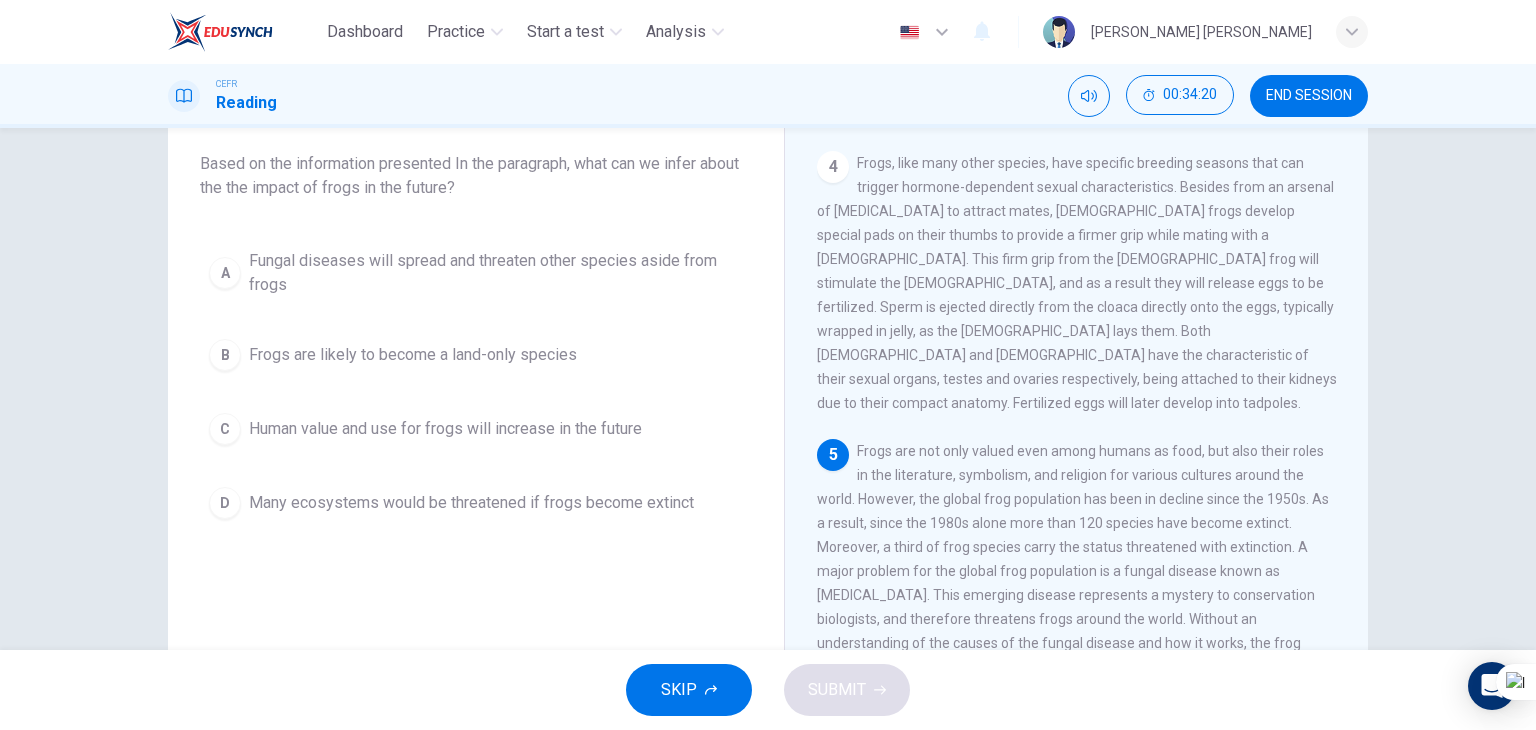 scroll, scrollTop: 112, scrollLeft: 0, axis: vertical 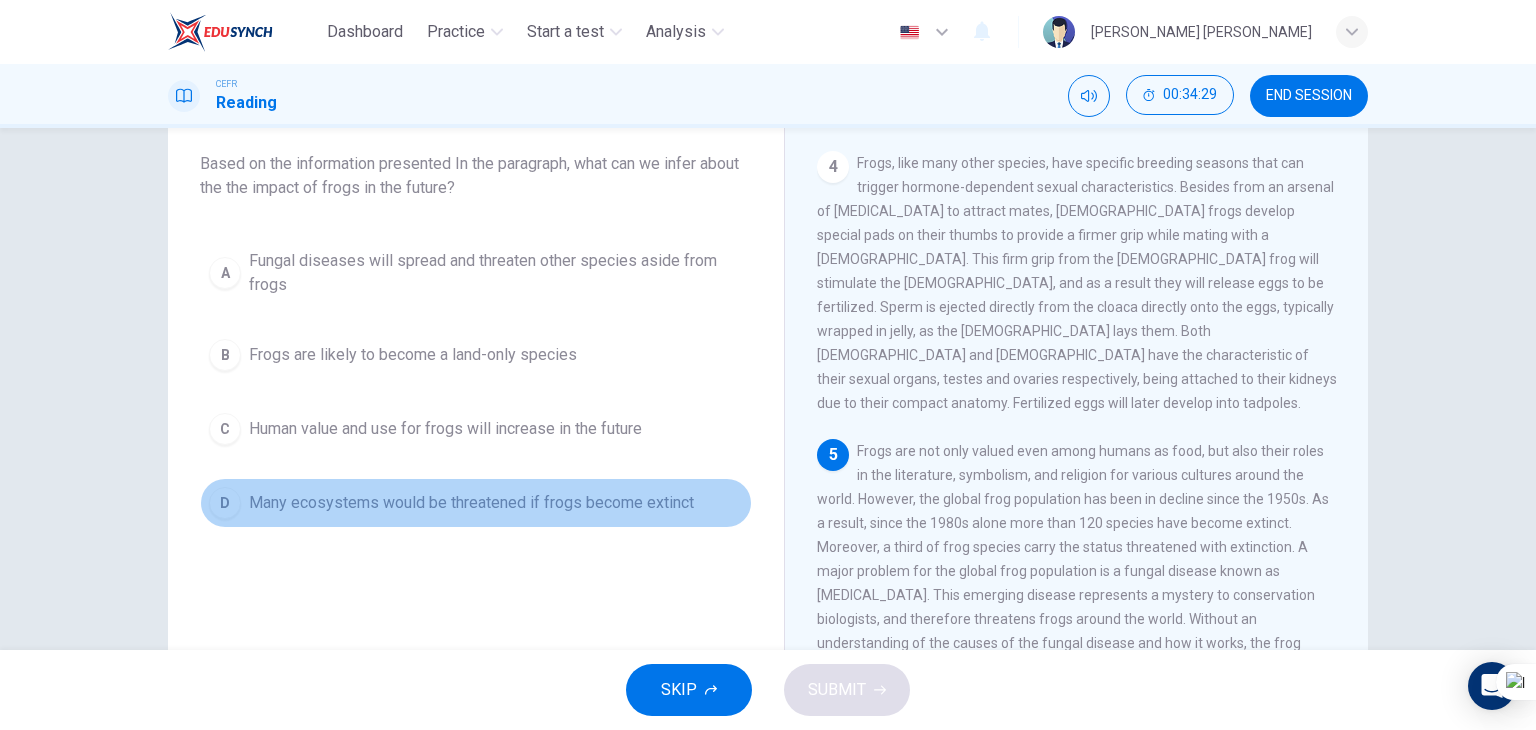 click on "Many ecosystems would be threatened if frogs become extinct" at bounding box center [471, 503] 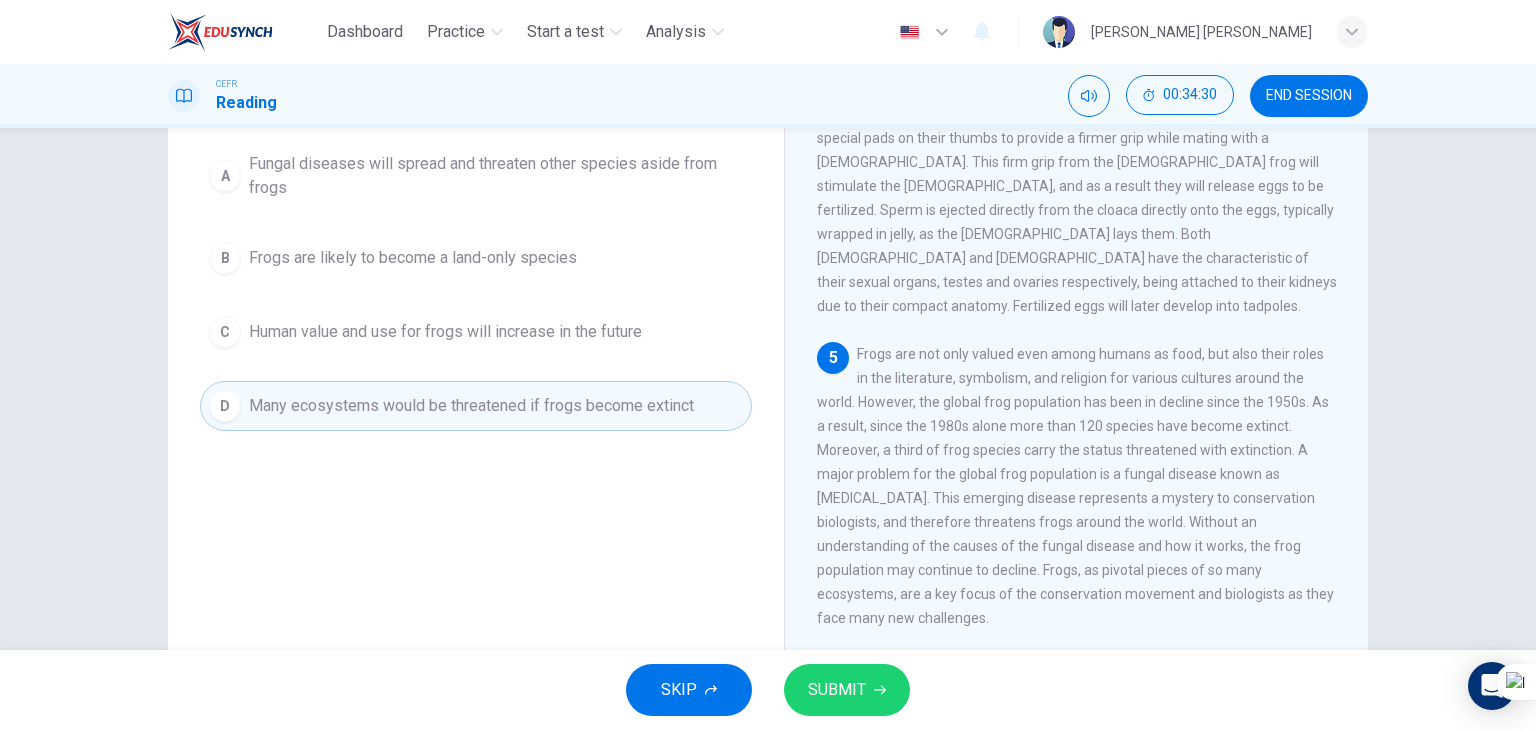scroll, scrollTop: 212, scrollLeft: 0, axis: vertical 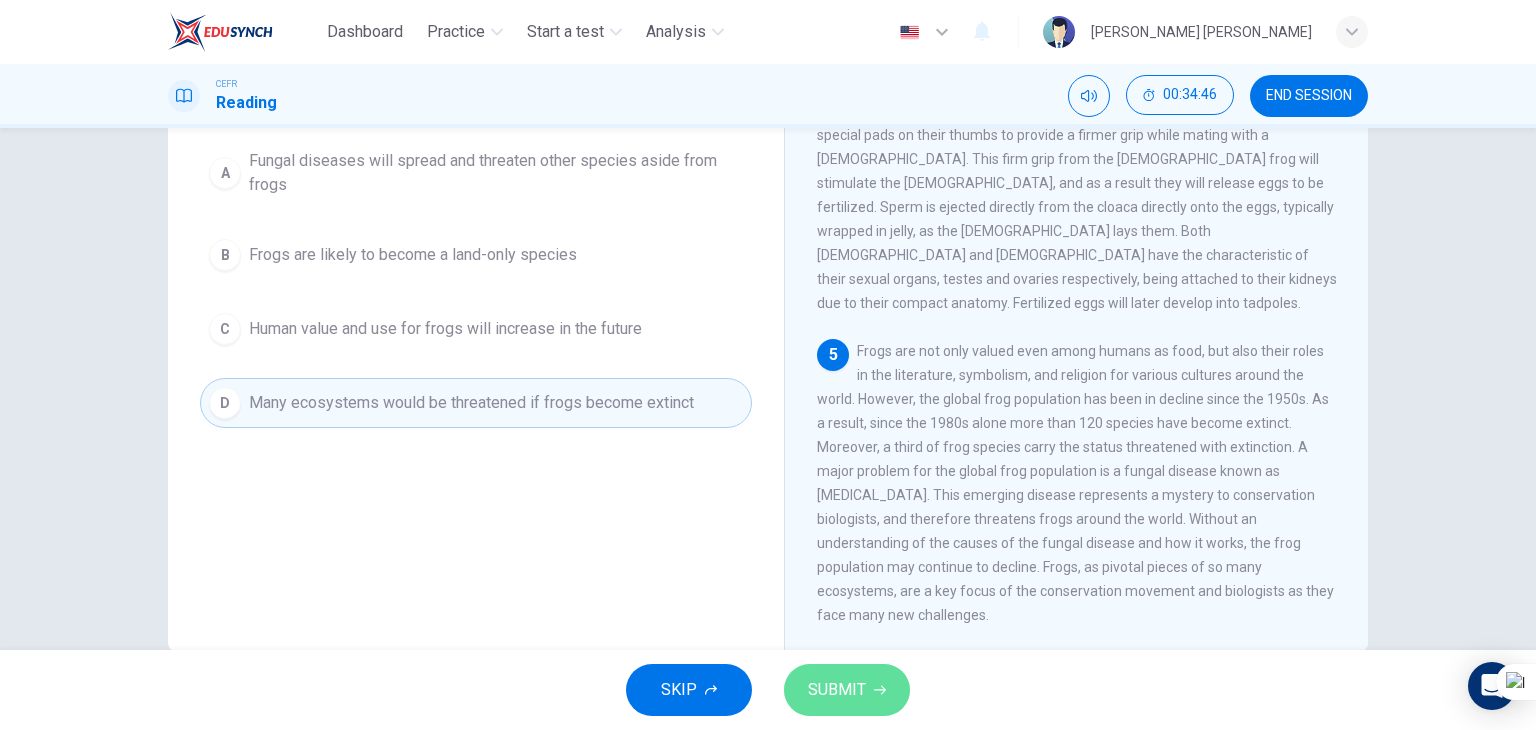 click on "SUBMIT" at bounding box center (837, 690) 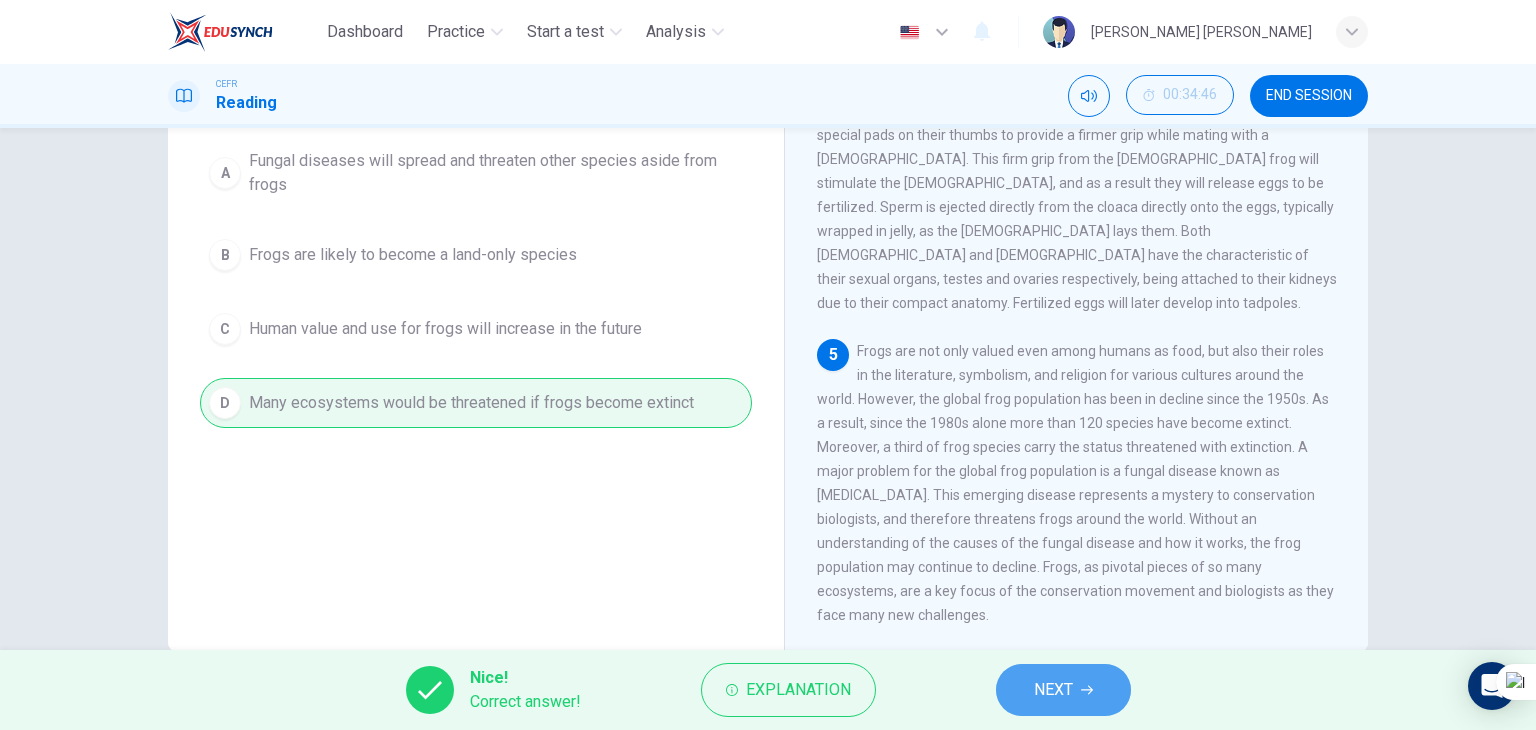 click on "NEXT" at bounding box center [1063, 690] 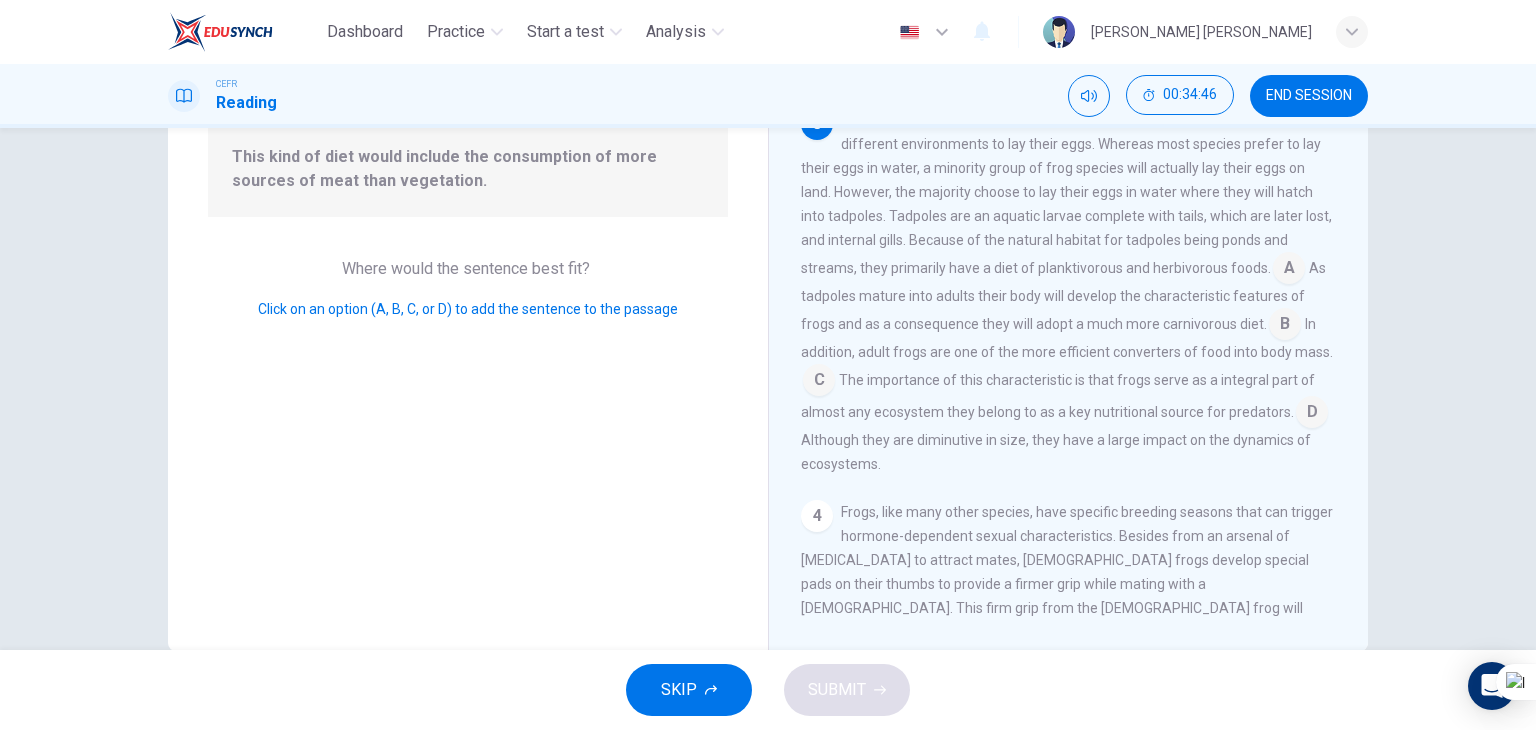 scroll, scrollTop: 611, scrollLeft: 0, axis: vertical 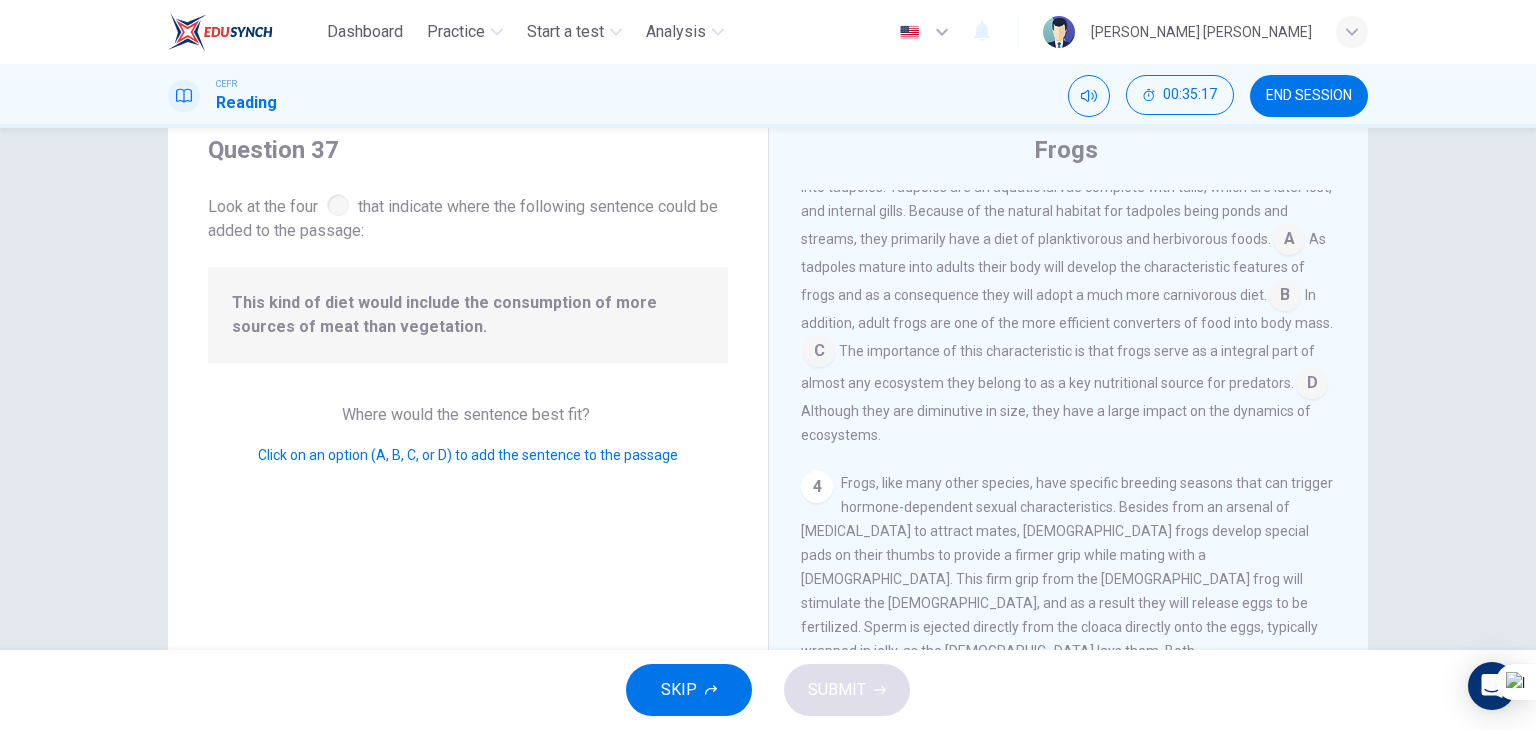 click at bounding box center (819, 353) 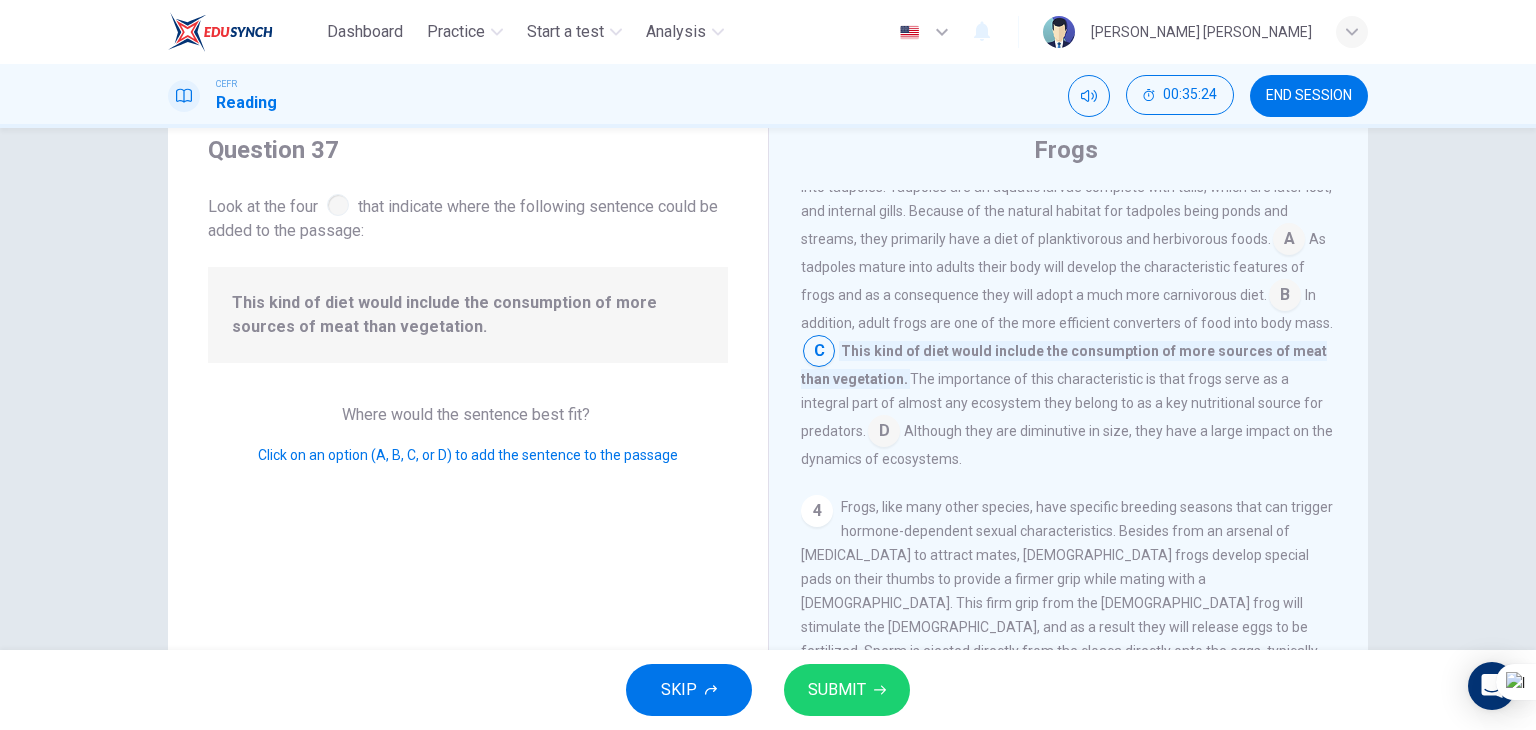click at bounding box center (884, 433) 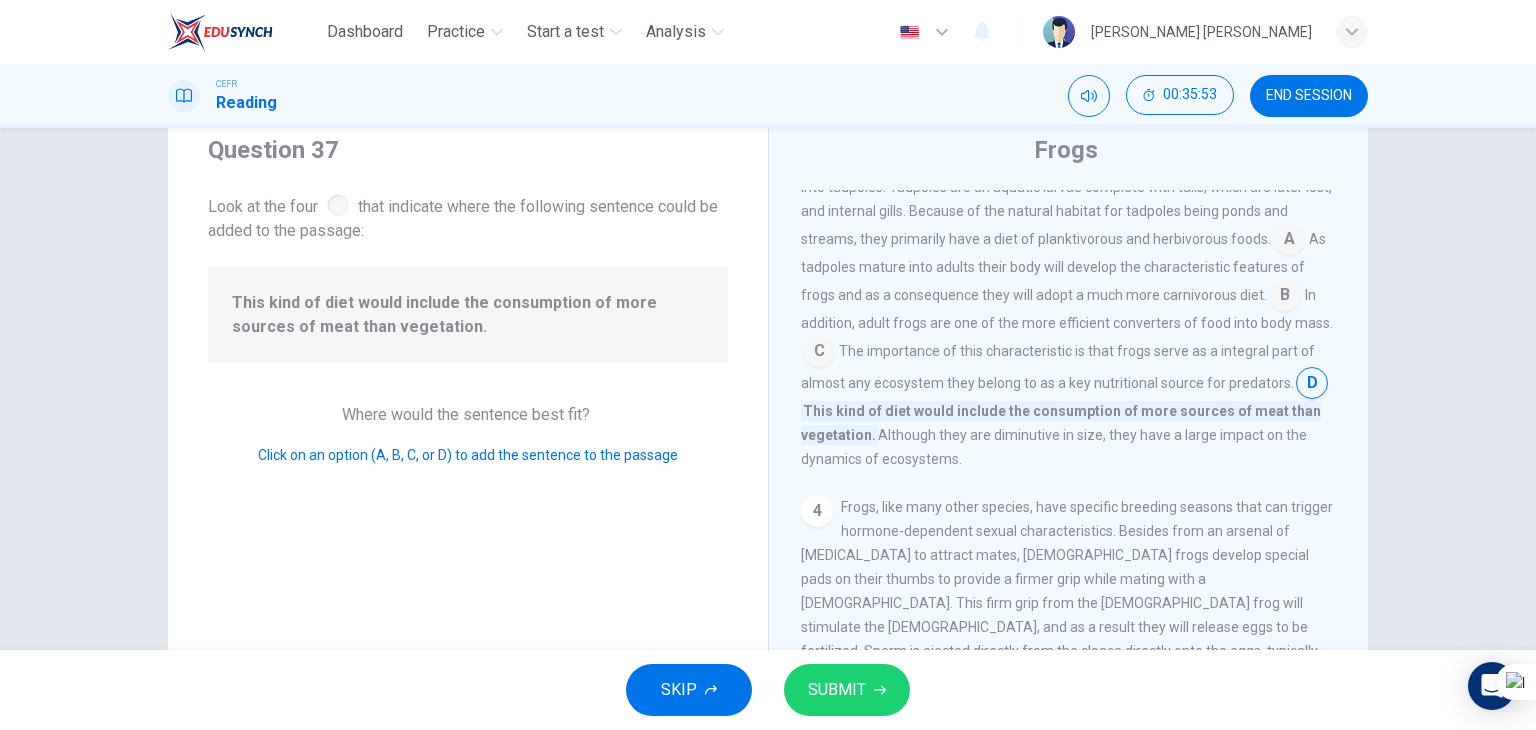 click at bounding box center [1285, 297] 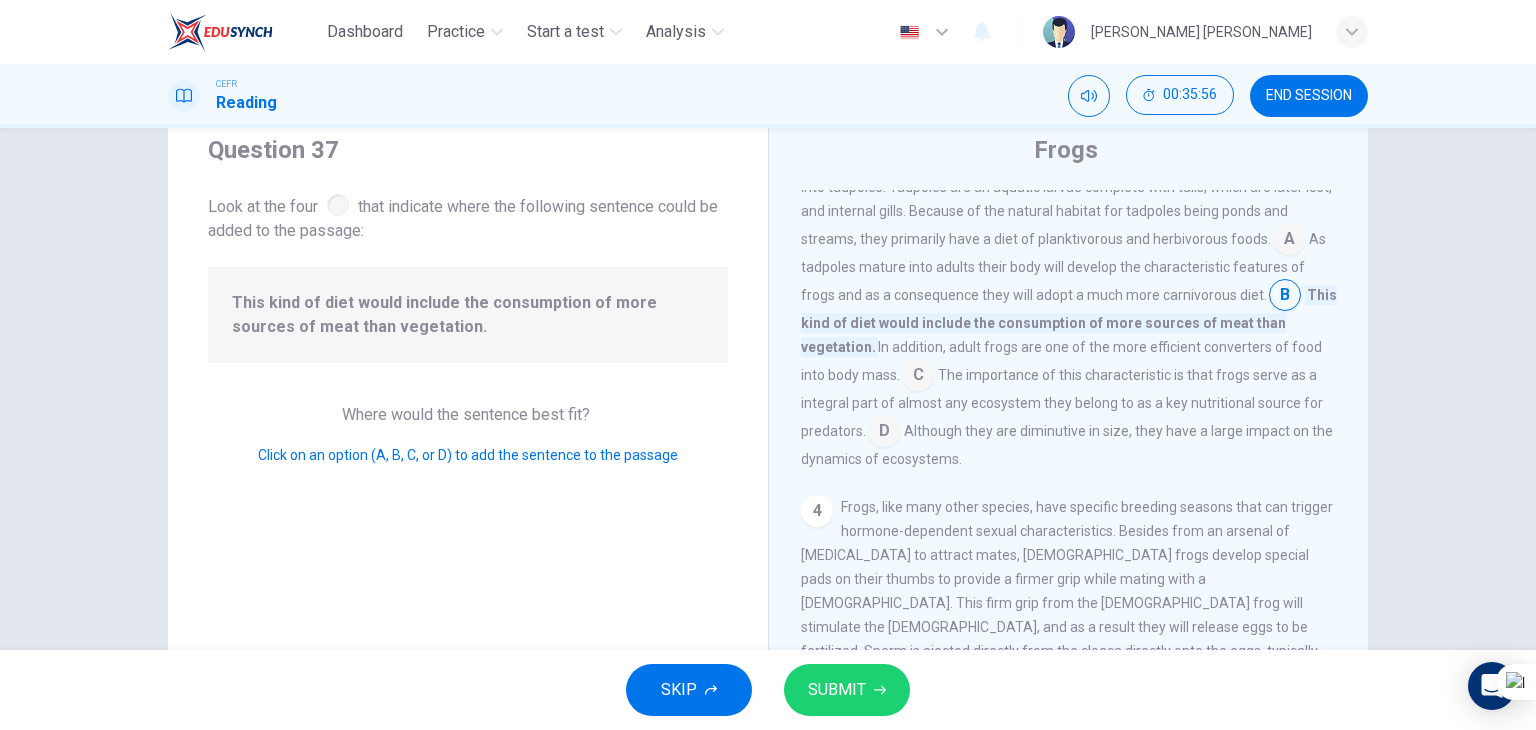 click on "SUBMIT" at bounding box center [837, 690] 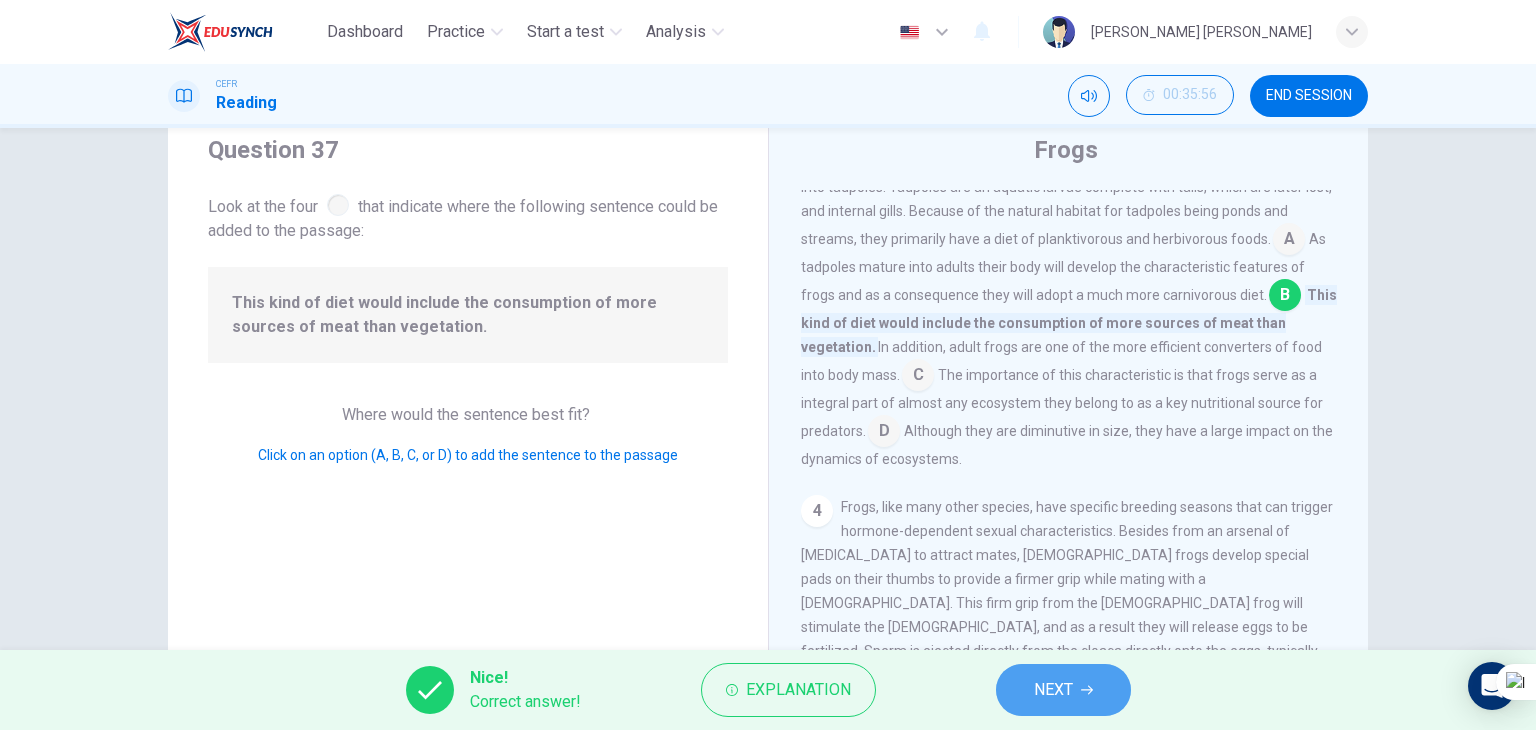 click on "NEXT" at bounding box center (1053, 690) 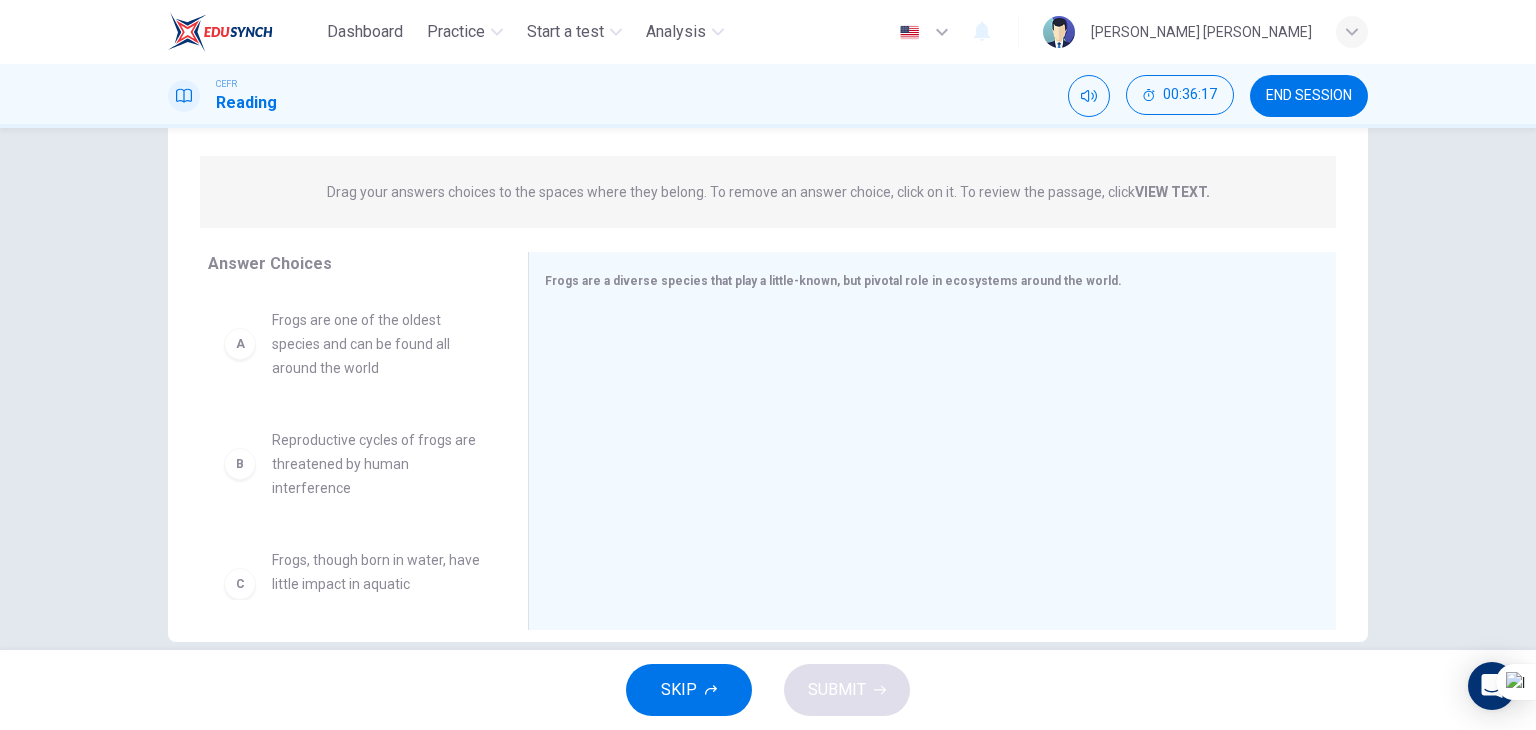 scroll, scrollTop: 228, scrollLeft: 0, axis: vertical 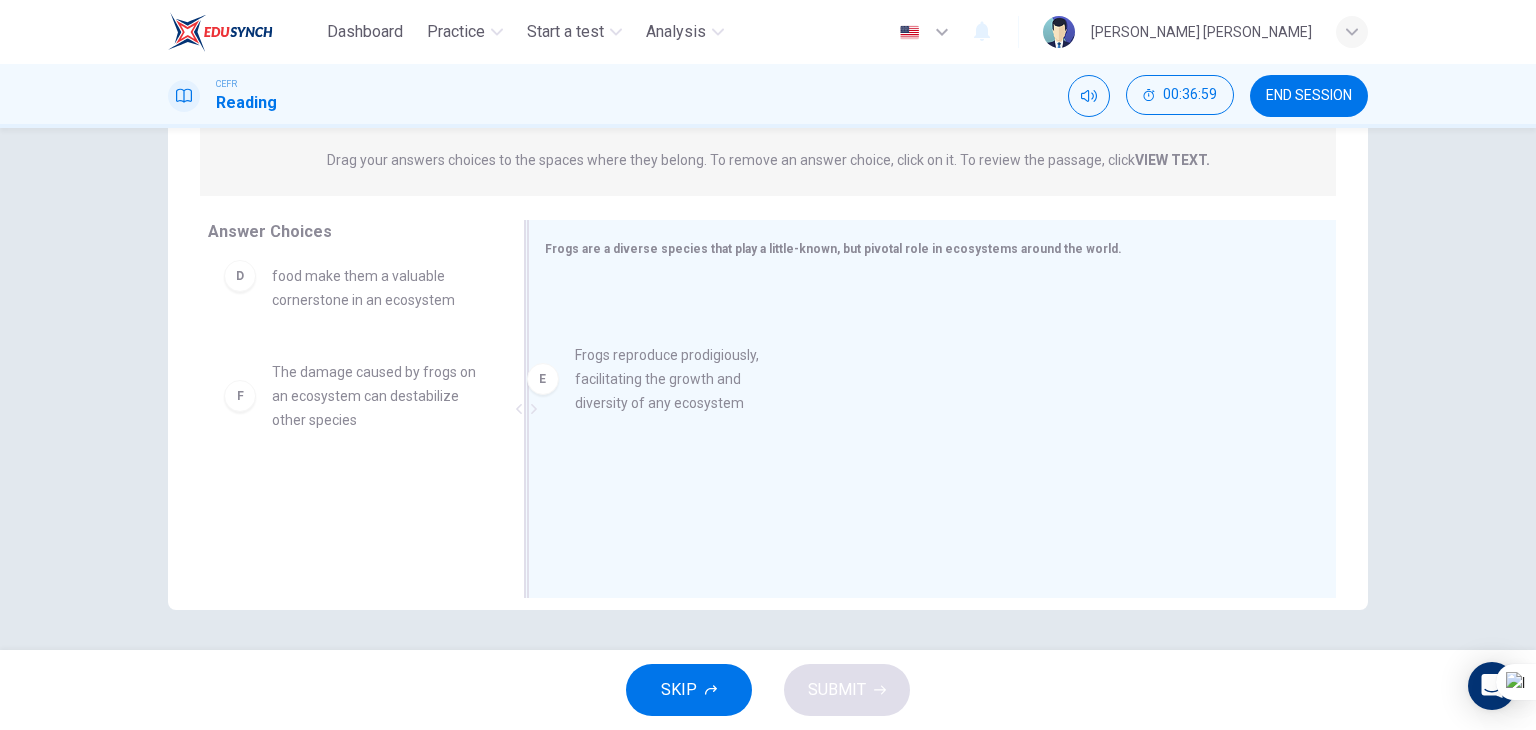 drag, startPoint x: 370, startPoint y: 412, endPoint x: 688, endPoint y: 395, distance: 318.45407 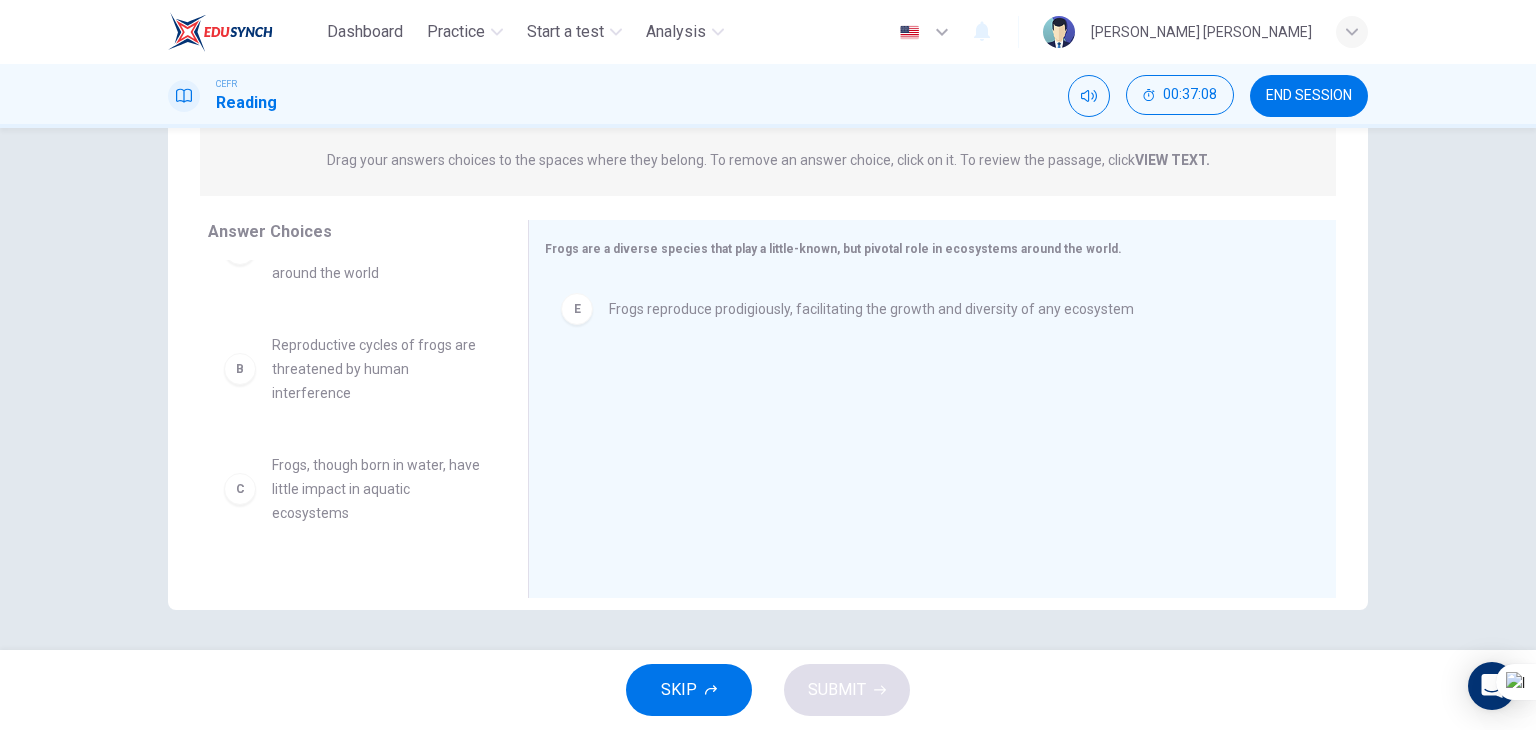 scroll, scrollTop: 62, scrollLeft: 0, axis: vertical 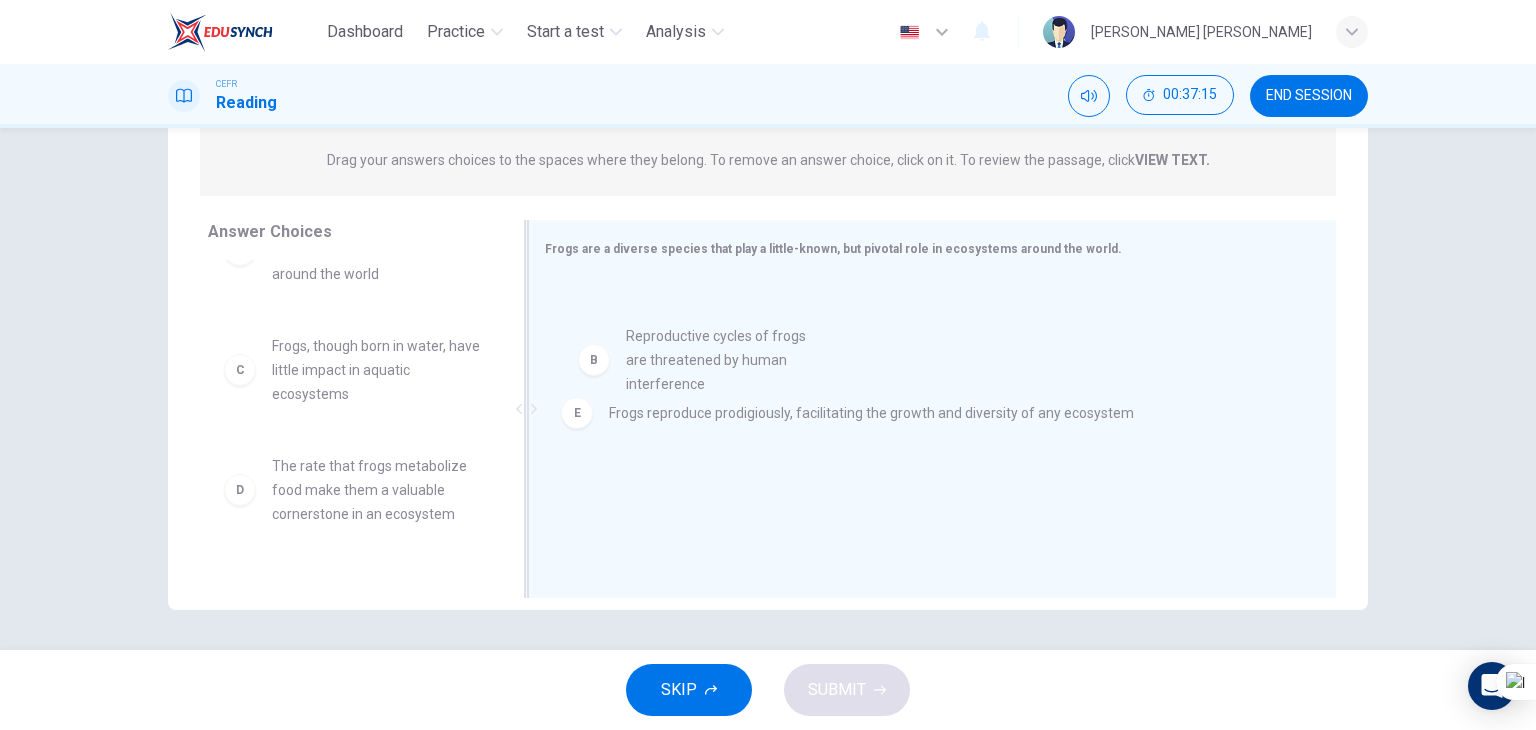 drag, startPoint x: 361, startPoint y: 378, endPoint x: 750, endPoint y: 369, distance: 389.1041 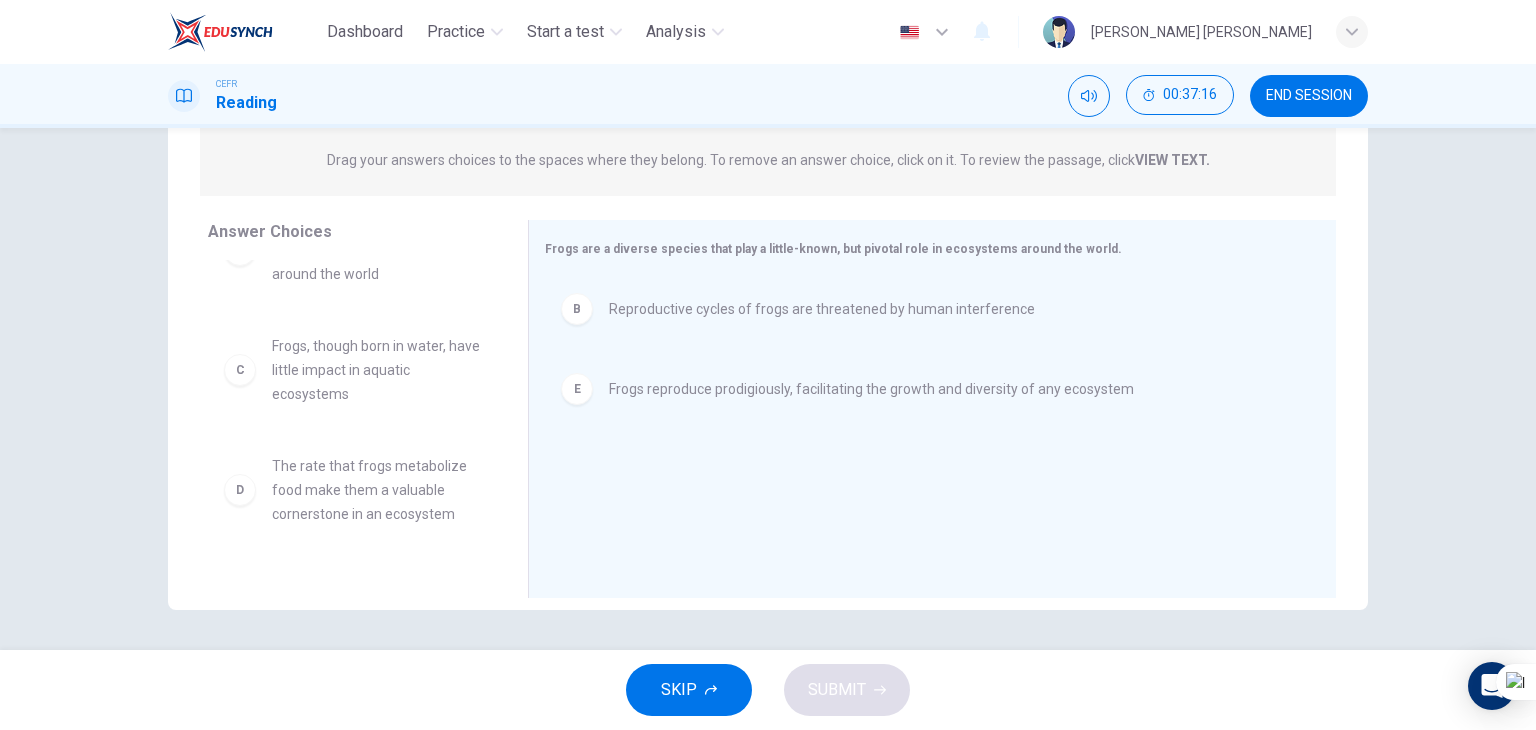 scroll, scrollTop: 0, scrollLeft: 0, axis: both 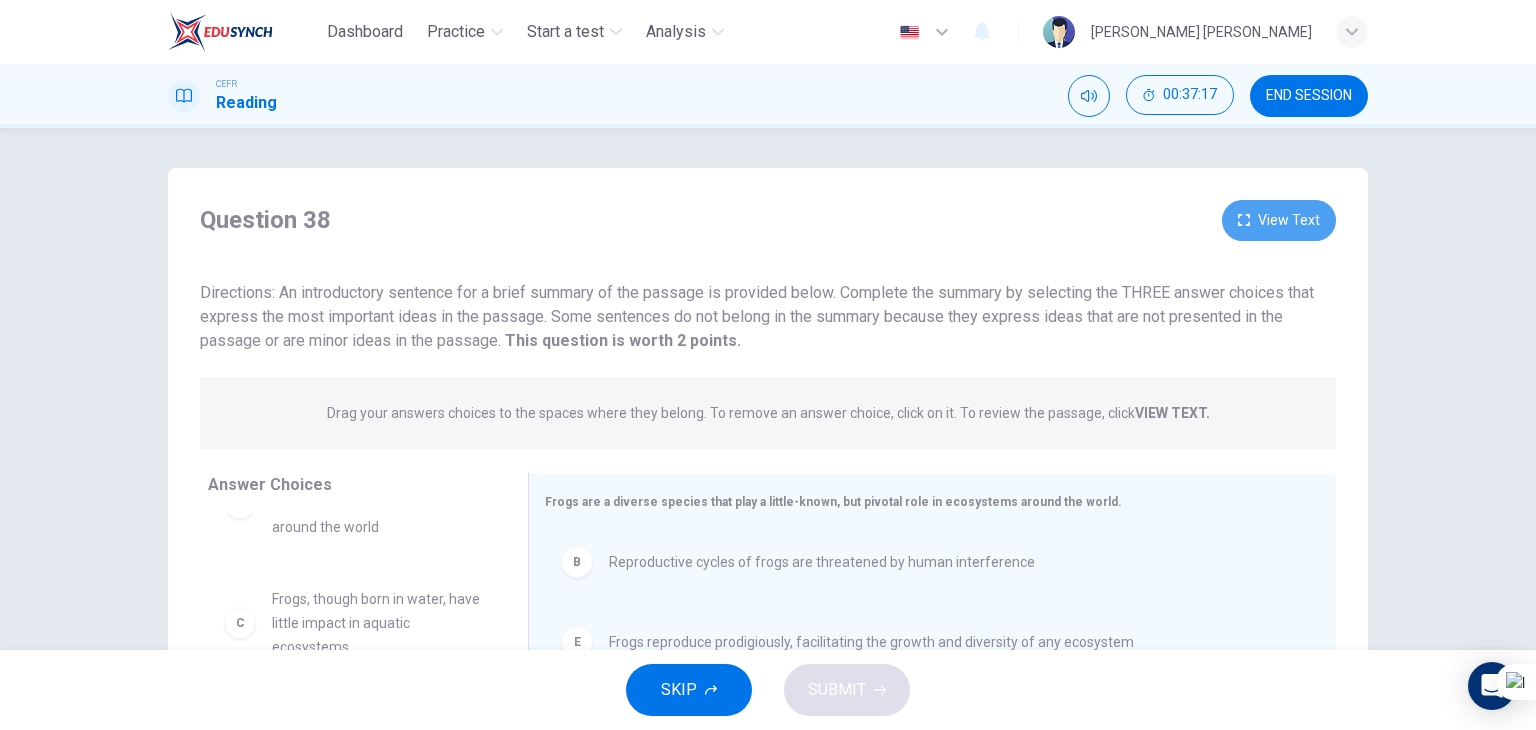click on "View Text" at bounding box center (1279, 220) 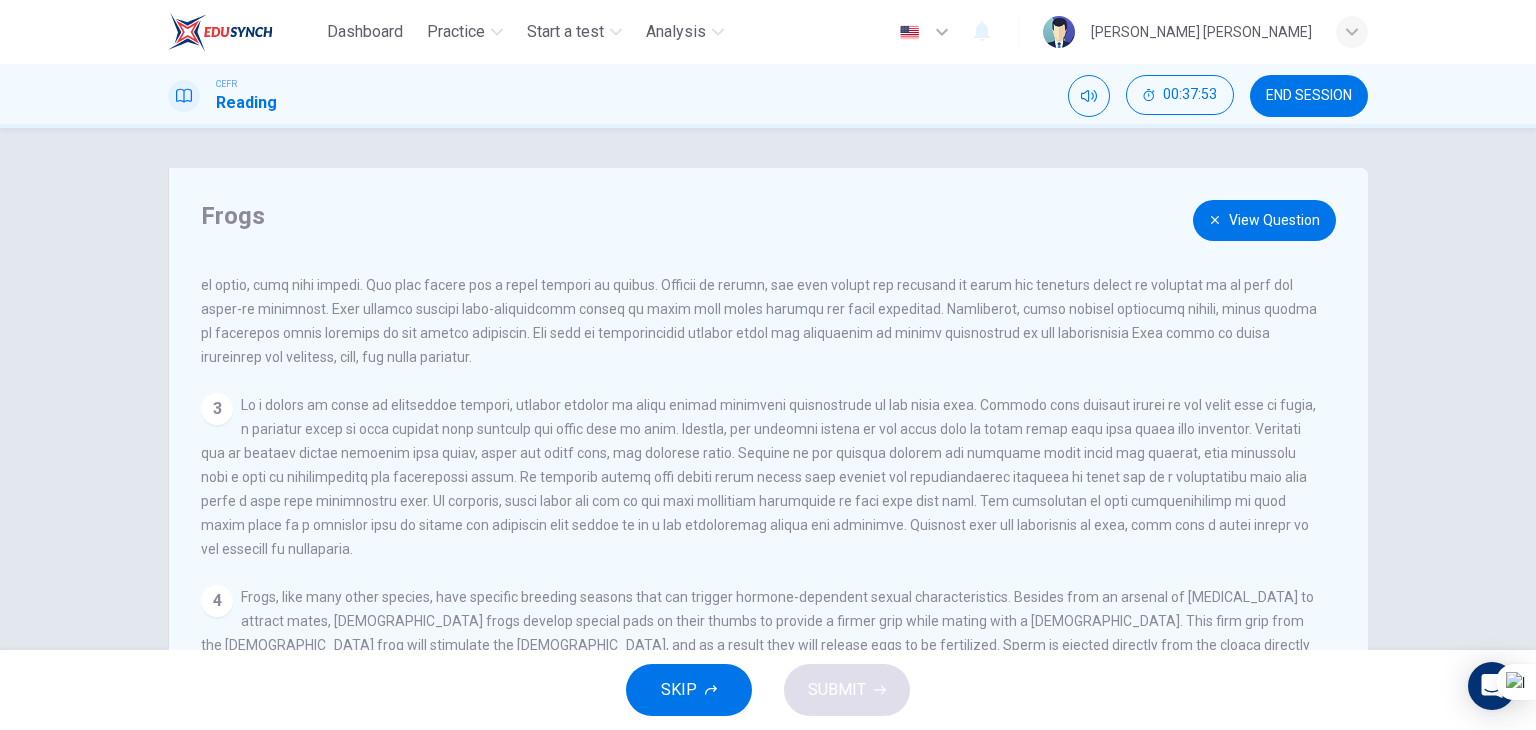 scroll, scrollTop: 288, scrollLeft: 0, axis: vertical 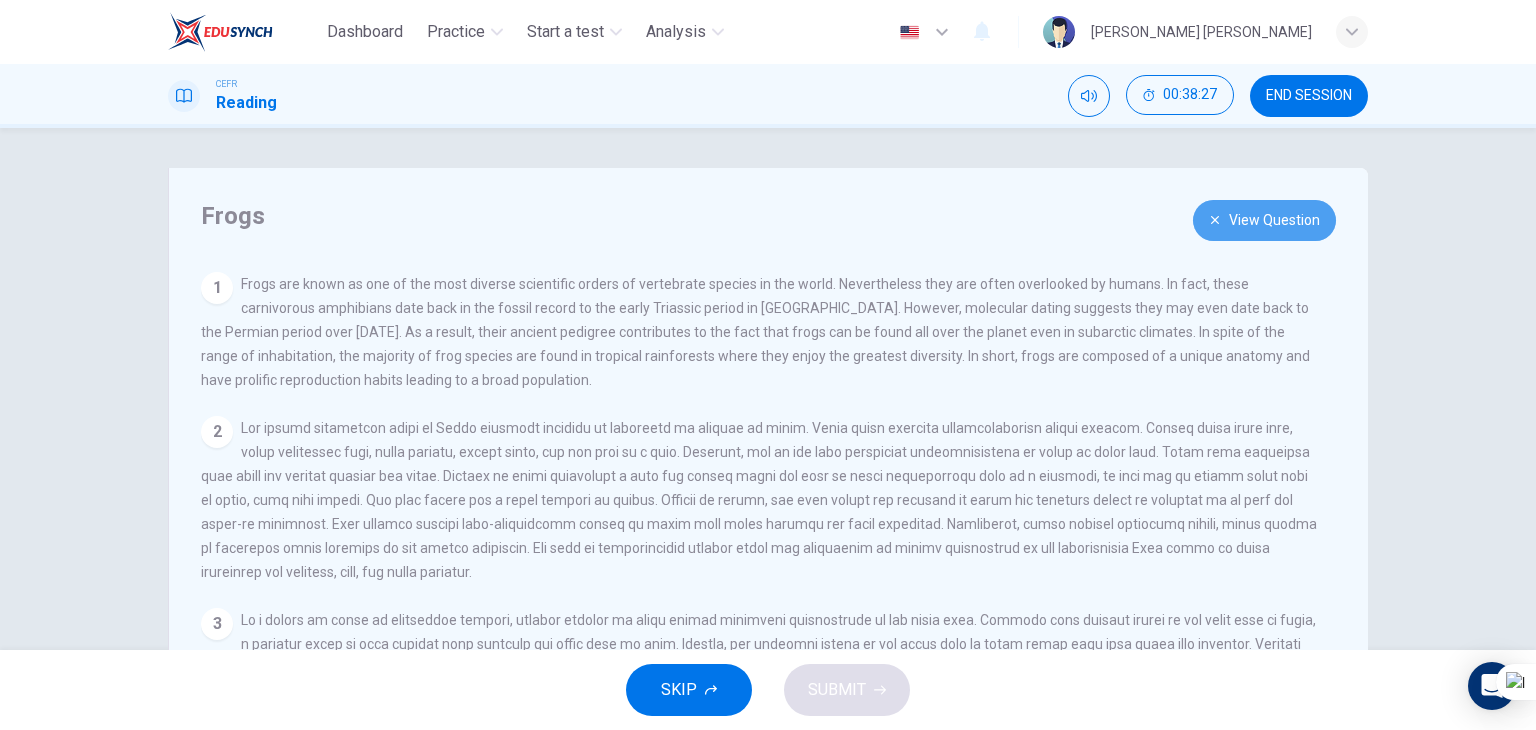 click on "View Question" at bounding box center [1264, 220] 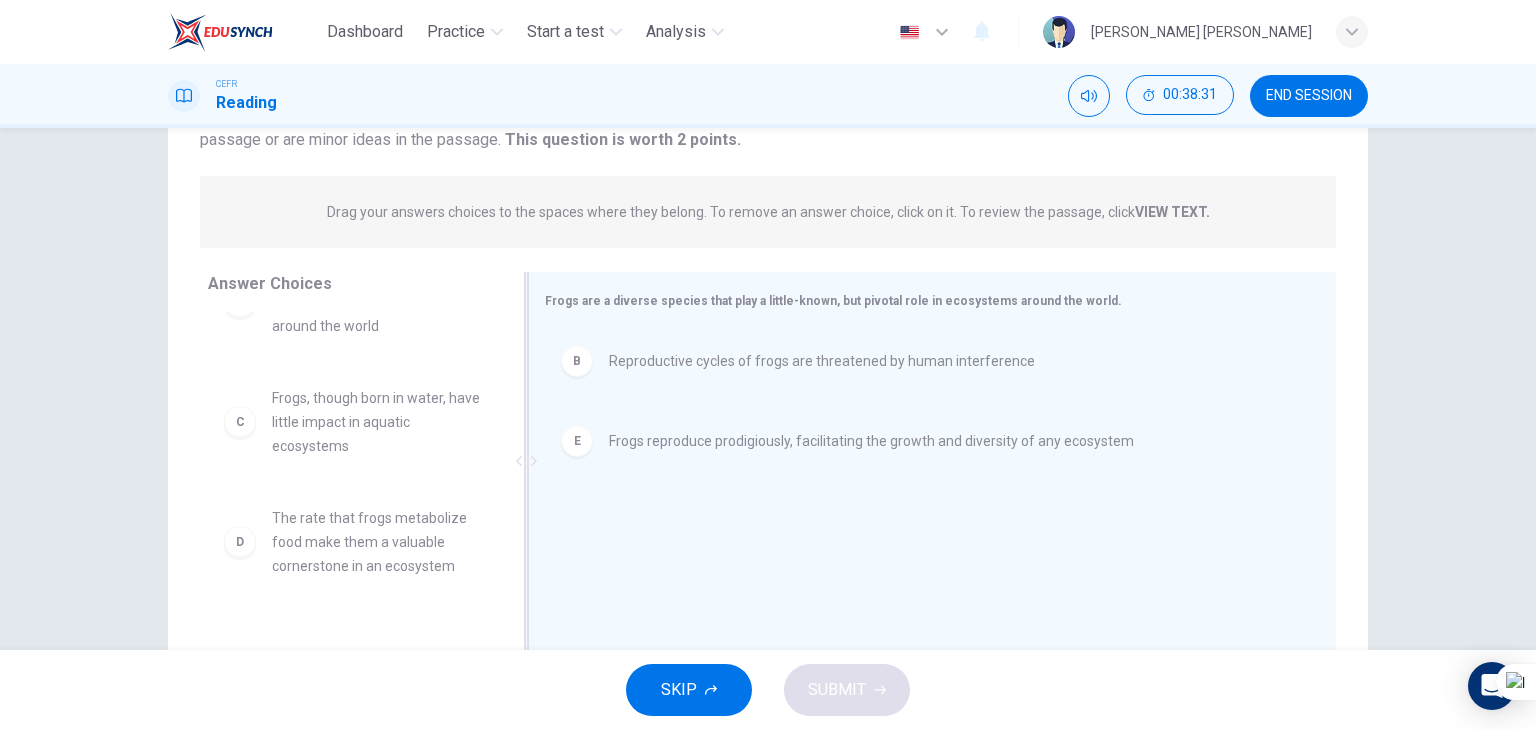 scroll, scrollTop: 202, scrollLeft: 0, axis: vertical 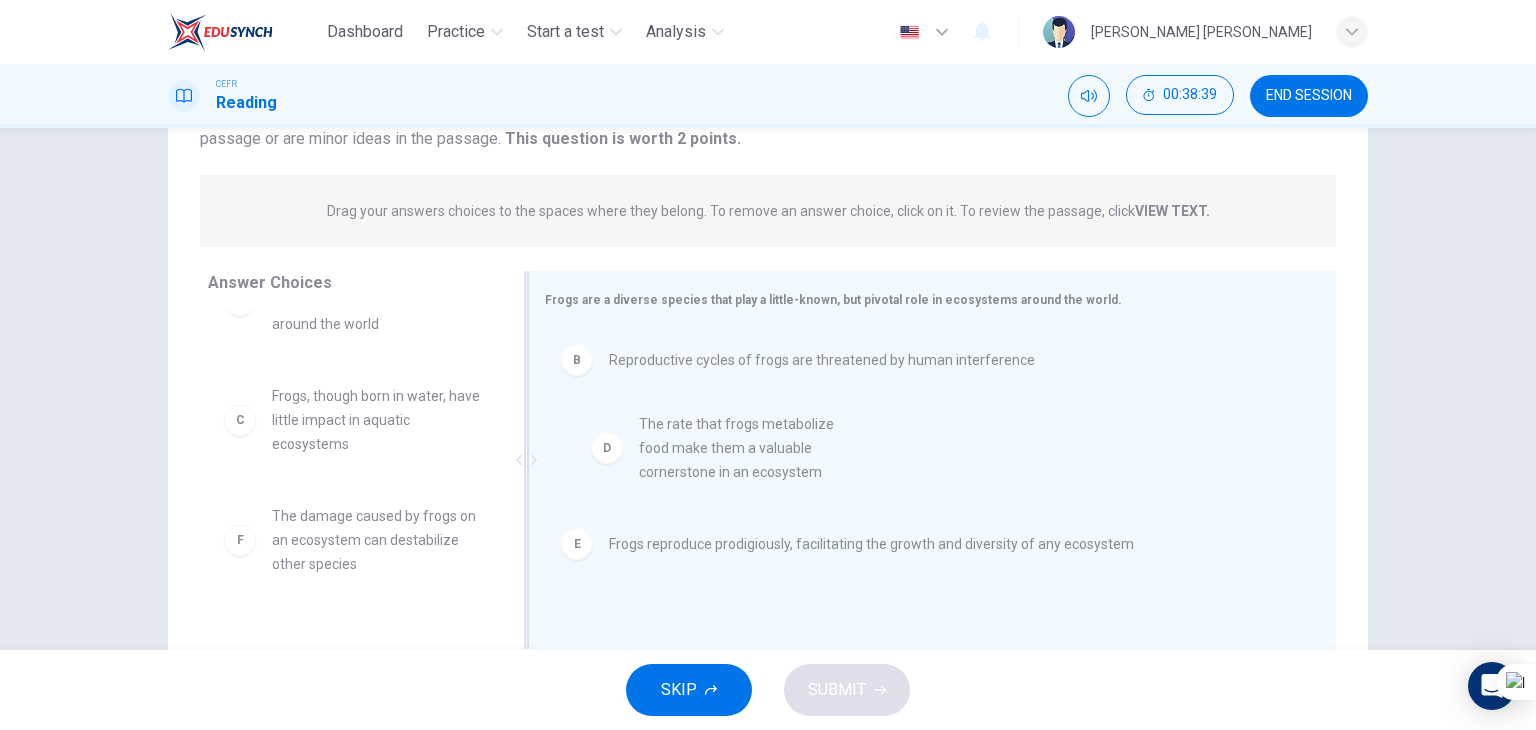 drag, startPoint x: 368, startPoint y: 574, endPoint x: 751, endPoint y: 477, distance: 395.0924 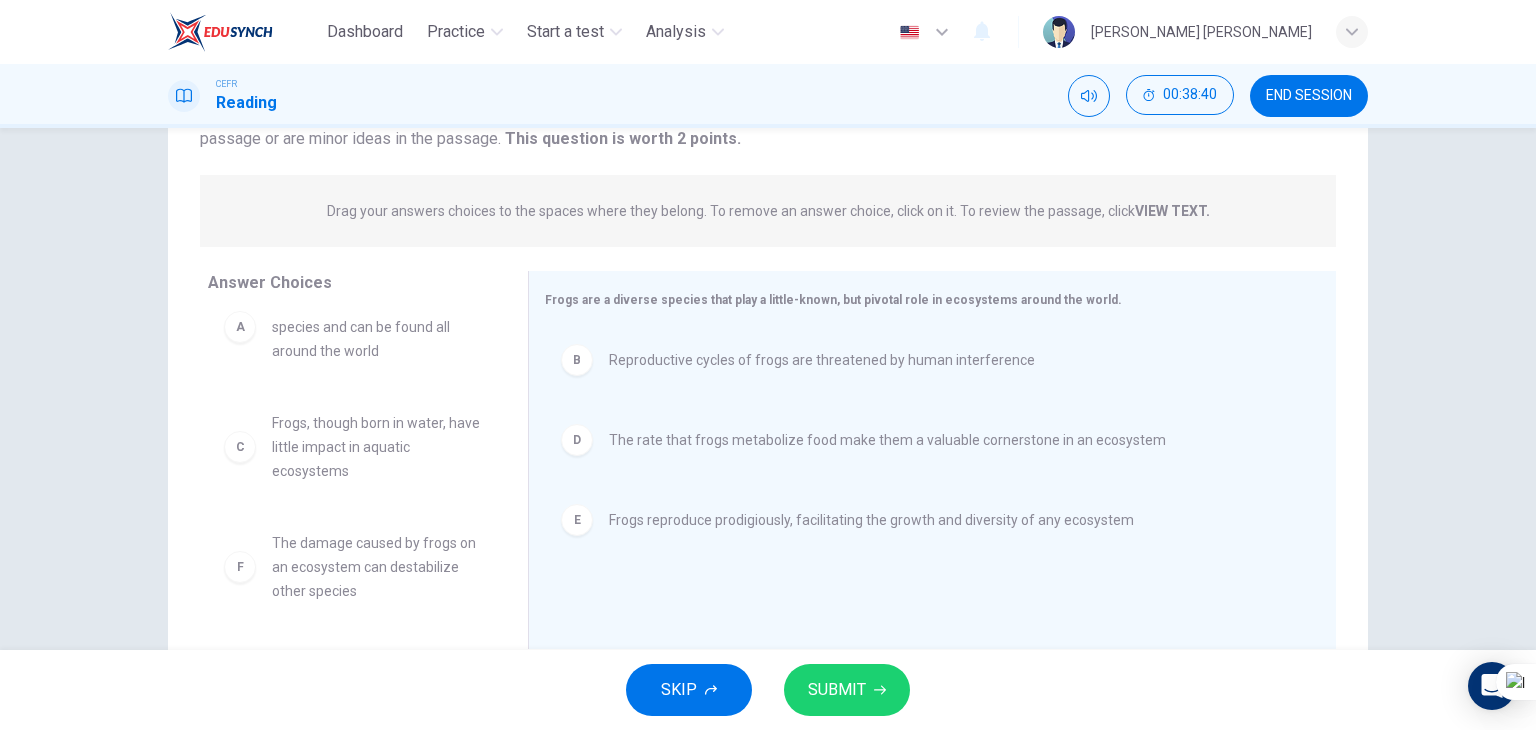 scroll, scrollTop: 0, scrollLeft: 0, axis: both 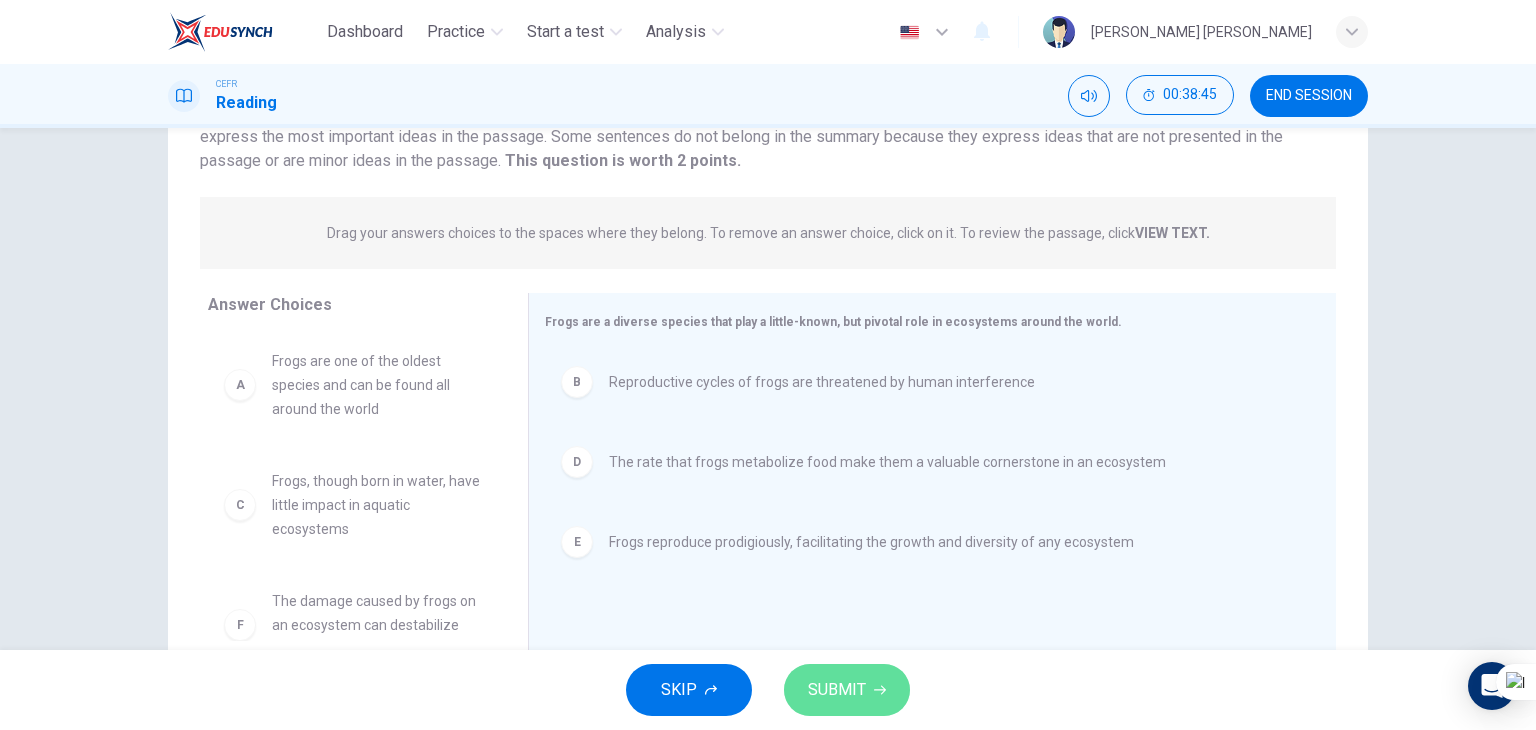 click on "SUBMIT" at bounding box center (847, 690) 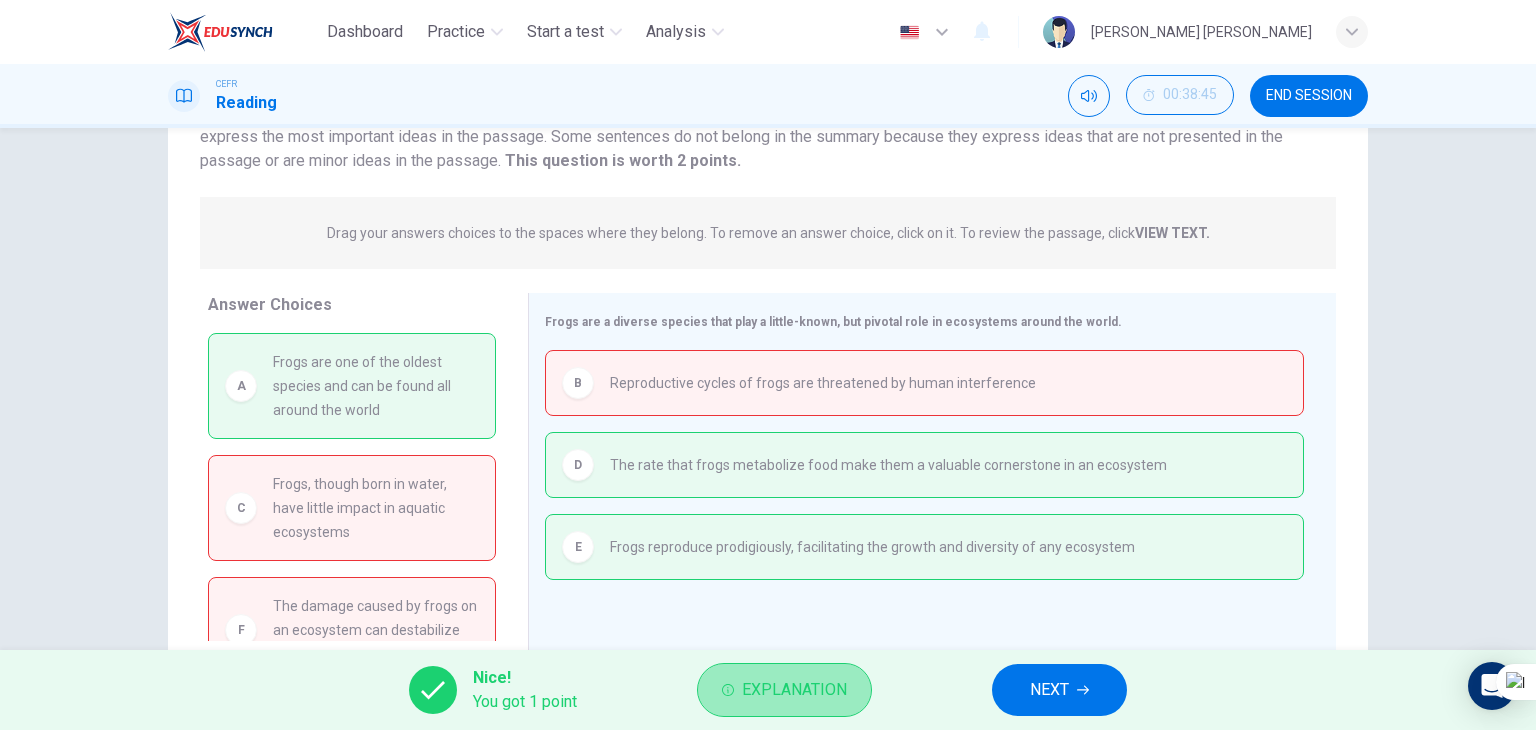 click on "Explanation" at bounding box center (794, 690) 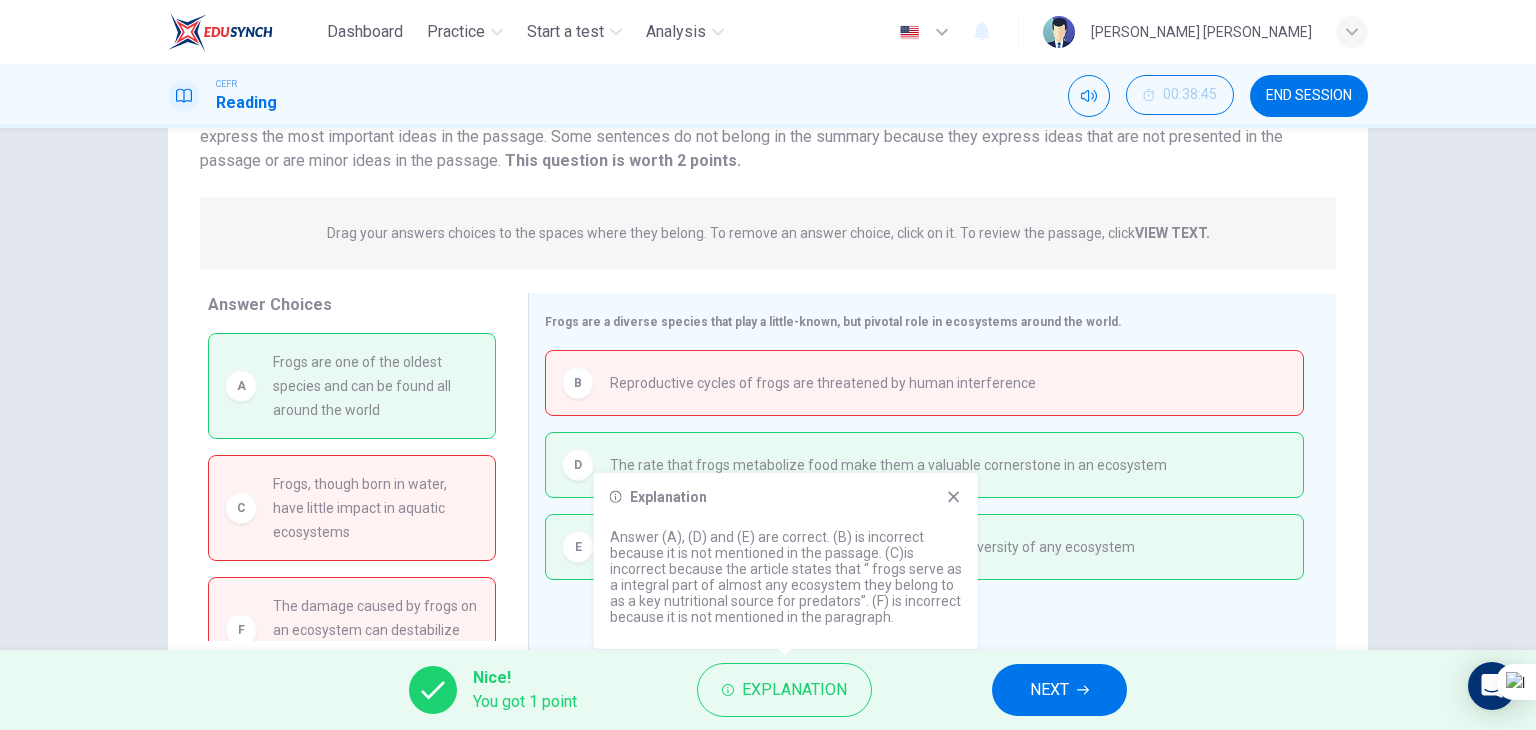 click on "Explanation Answer (A), (D) and (E) are correct. (B) is incorrect because it is not mentioned in the passage. (C)is incorrect because the article states that “ frogs serve as a integral part of almost any ecosystem they belong to as a key nutritional source for predators”. (F) is incorrect because it is not mentioned in the paragraph." at bounding box center (786, 561) 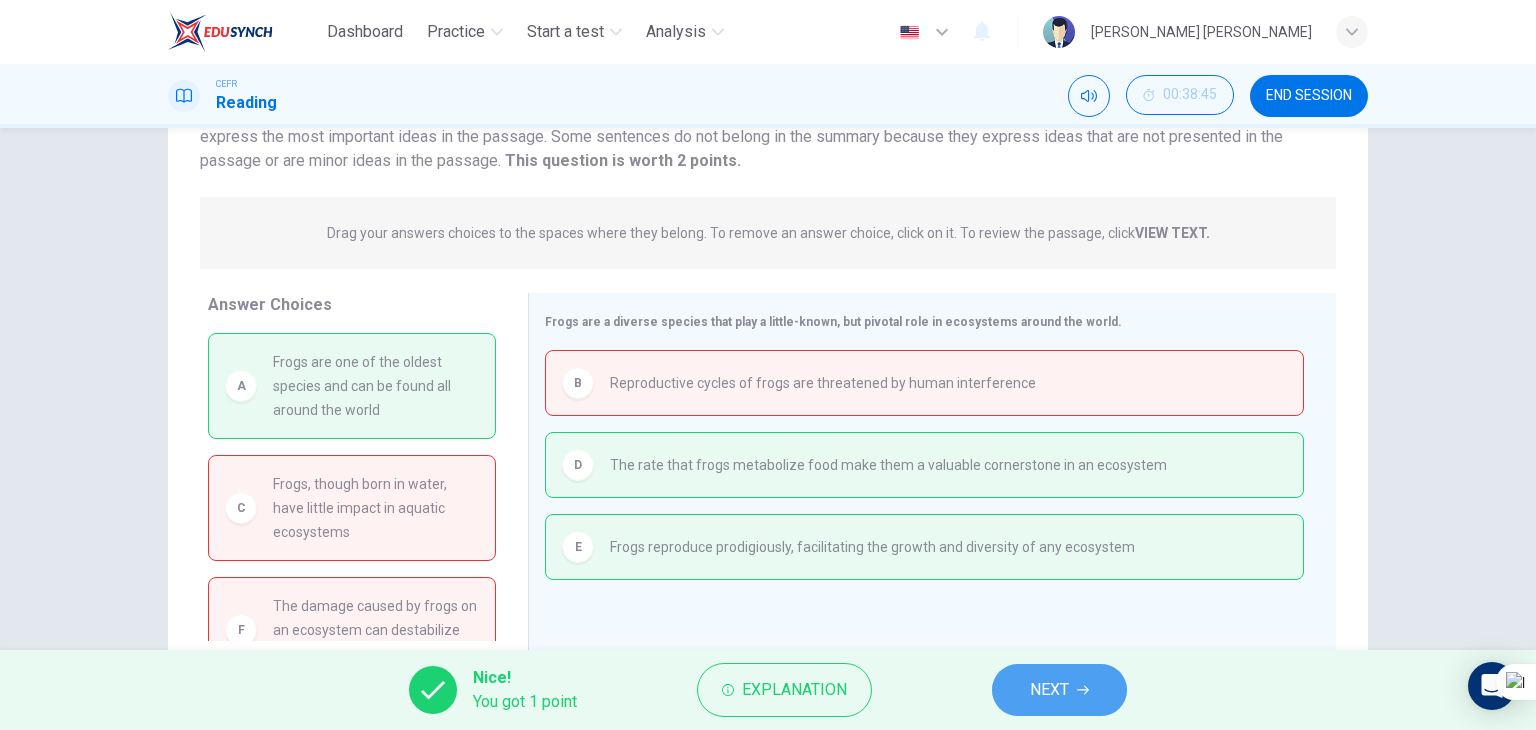 click on "NEXT" at bounding box center [1059, 690] 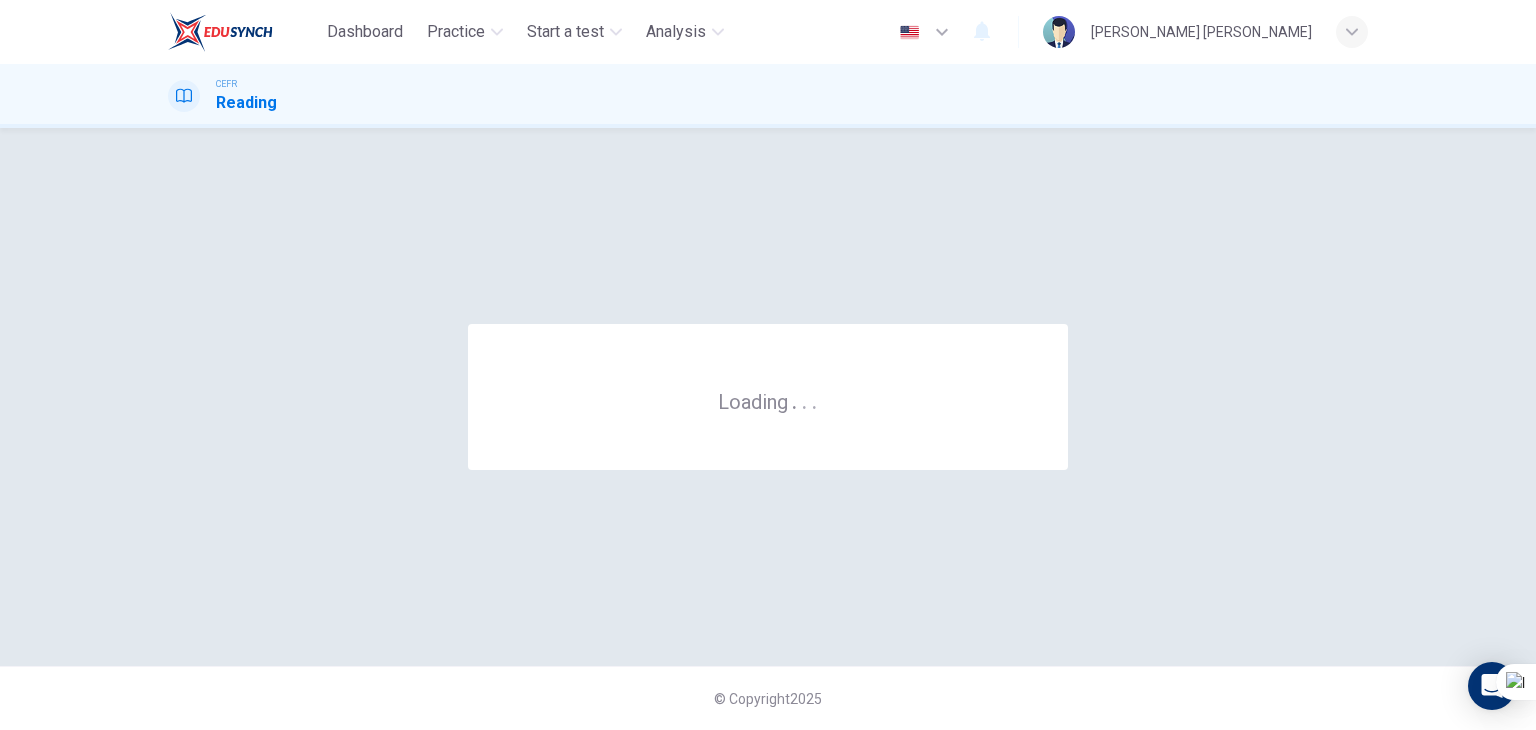 scroll, scrollTop: 0, scrollLeft: 0, axis: both 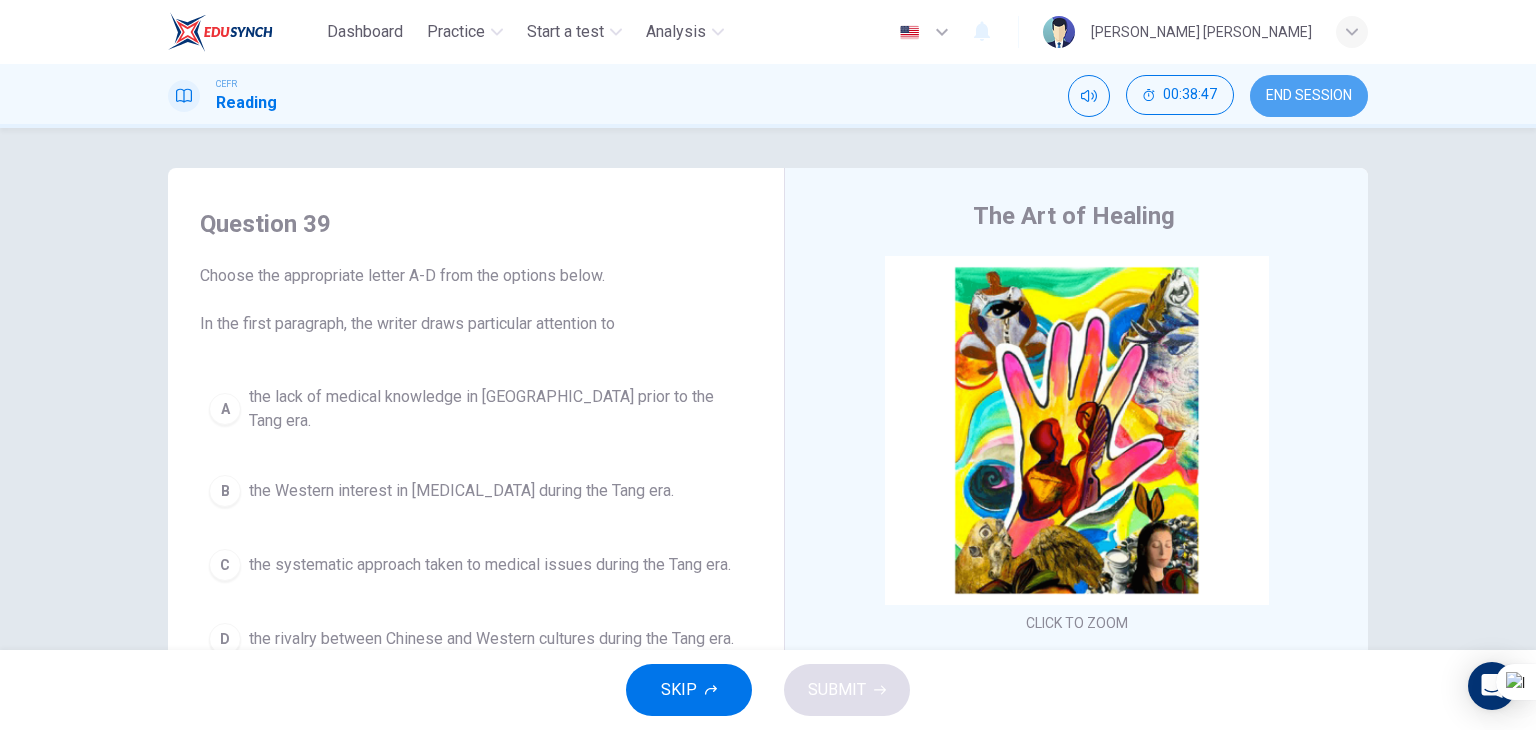 click on "END SESSION" at bounding box center (1309, 96) 